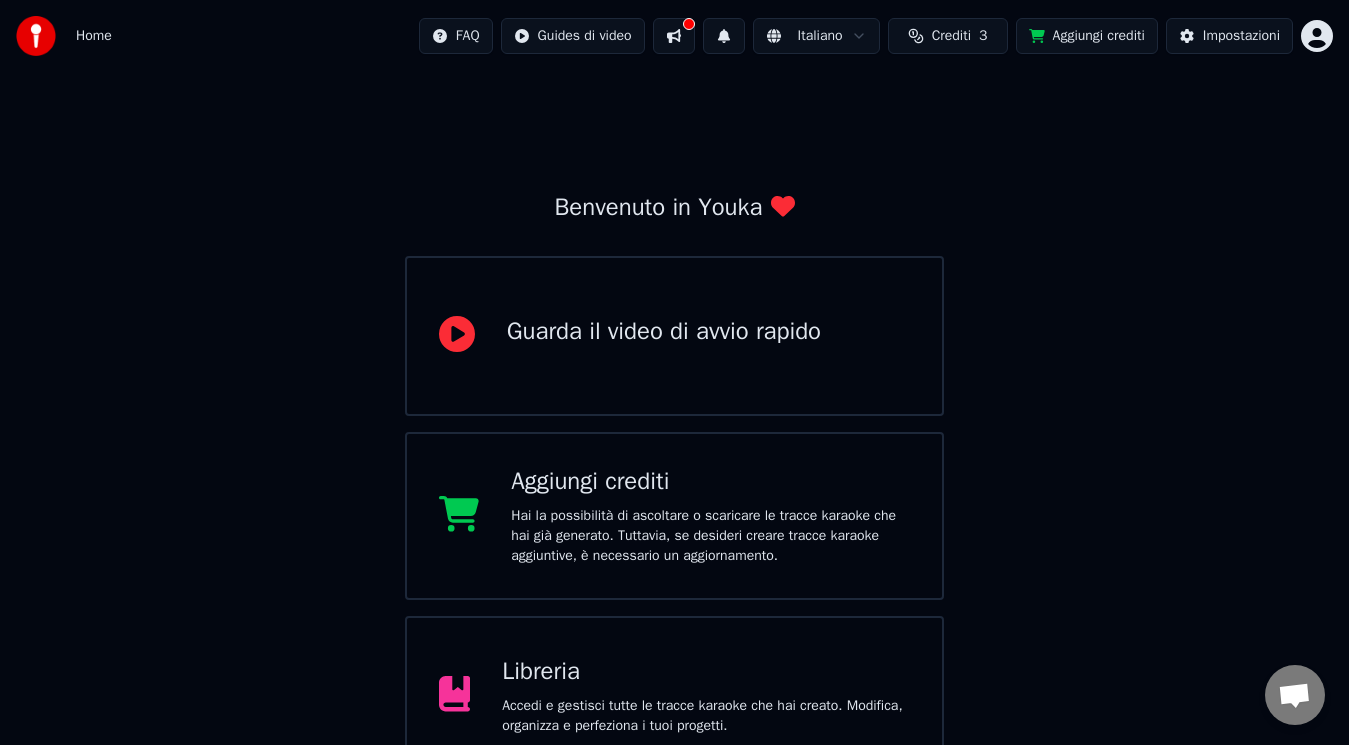 scroll, scrollTop: 0, scrollLeft: 0, axis: both 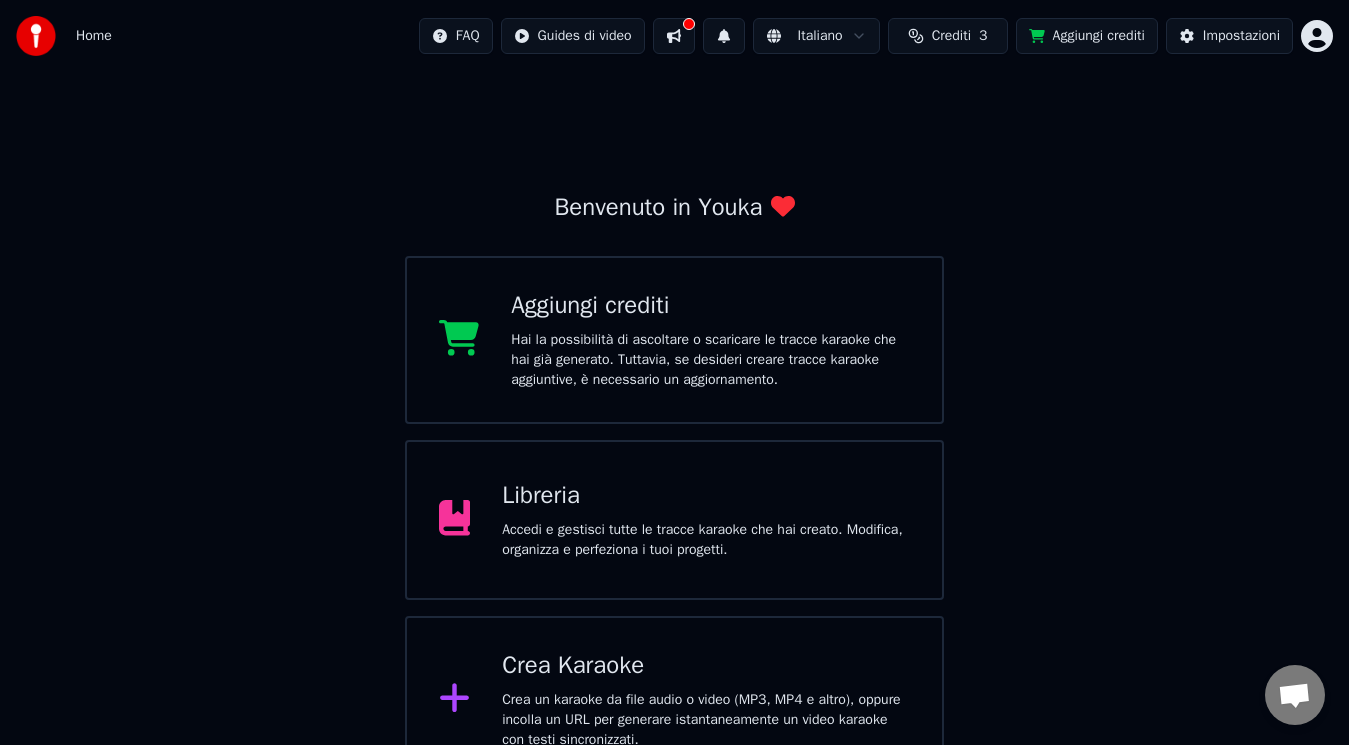 click on "Aggiungi crediti" at bounding box center (1087, 36) 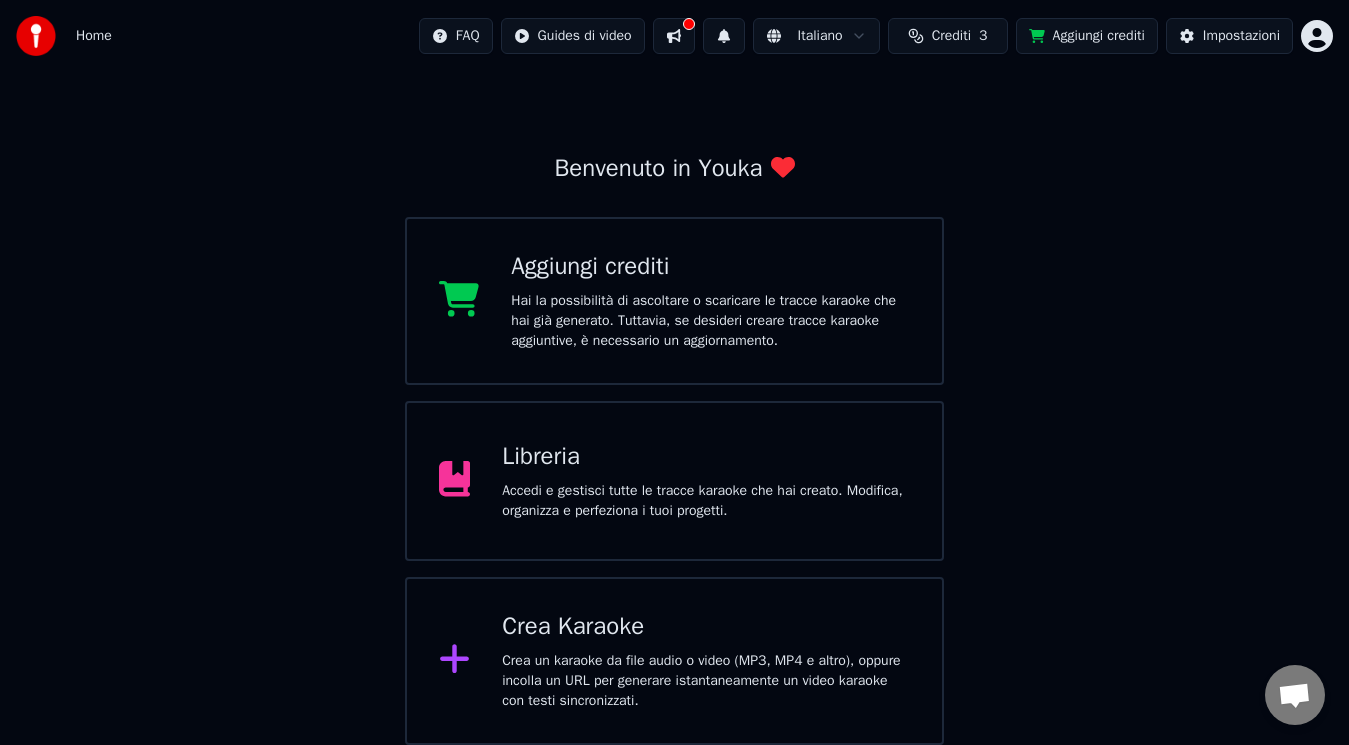 click at bounding box center [1295, 695] 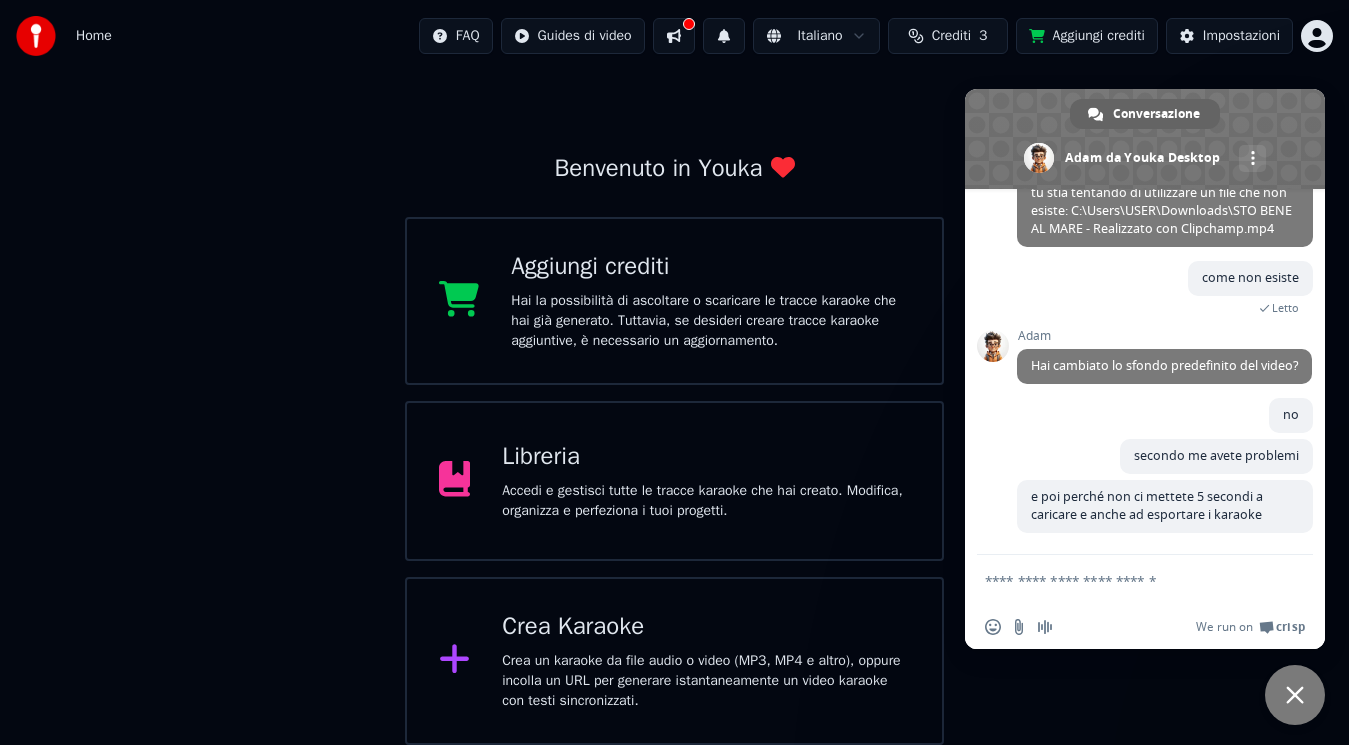 click at bounding box center (1125, 580) 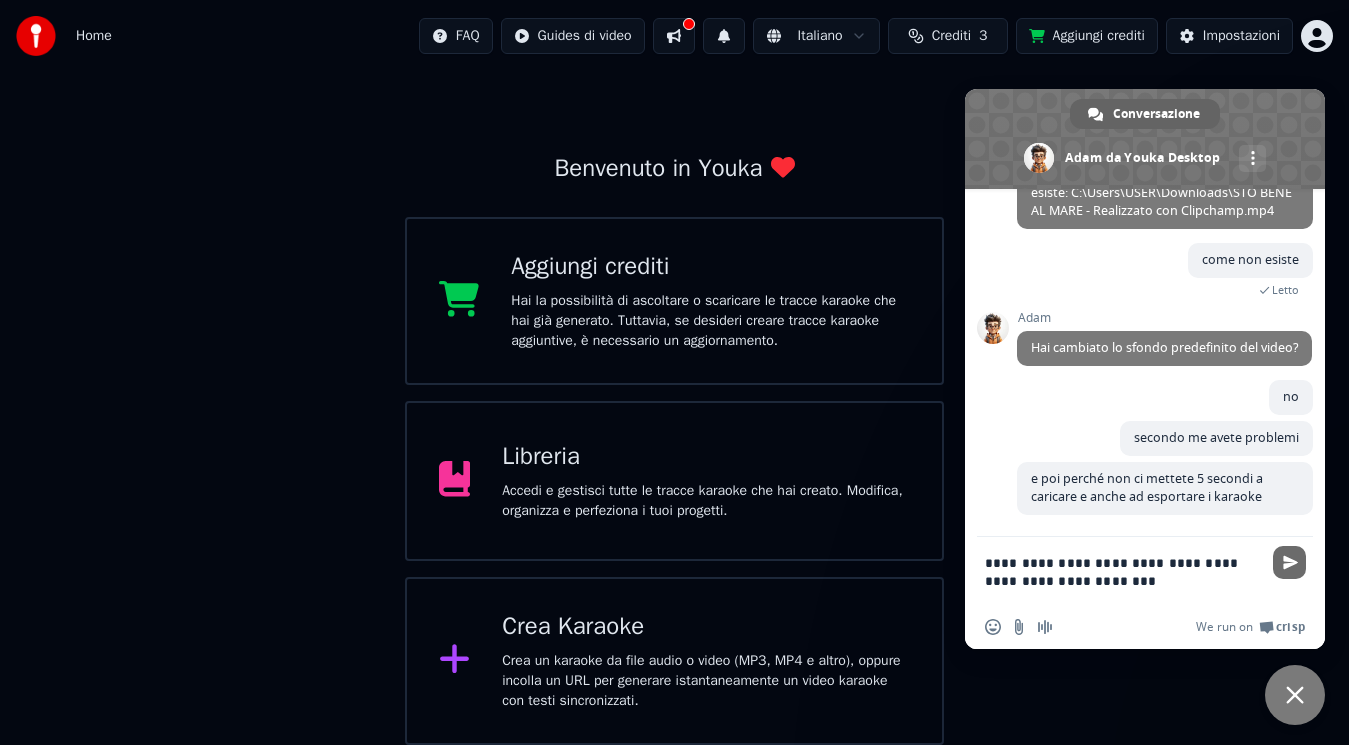 type on "**********" 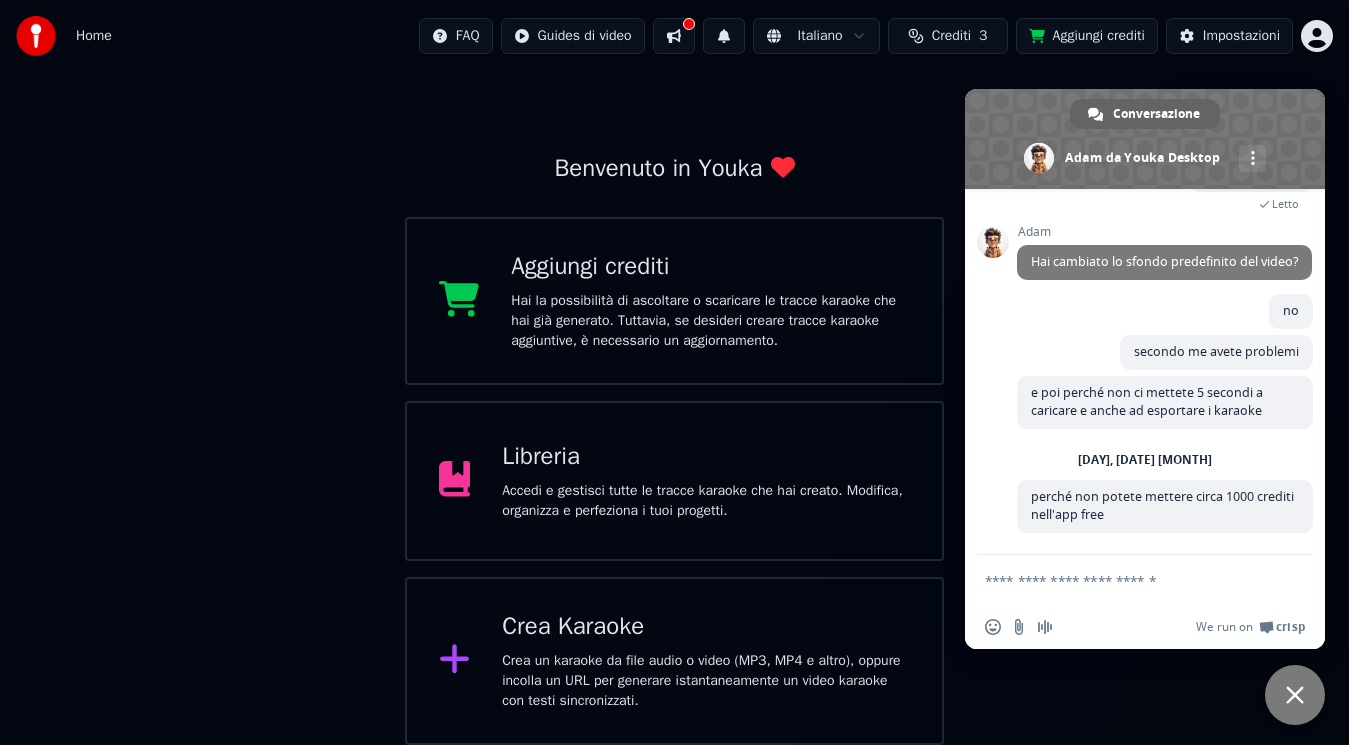 scroll, scrollTop: 443, scrollLeft: 0, axis: vertical 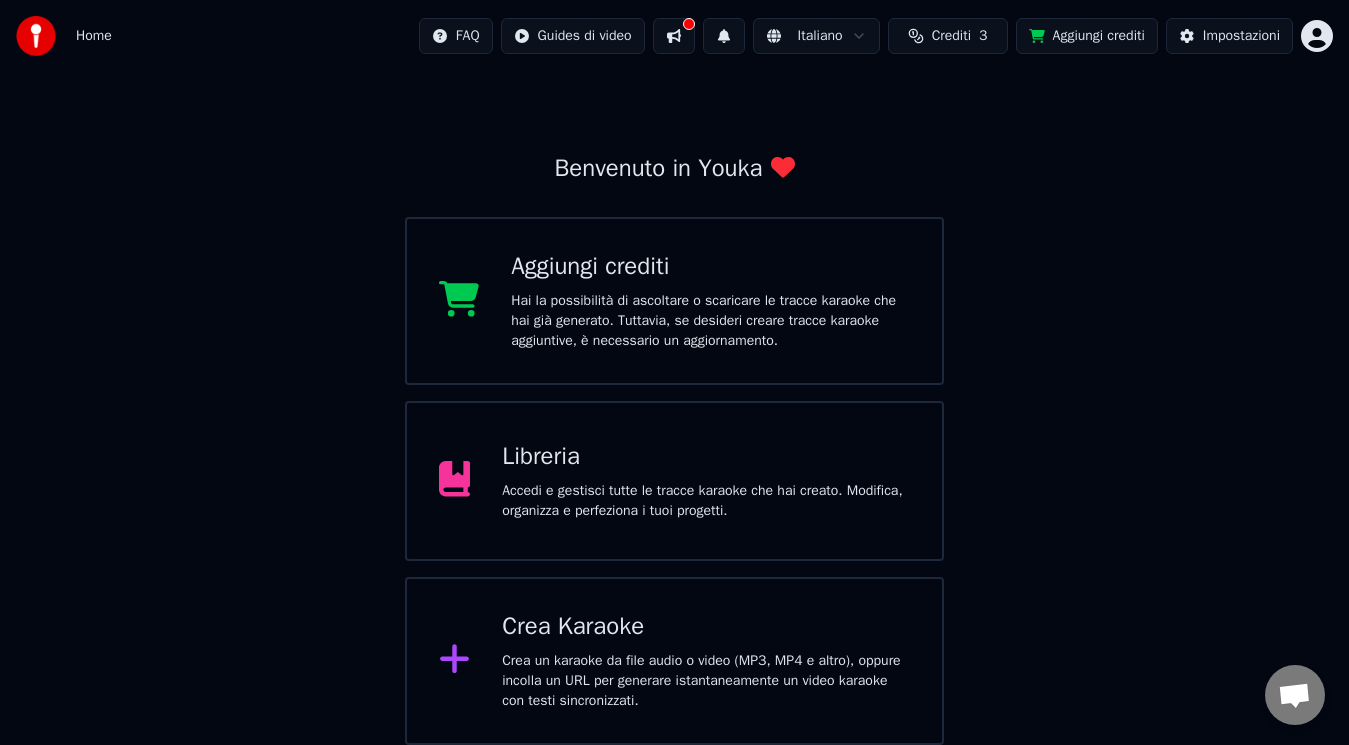 click on "Hai la possibilità di ascoltare o scaricare le tracce karaoke che hai già generato. Tuttavia, se desideri creare tracce karaoke aggiuntive, è necessario un aggiornamento." at bounding box center (710, 321) 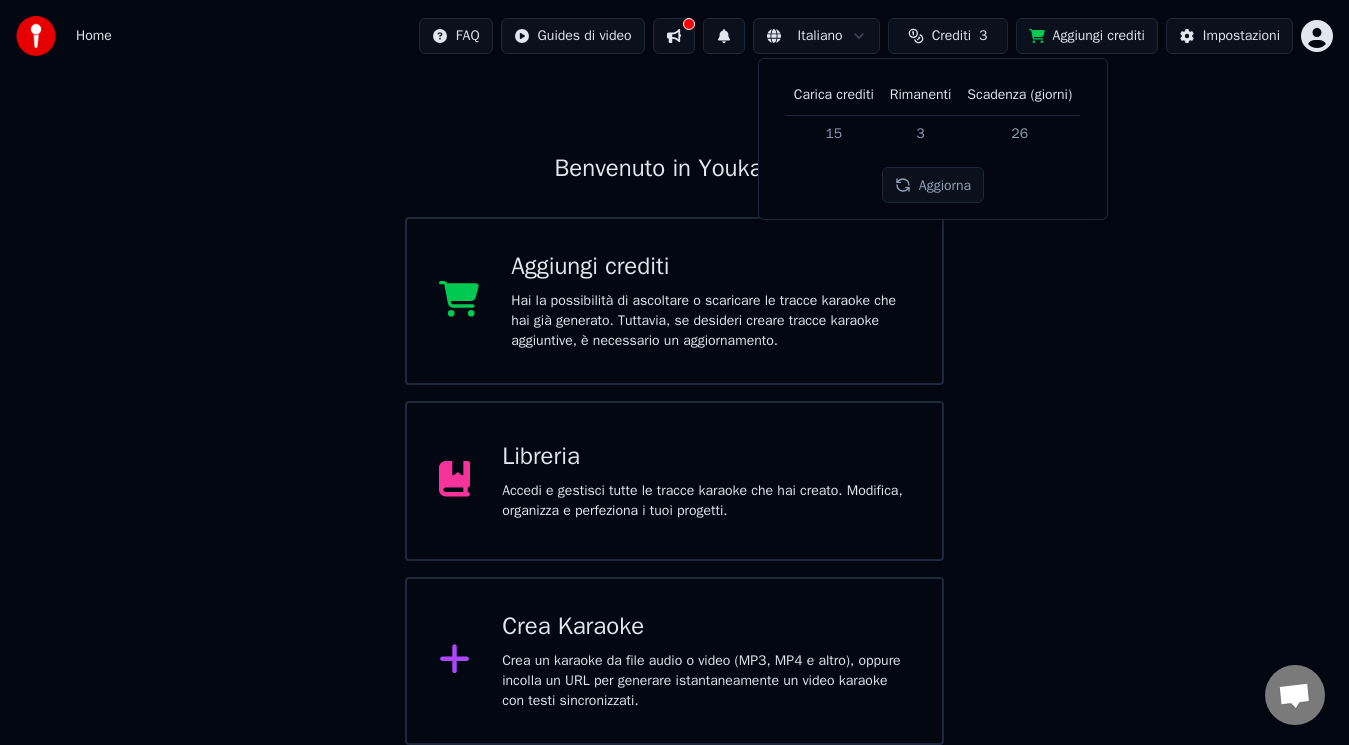 click on "Aggiorna" at bounding box center (933, 185) 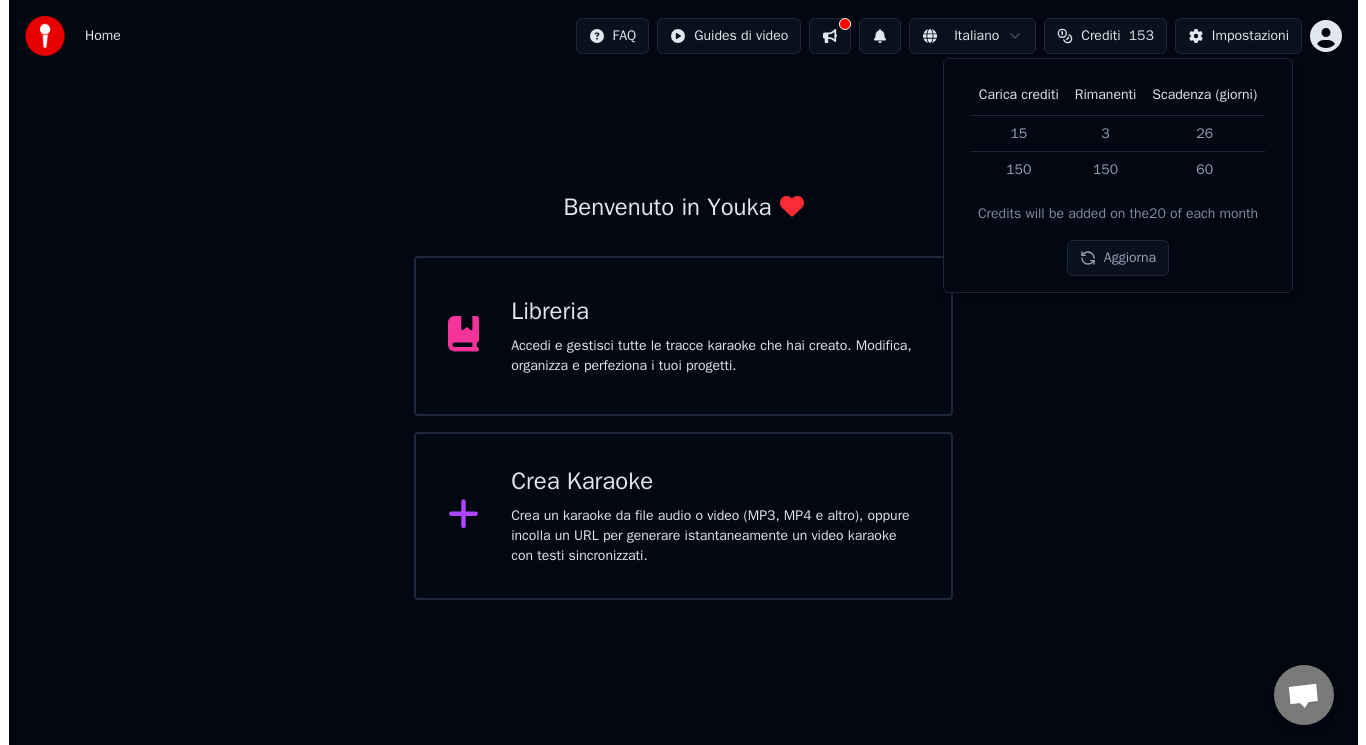 scroll, scrollTop: 0, scrollLeft: 0, axis: both 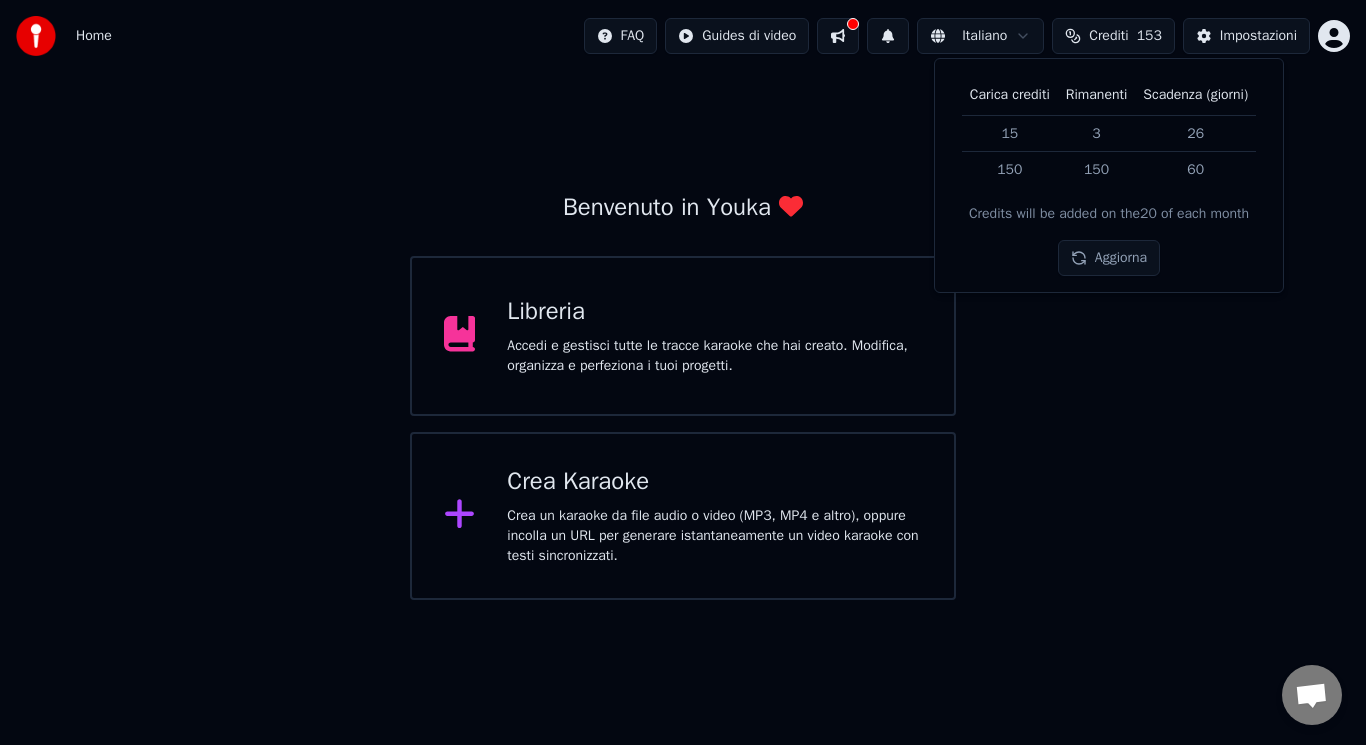 click on "Benvenuto in Youka Libreria Accedi e gestisci tutte le tracce karaoke che hai creato. Modifica, organizza e perfeziona i tuoi progetti. Crea Karaoke Crea un karaoke da file audio o video (MP3, MP4 e altro), oppure incolla un URL per generare istantaneamente un video karaoke con testi sincronizzati." at bounding box center [683, 336] 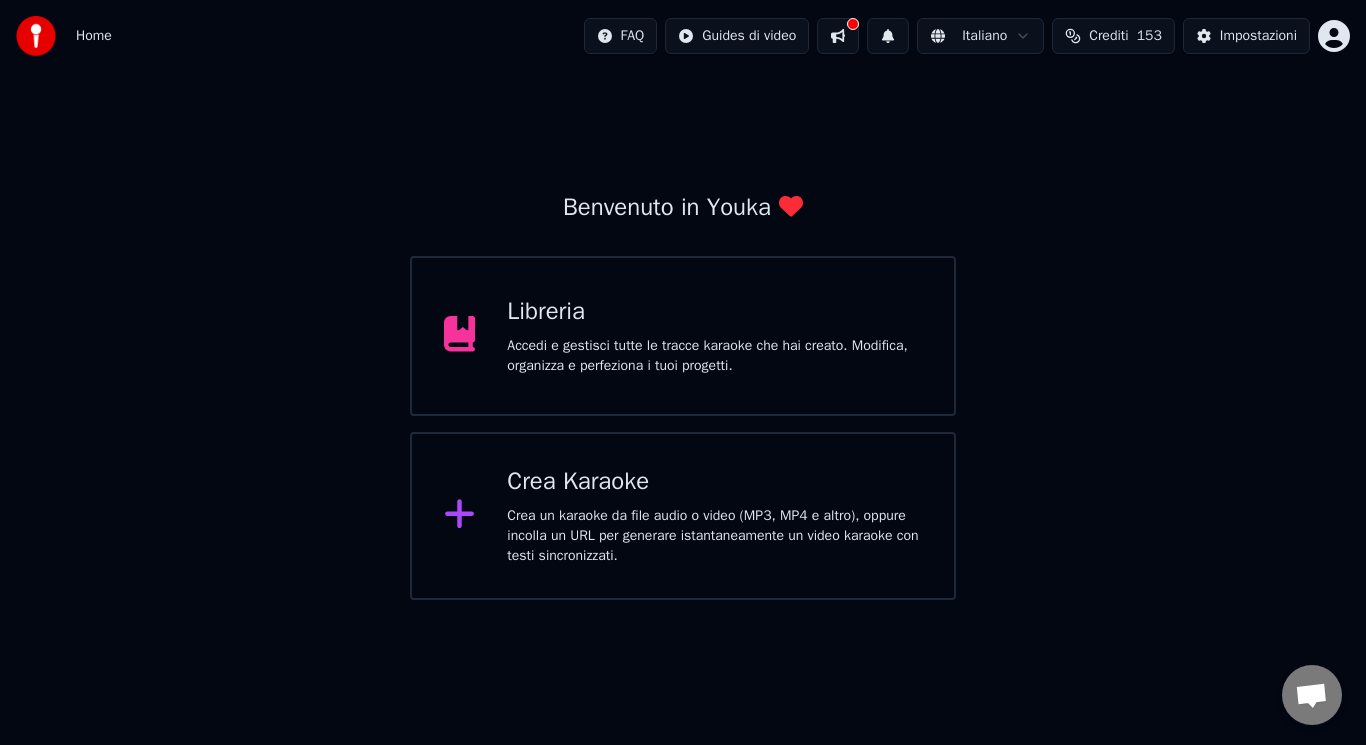 click on "Crea un karaoke da file audio o video (MP3, MP4 e altro), oppure incolla un URL per generare istantaneamente un video karaoke con testi sincronizzati." at bounding box center [714, 536] 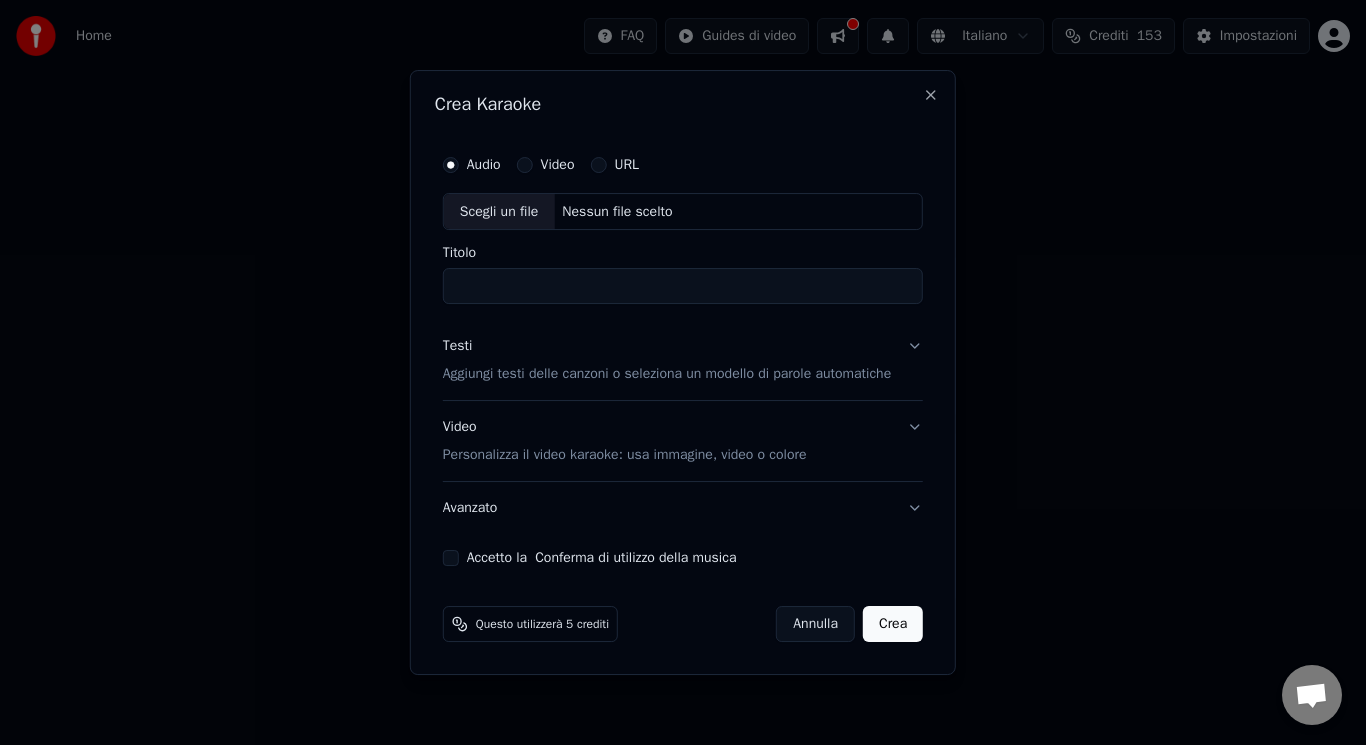 click on "Scegli un file" at bounding box center (499, 212) 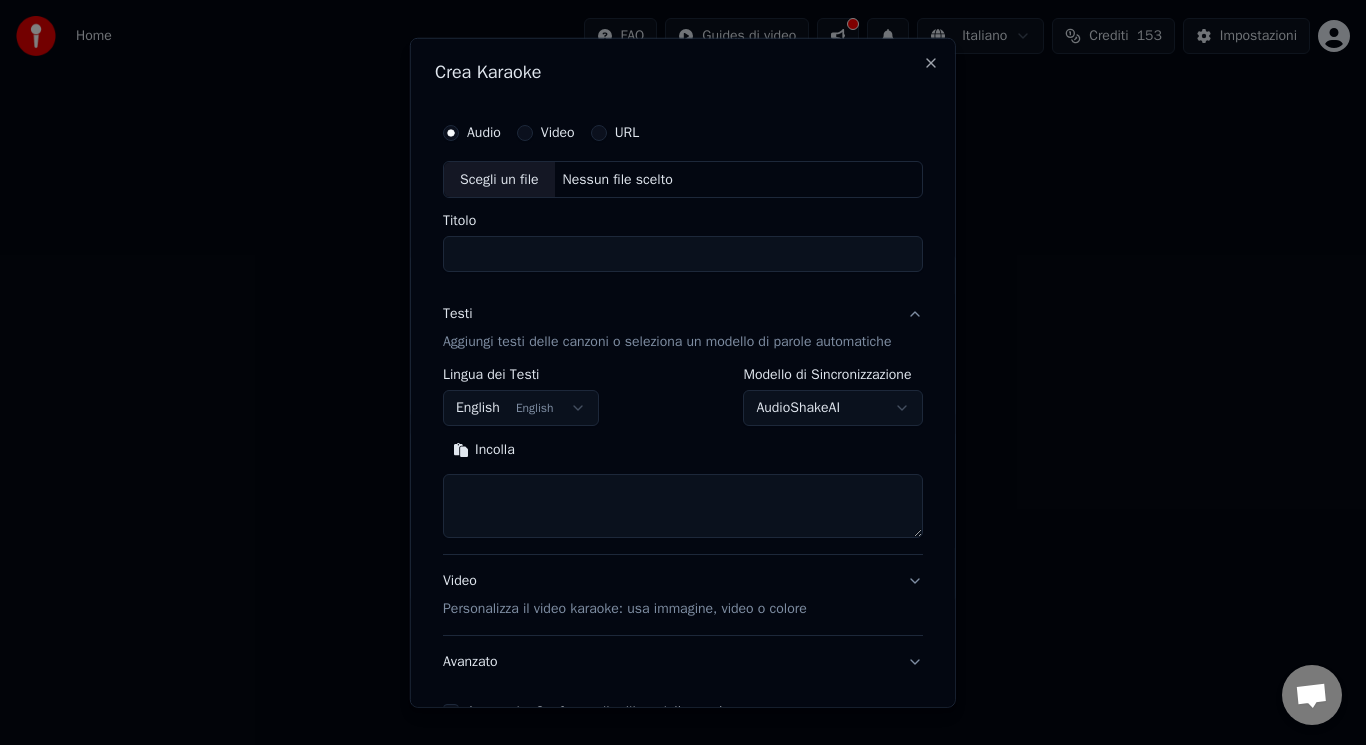 scroll, scrollTop: 121, scrollLeft: 0, axis: vertical 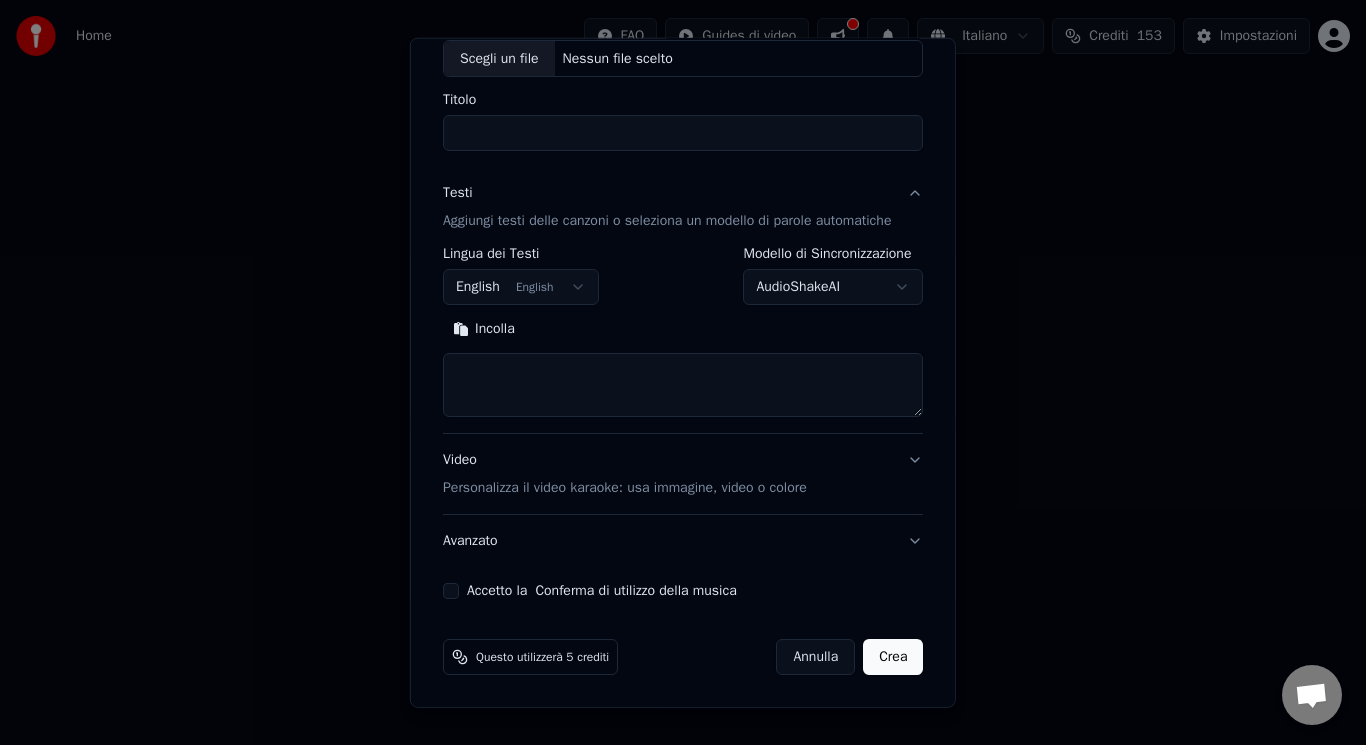 click on "Accetto la   Conferma di utilizzo della musica" at bounding box center (451, 591) 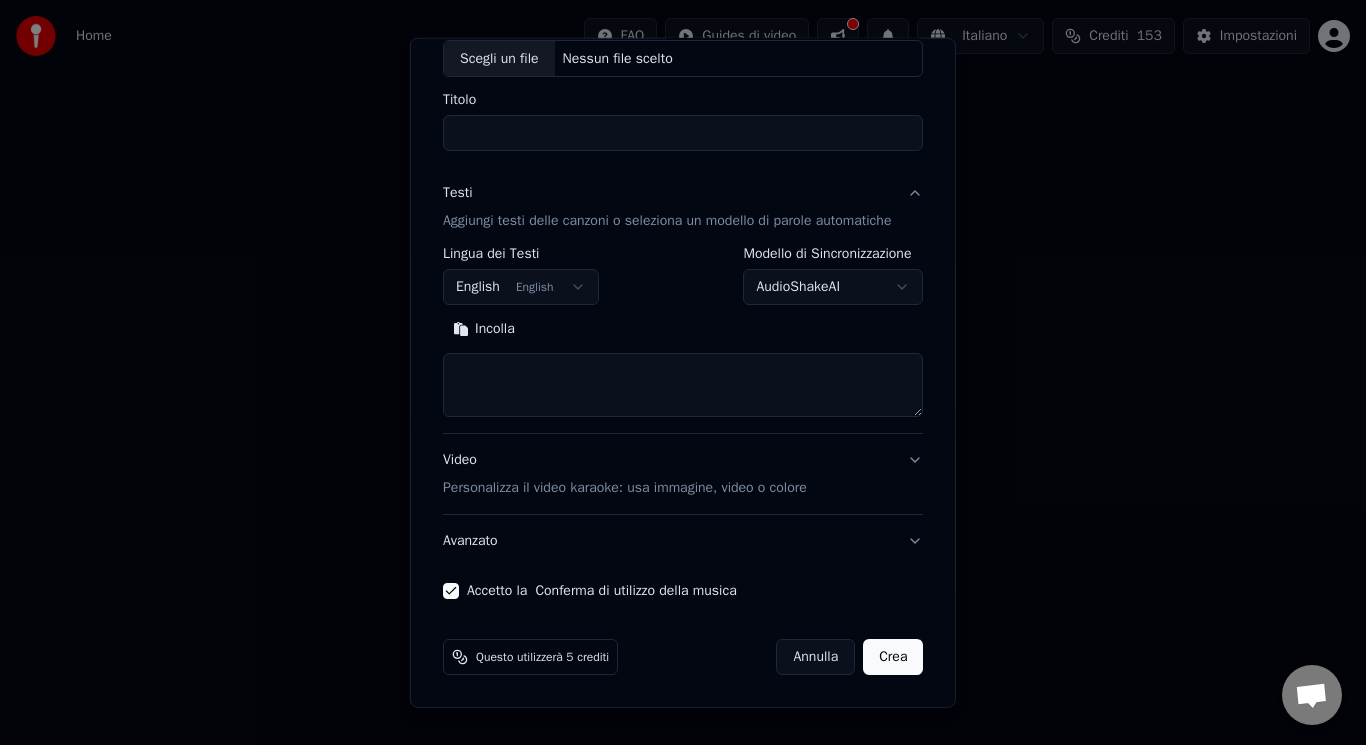 scroll, scrollTop: 0, scrollLeft: 0, axis: both 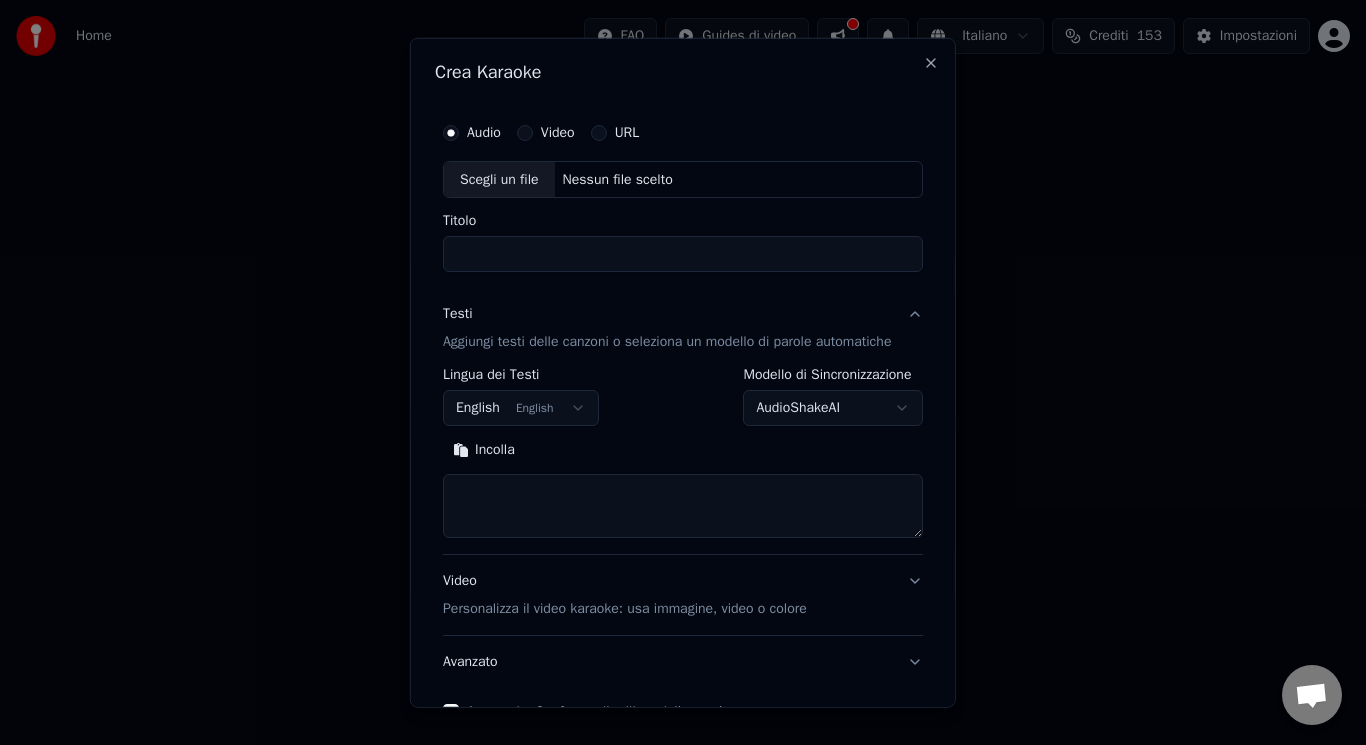 click on "Scegli un file" at bounding box center [499, 179] 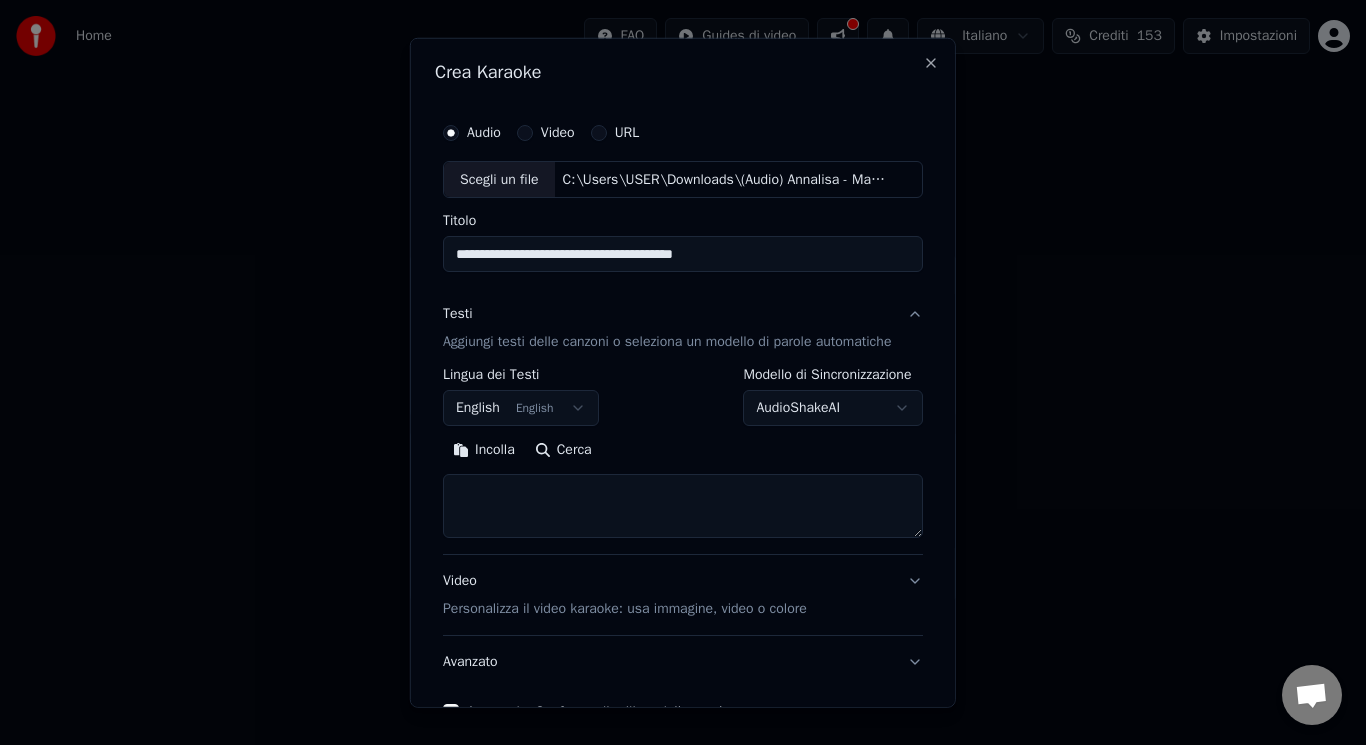 drag, startPoint x: 702, startPoint y: 254, endPoint x: 446, endPoint y: 258, distance: 256.03125 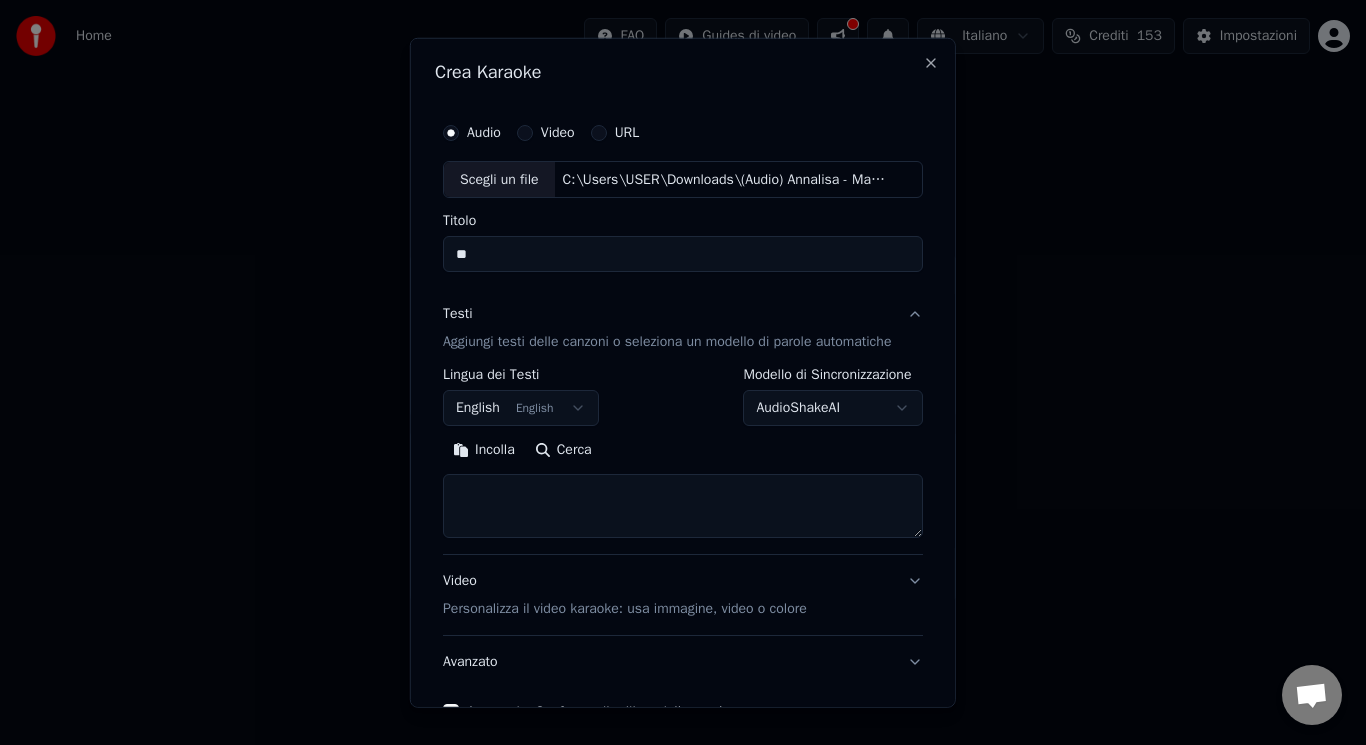 type on "*" 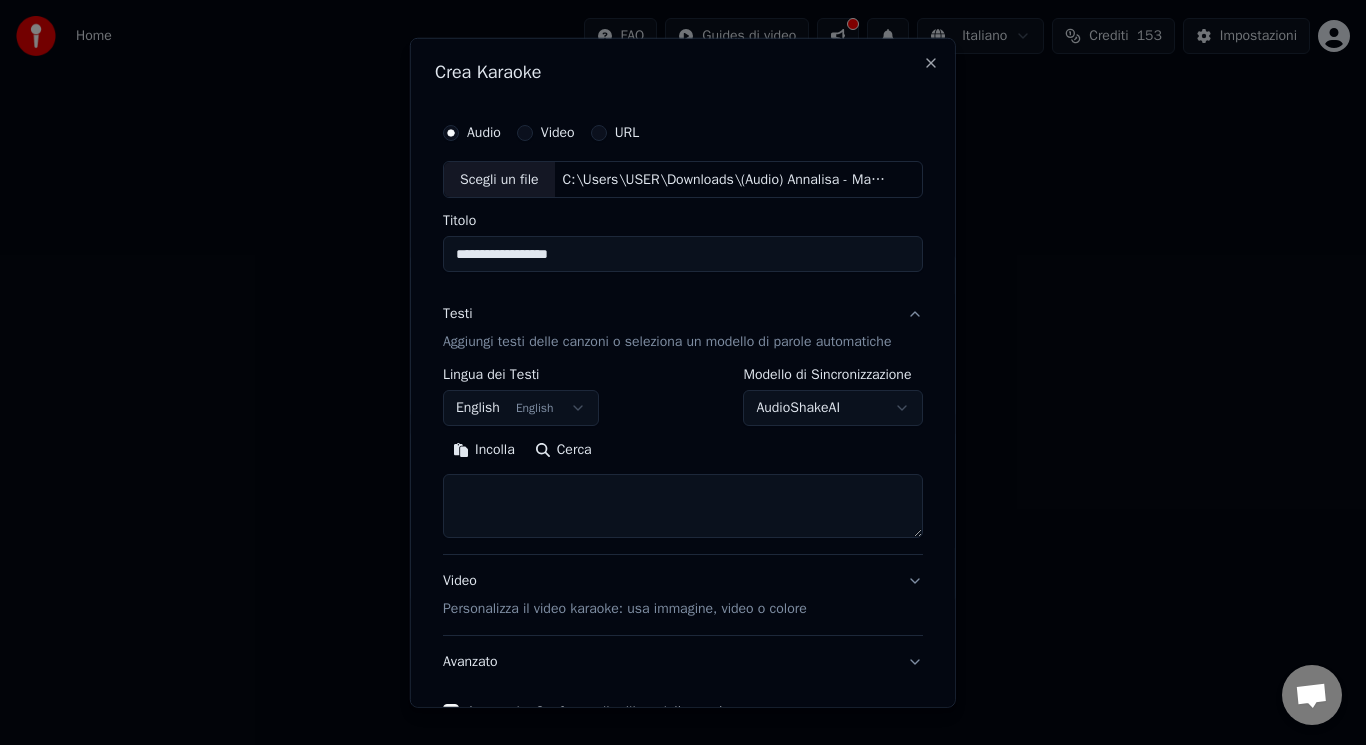type on "**********" 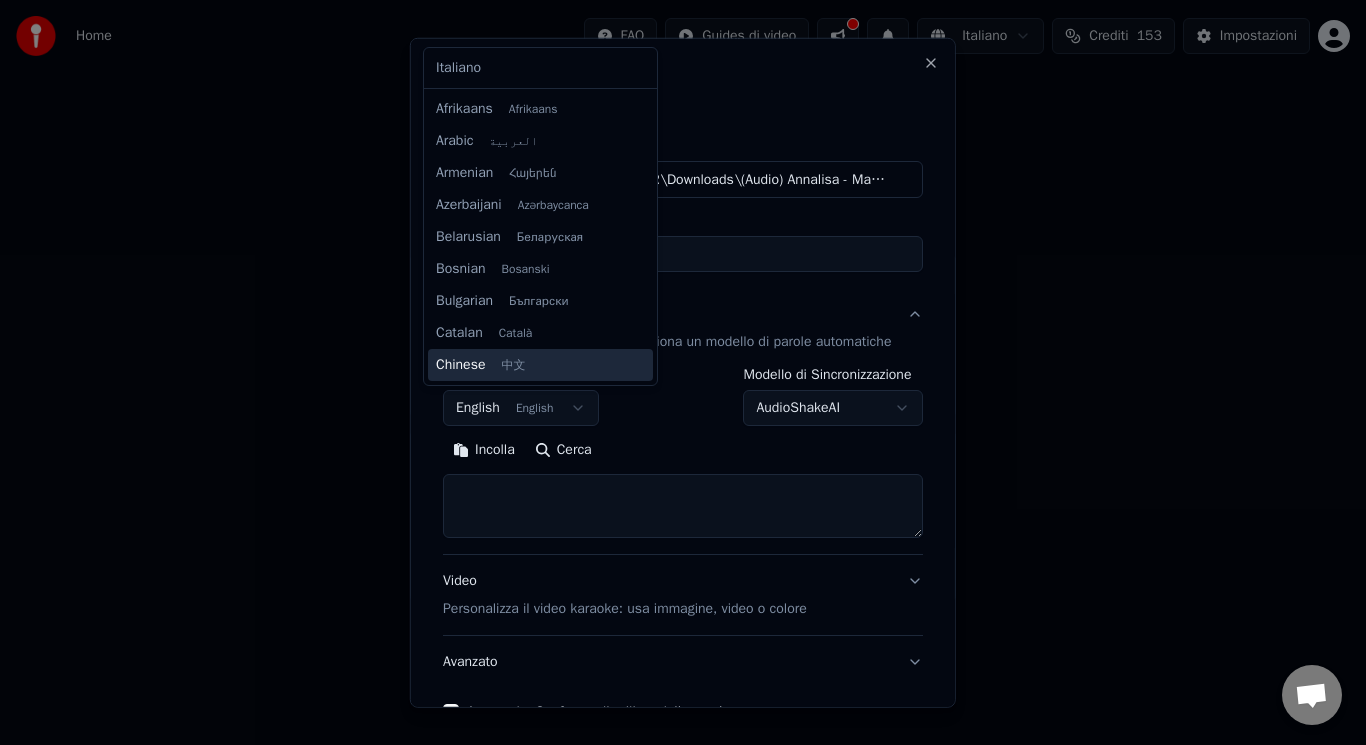 scroll, scrollTop: 160, scrollLeft: 0, axis: vertical 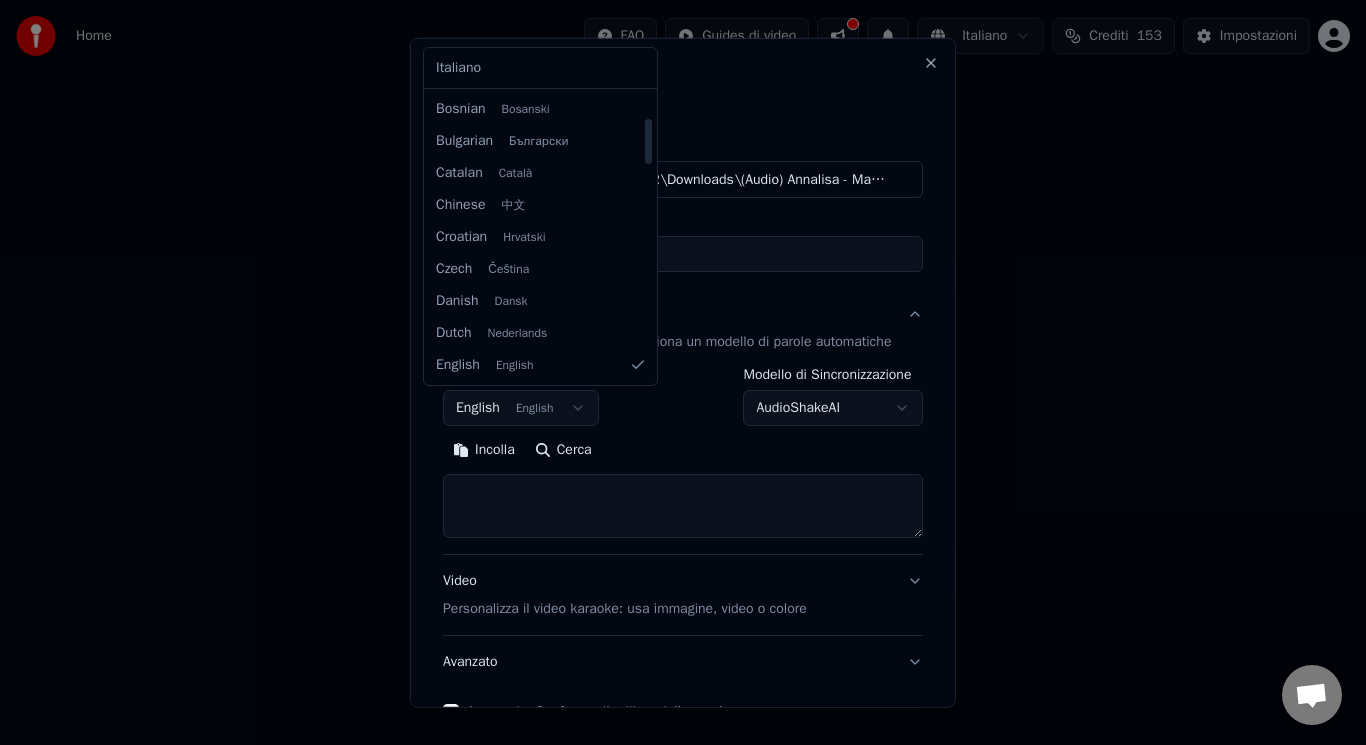 select on "**" 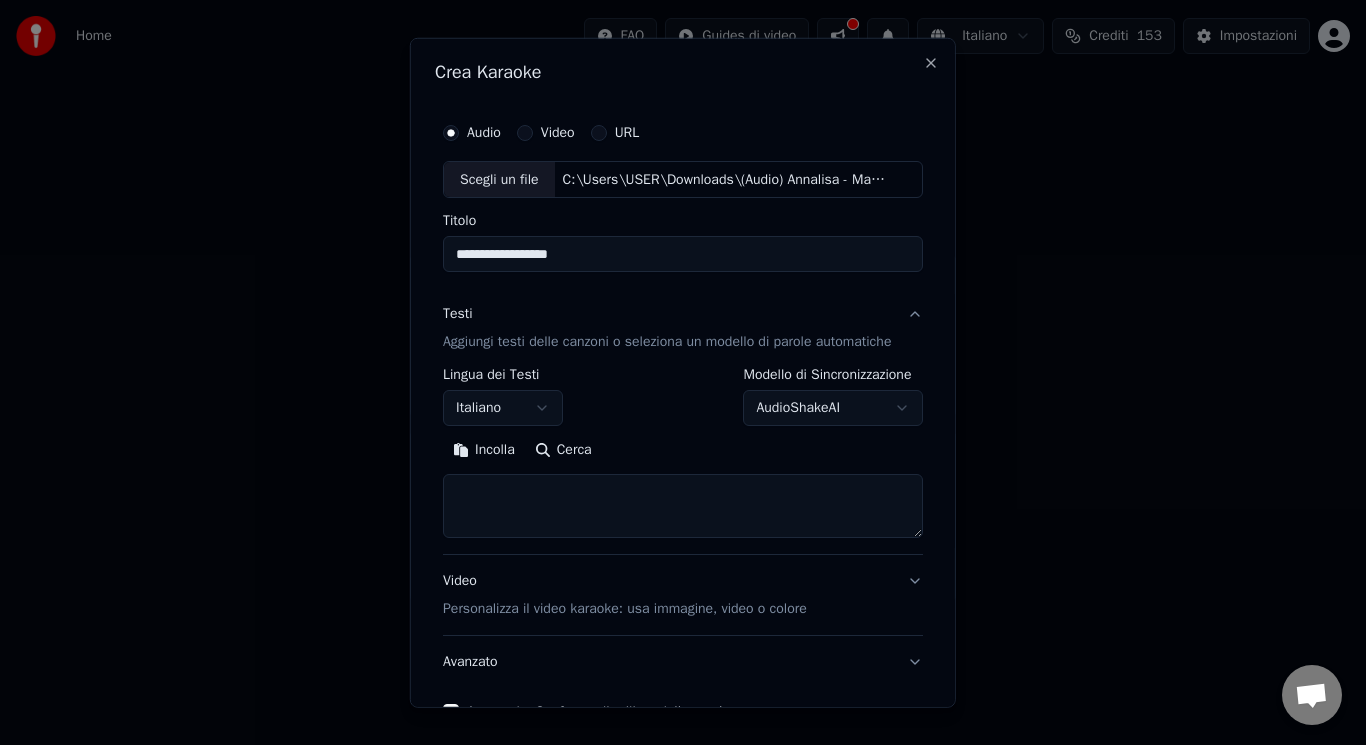 click at bounding box center [683, 506] 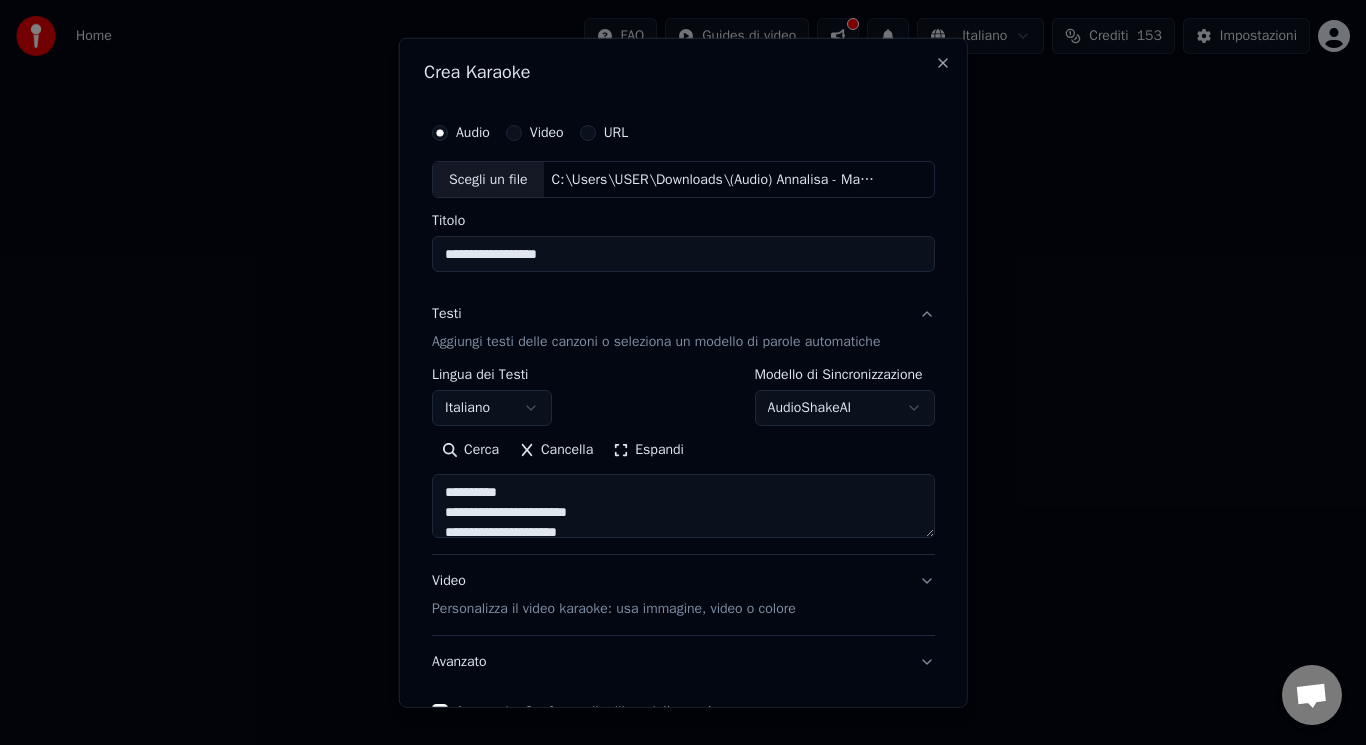 drag, startPoint x: 517, startPoint y: 490, endPoint x: 295, endPoint y: 488, distance: 222.009 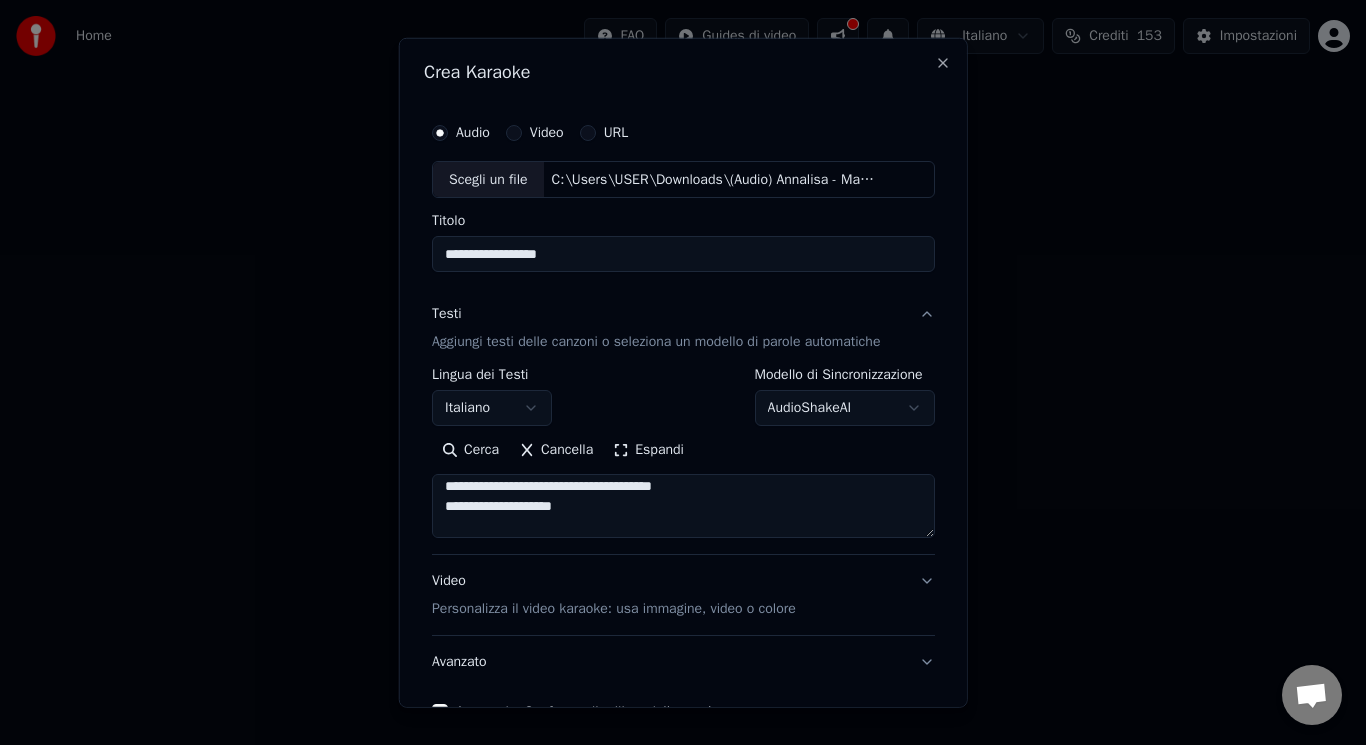 scroll, scrollTop: 206, scrollLeft: 0, axis: vertical 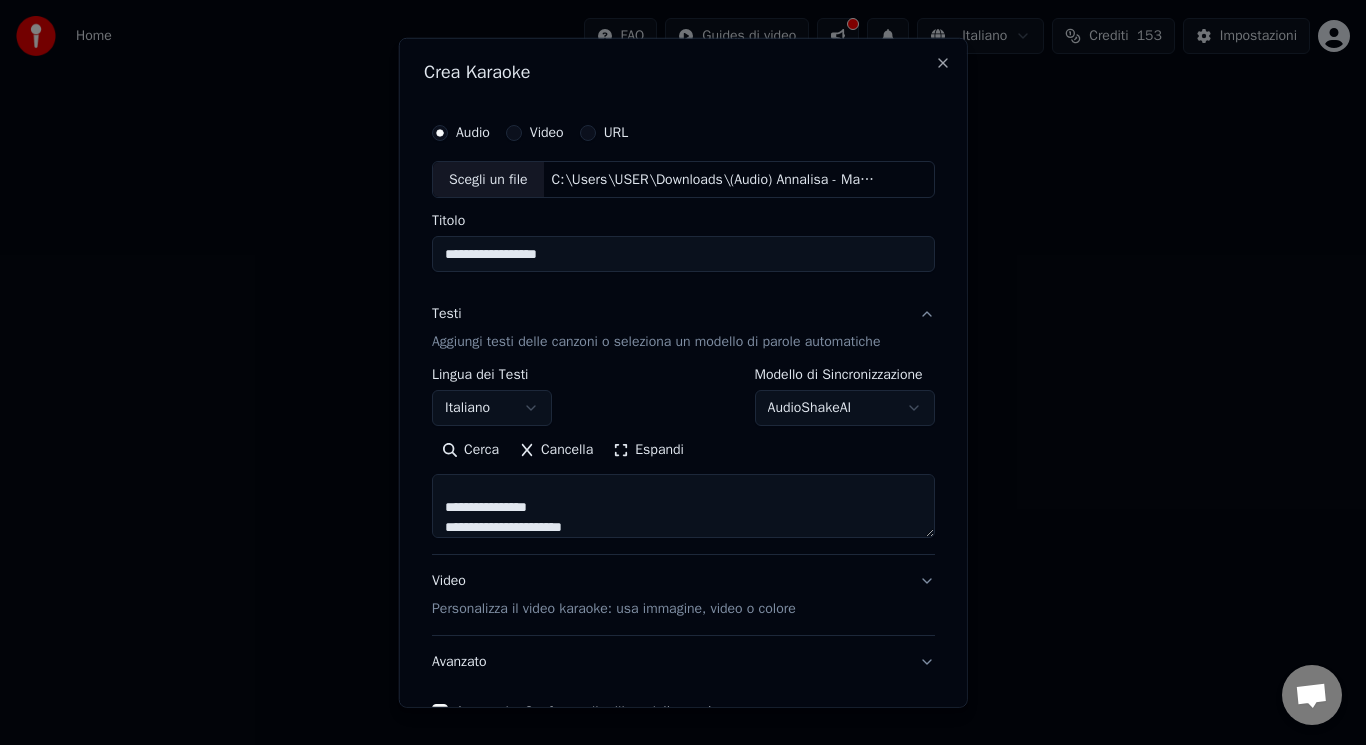 drag, startPoint x: 535, startPoint y: 523, endPoint x: 435, endPoint y: 498, distance: 103.077644 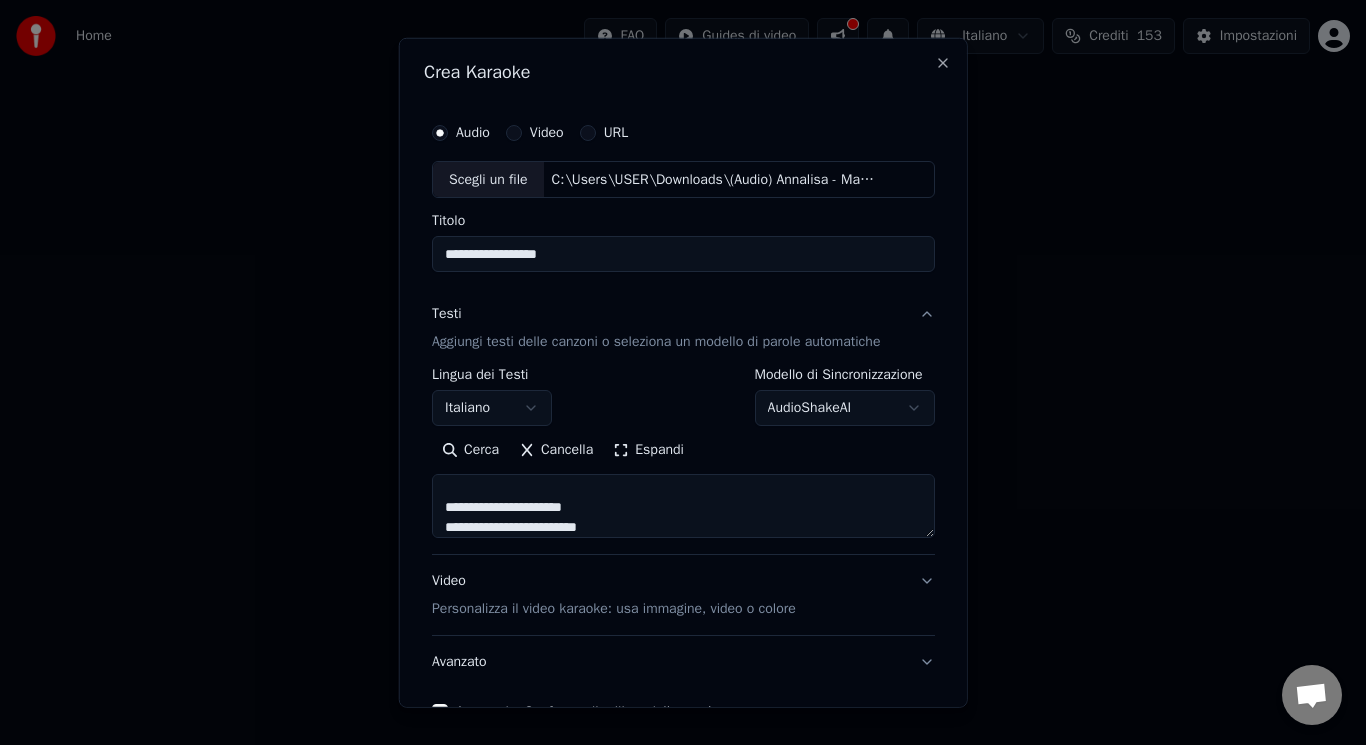 type on "**********" 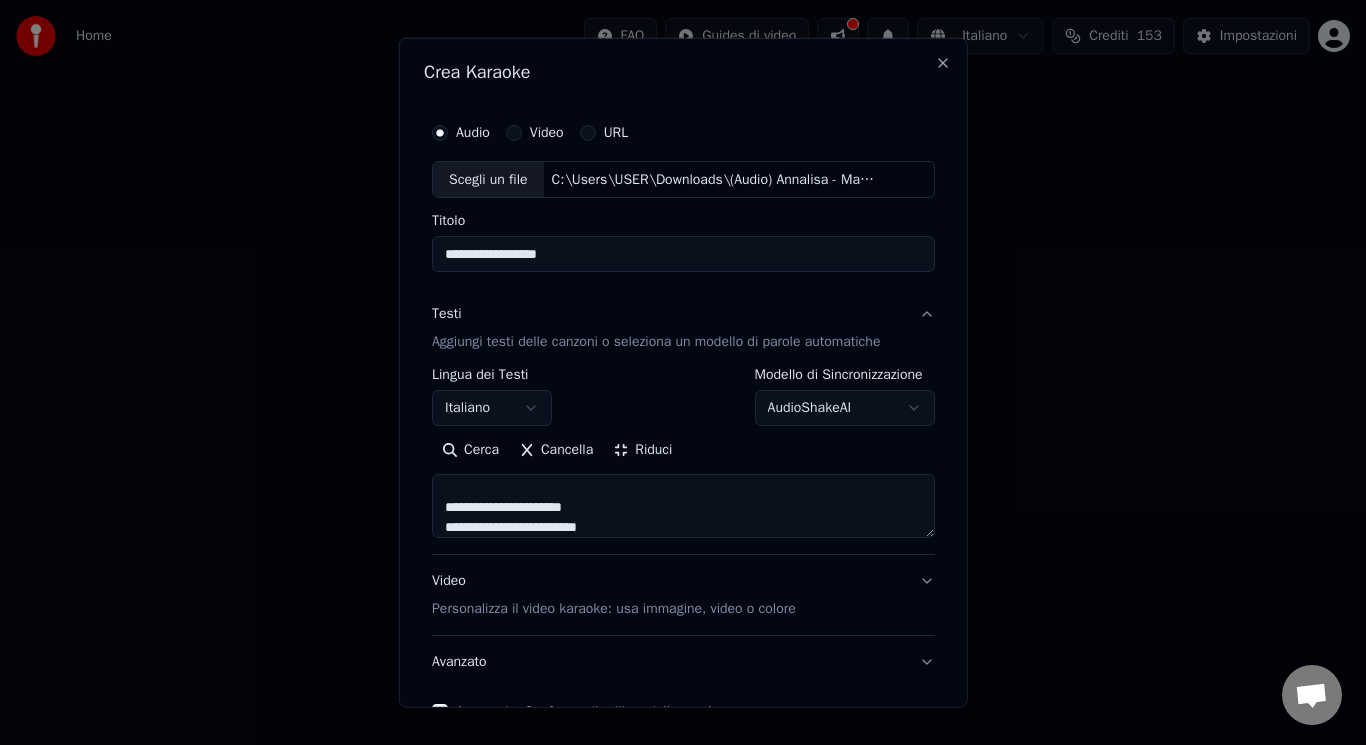 scroll, scrollTop: 2, scrollLeft: 0, axis: vertical 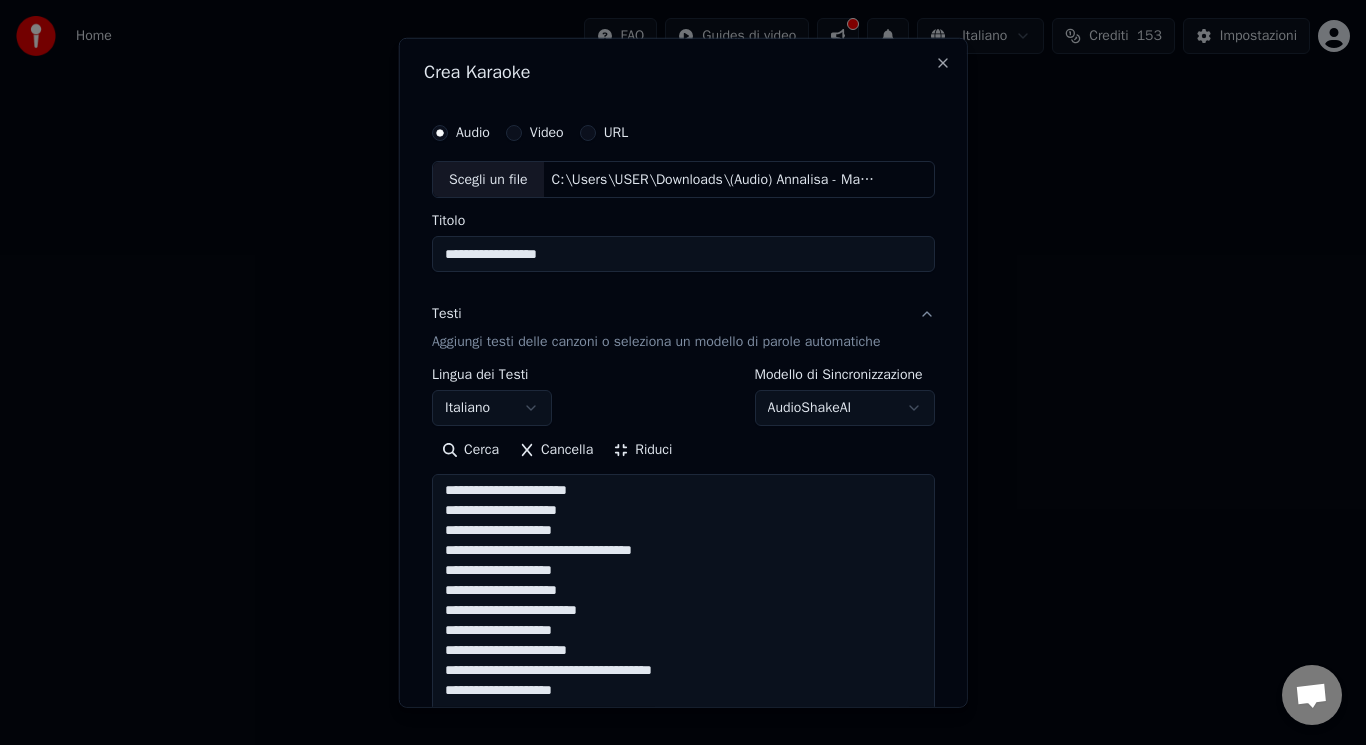 type 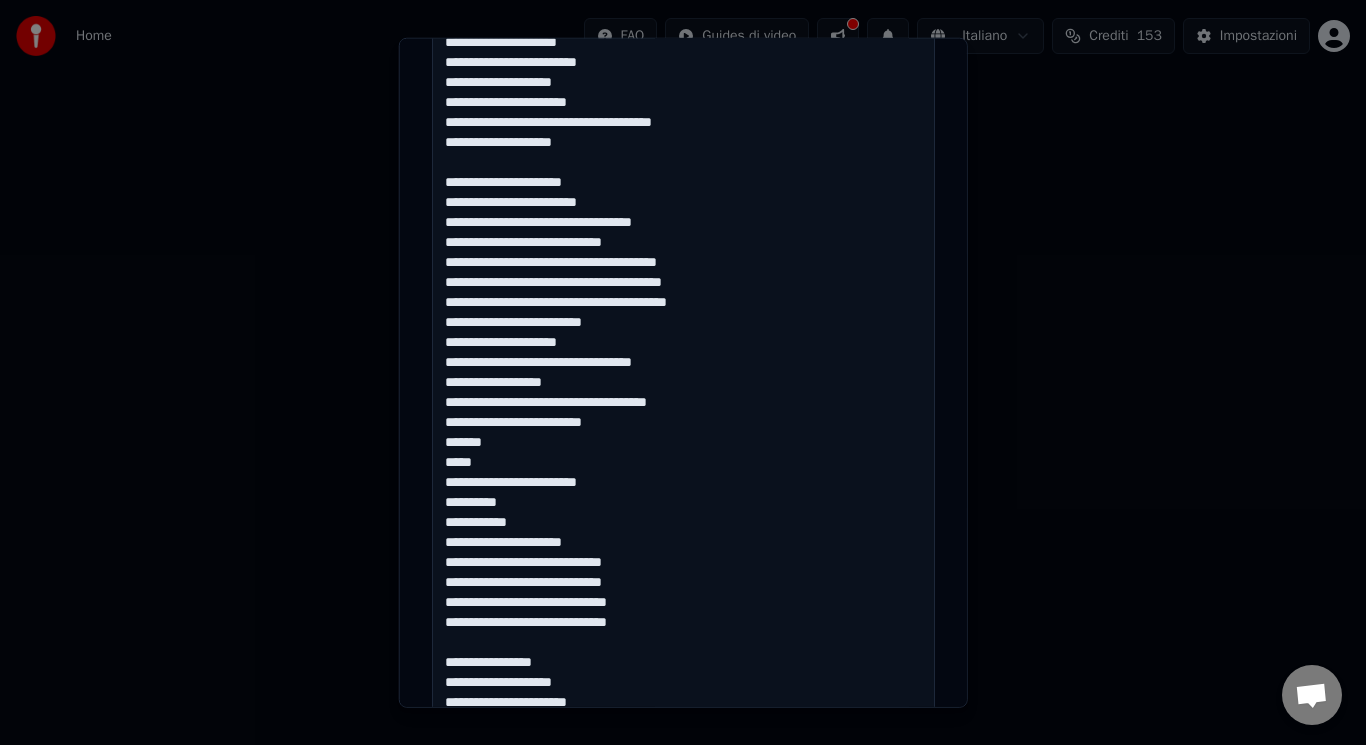 scroll, scrollTop: 600, scrollLeft: 0, axis: vertical 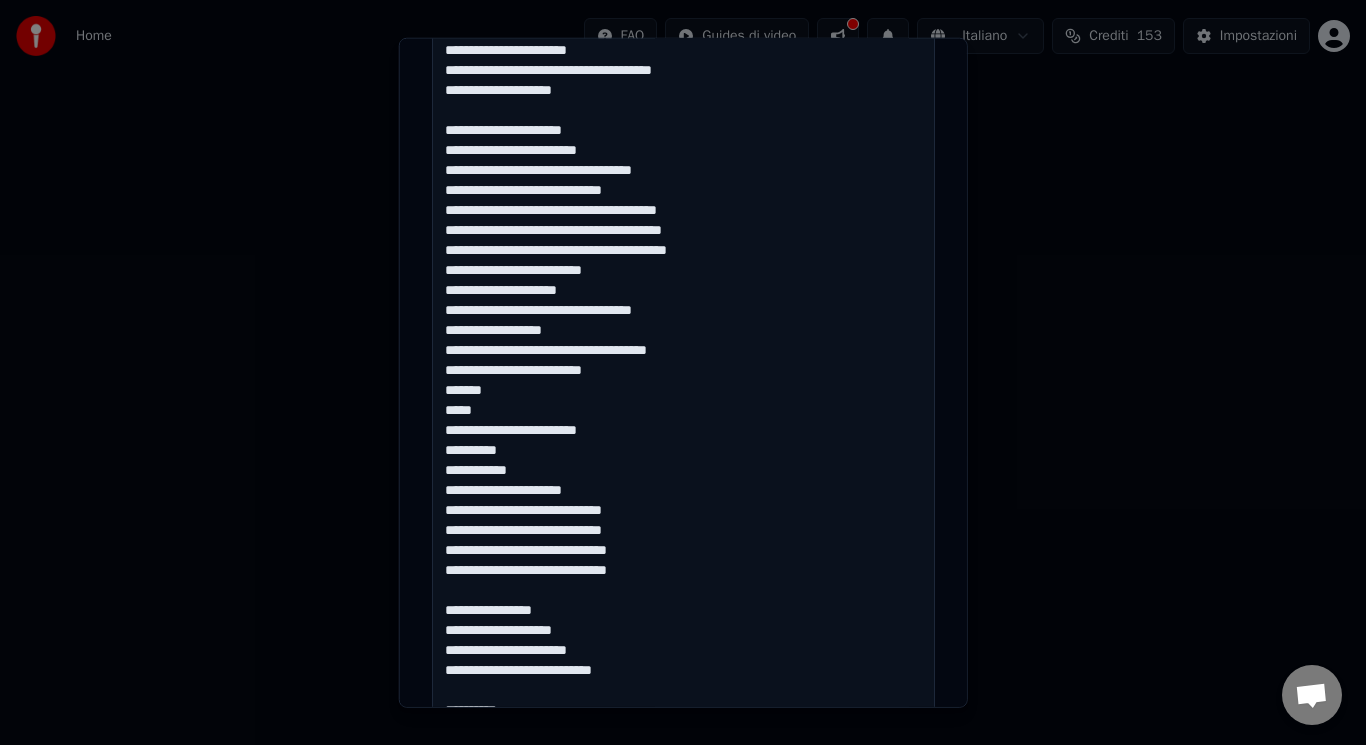 drag, startPoint x: 531, startPoint y: 465, endPoint x: 435, endPoint y: 297, distance: 193.49419 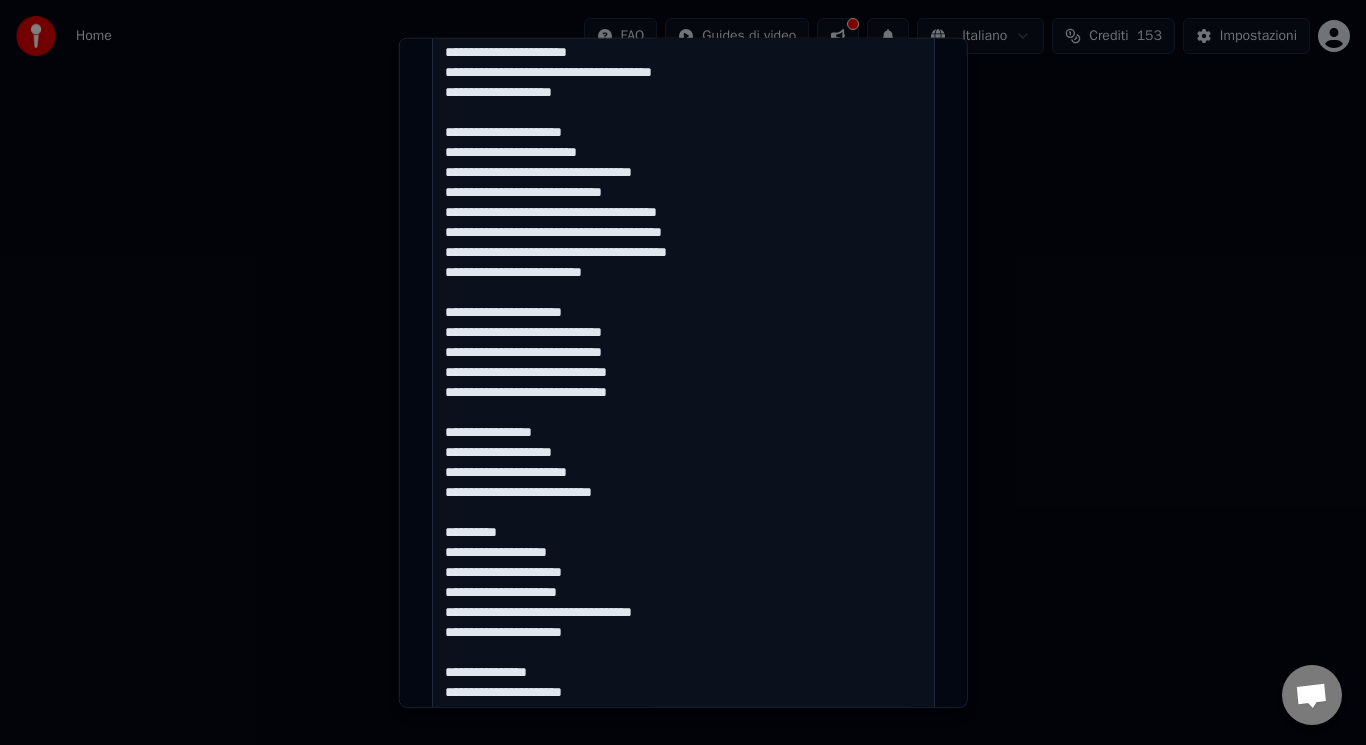 scroll, scrollTop: 0, scrollLeft: 0, axis: both 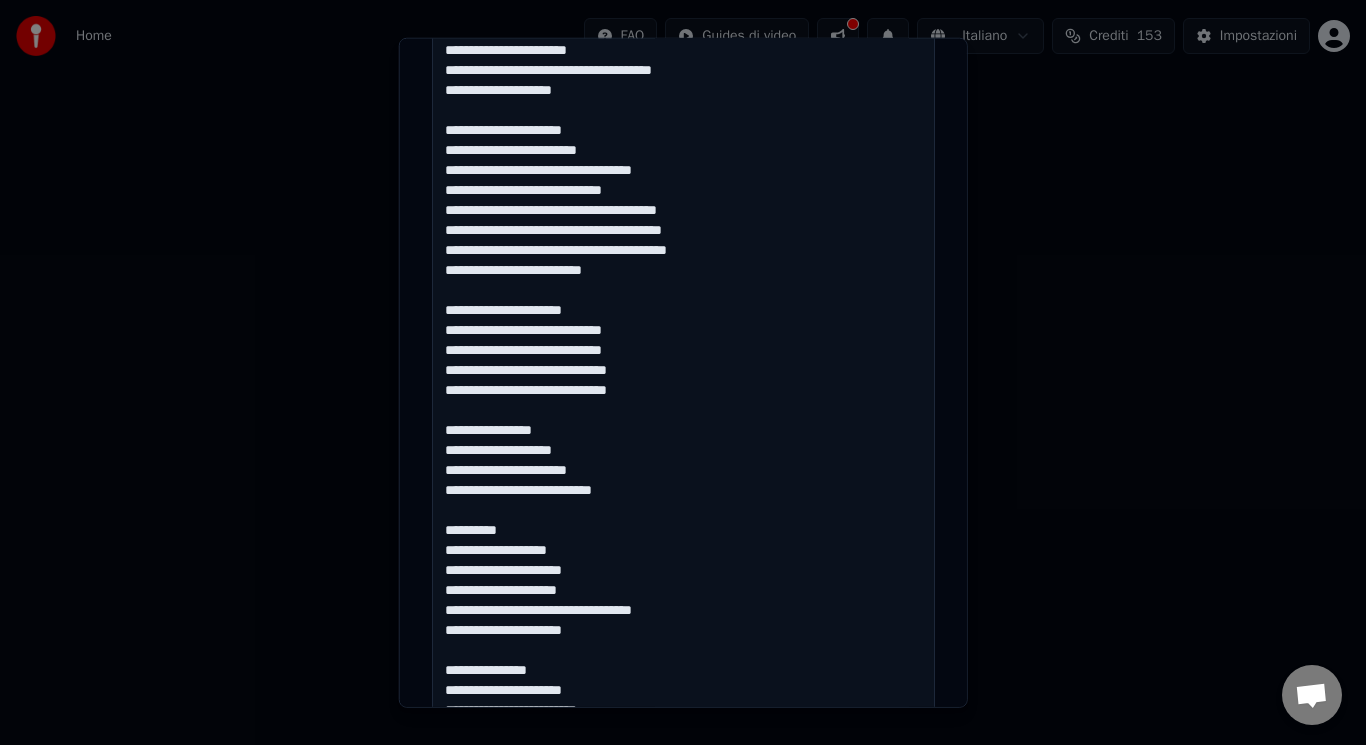 drag, startPoint x: 550, startPoint y: 424, endPoint x: 439, endPoint y: 416, distance: 111.28792 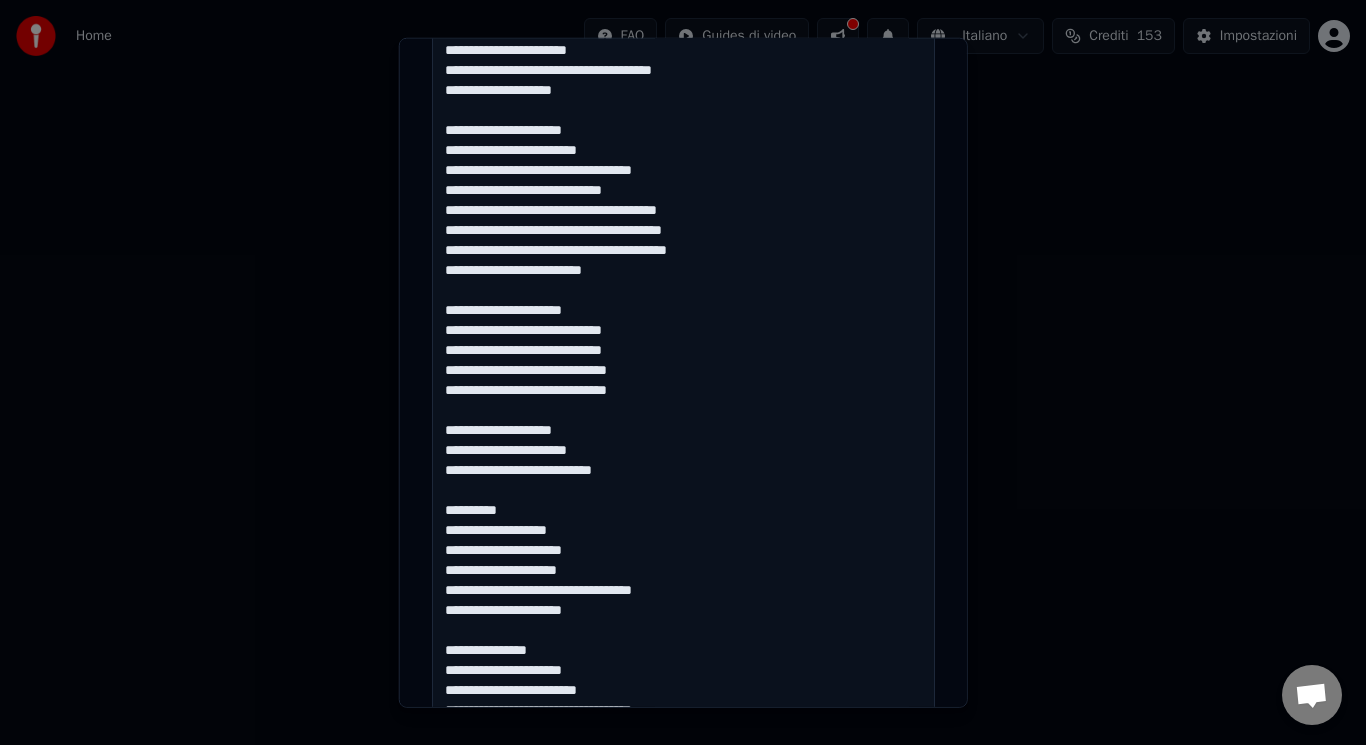 drag, startPoint x: 517, startPoint y: 509, endPoint x: 440, endPoint y: 497, distance: 77.92946 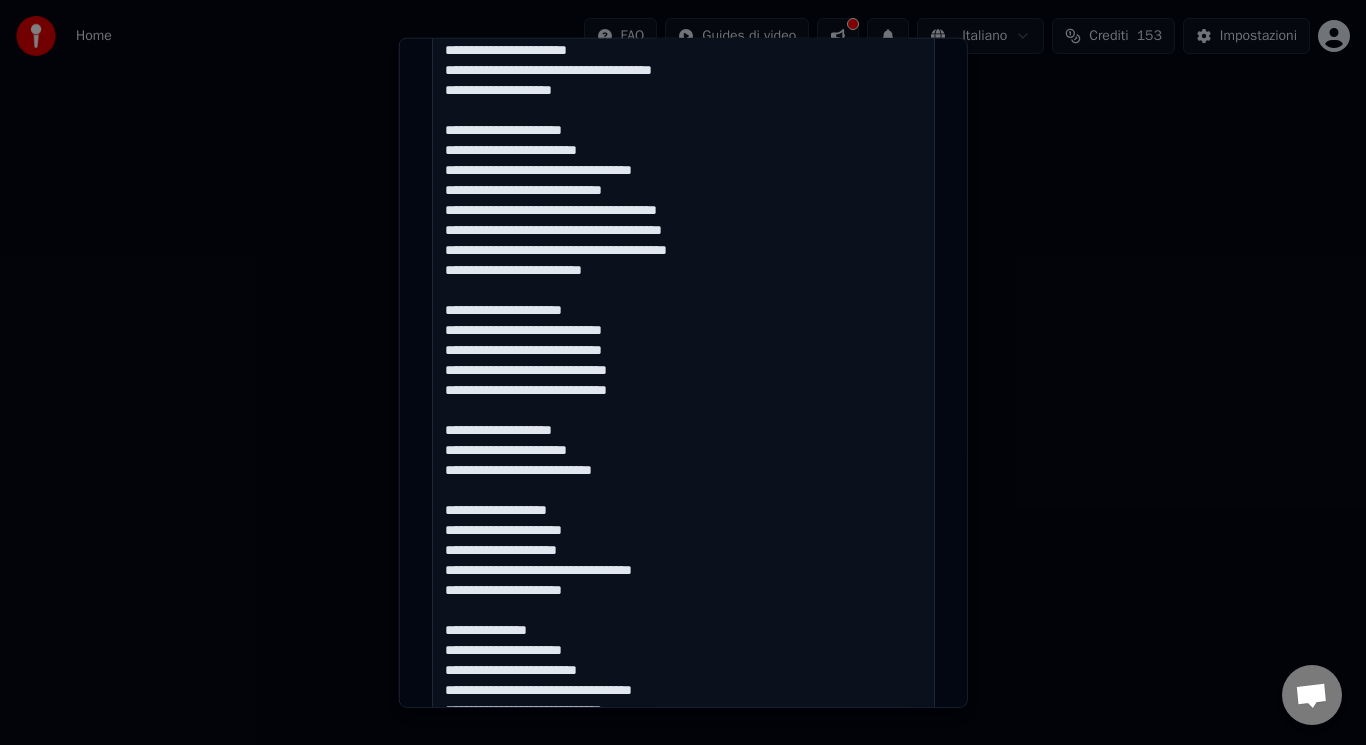 drag, startPoint x: 547, startPoint y: 625, endPoint x: 432, endPoint y: 611, distance: 115.84904 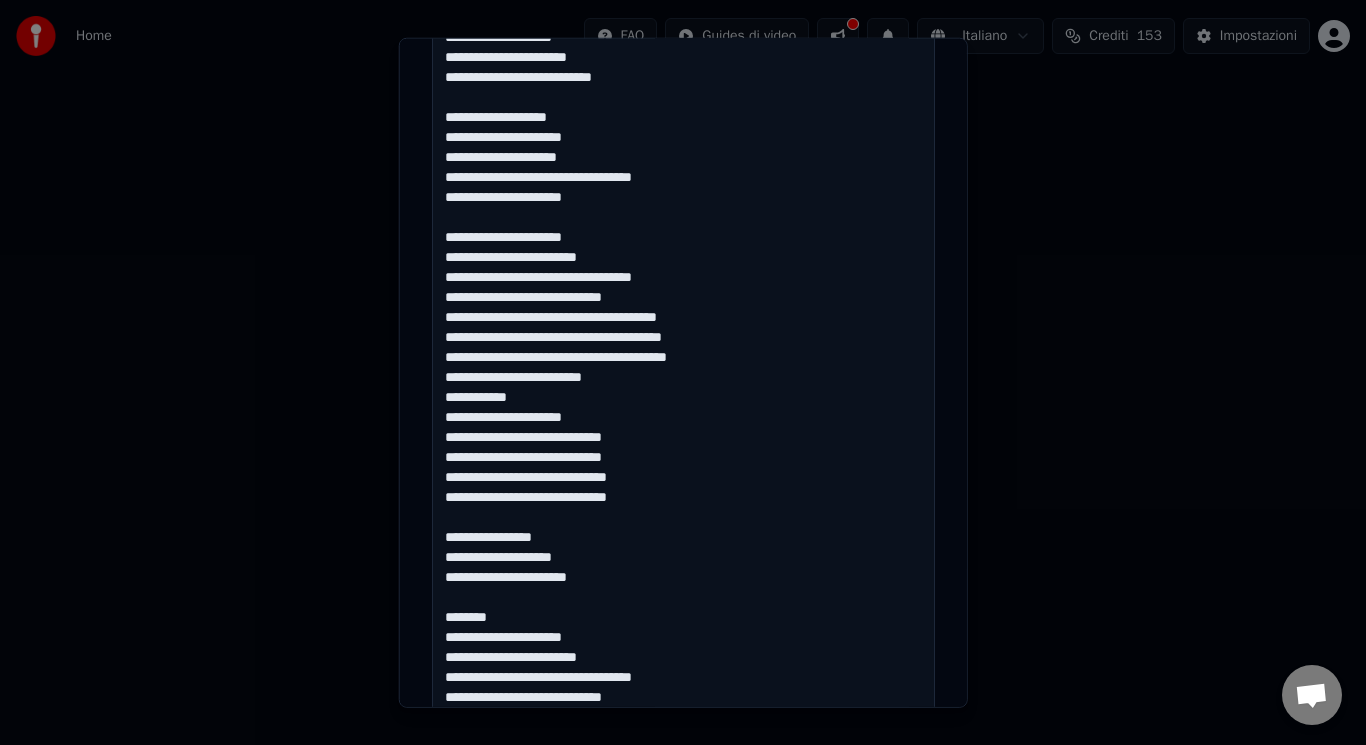 scroll, scrollTop: 1055, scrollLeft: 0, axis: vertical 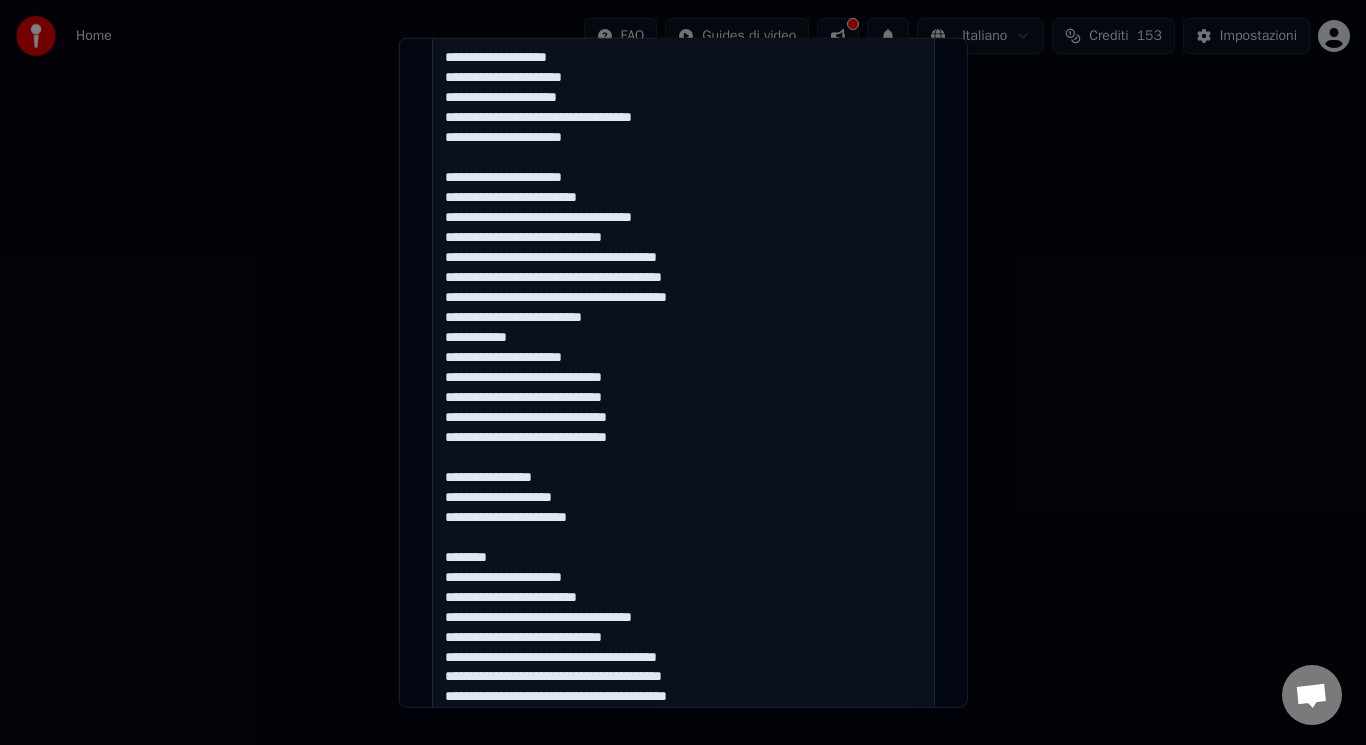 drag, startPoint x: 527, startPoint y: 342, endPoint x: 399, endPoint y: 332, distance: 128.39003 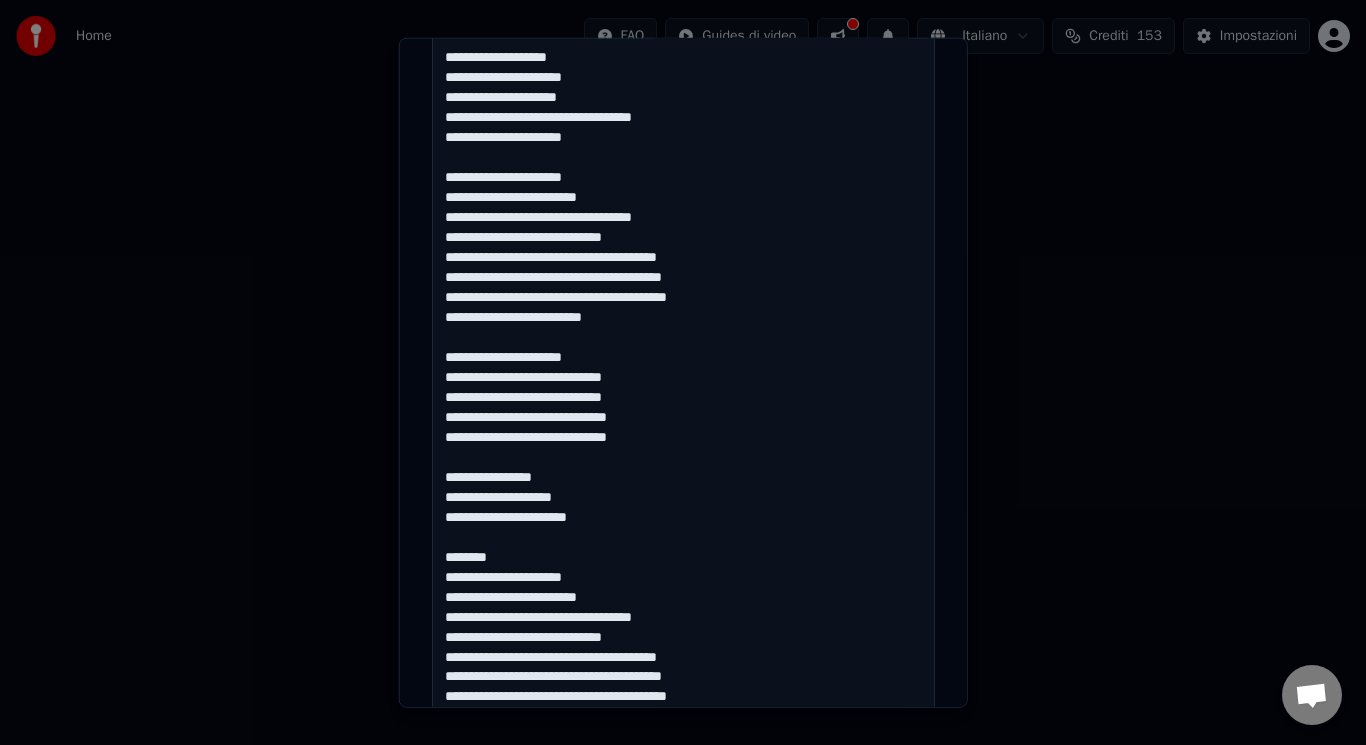 drag, startPoint x: 547, startPoint y: 480, endPoint x: 428, endPoint y: 462, distance: 120.353645 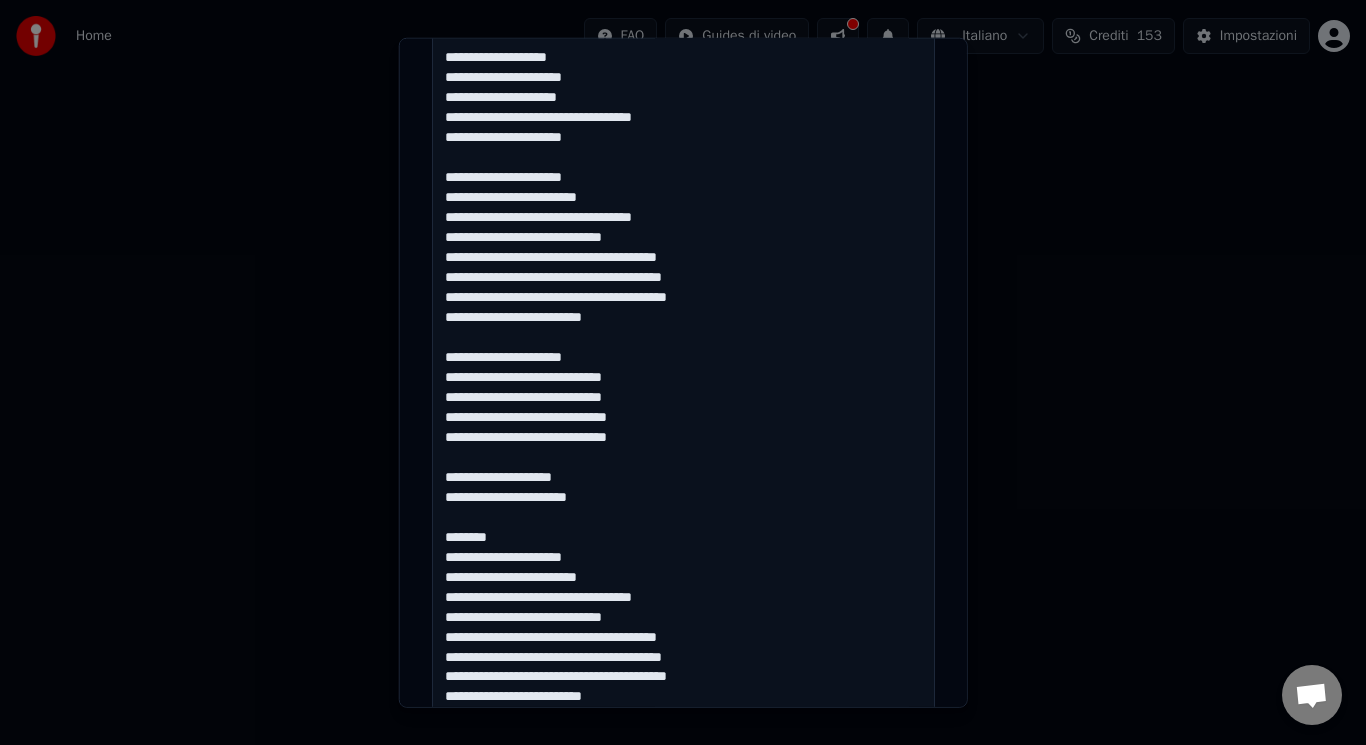 drag, startPoint x: 489, startPoint y: 535, endPoint x: 448, endPoint y: 525, distance: 42.201897 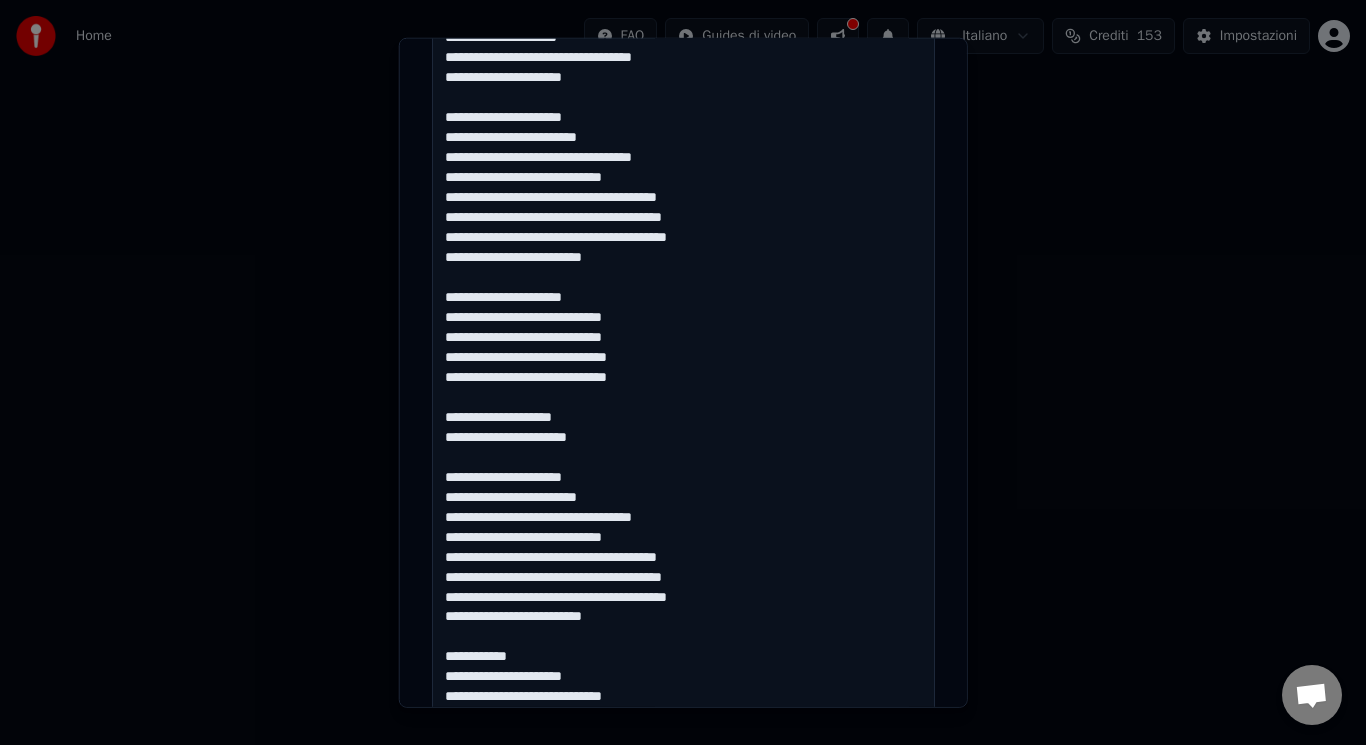 scroll, scrollTop: 1175, scrollLeft: 0, axis: vertical 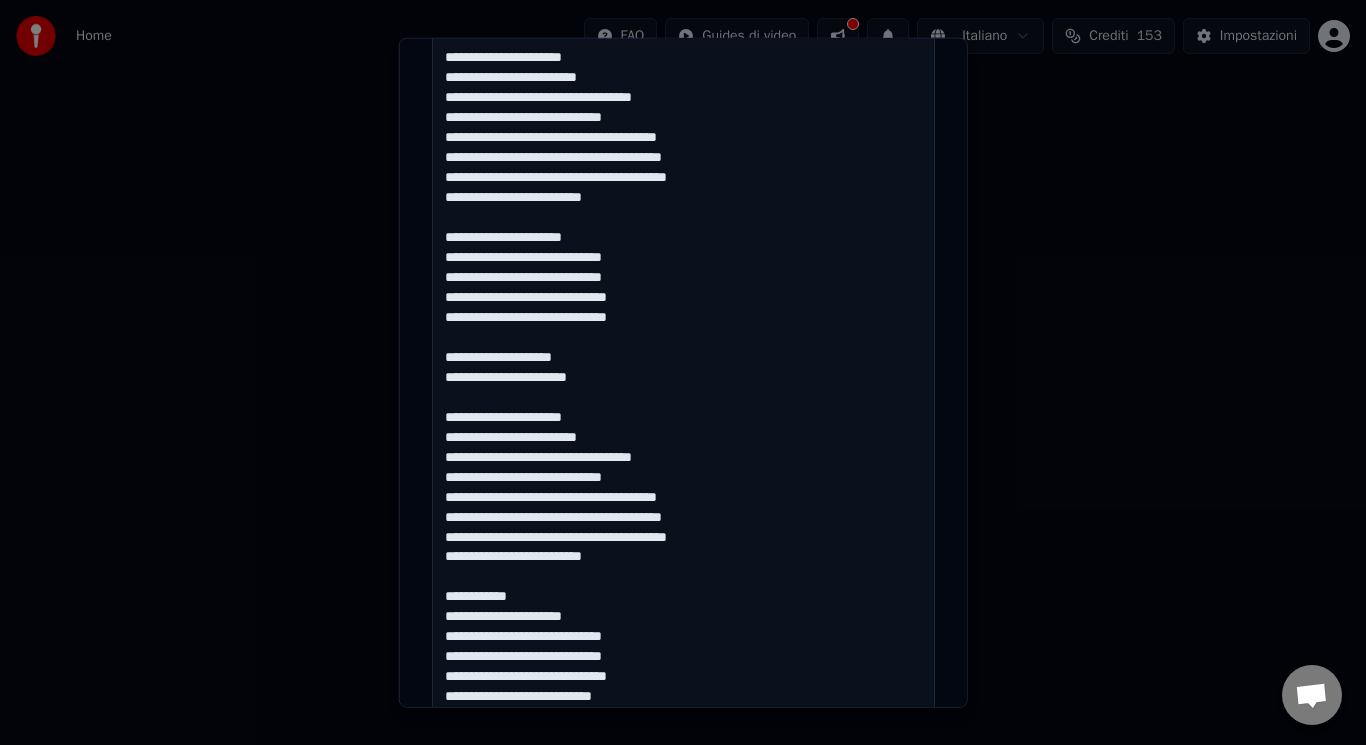 drag, startPoint x: 524, startPoint y: 606, endPoint x: 445, endPoint y: 582, distance: 82.565125 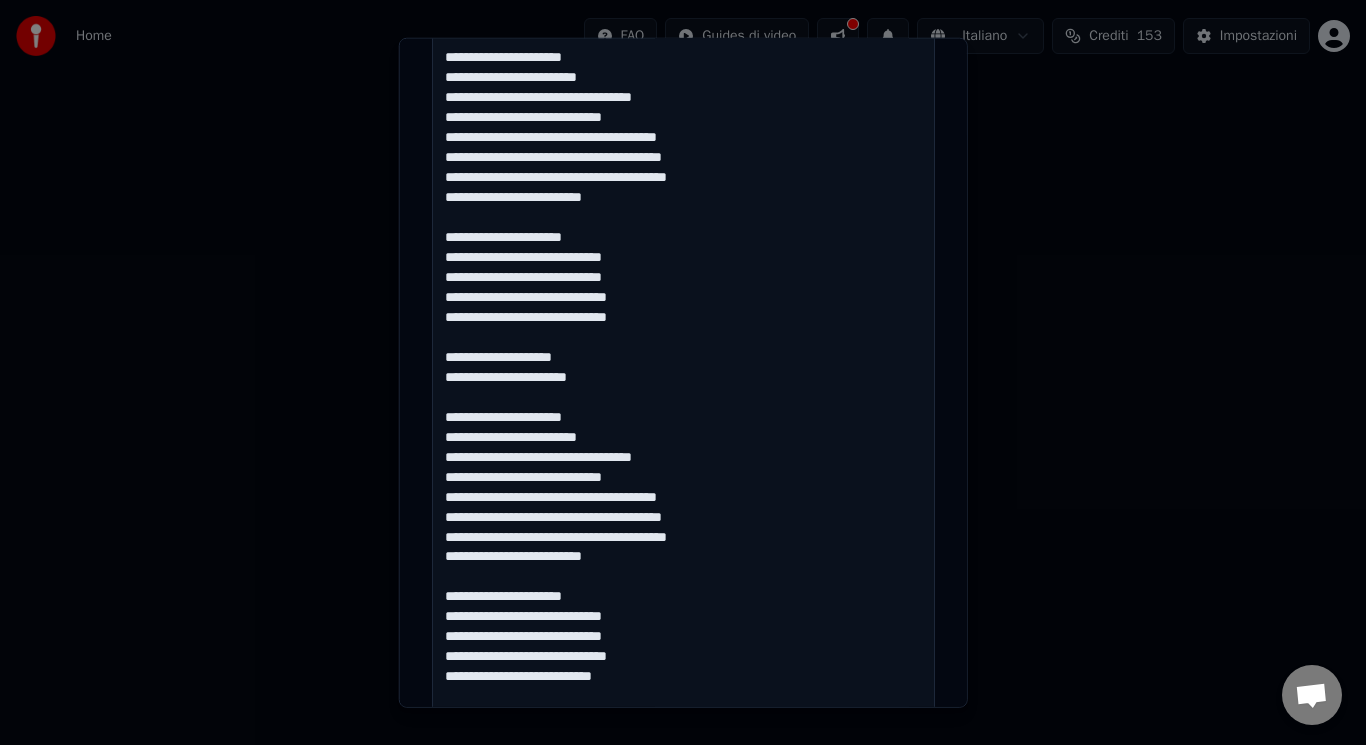 type on "**********" 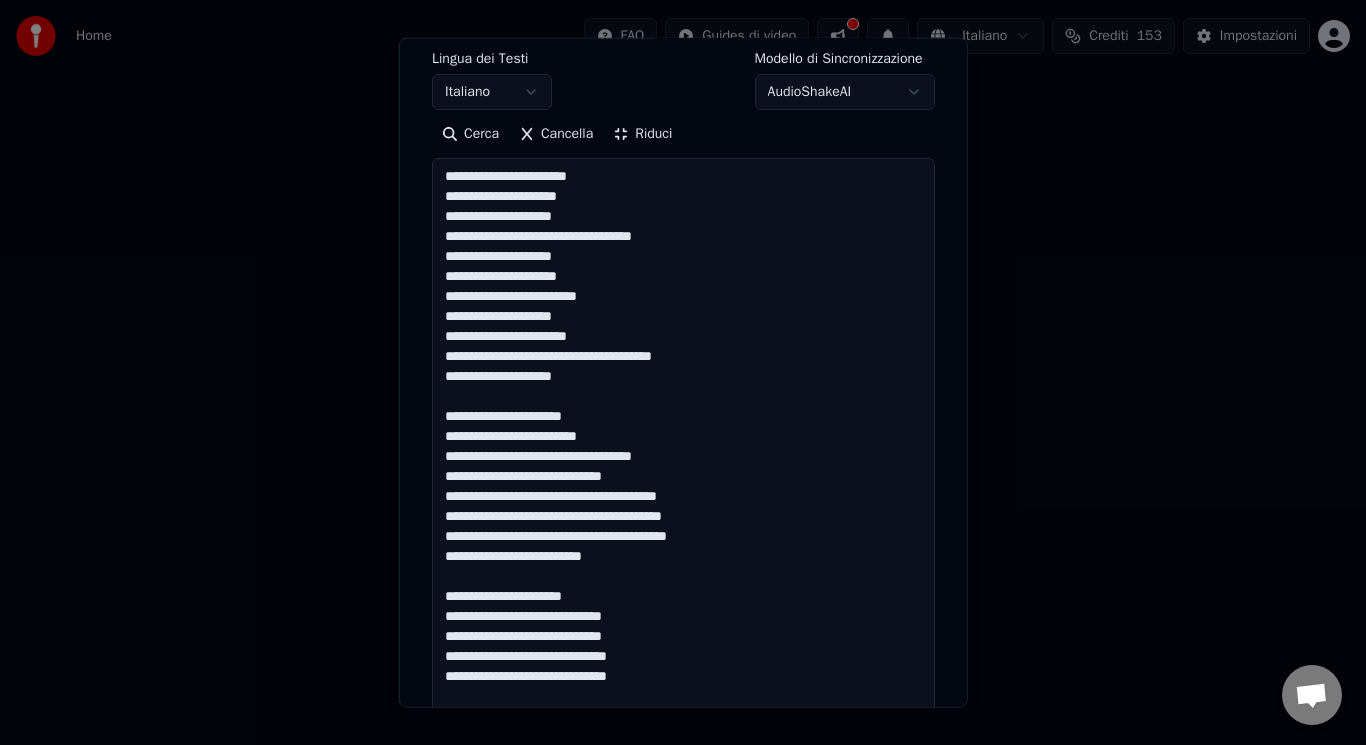 click on "Riduci" at bounding box center (642, 134) 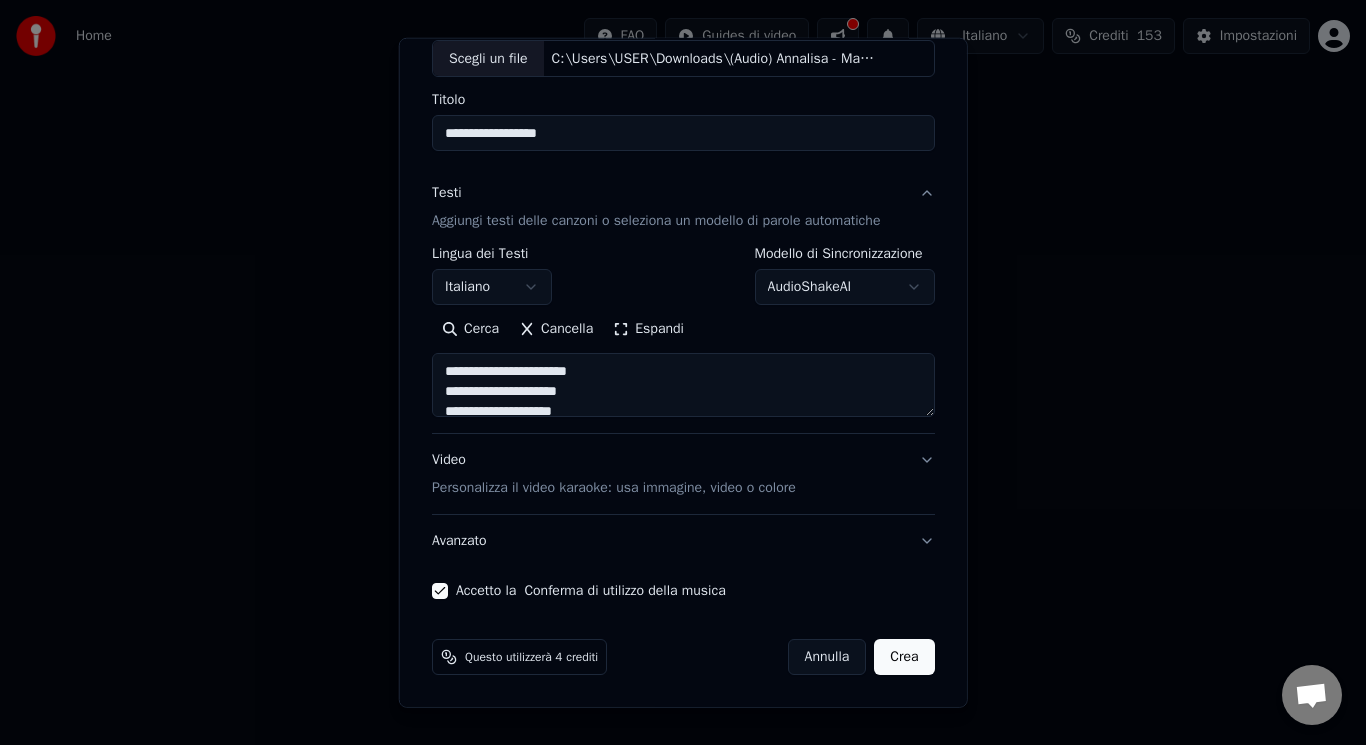 click on "Video Personalizza il video karaoke: usa immagine, video o colore" at bounding box center [614, 474] 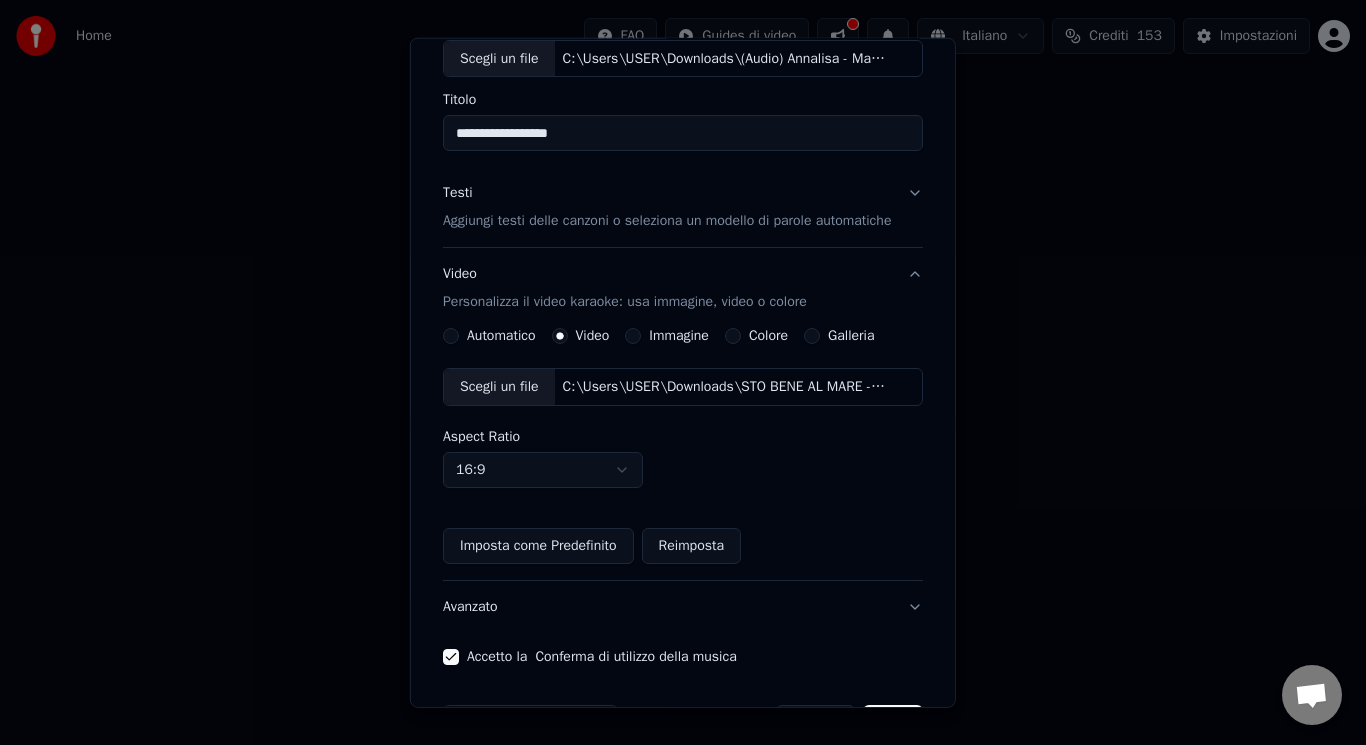 click on "Scegli un file" at bounding box center (499, 387) 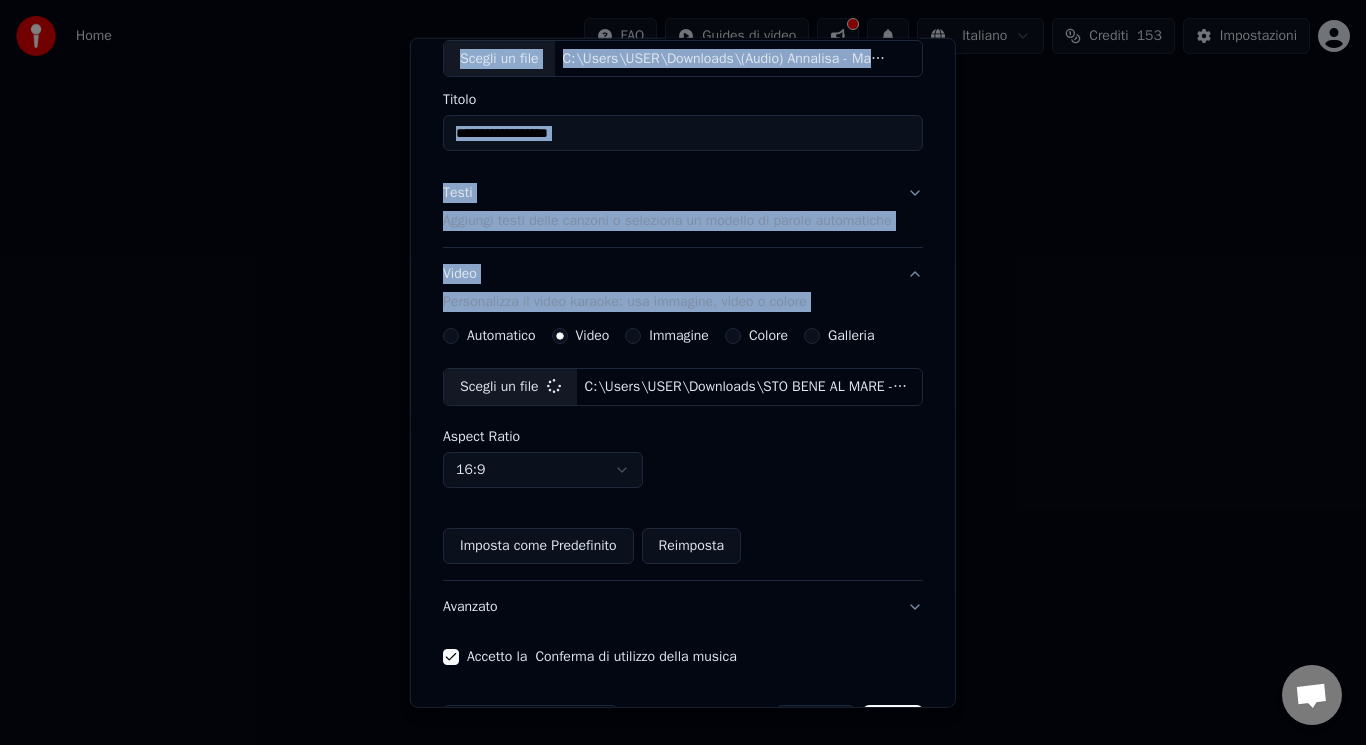 scroll, scrollTop: 187, scrollLeft: 0, axis: vertical 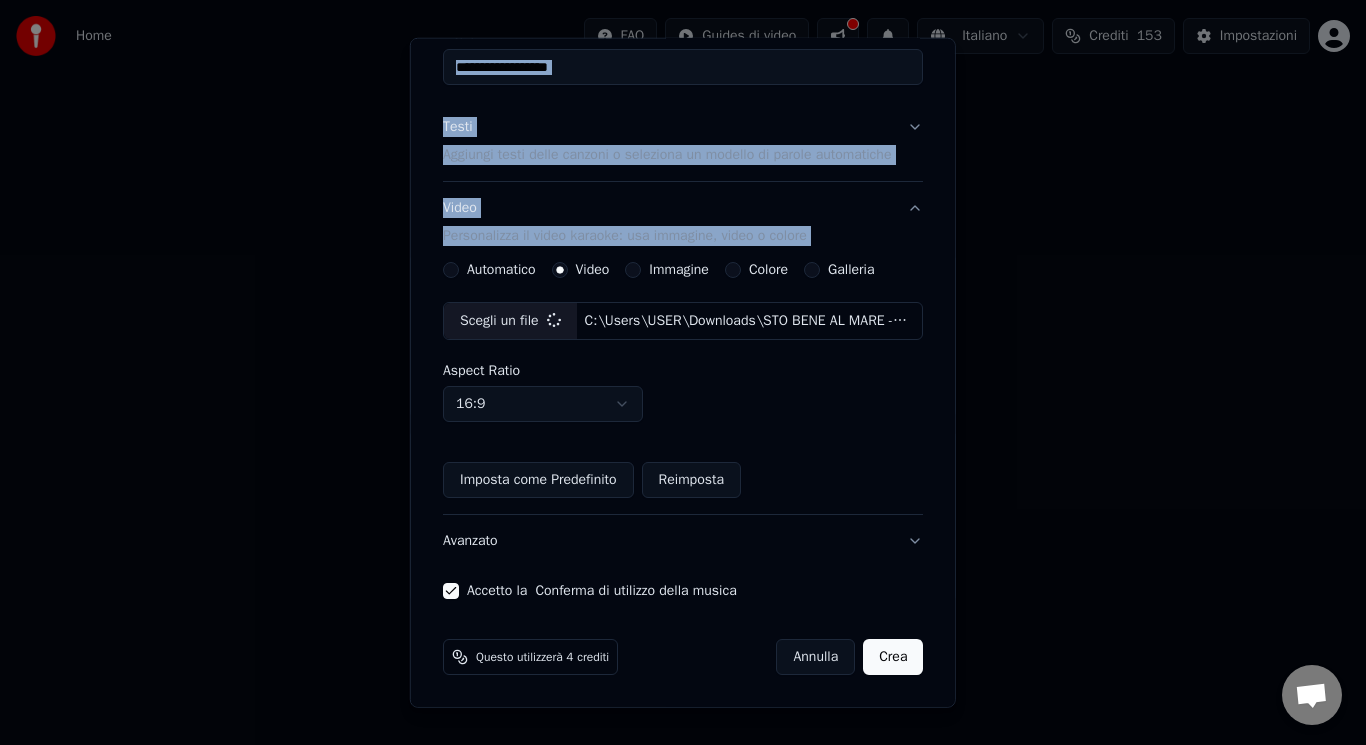 drag, startPoint x: 975, startPoint y: 341, endPoint x: 976, endPoint y: 419, distance: 78.00641 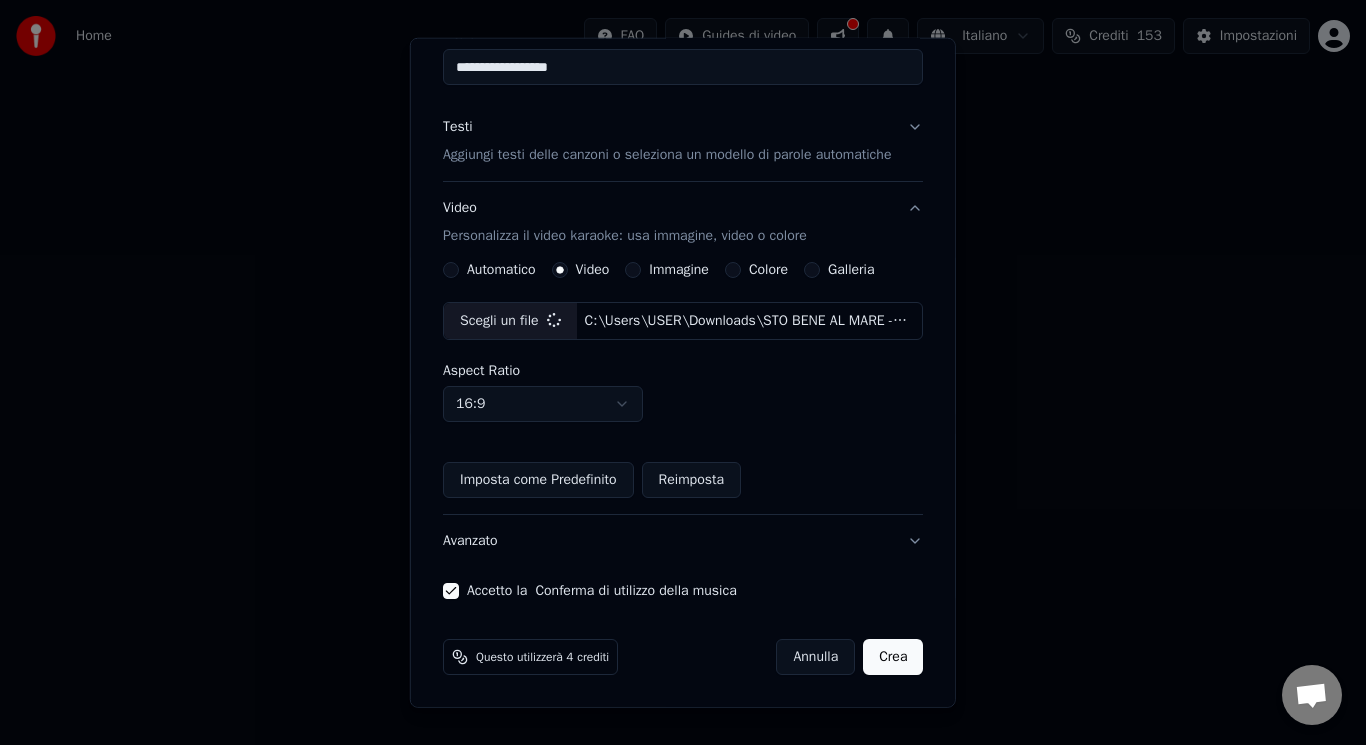 click on "Automatico Video Immagine Colore Galleria Scegli un file C:\Users\USER\Downloads\STO BENE AL MARE - Realizzato con Clipchamp.mp4 Aspect Ratio 16:9 **** **** *** *** *** Imposta come Predefinito Reimposta" at bounding box center [683, 380] 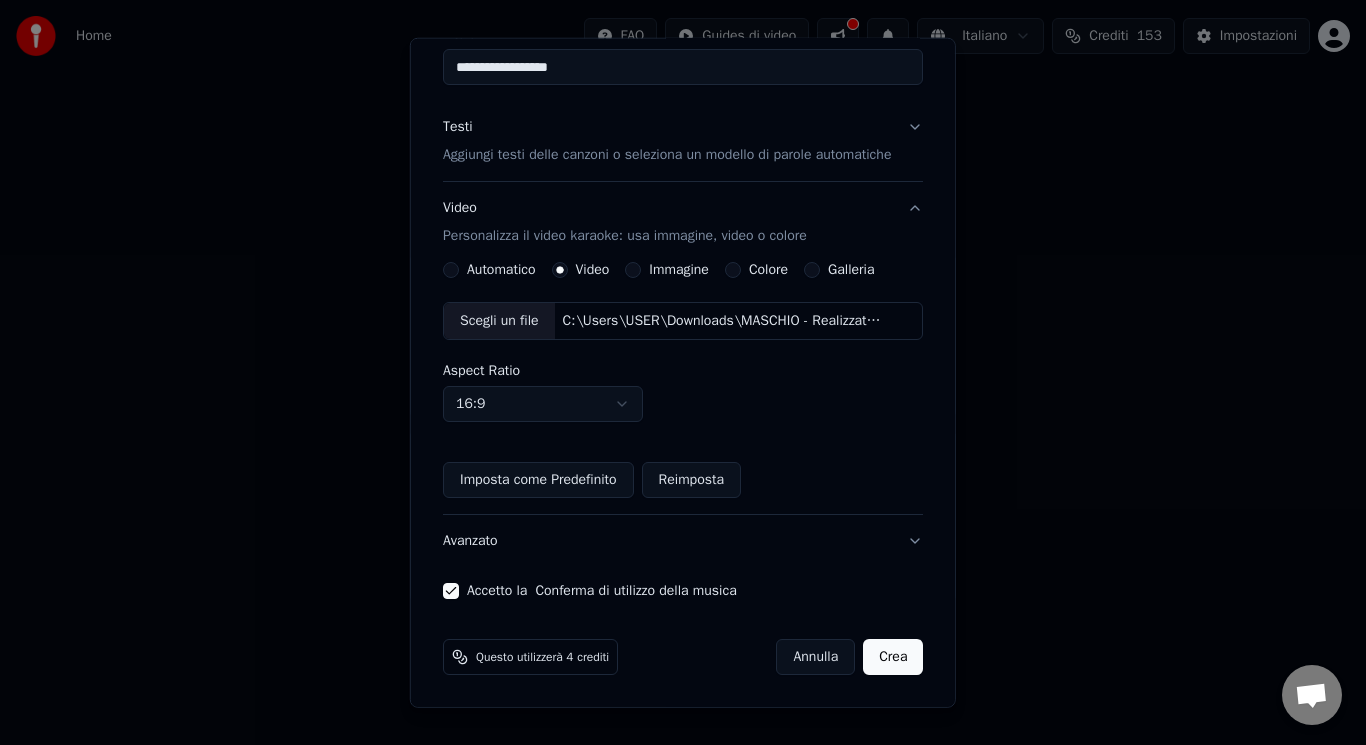 click on "Crea" at bounding box center [893, 657] 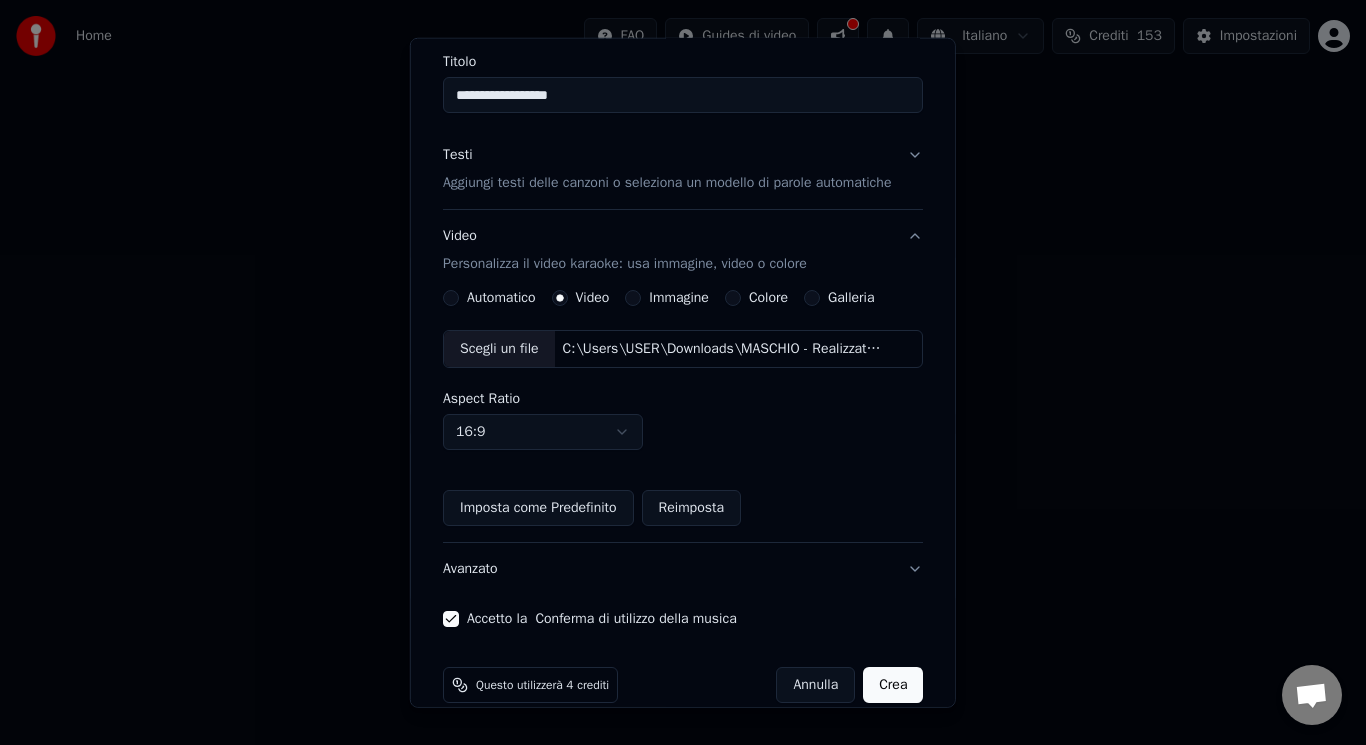 scroll, scrollTop: 215, scrollLeft: 0, axis: vertical 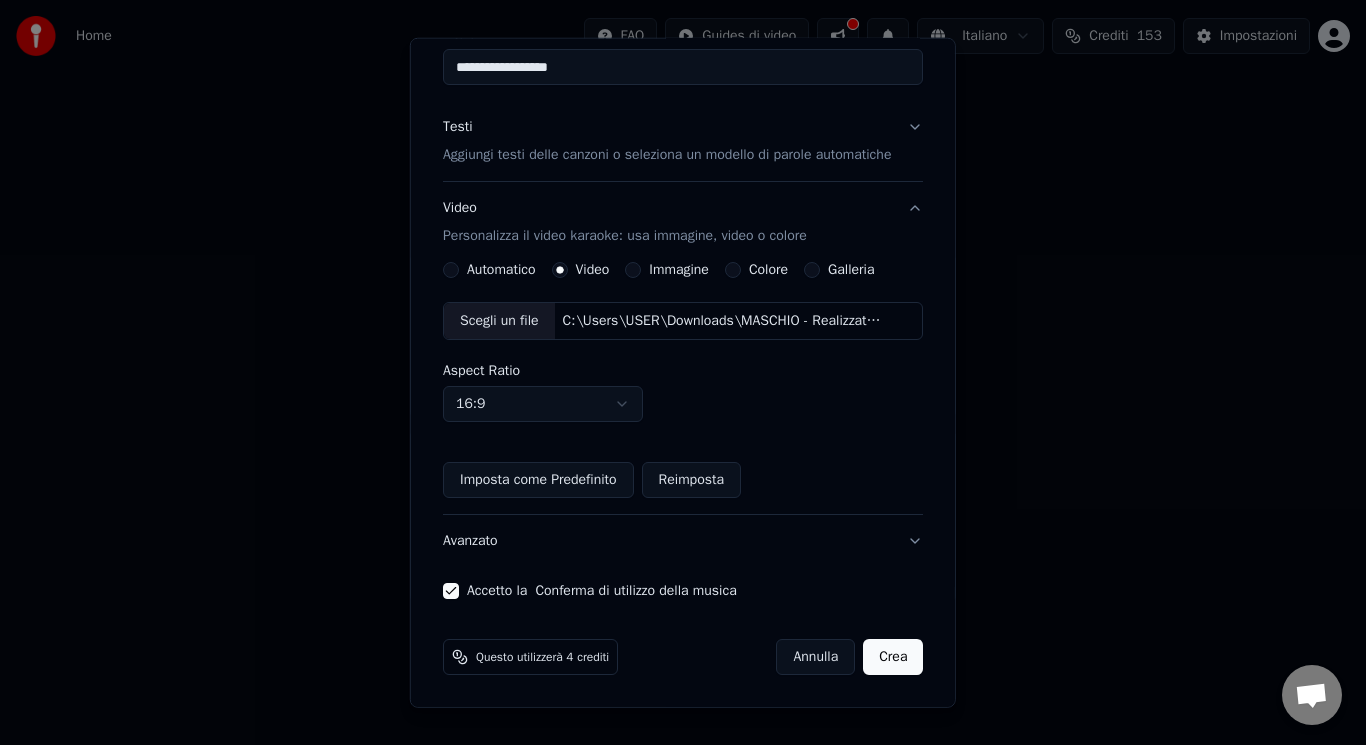 click on "Crea" at bounding box center [893, 657] 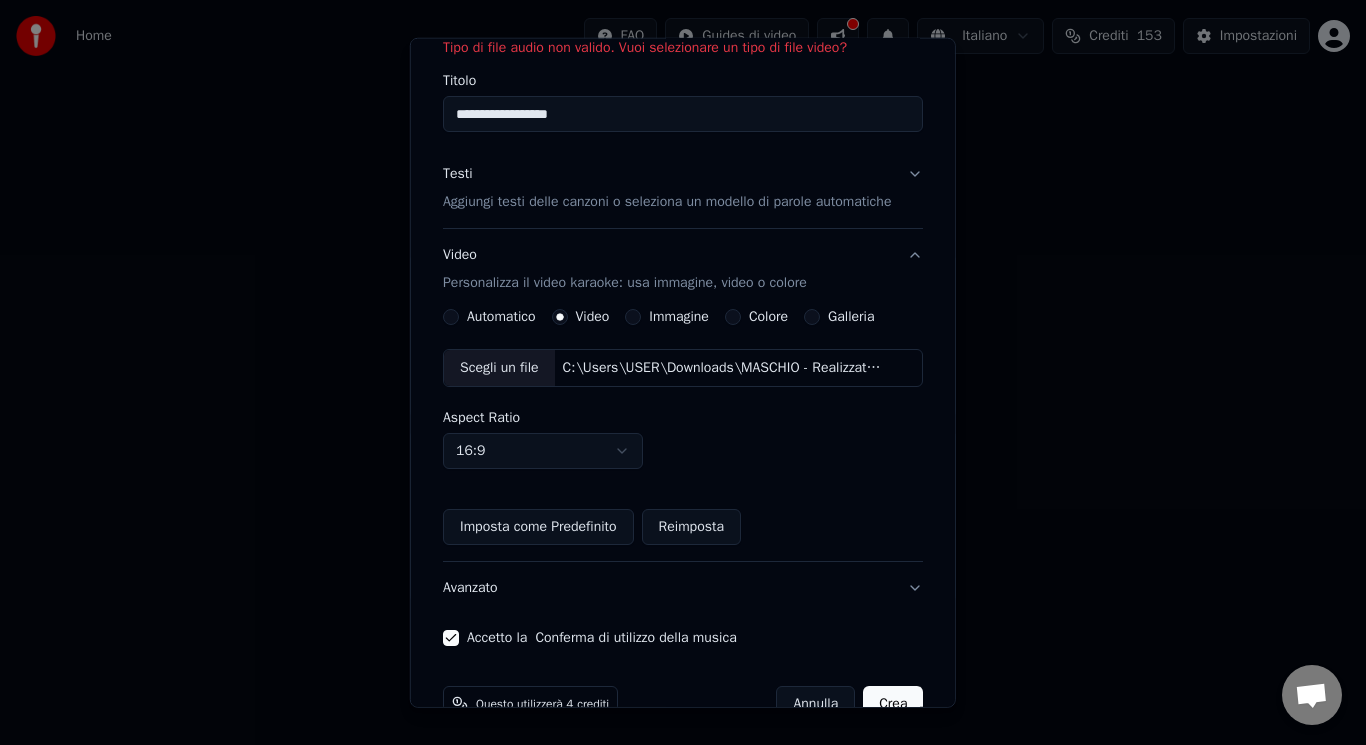 scroll, scrollTop: 215, scrollLeft: 0, axis: vertical 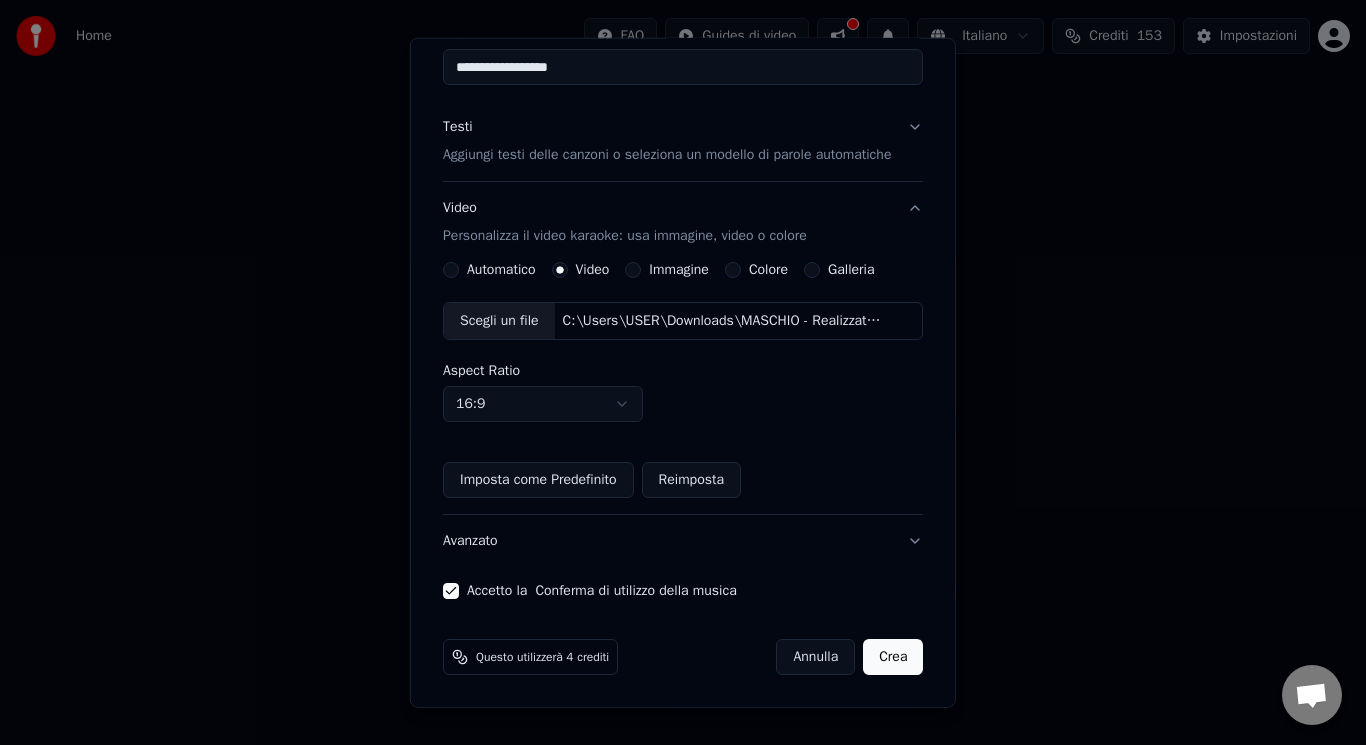 click on "Crea" at bounding box center (893, 657) 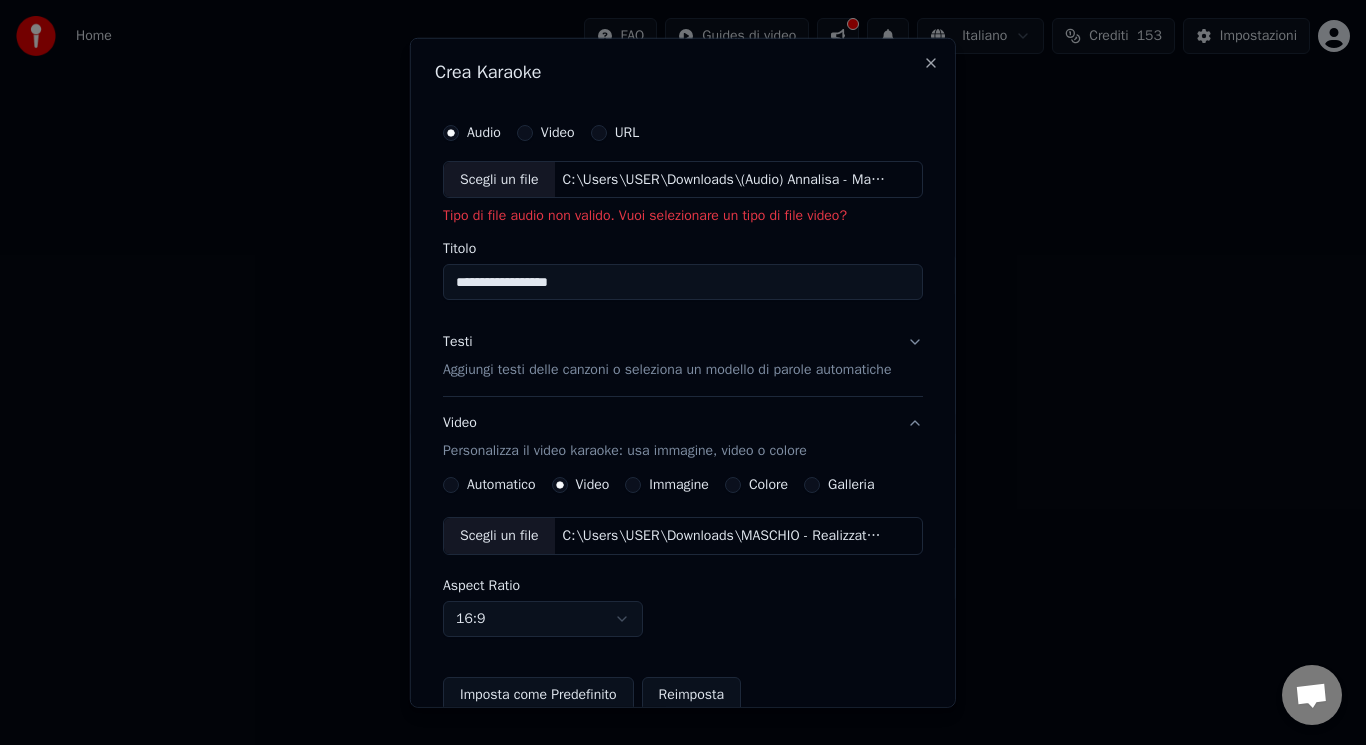 click on "Scegli un file" at bounding box center (499, 179) 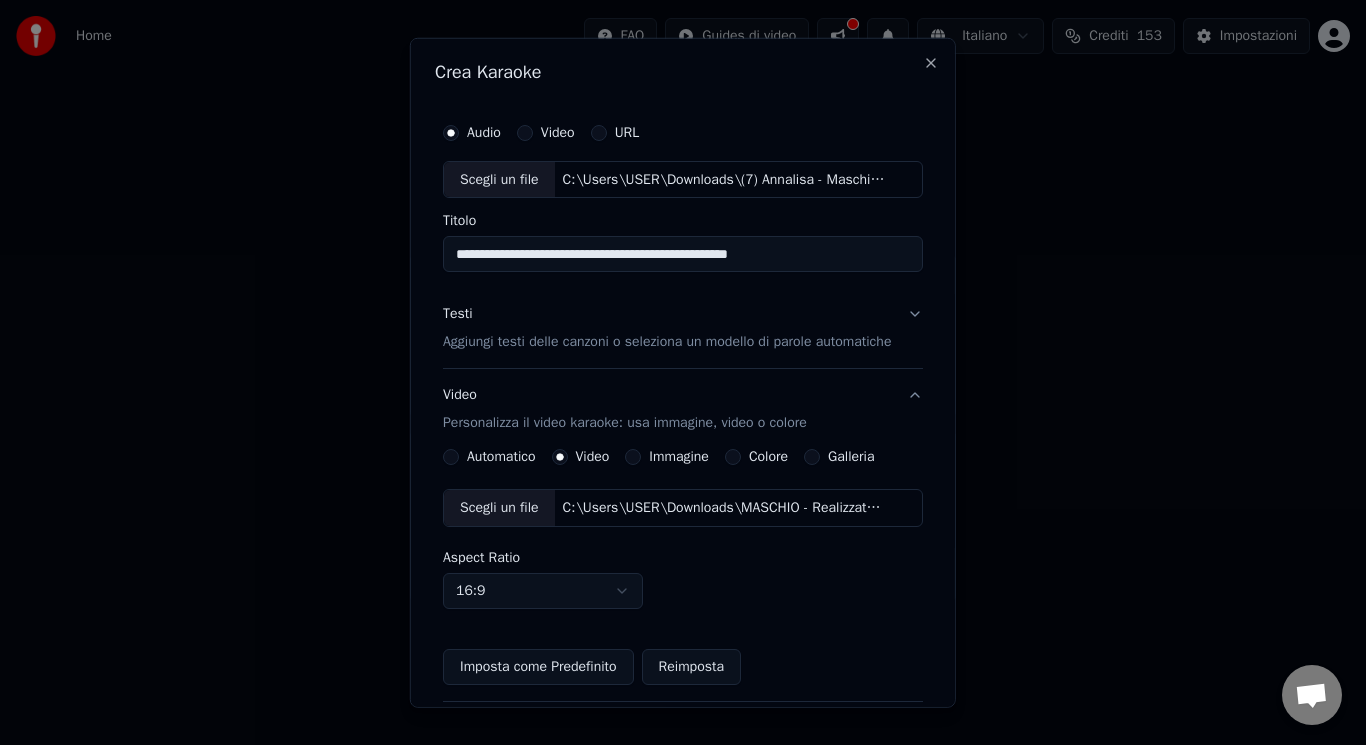 drag, startPoint x: 831, startPoint y: 241, endPoint x: 582, endPoint y: 235, distance: 249.07228 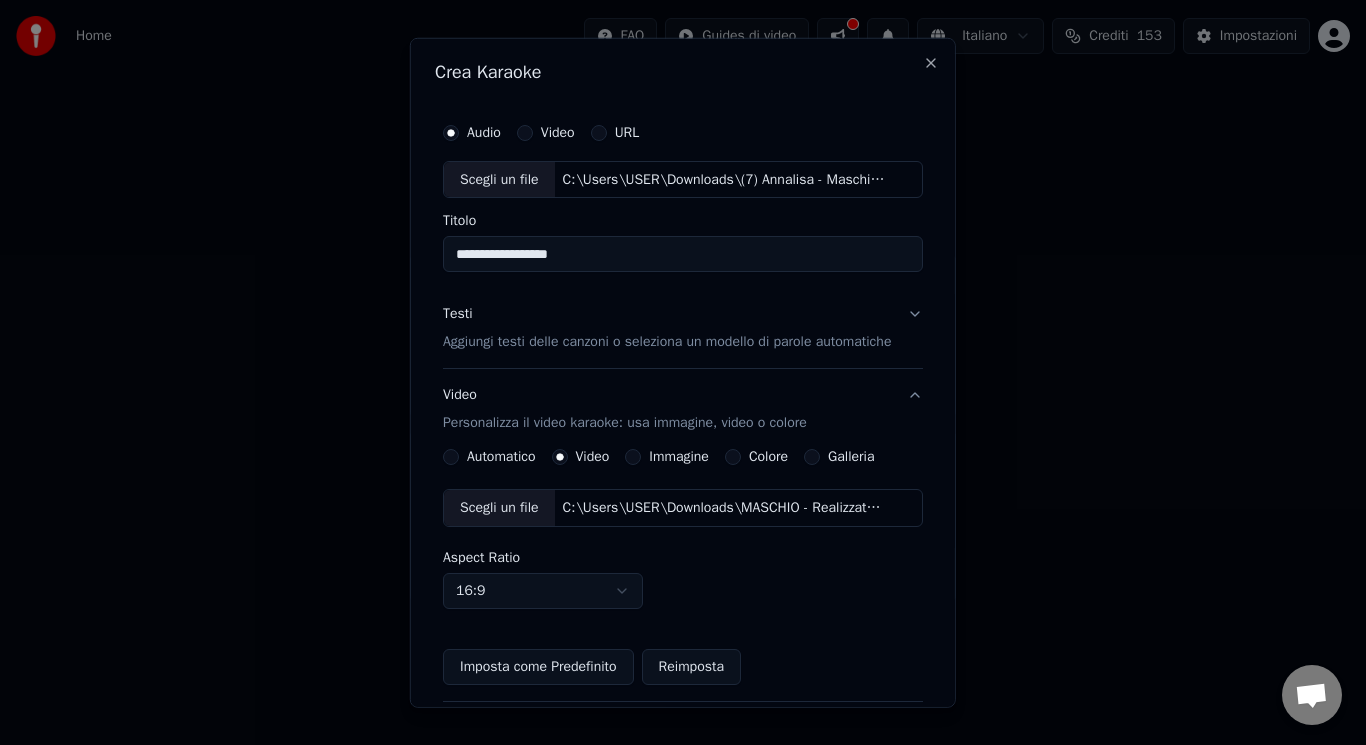 type on "**********" 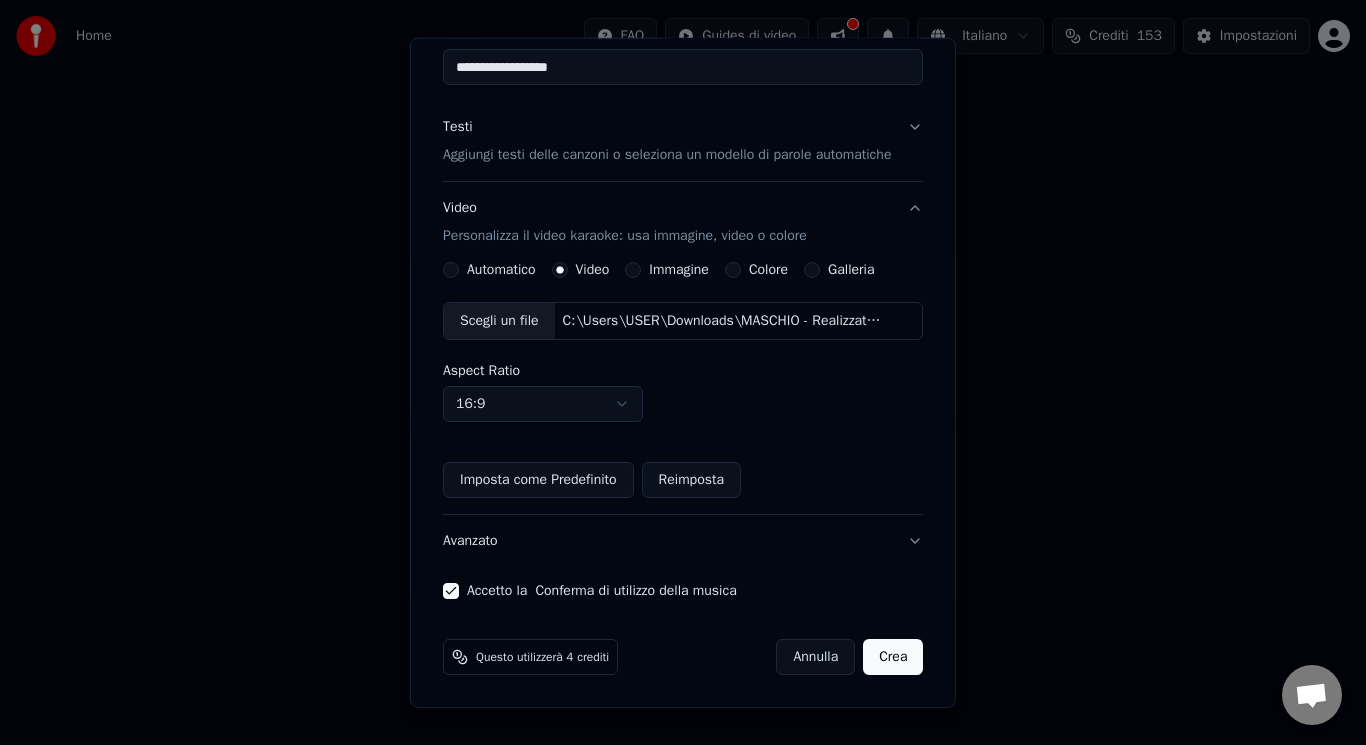 click on "Crea" at bounding box center (893, 657) 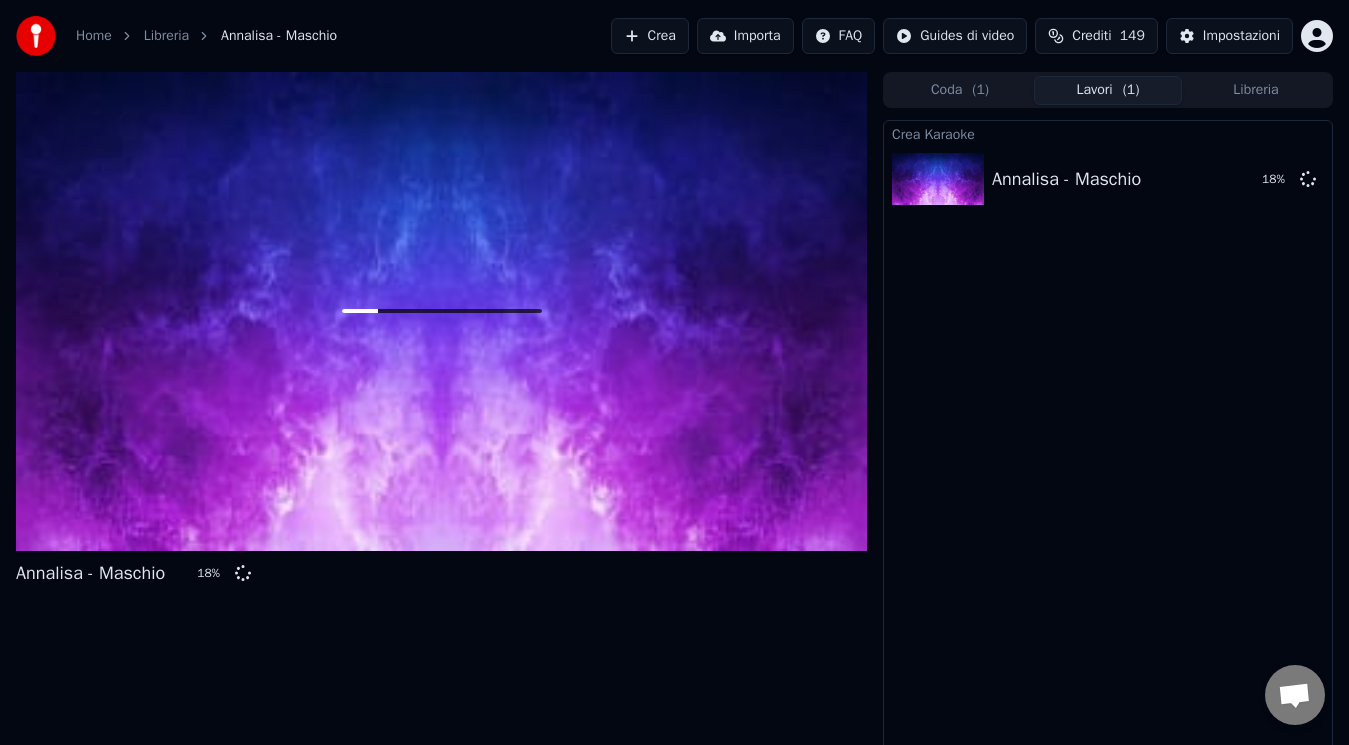 click on "Crea Karaoke Annalisa - Maschio 18 %" at bounding box center (1108, 436) 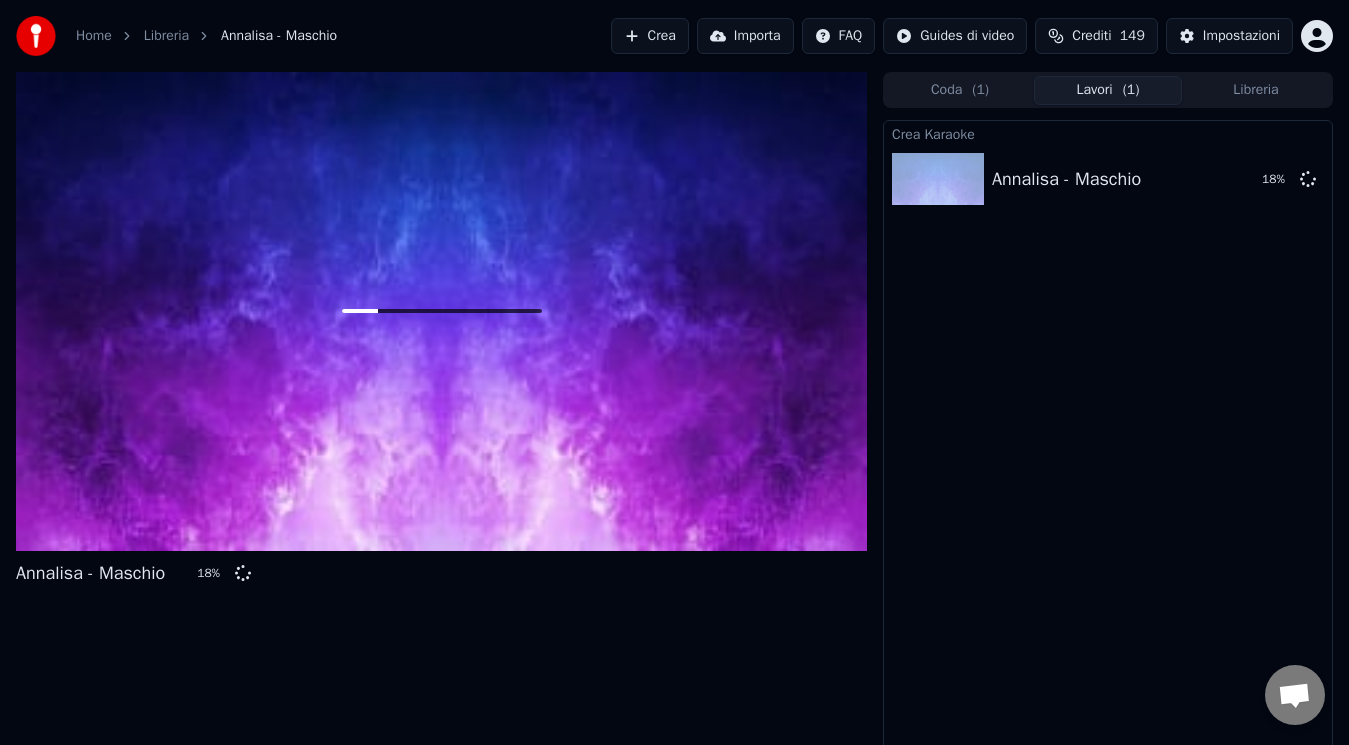 click on "Crea Karaoke Annalisa - Maschio 18 %" at bounding box center (1108, 436) 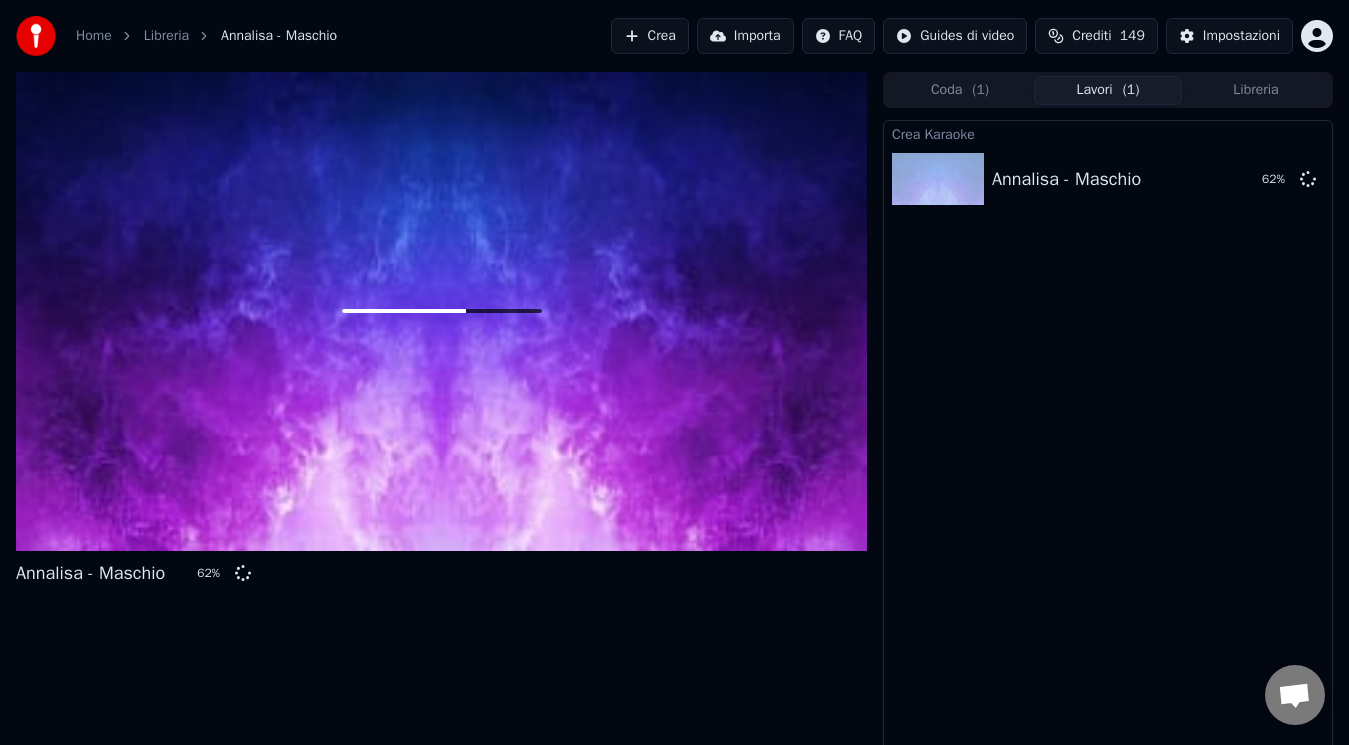 click on "Crea Karaoke Annalisa - Maschio 62 %" at bounding box center (1108, 436) 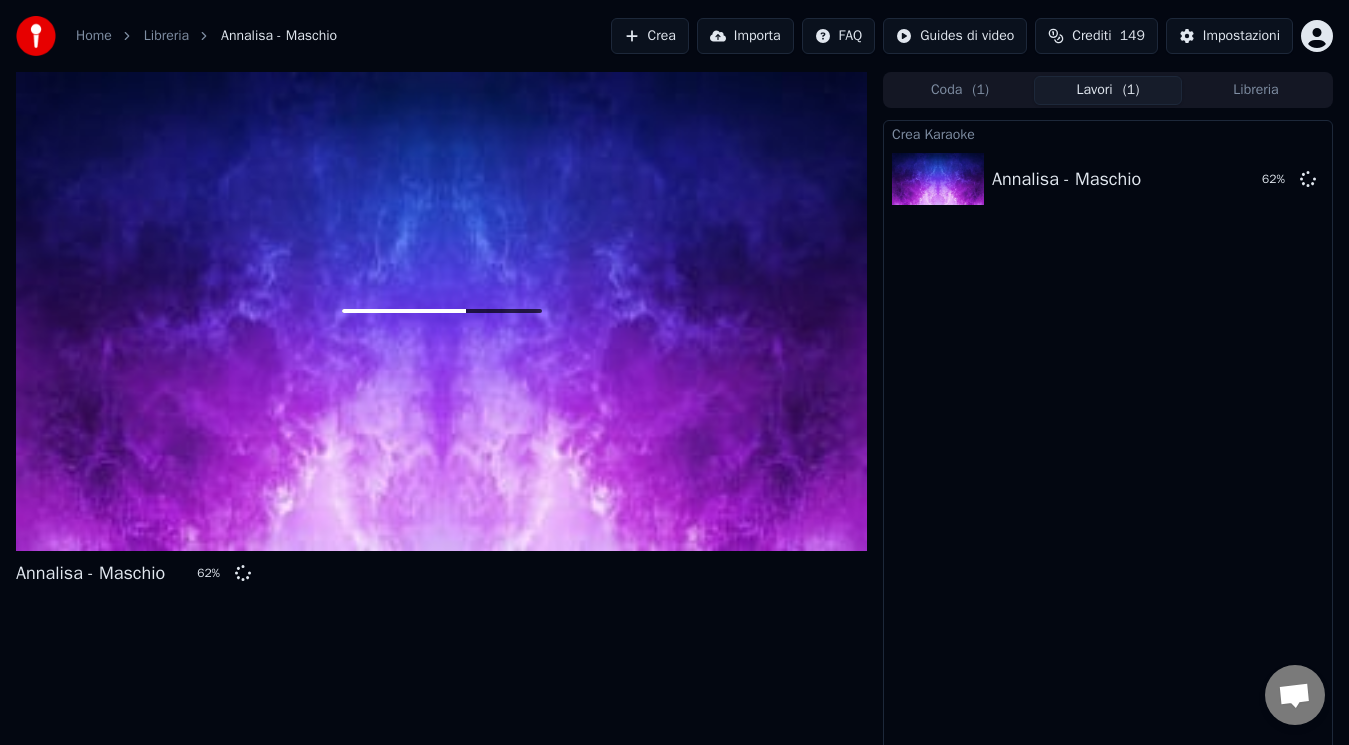 click on "Crea Karaoke Annalisa - Maschio 62 %" at bounding box center [1108, 436] 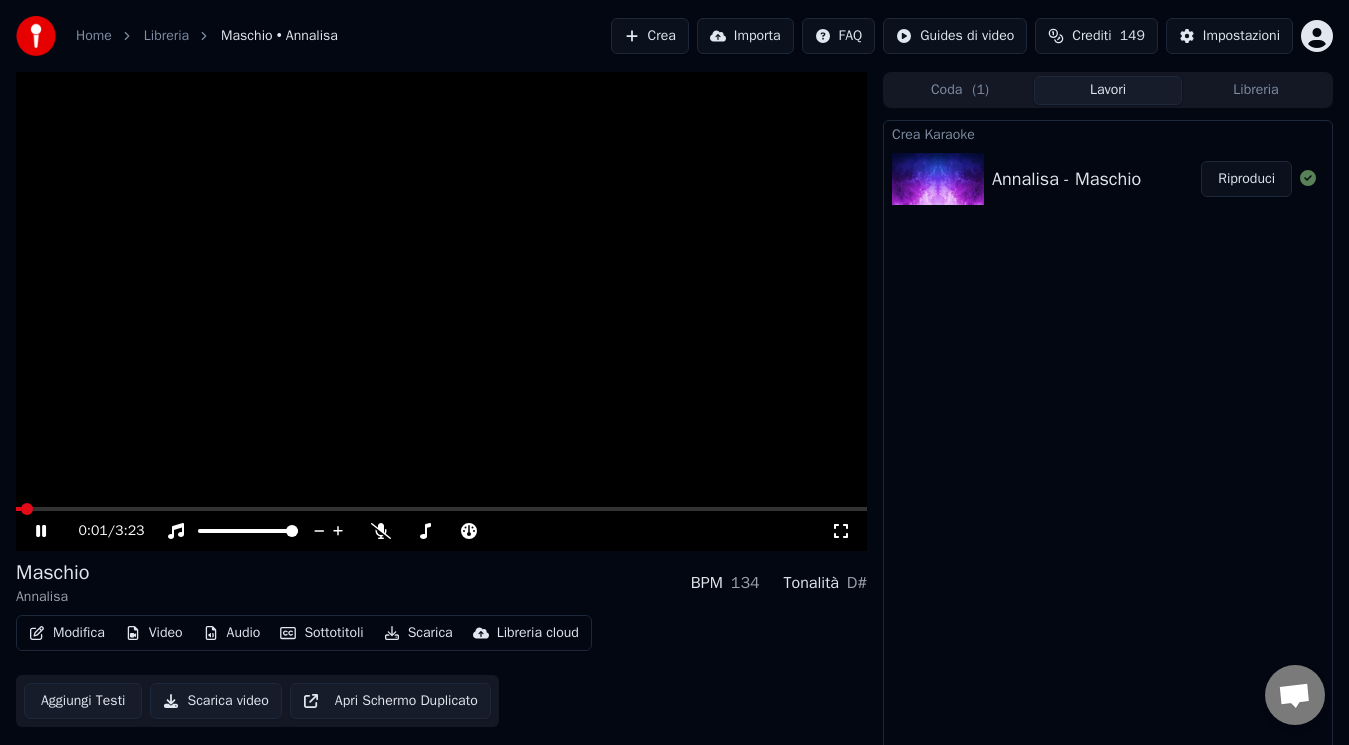 click at bounding box center [27, 509] 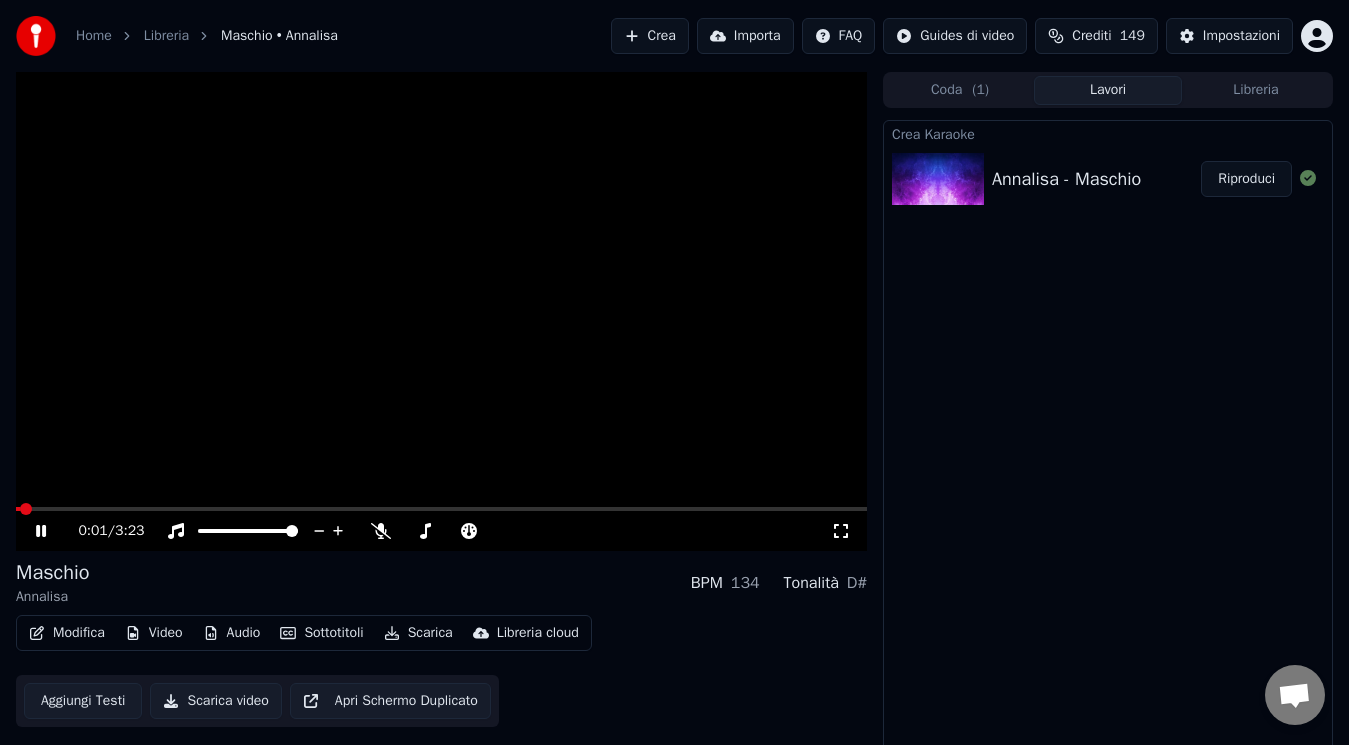 click at bounding box center [18, 509] 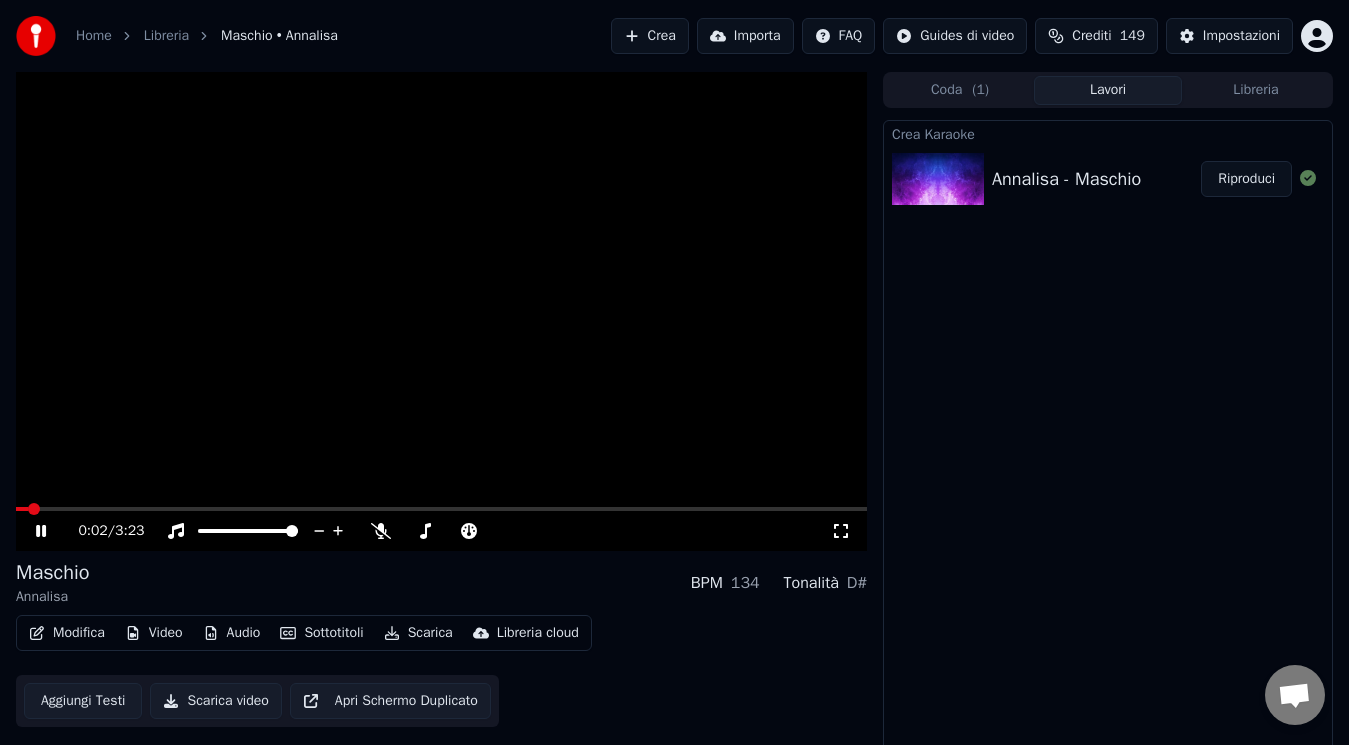 click on "Scarica video" at bounding box center (215, 701) 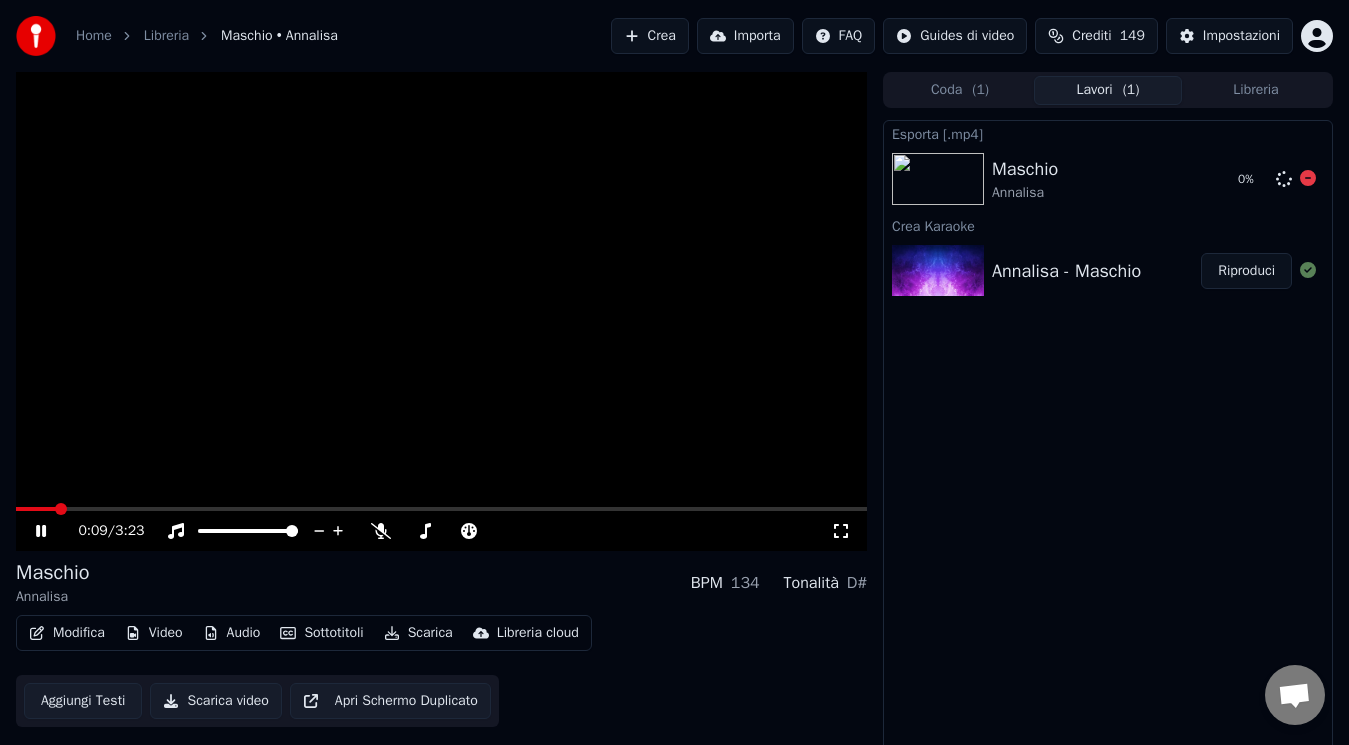click 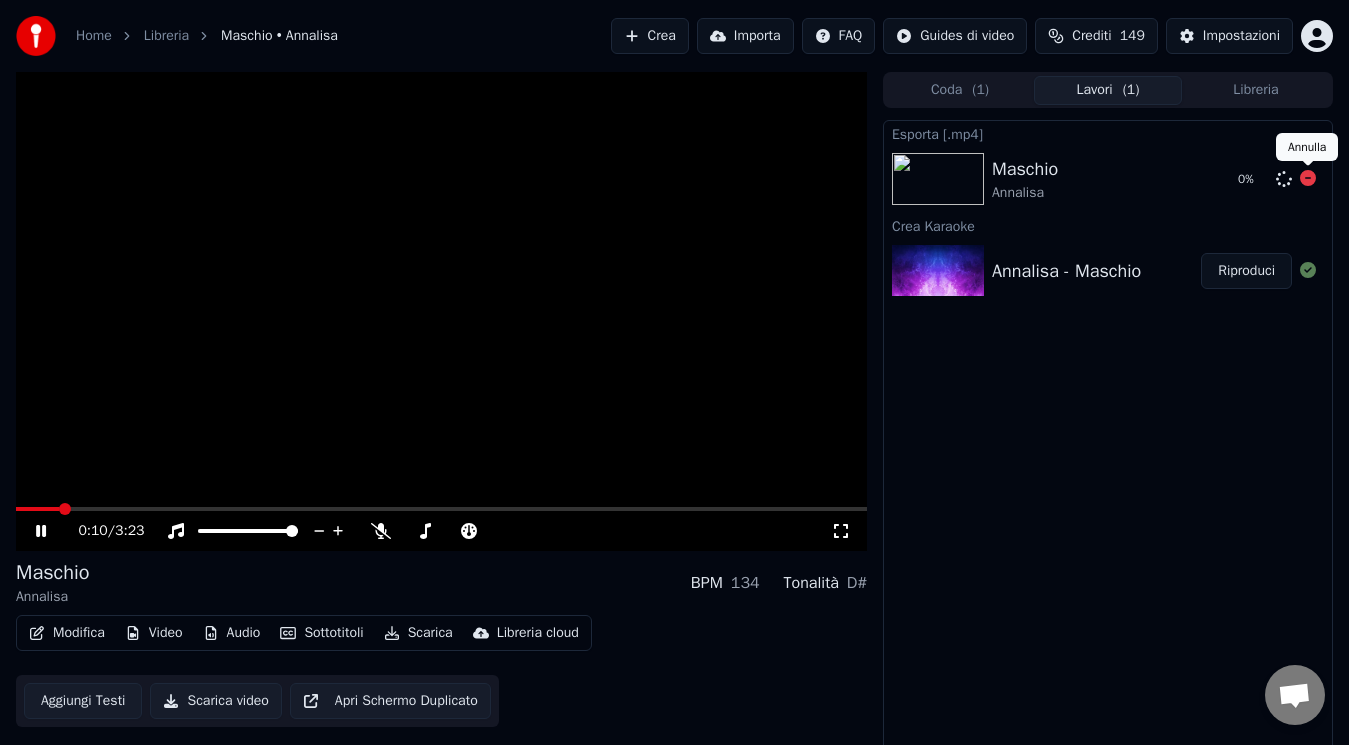 click 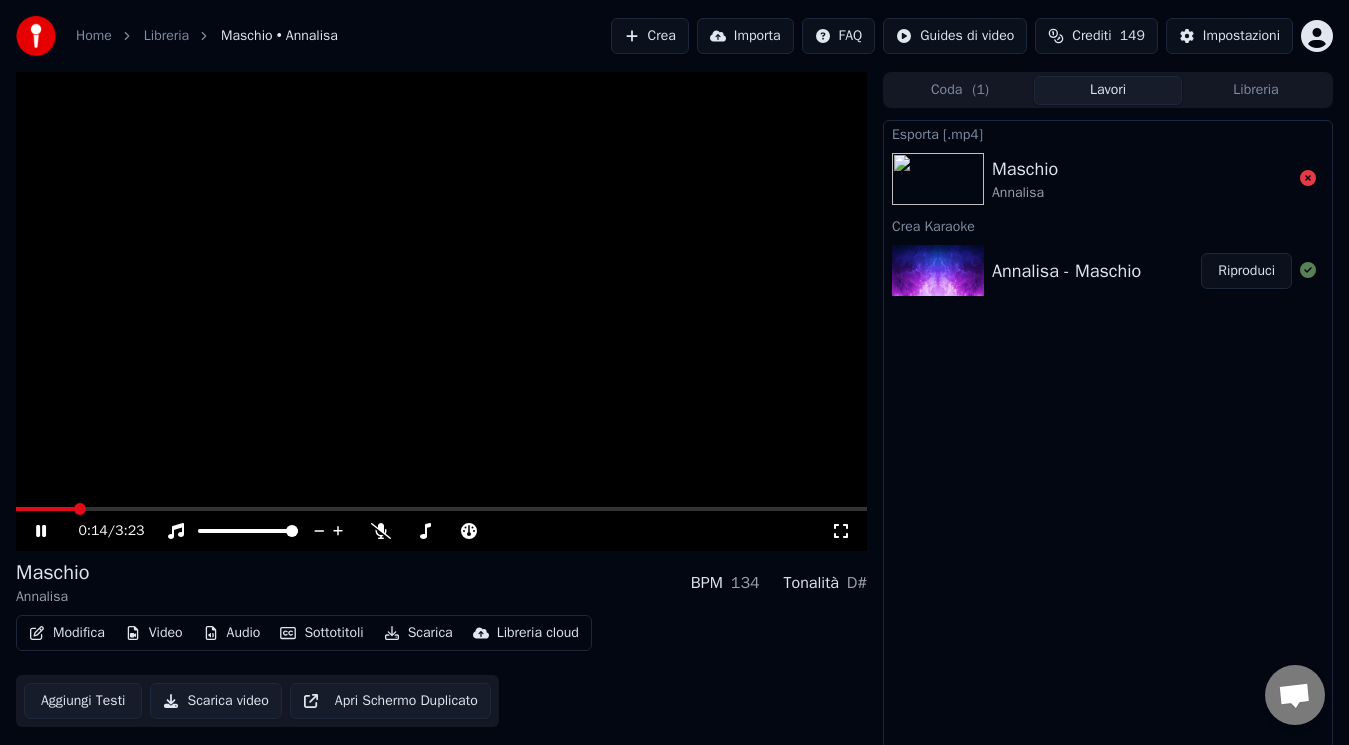 click on "Riproduci" at bounding box center (1246, 271) 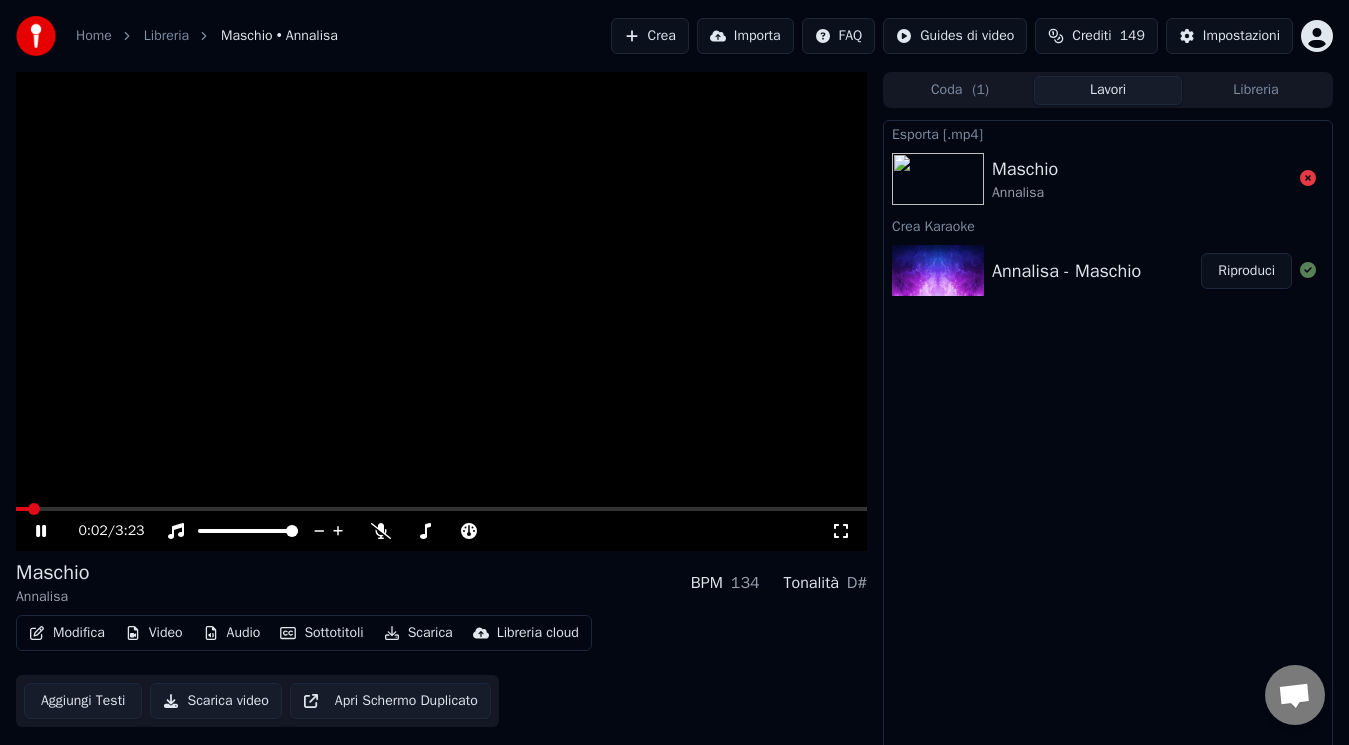 drag, startPoint x: 67, startPoint y: 504, endPoint x: 108, endPoint y: 511, distance: 41.59327 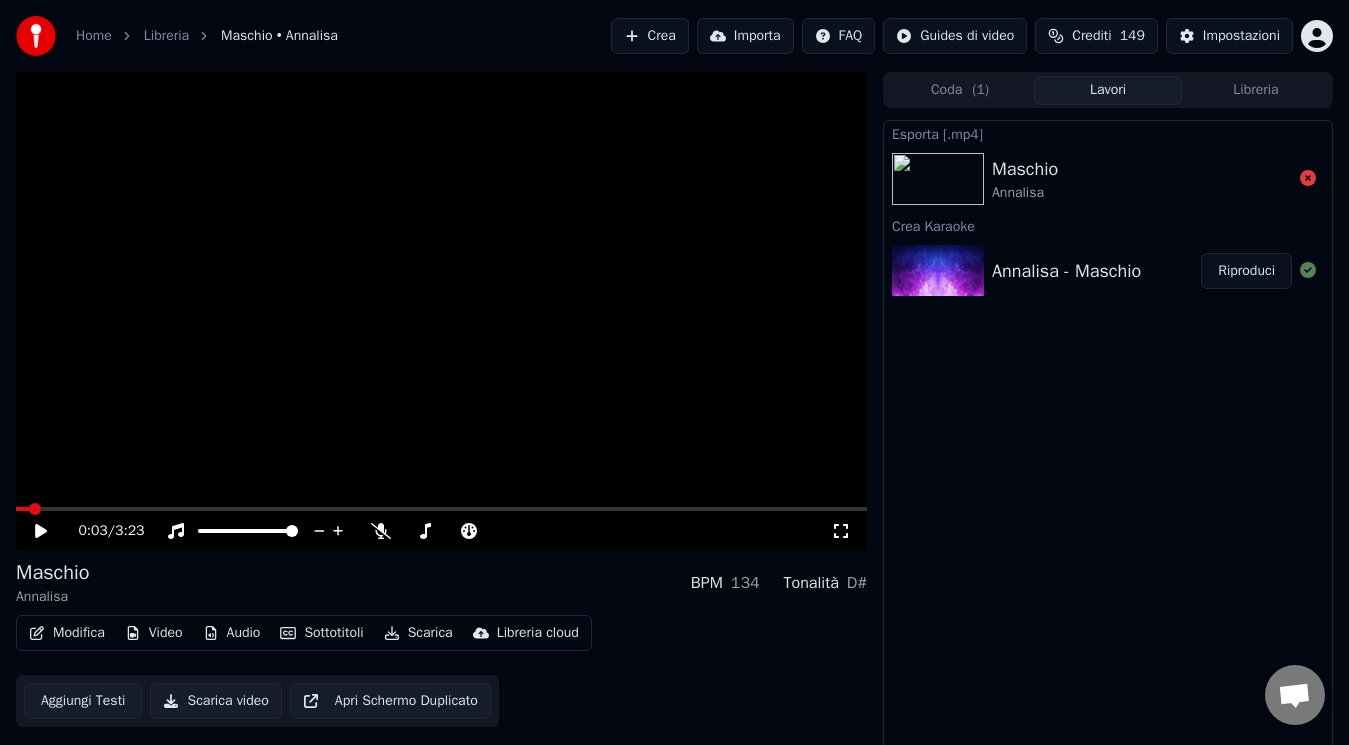 click on "0:03  /  3:23" at bounding box center [441, 531] 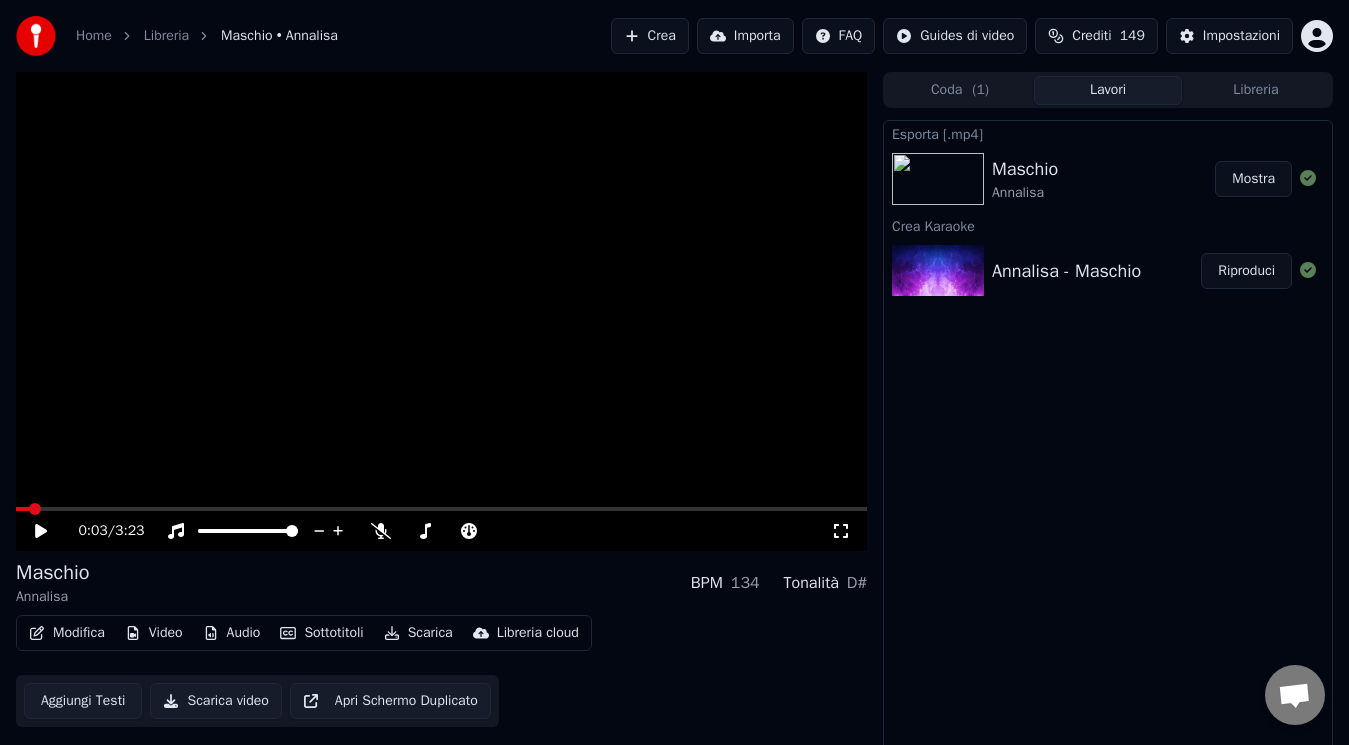 click at bounding box center (441, 311) 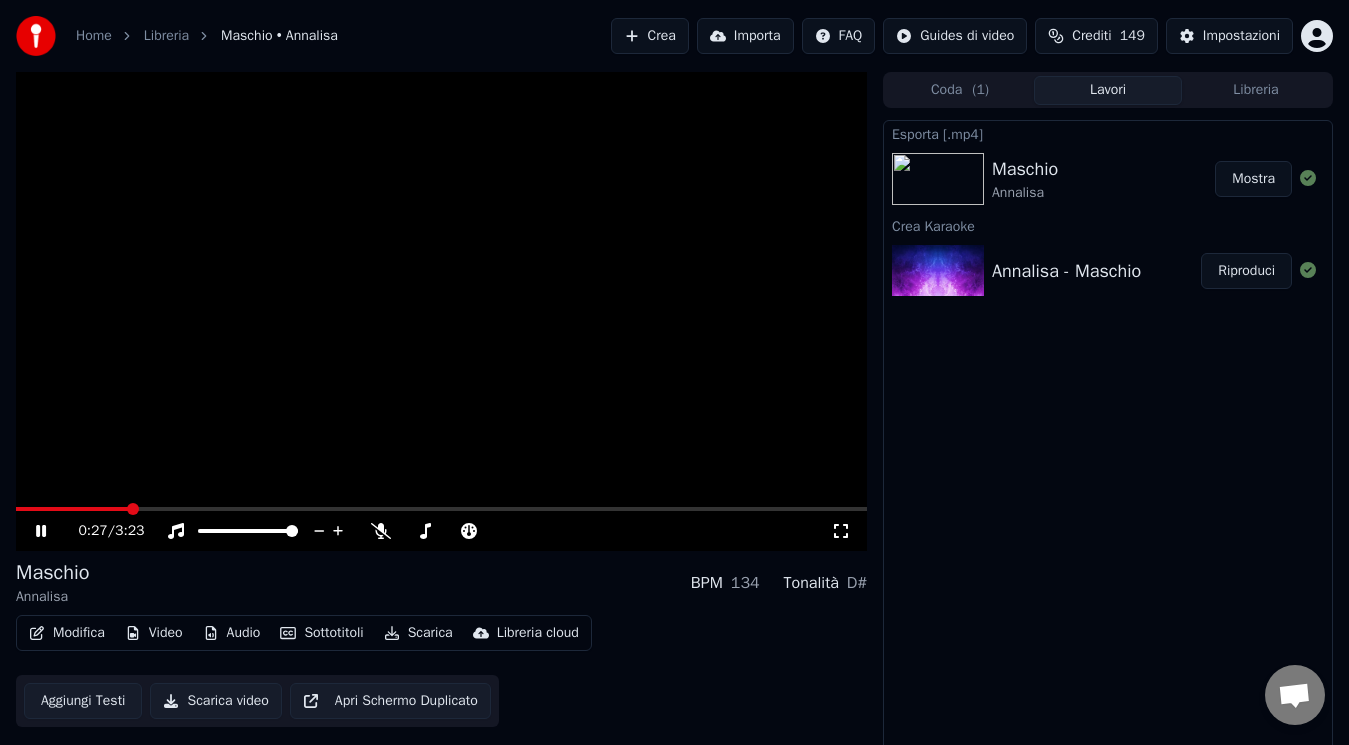 click at bounding box center [441, 509] 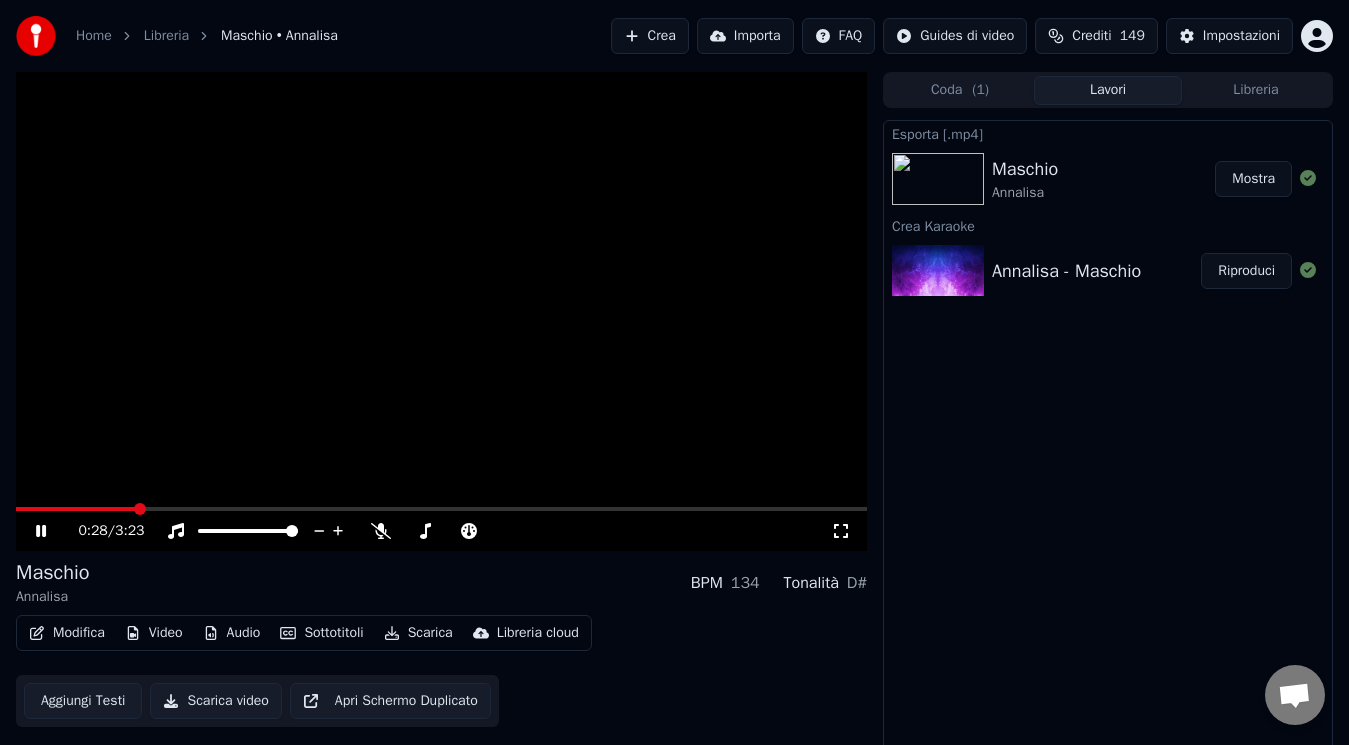 click 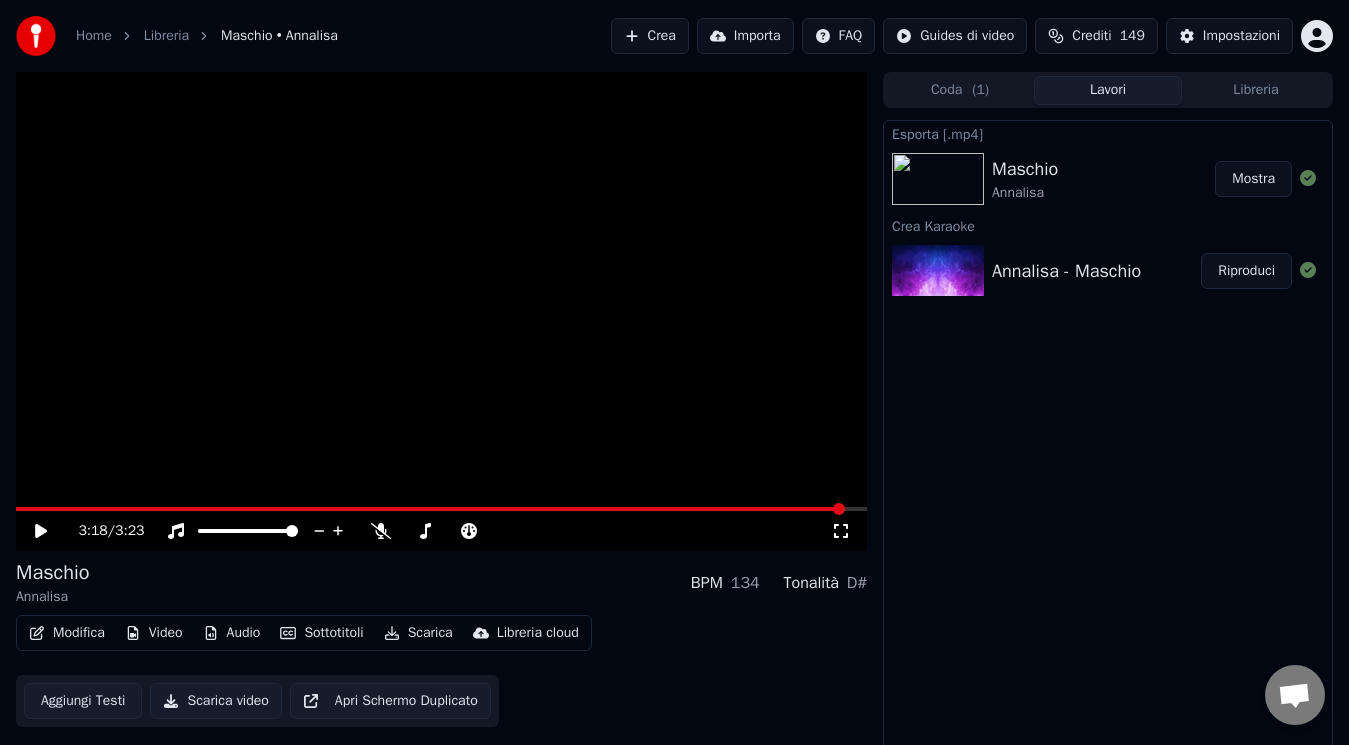 click at bounding box center [441, 509] 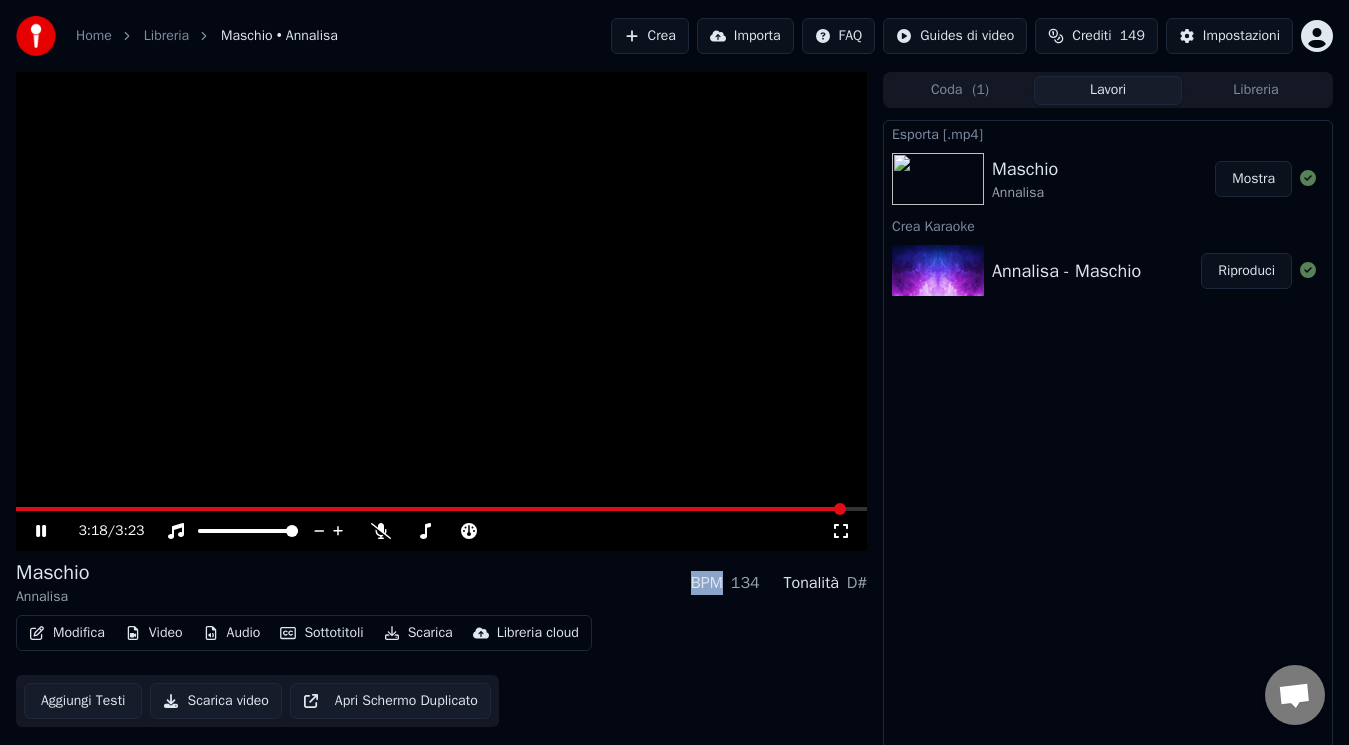 click 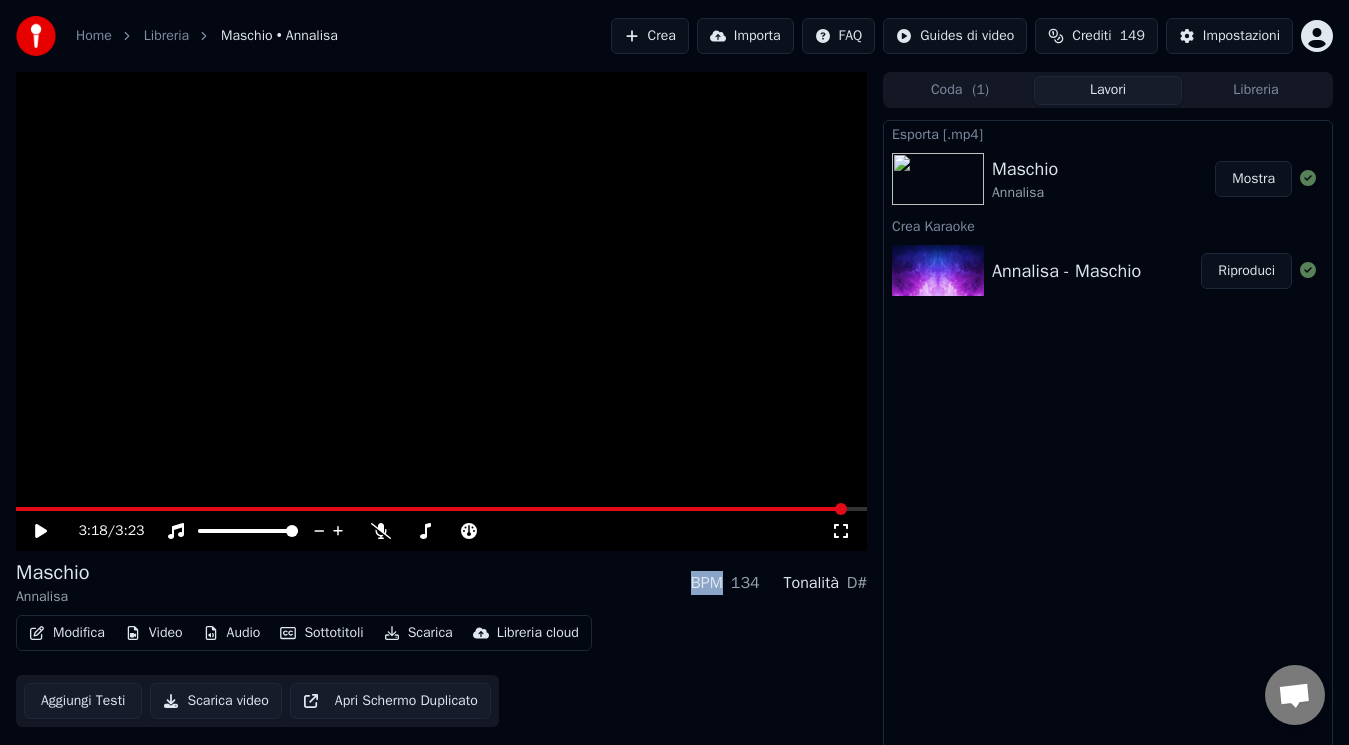 click on "Crea" at bounding box center (650, 36) 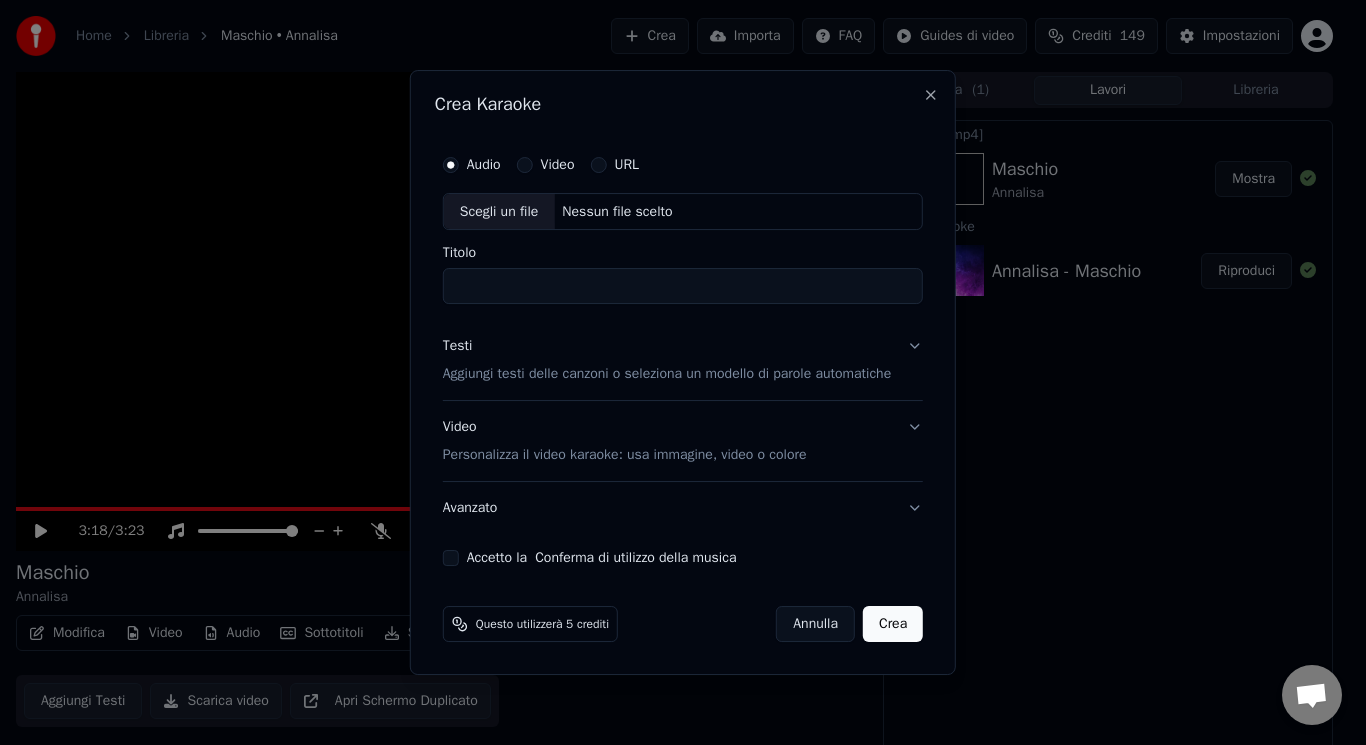 click on "Scegli un file" at bounding box center [499, 212] 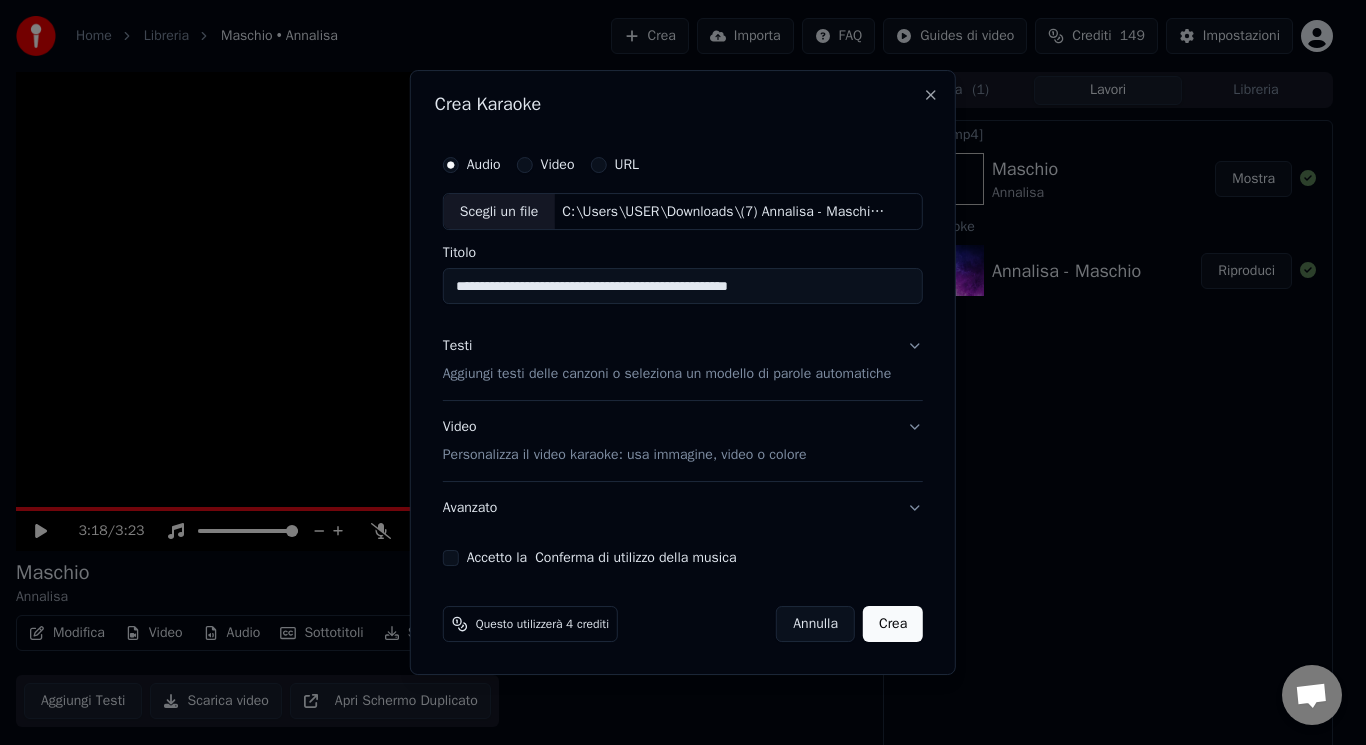 drag, startPoint x: 800, startPoint y: 275, endPoint x: 583, endPoint y: 295, distance: 217.91971 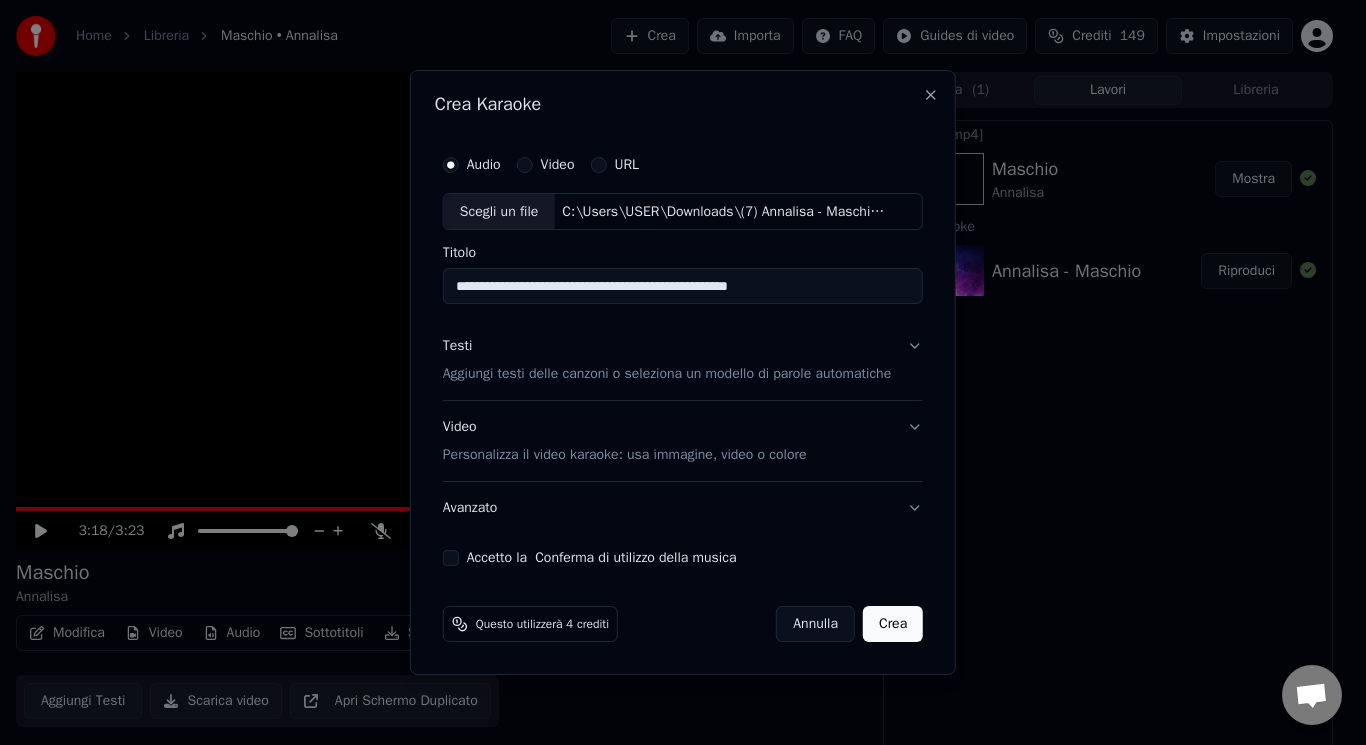 click on "**********" at bounding box center [683, 287] 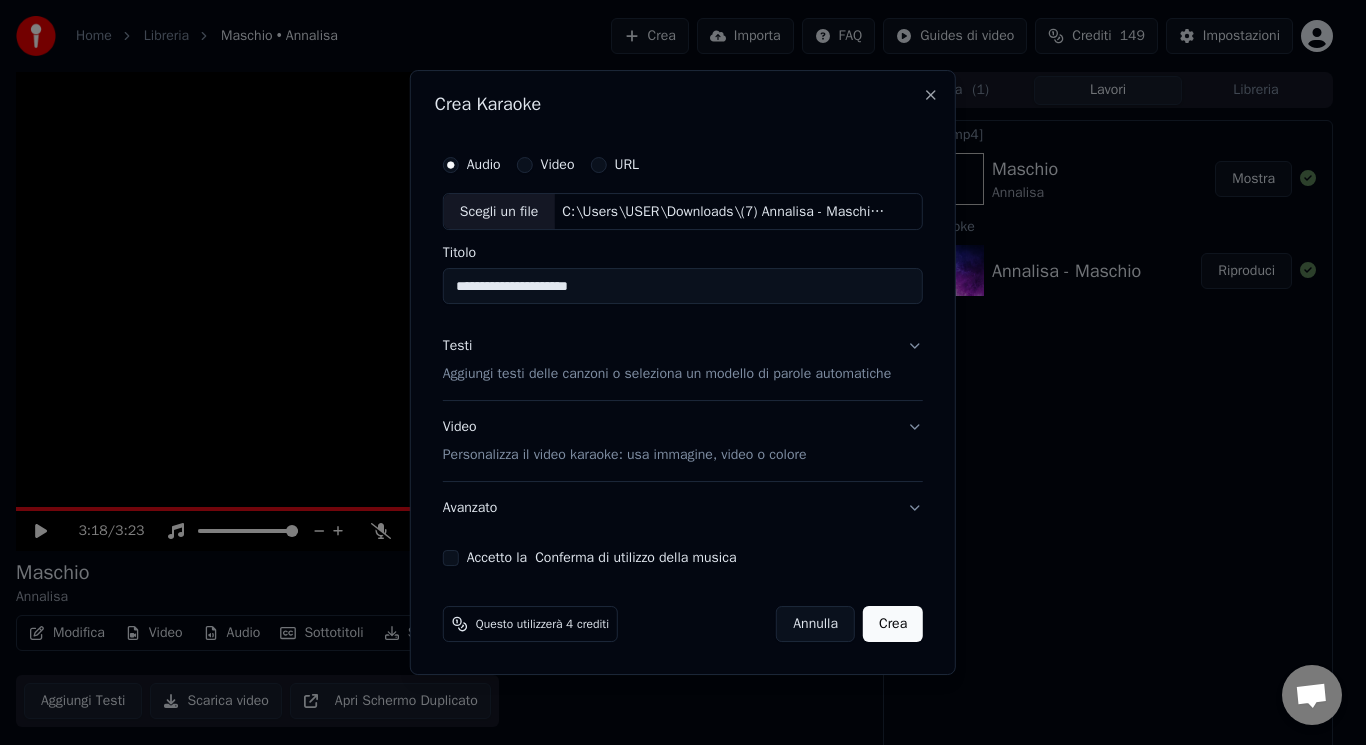 drag, startPoint x: 463, startPoint y: 290, endPoint x: 290, endPoint y: 313, distance: 174.5222 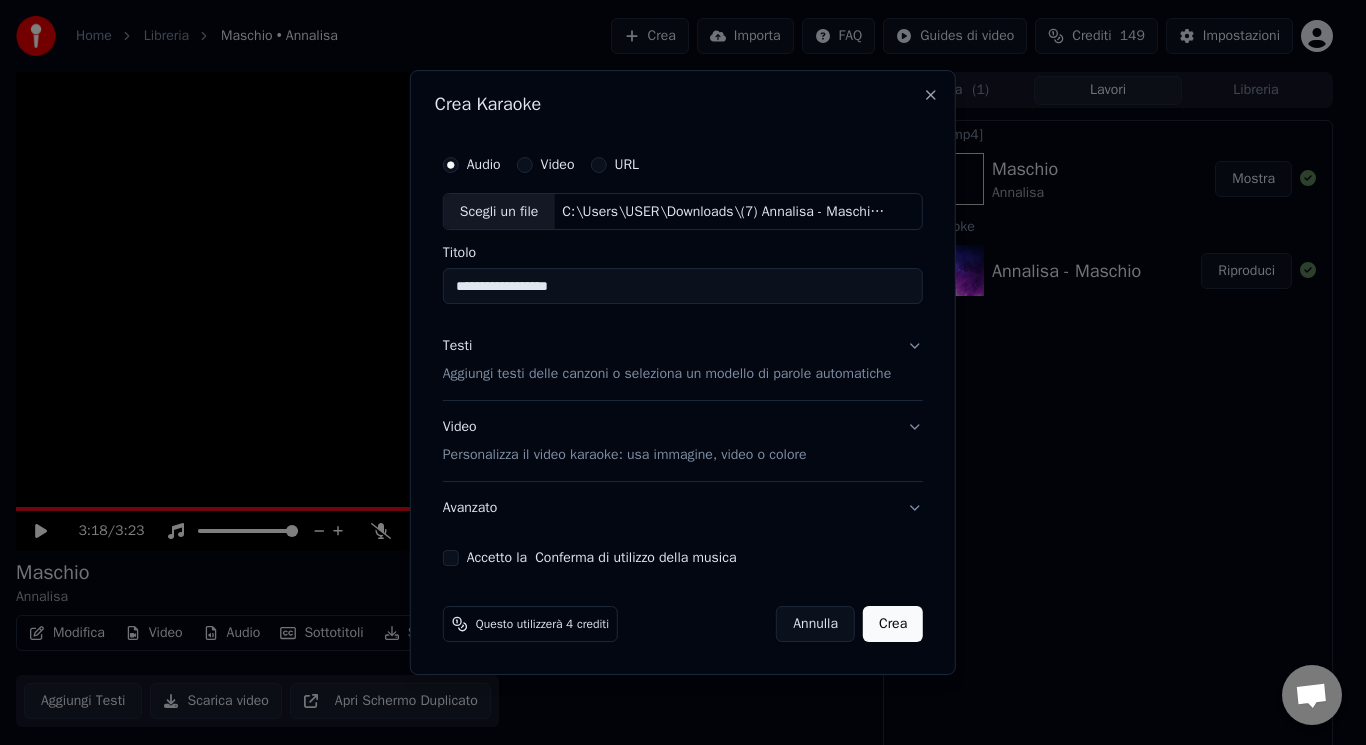 type on "**********" 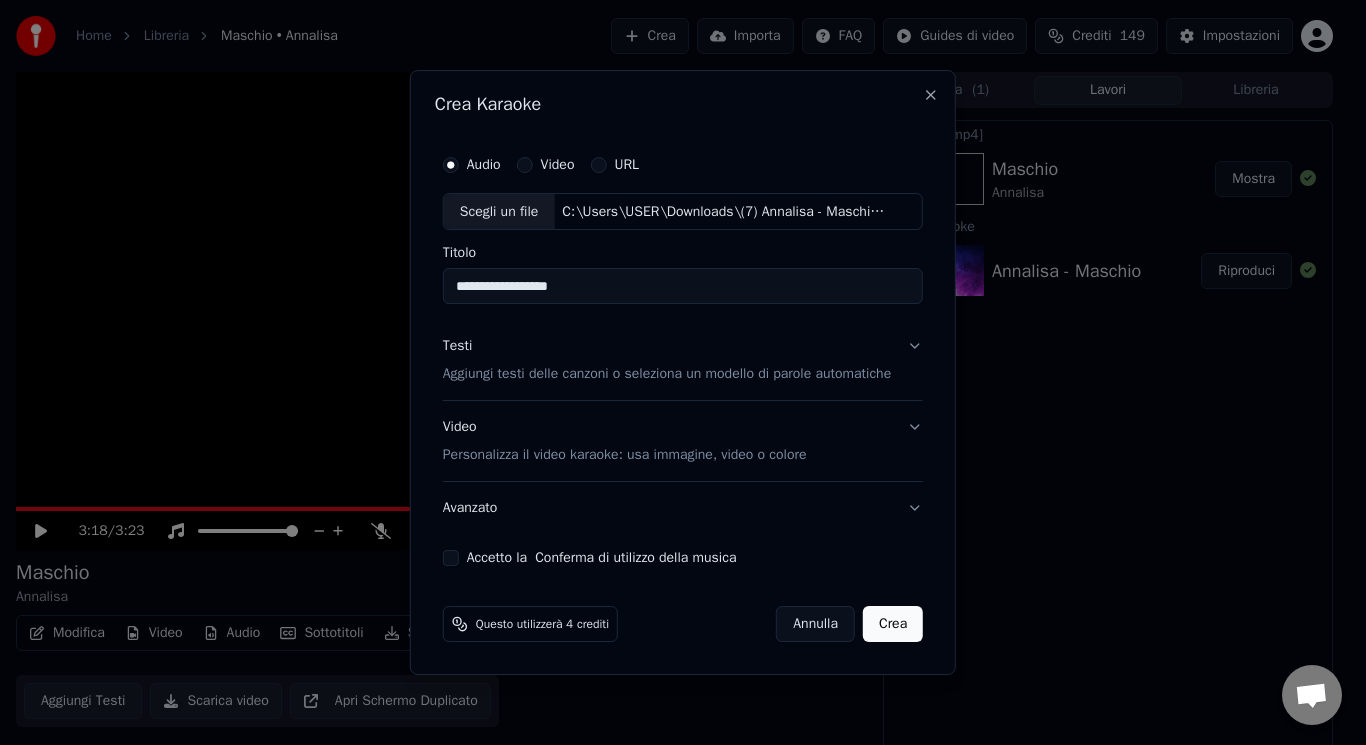 click on "Aggiungi testi delle canzoni o seleziona un modello di parole automatiche" at bounding box center [667, 375] 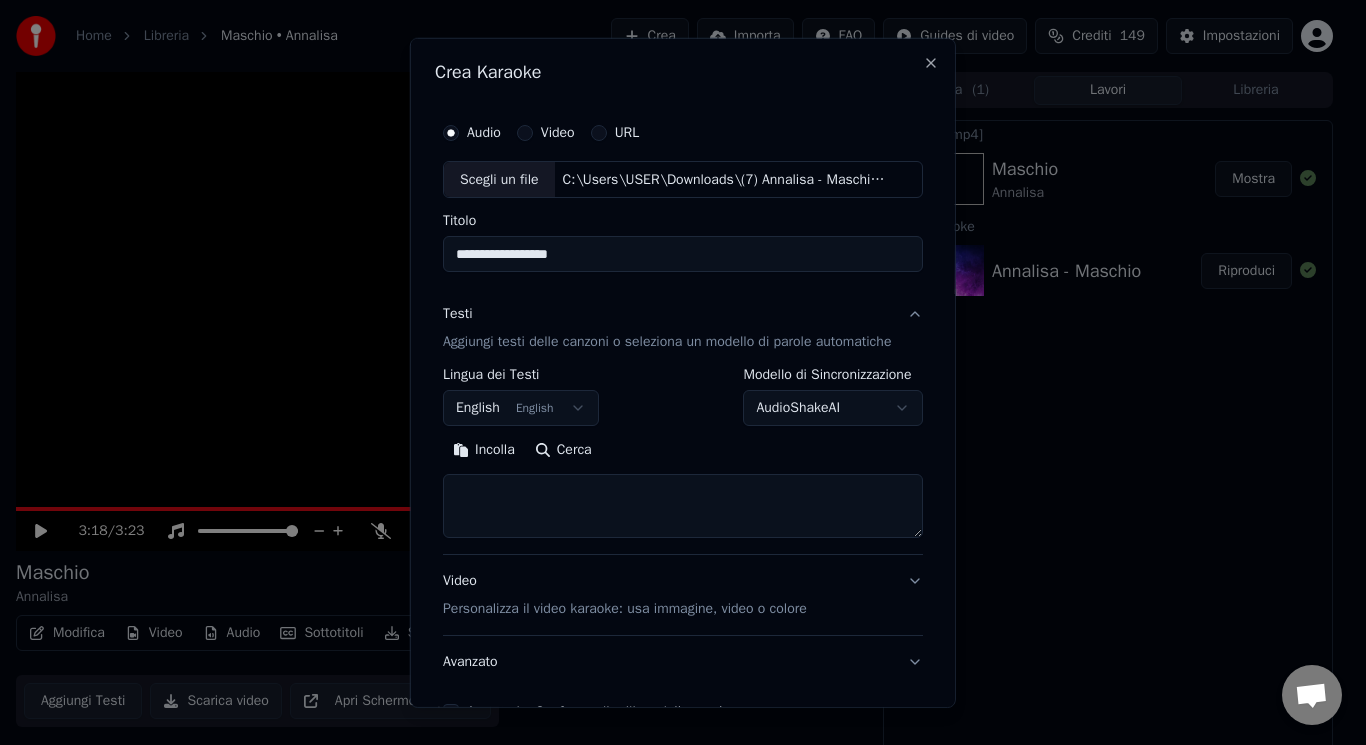 click at bounding box center (683, 506) 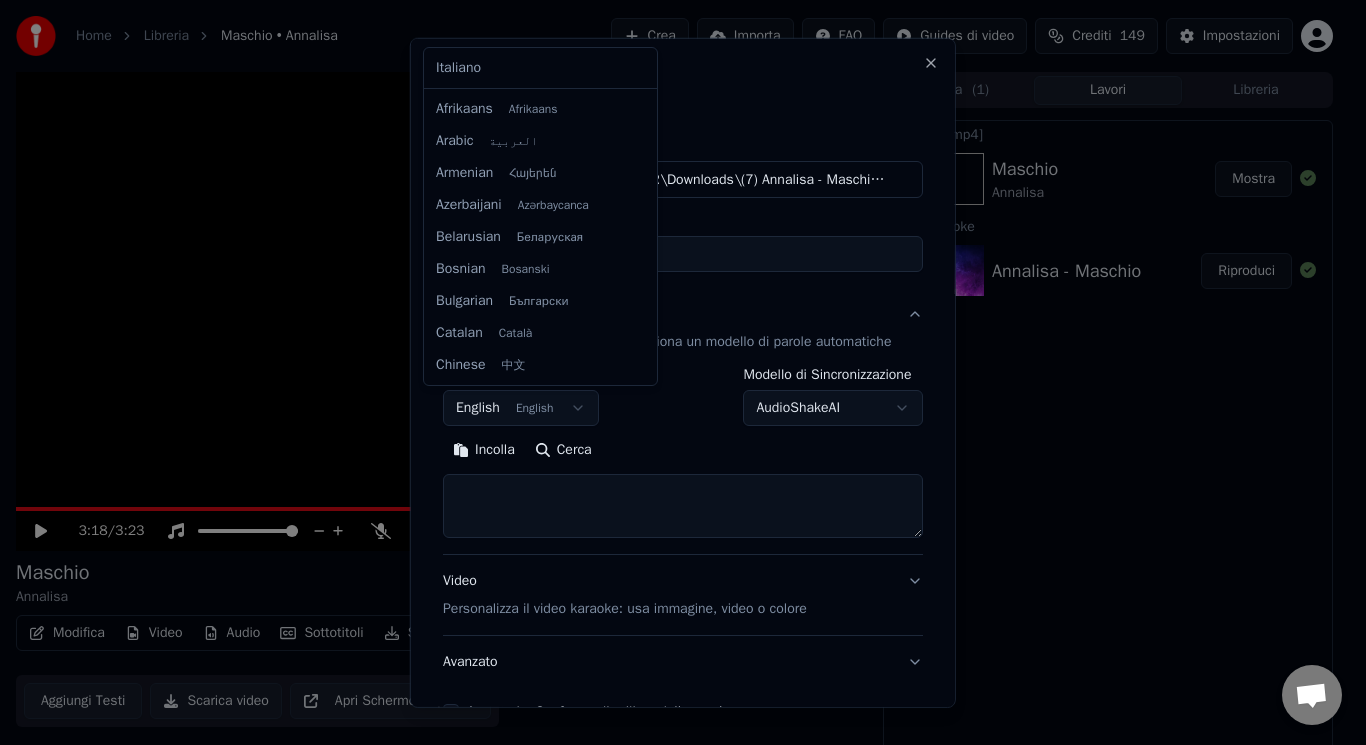 scroll, scrollTop: 160, scrollLeft: 0, axis: vertical 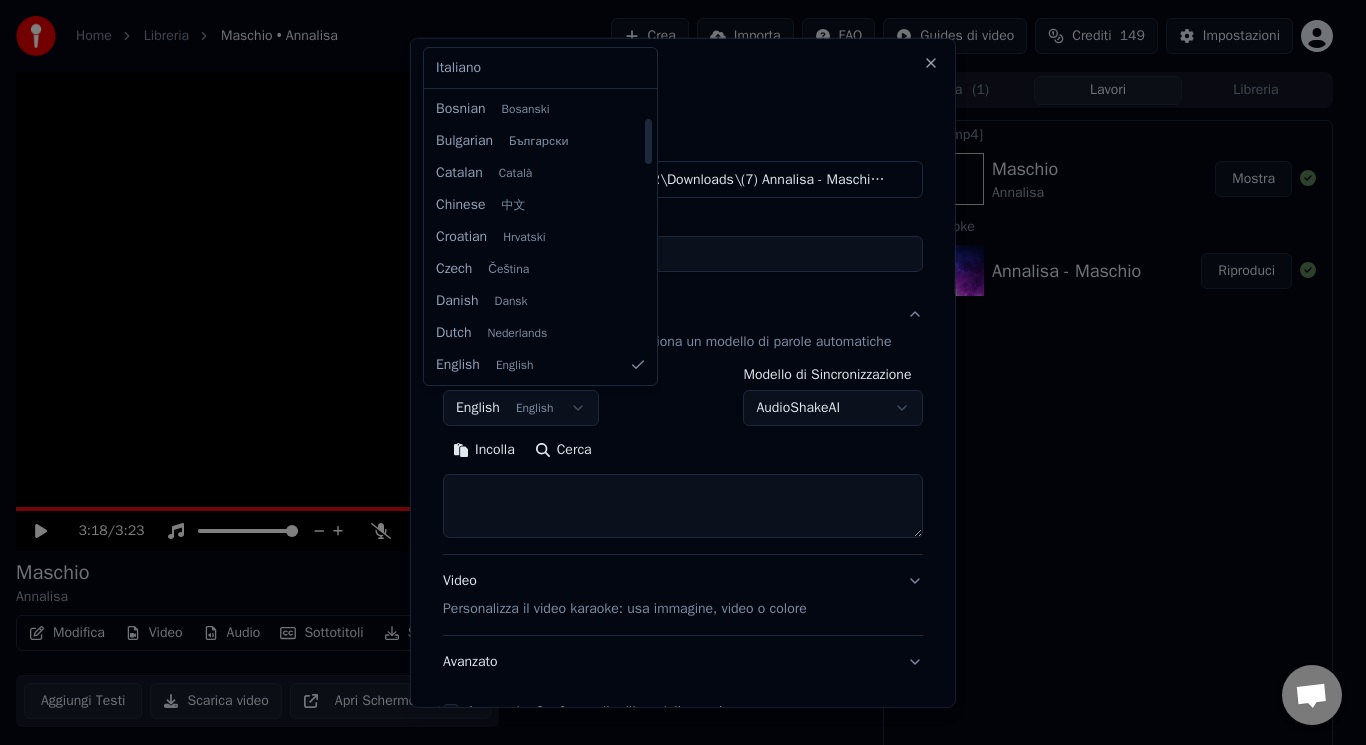 select on "**" 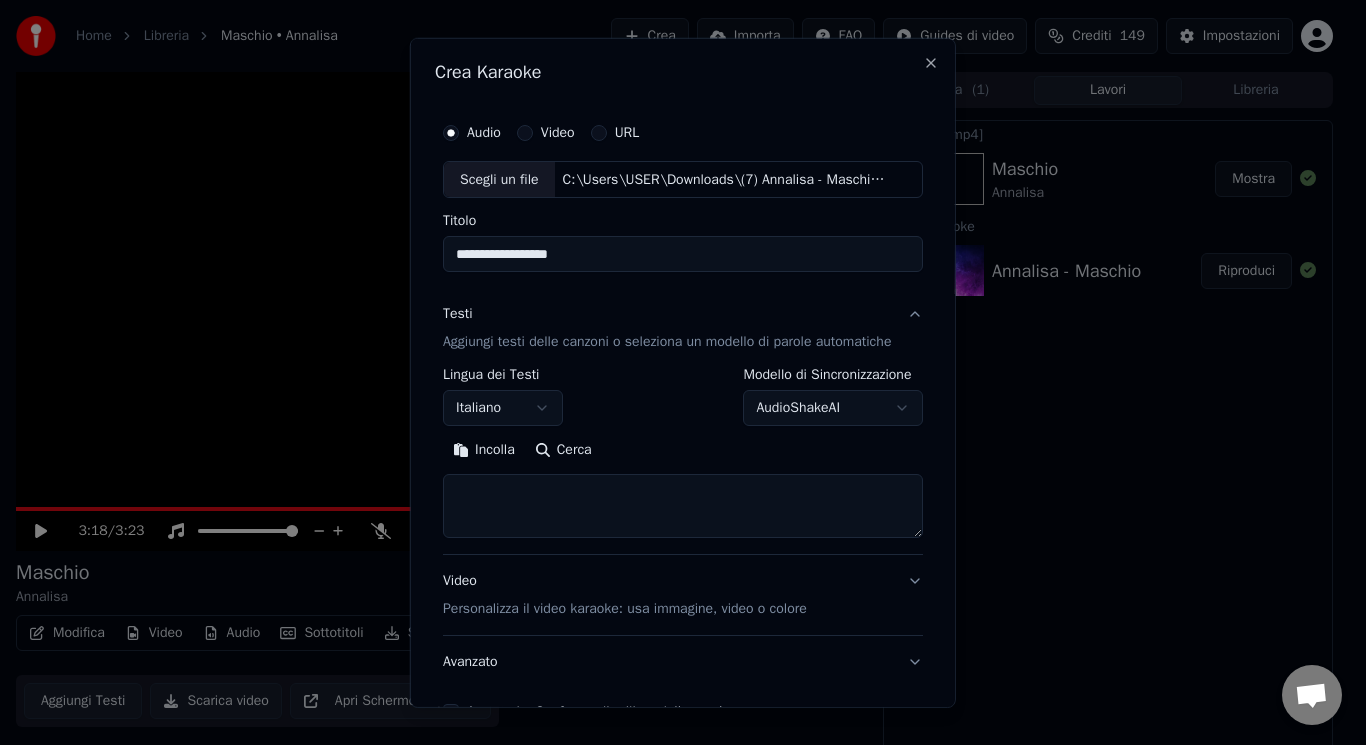 drag, startPoint x: 500, startPoint y: 487, endPoint x: 462, endPoint y: 437, distance: 62.801273 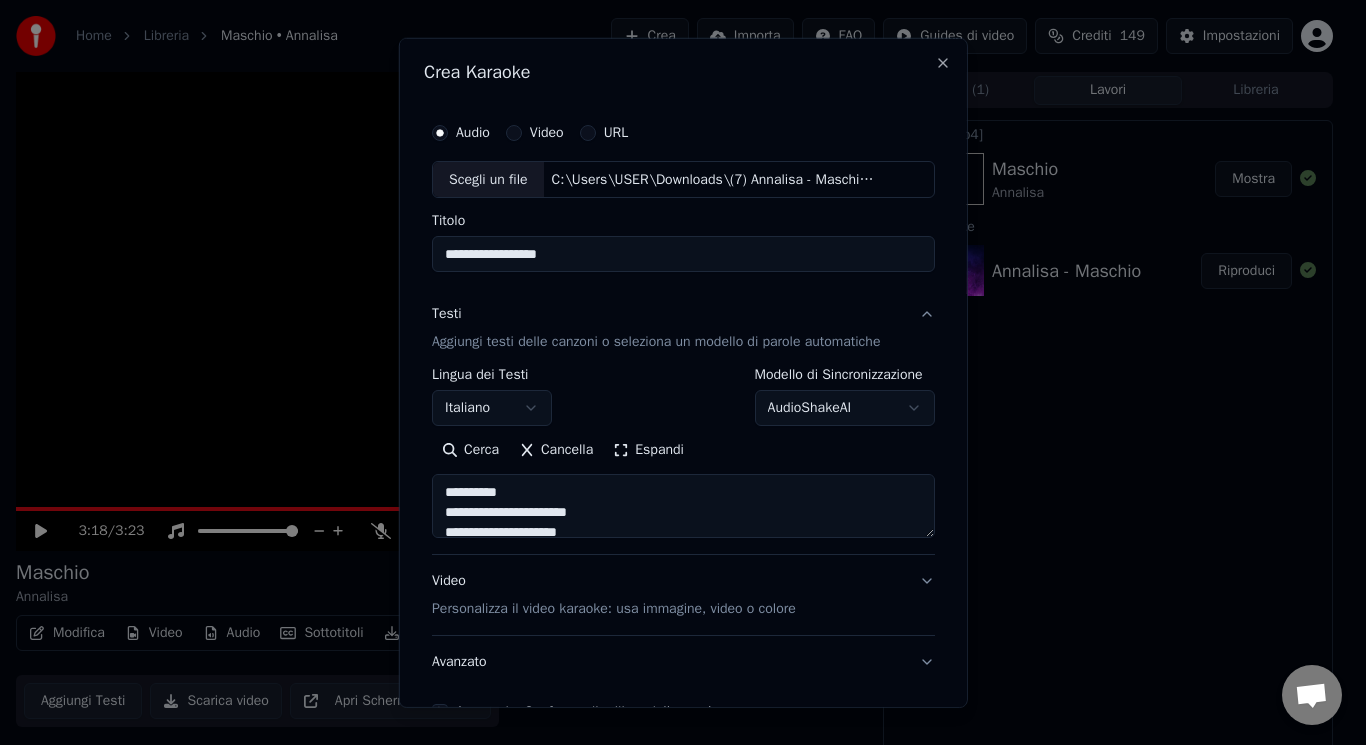 drag, startPoint x: 517, startPoint y: 495, endPoint x: 355, endPoint y: 480, distance: 162.69296 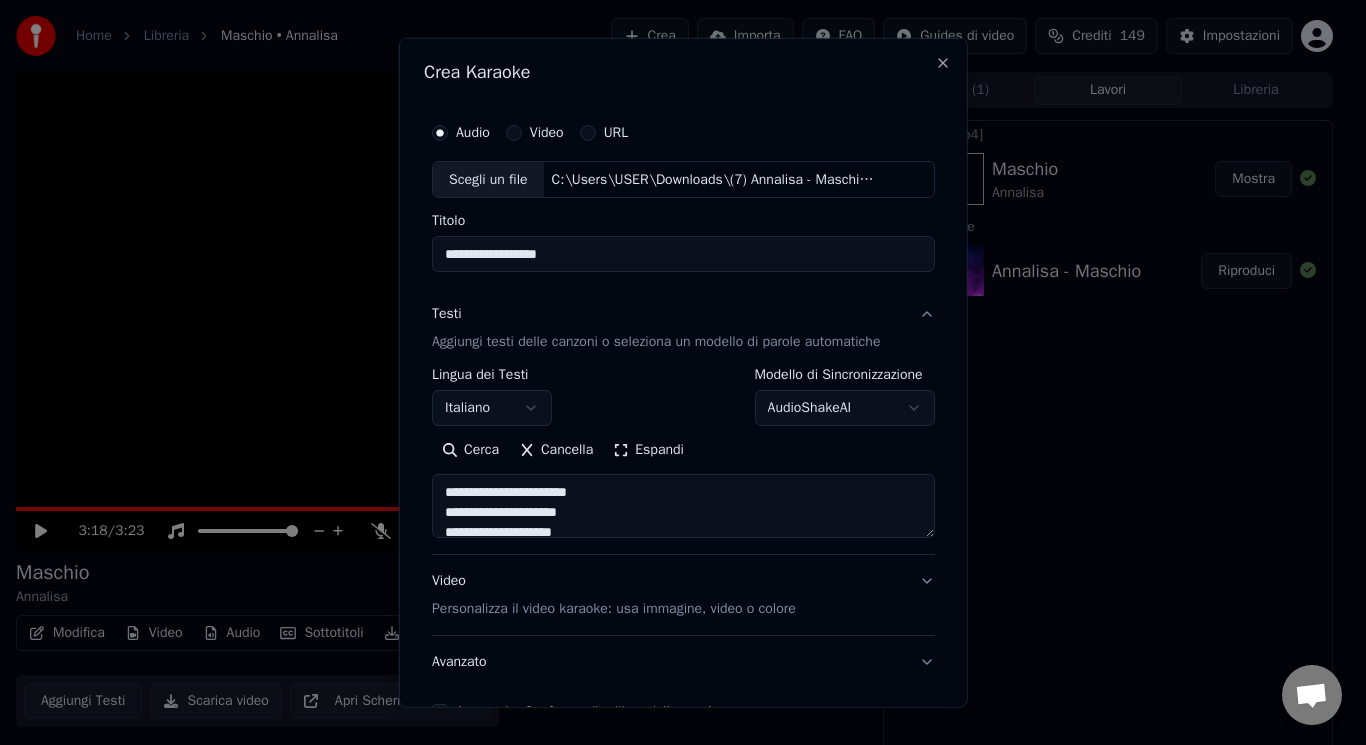 click on "Espandi" at bounding box center [648, 450] 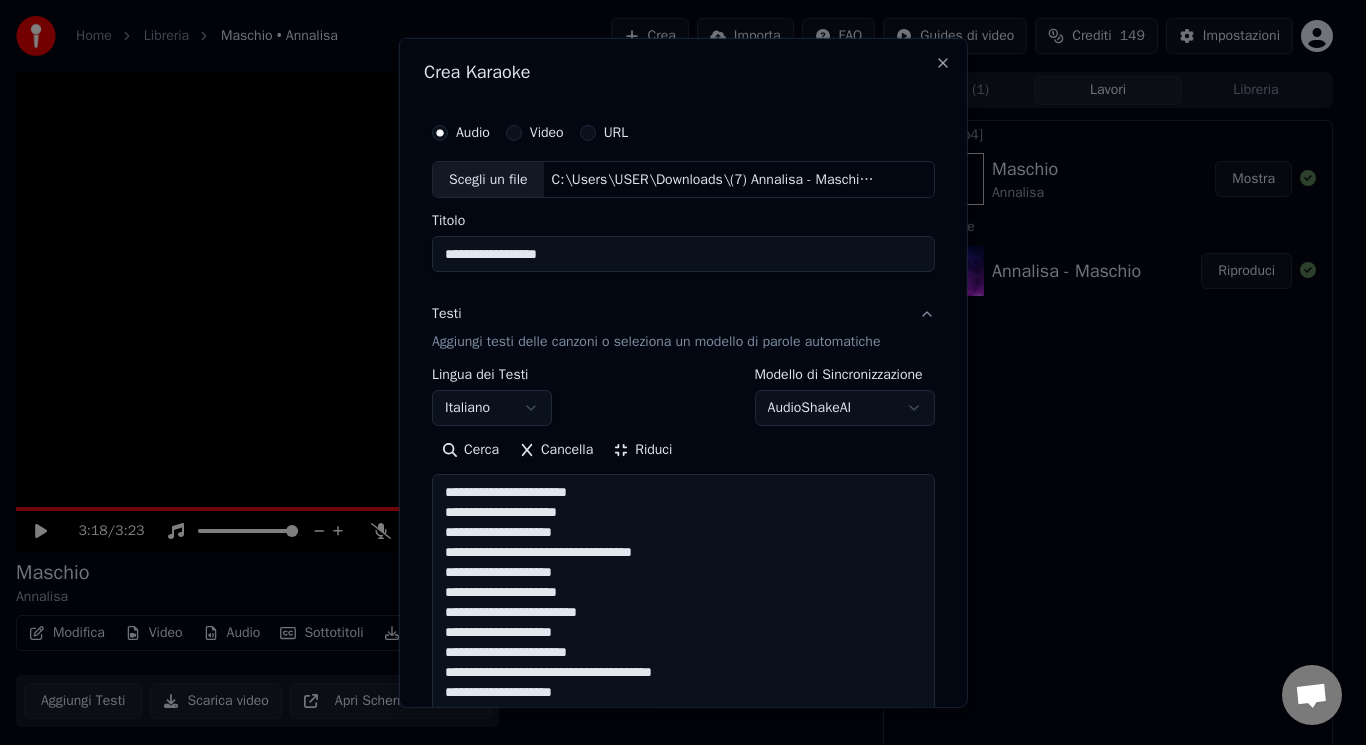 click at bounding box center (683, 1331) 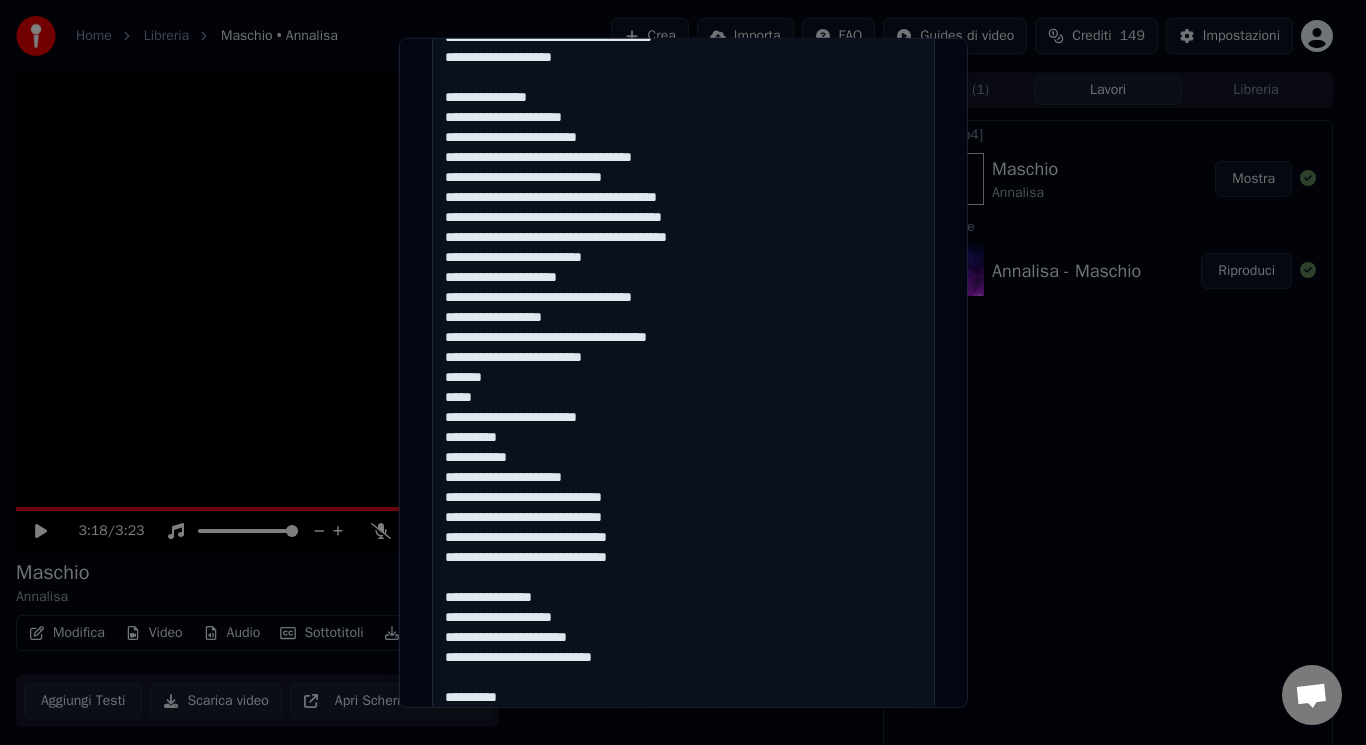scroll, scrollTop: 655, scrollLeft: 0, axis: vertical 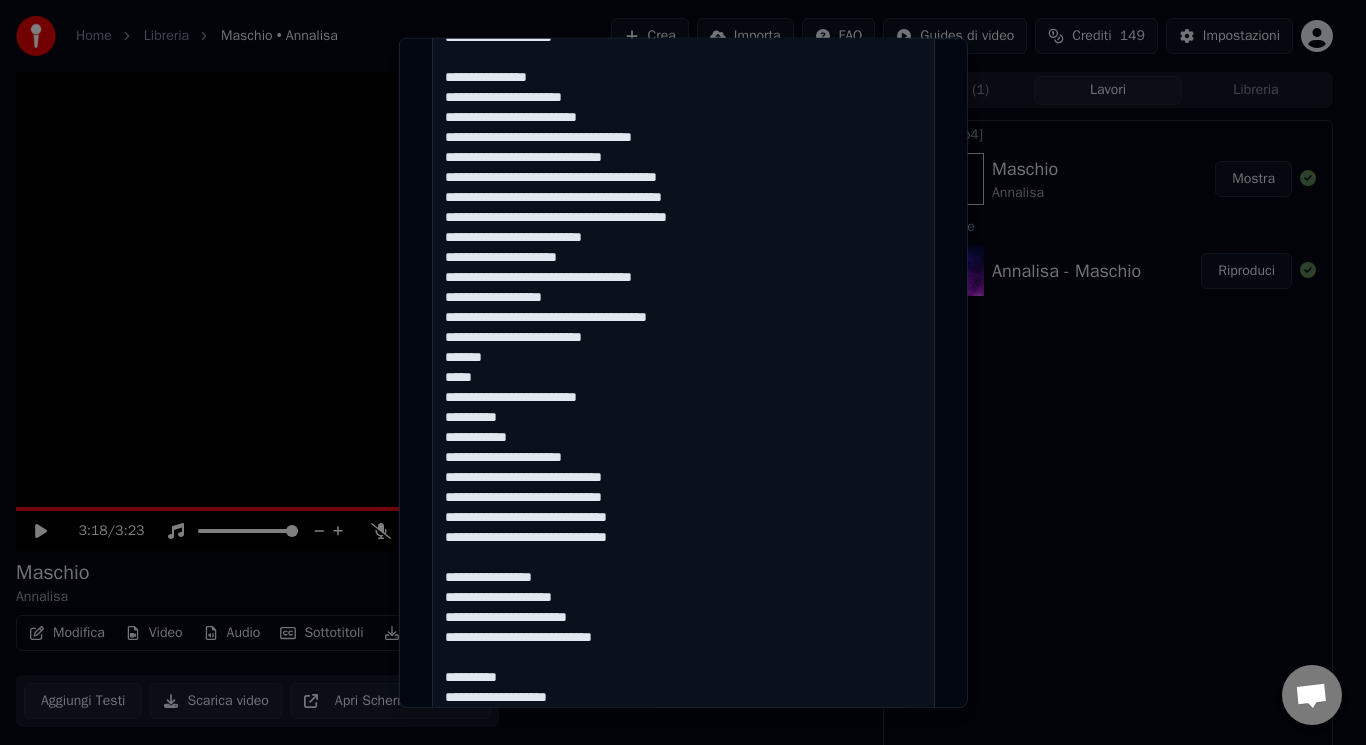 drag, startPoint x: 576, startPoint y: 73, endPoint x: 441, endPoint y: 64, distance: 135.29967 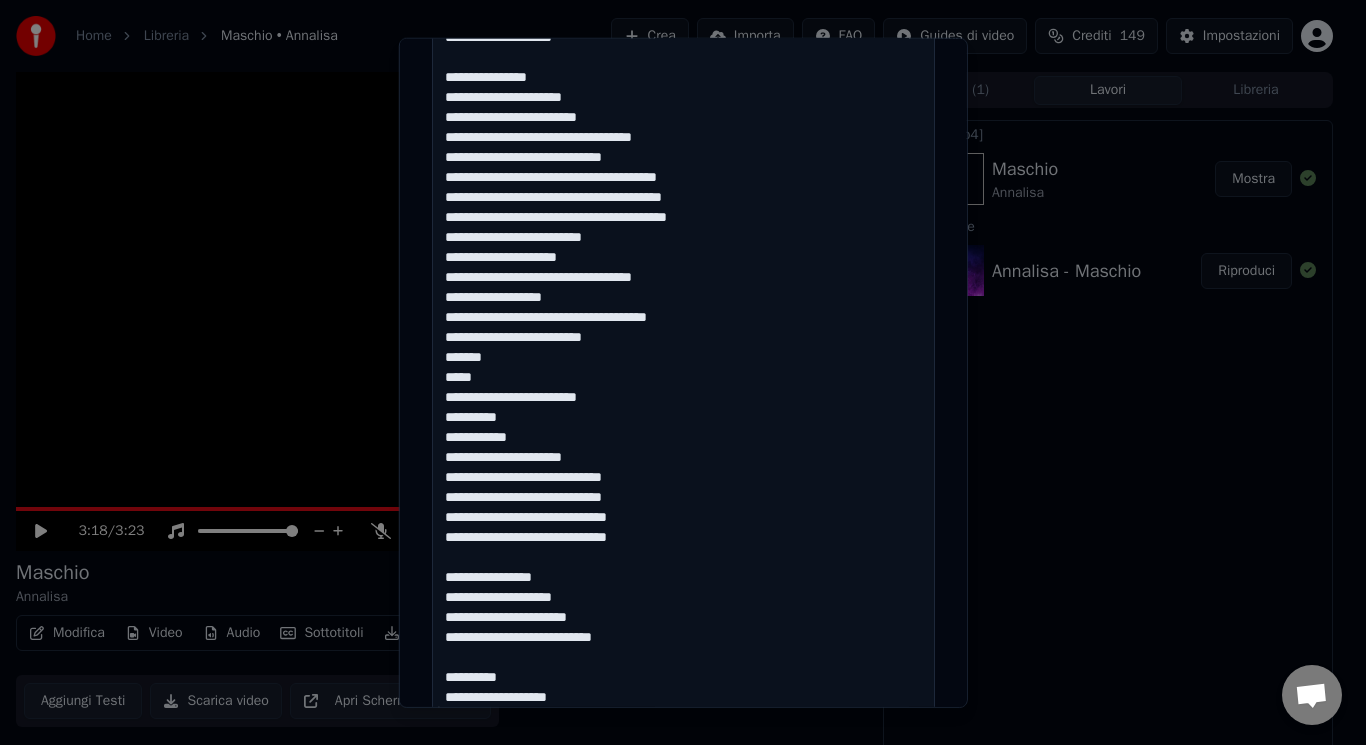 click at bounding box center [683, 676] 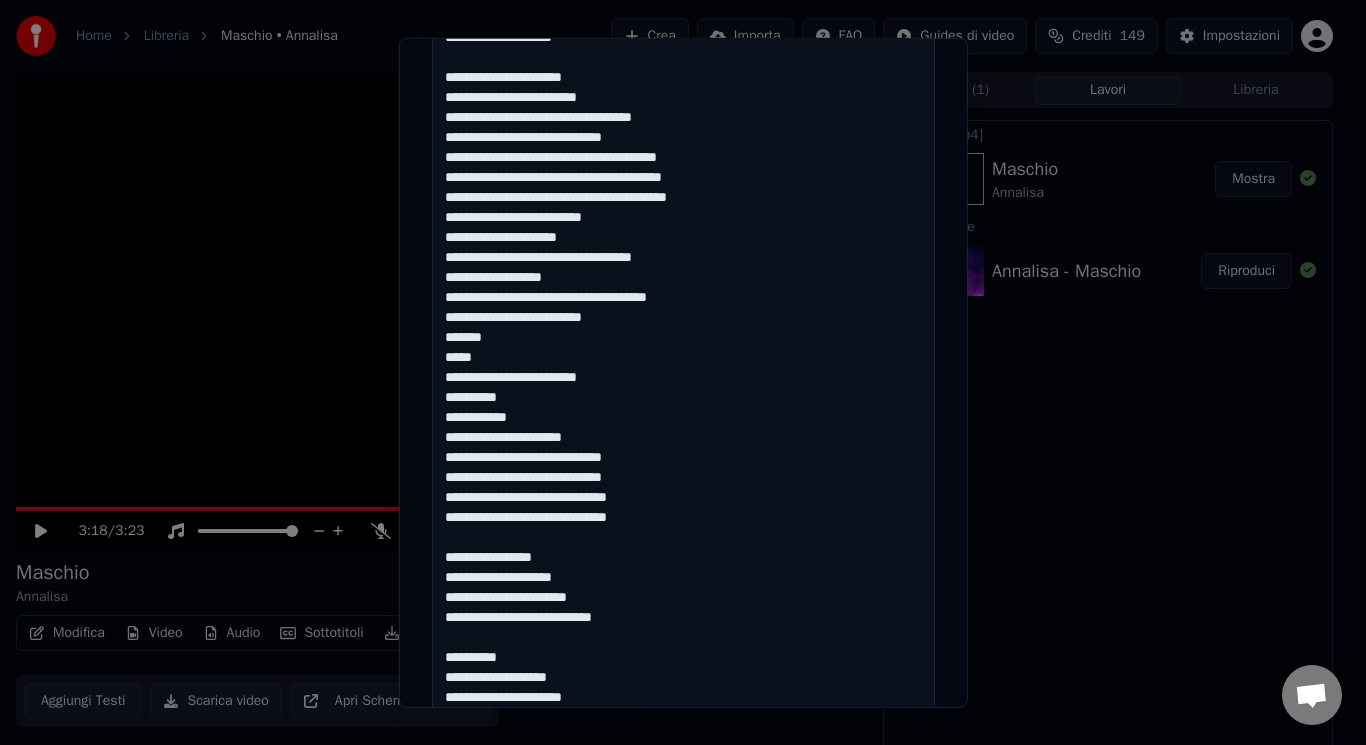 drag, startPoint x: 534, startPoint y: 412, endPoint x: 432, endPoint y: 236, distance: 203.42075 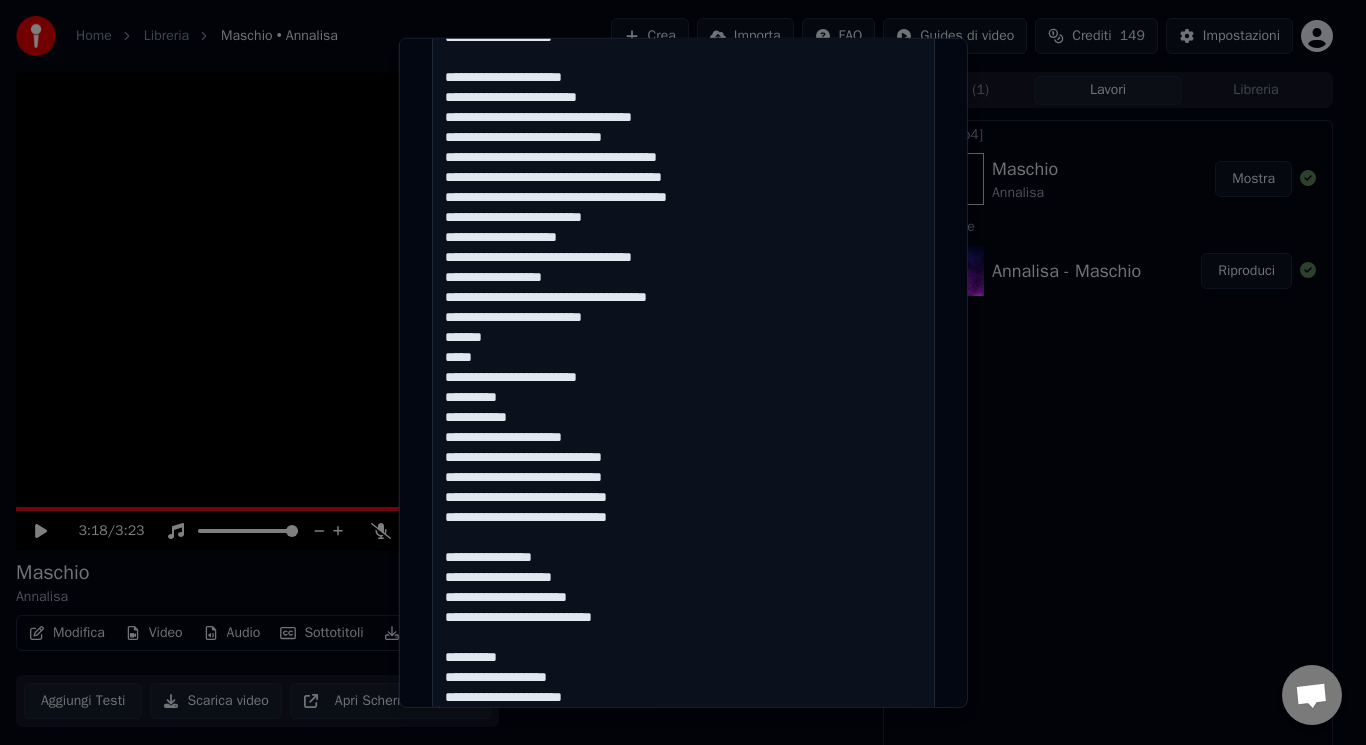 click at bounding box center [683, 676] 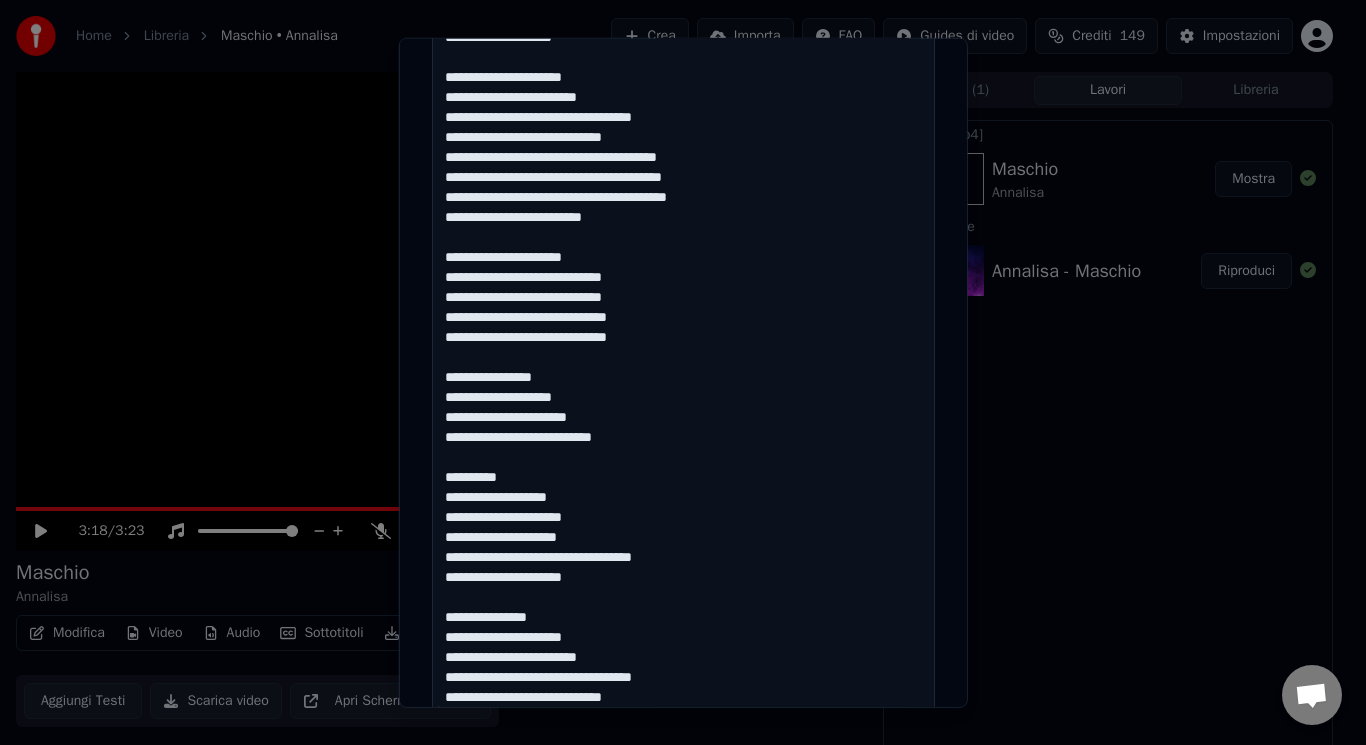 drag, startPoint x: 554, startPoint y: 376, endPoint x: 435, endPoint y: 358, distance: 120.353645 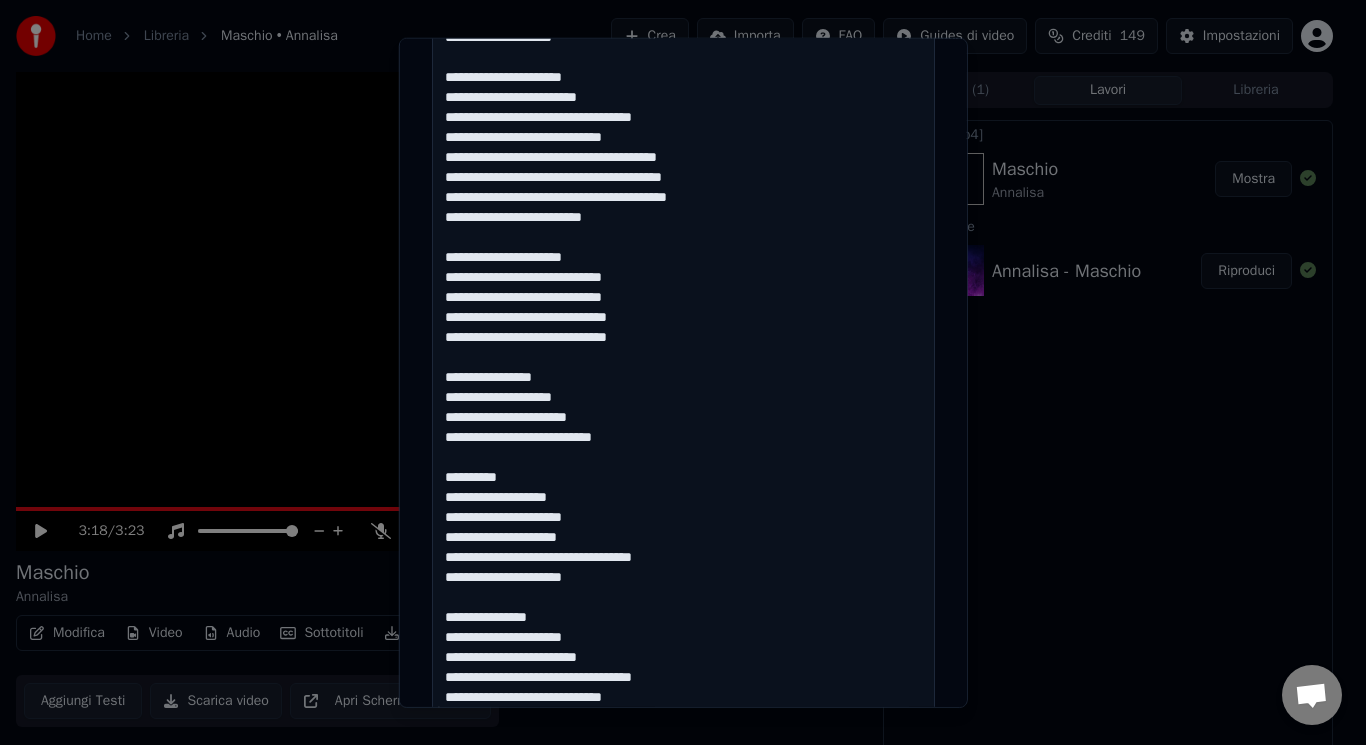 click at bounding box center [683, 676] 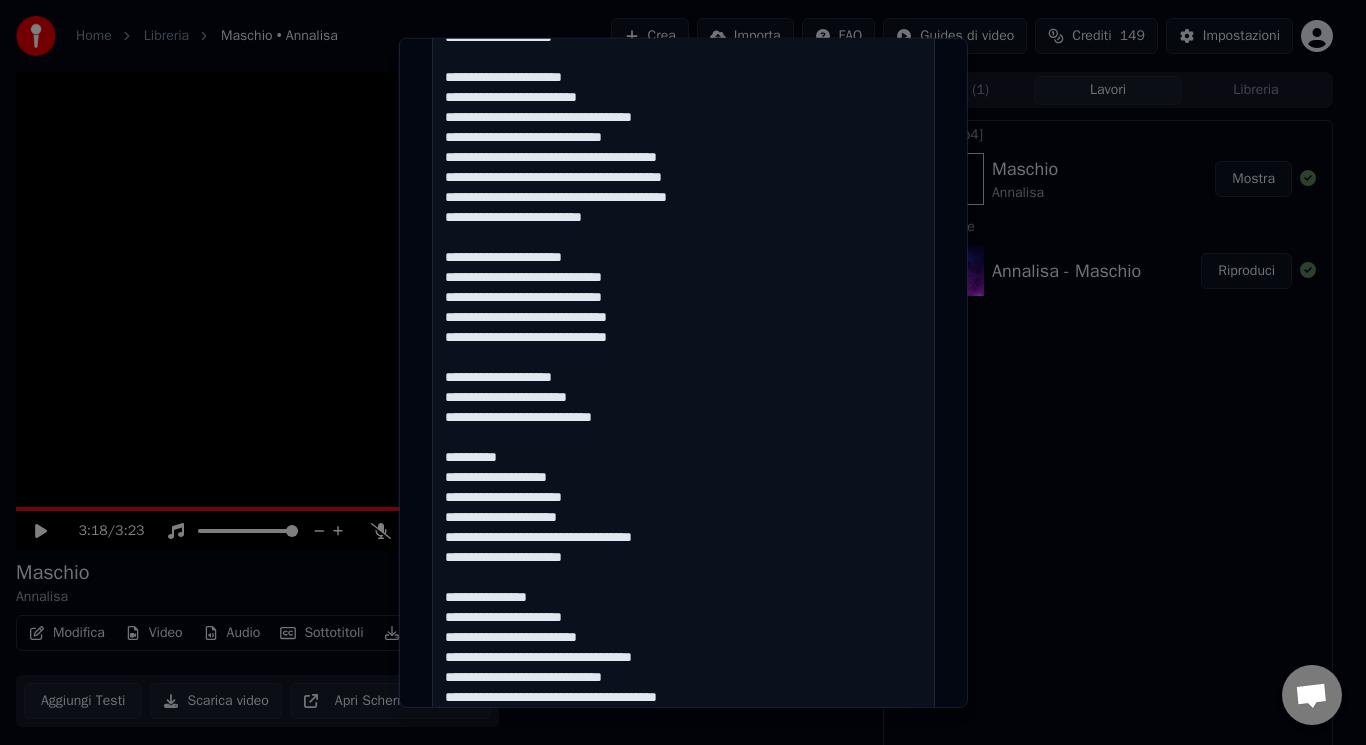 drag, startPoint x: 533, startPoint y: 461, endPoint x: 424, endPoint y: 439, distance: 111.19802 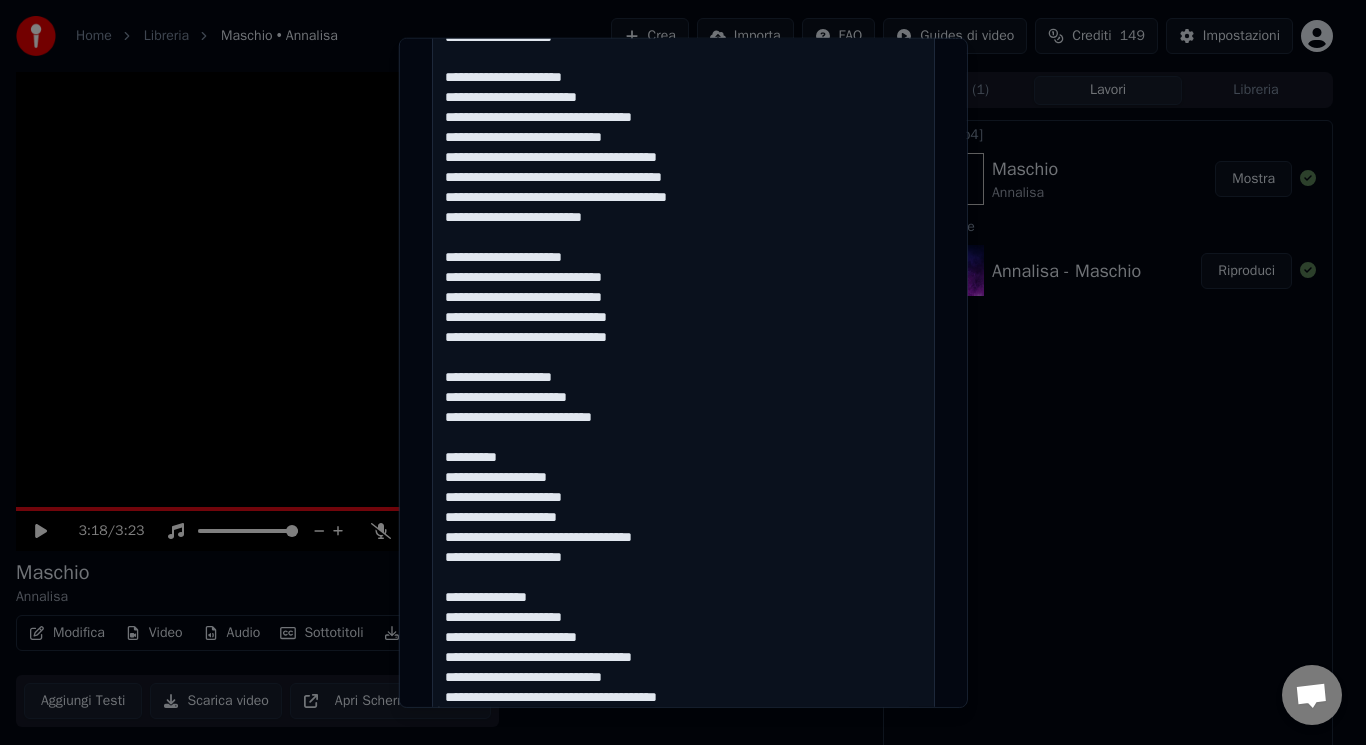 click at bounding box center [683, 676] 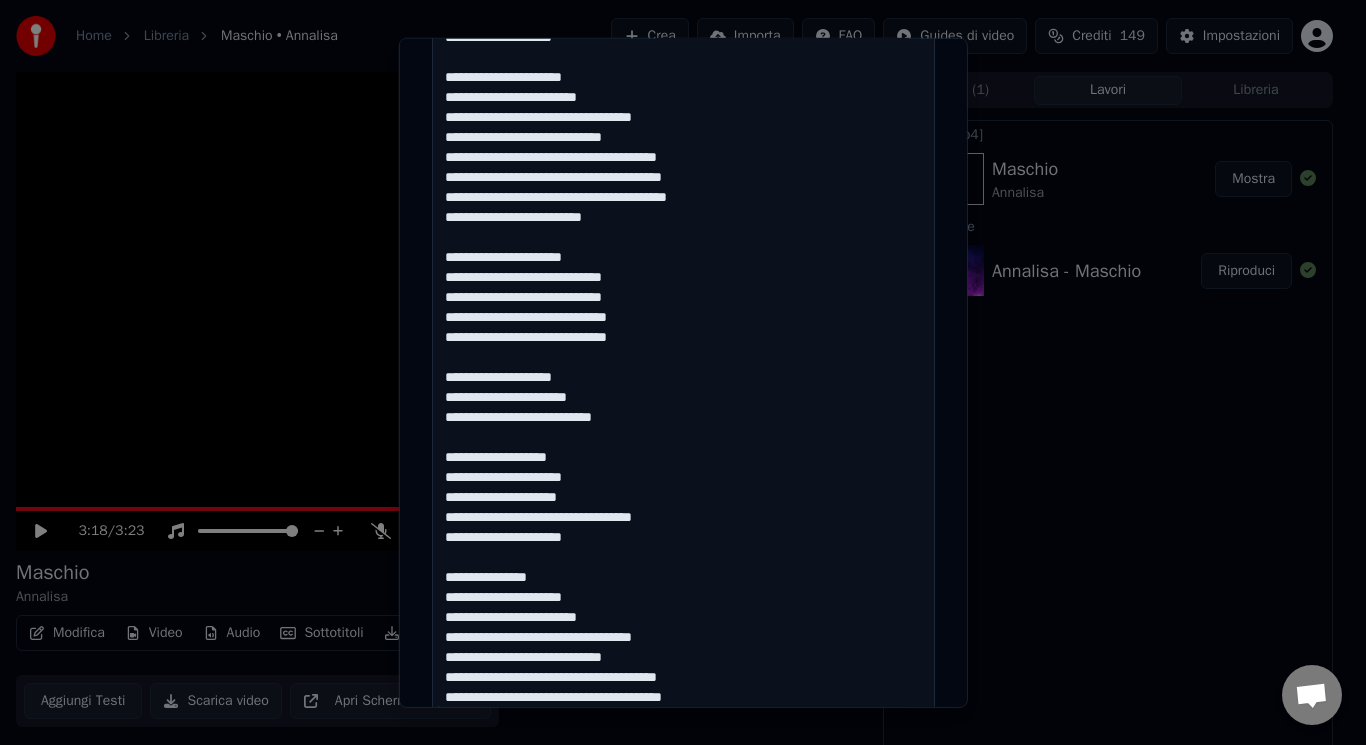 drag, startPoint x: 552, startPoint y: 576, endPoint x: 464, endPoint y: 561, distance: 89.26926 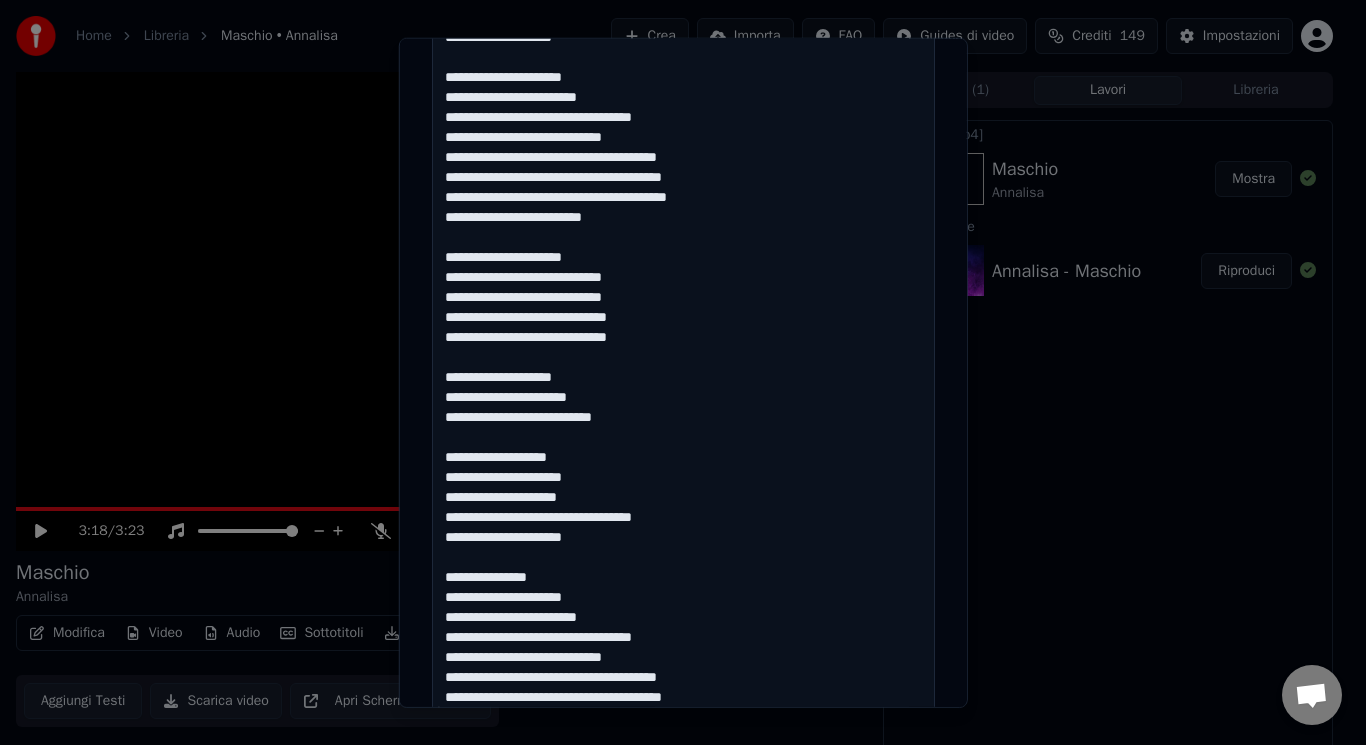 click at bounding box center (683, 676) 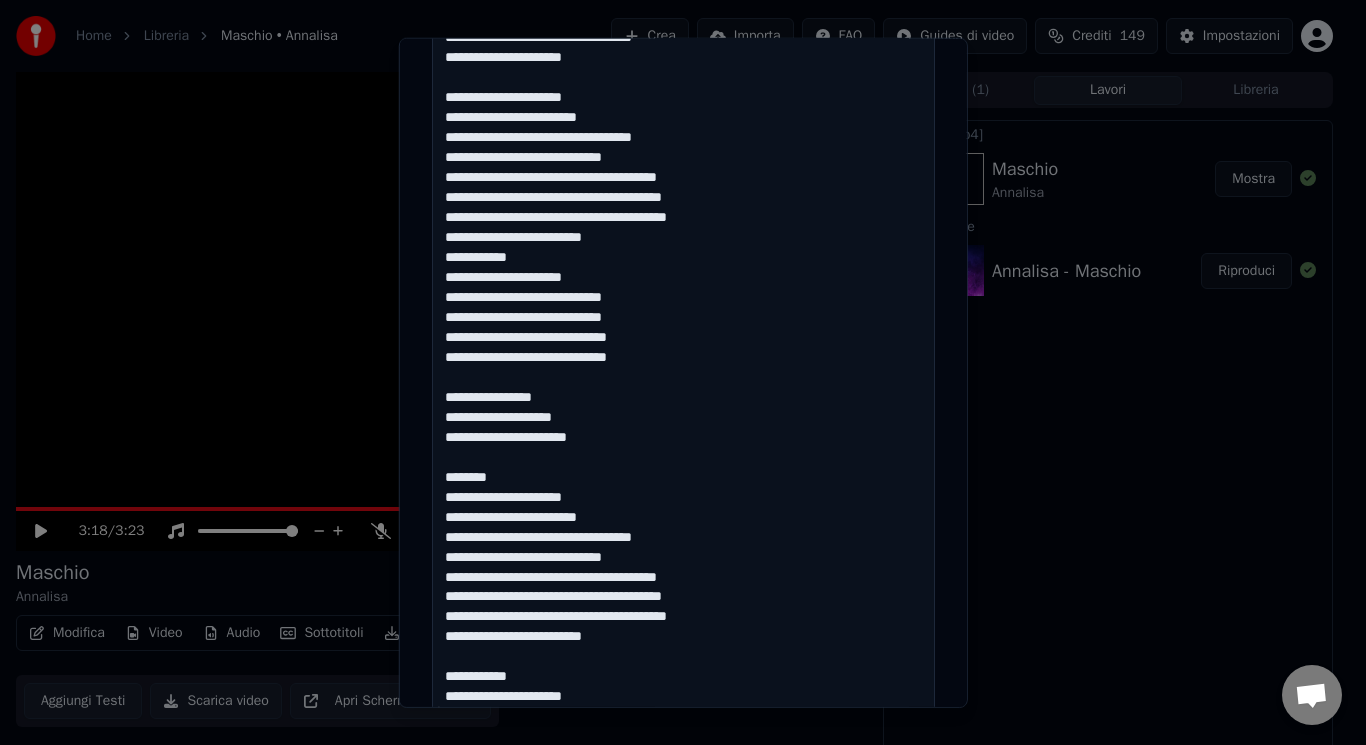 scroll, scrollTop: 1155, scrollLeft: 0, axis: vertical 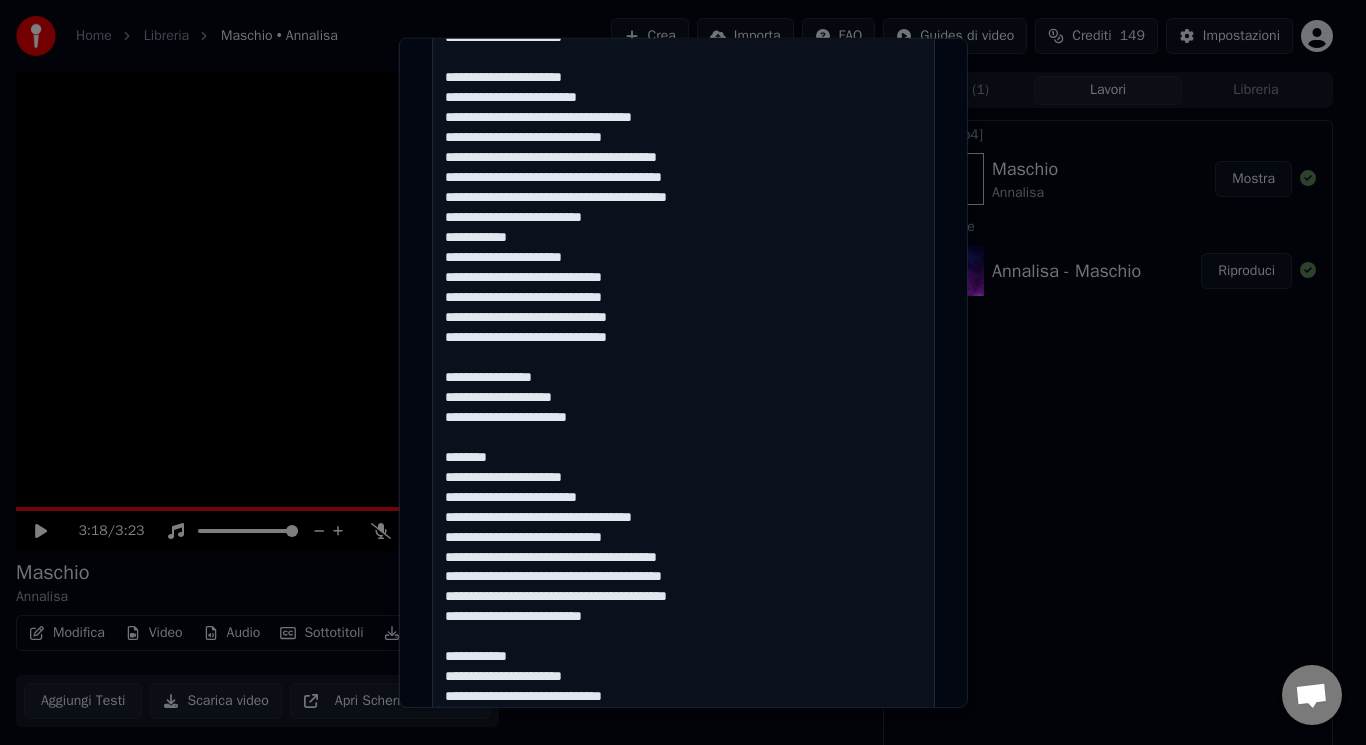 drag, startPoint x: 529, startPoint y: 238, endPoint x: 439, endPoint y: 237, distance: 90.005554 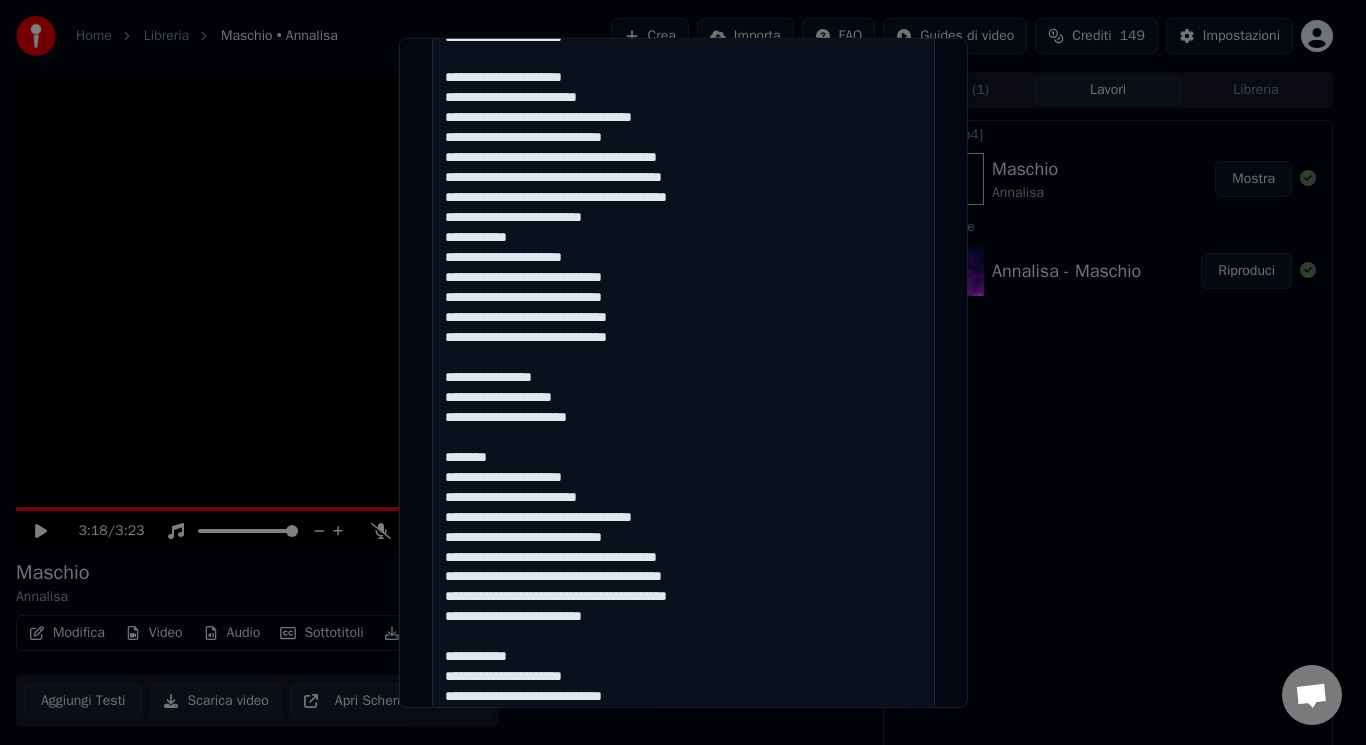 click at bounding box center (683, 176) 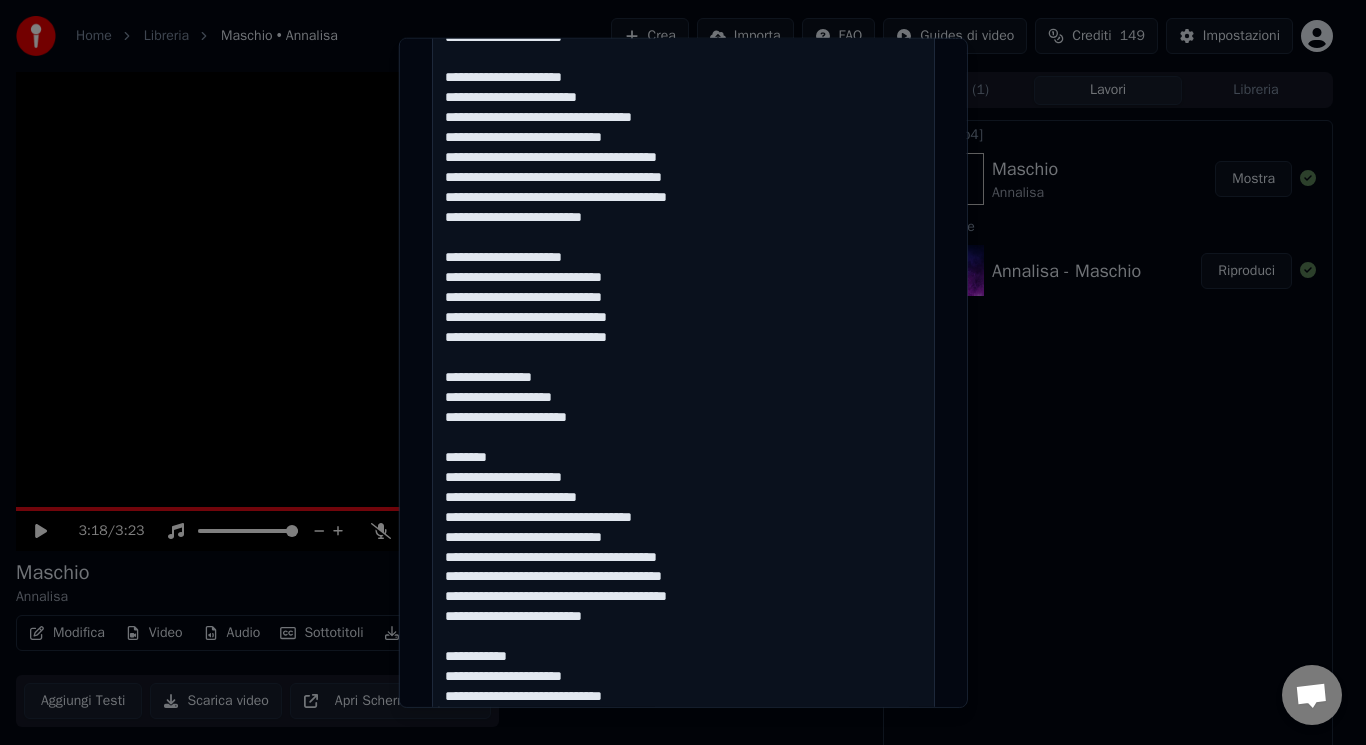 drag, startPoint x: 556, startPoint y: 373, endPoint x: 451, endPoint y: 358, distance: 106.06602 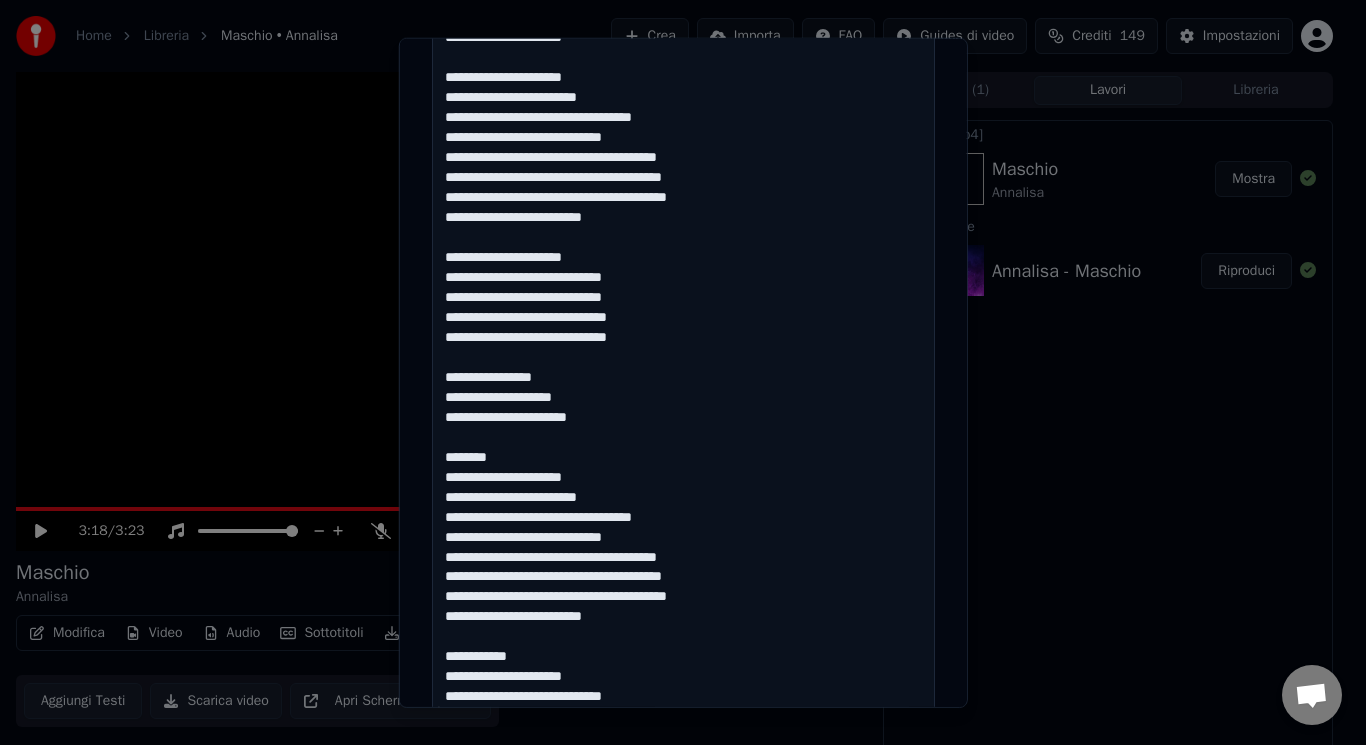 click at bounding box center (683, 176) 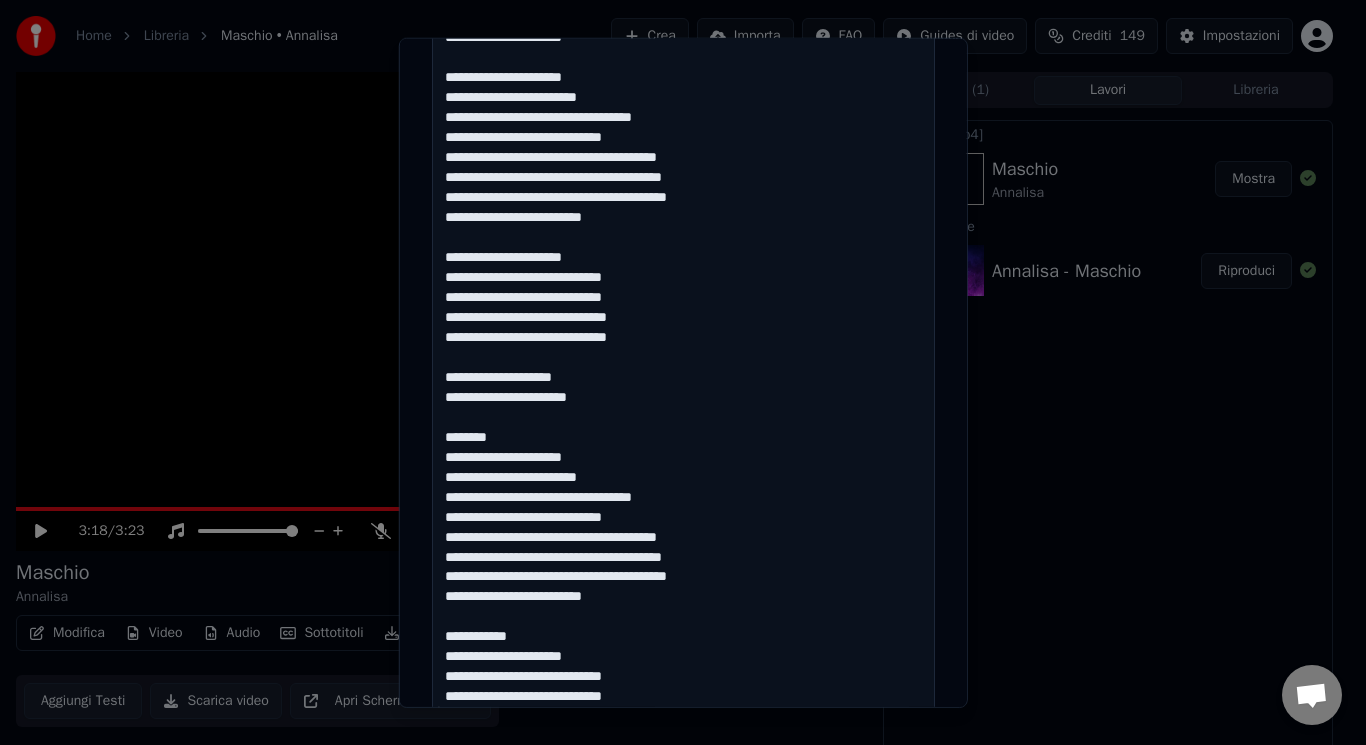 drag, startPoint x: 502, startPoint y: 434, endPoint x: 444, endPoint y: 415, distance: 61.03278 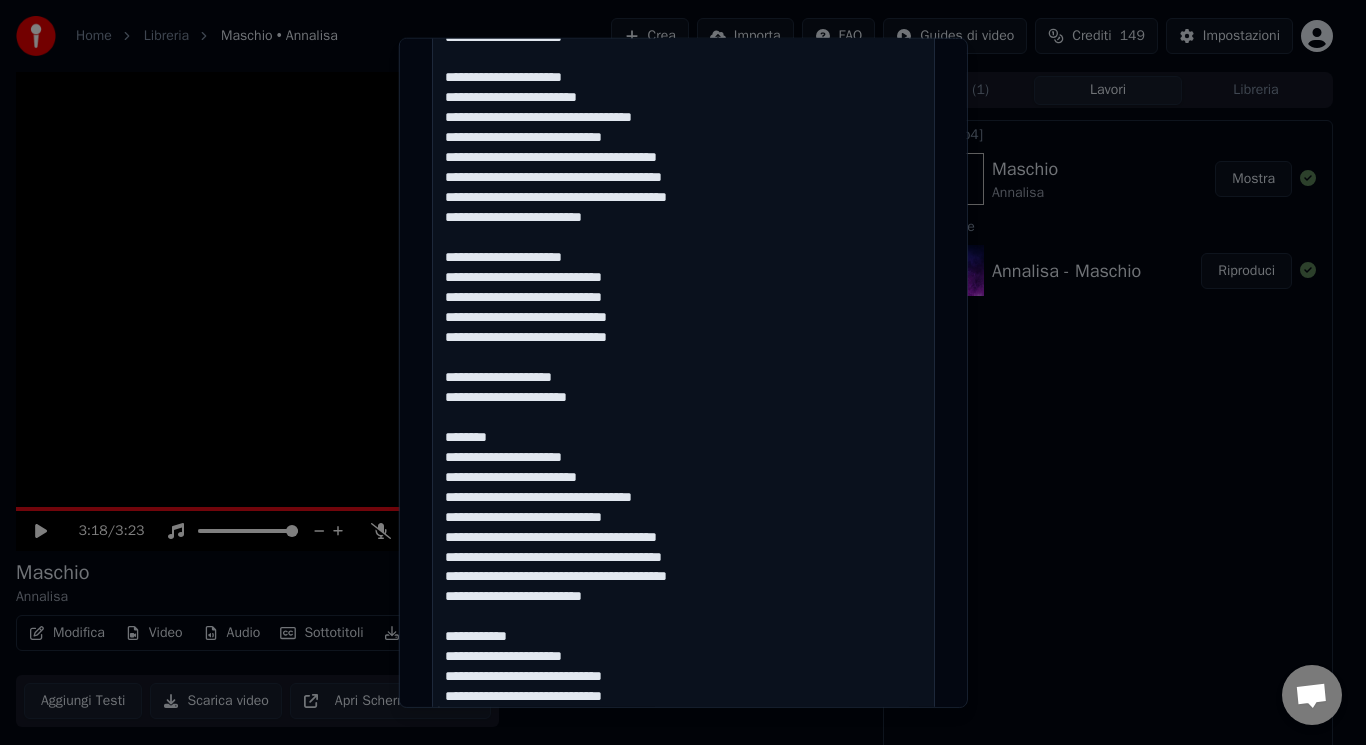 click at bounding box center [683, 176] 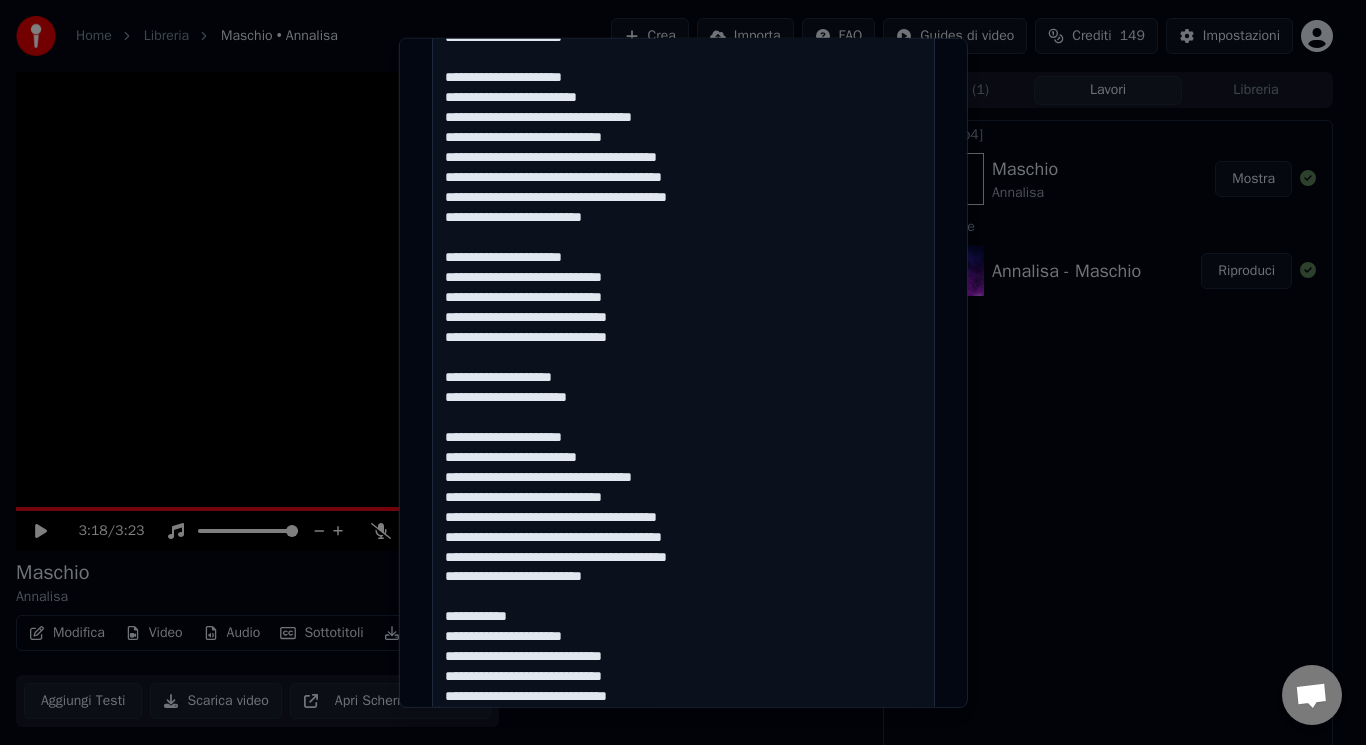 drag, startPoint x: 533, startPoint y: 618, endPoint x: 432, endPoint y: 603, distance: 102.10779 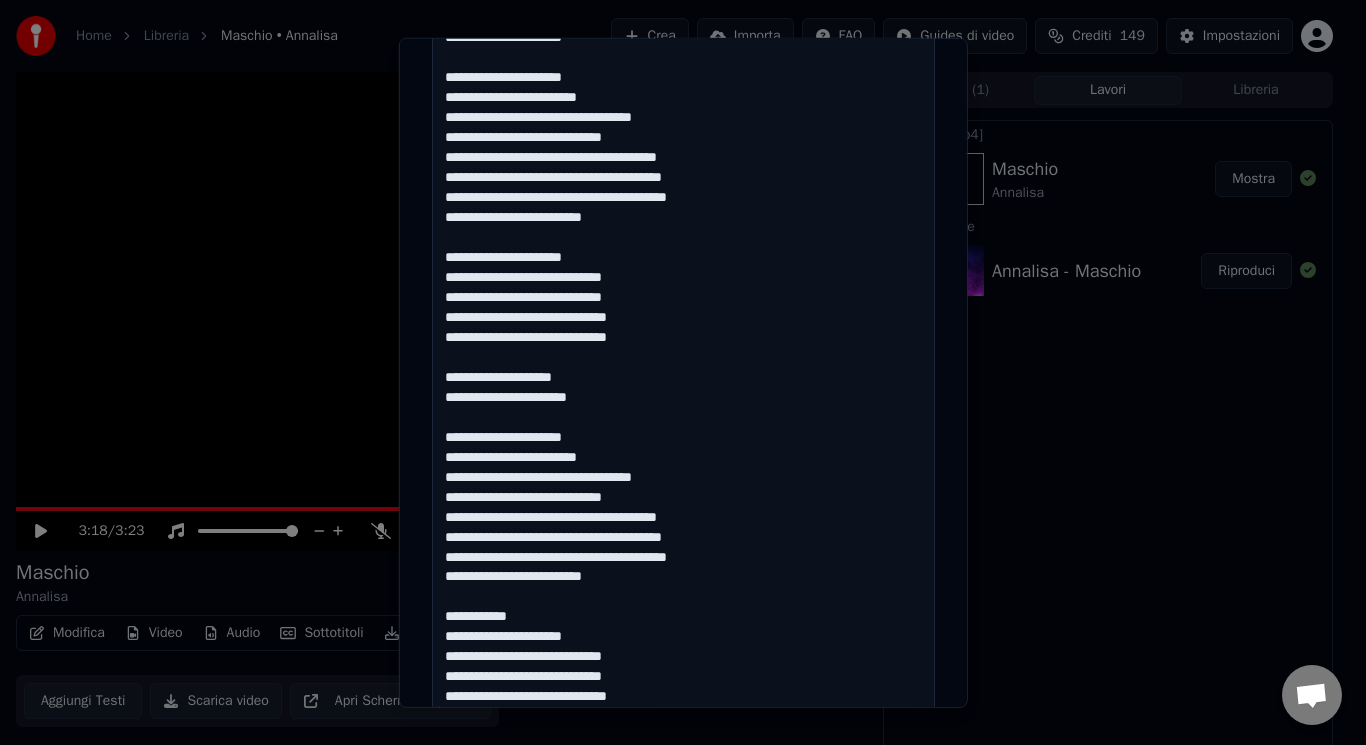 click at bounding box center [683, 176] 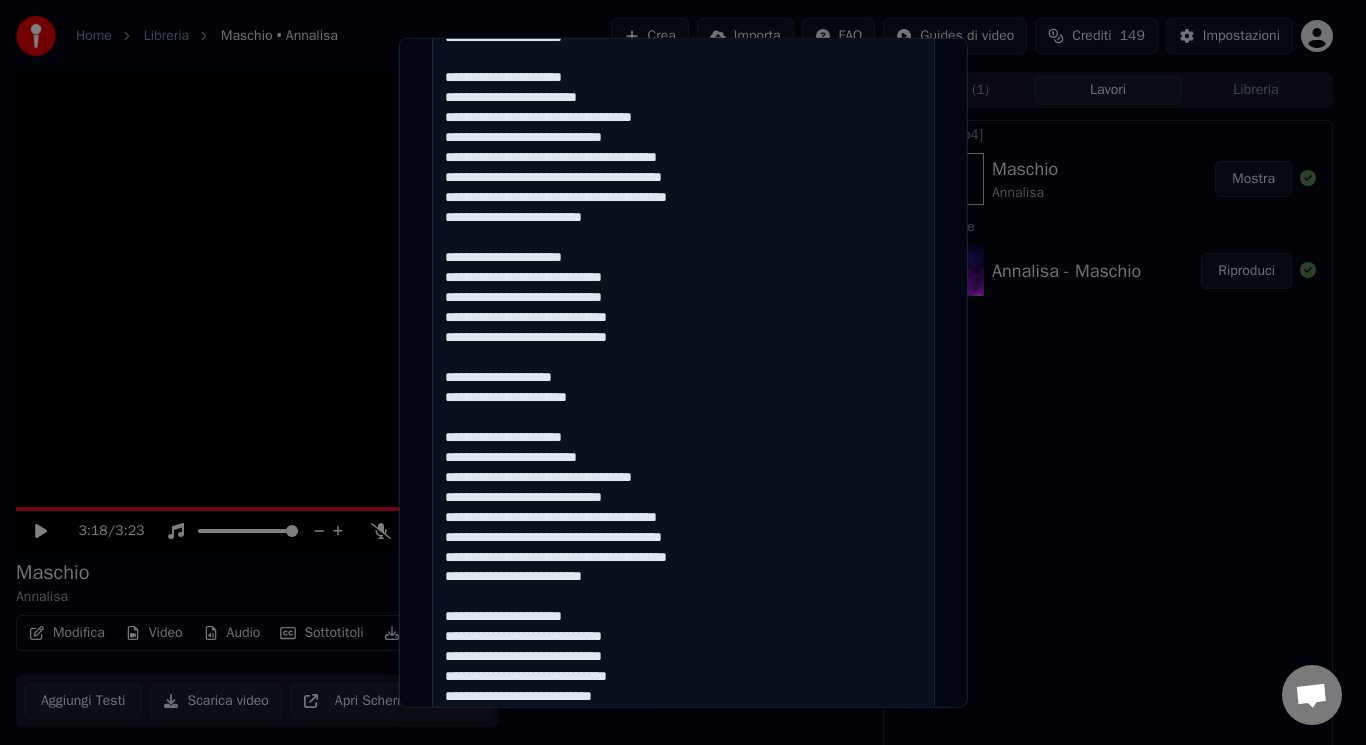 type on "**********" 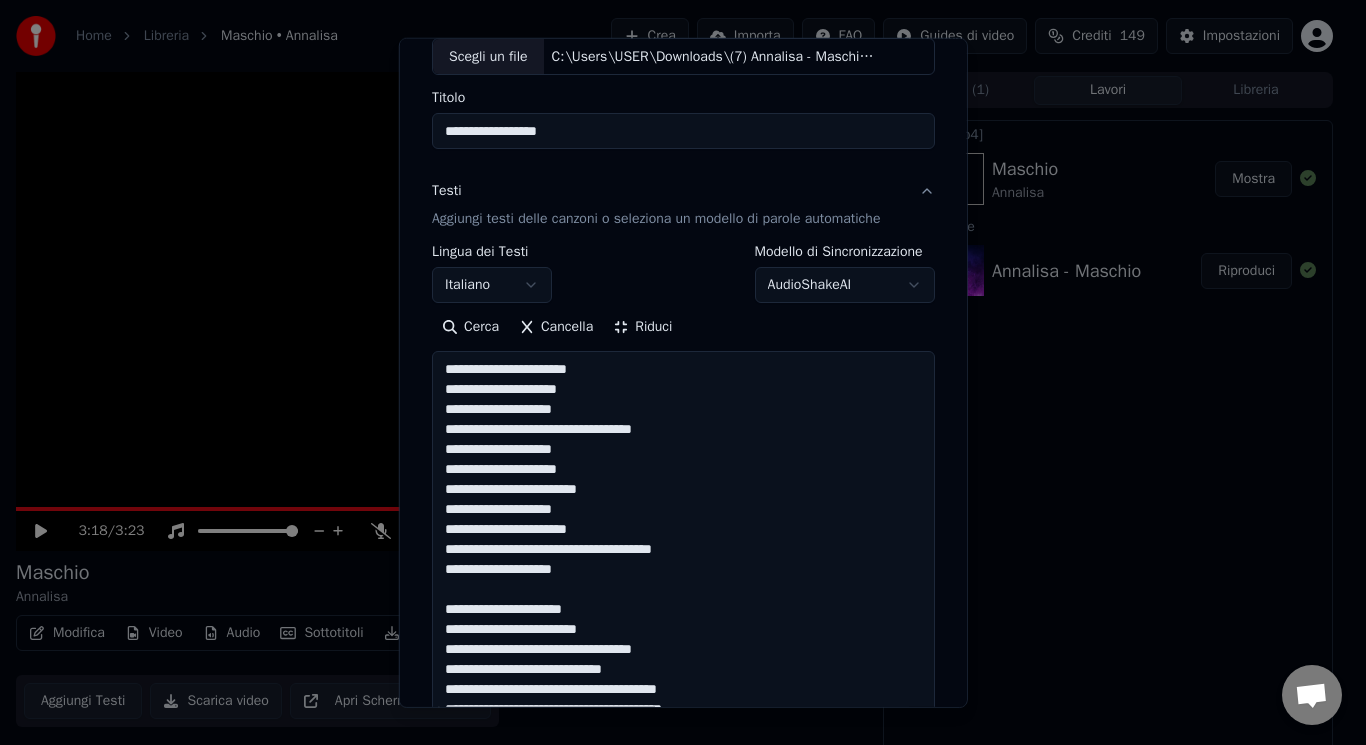scroll, scrollTop: 92, scrollLeft: 0, axis: vertical 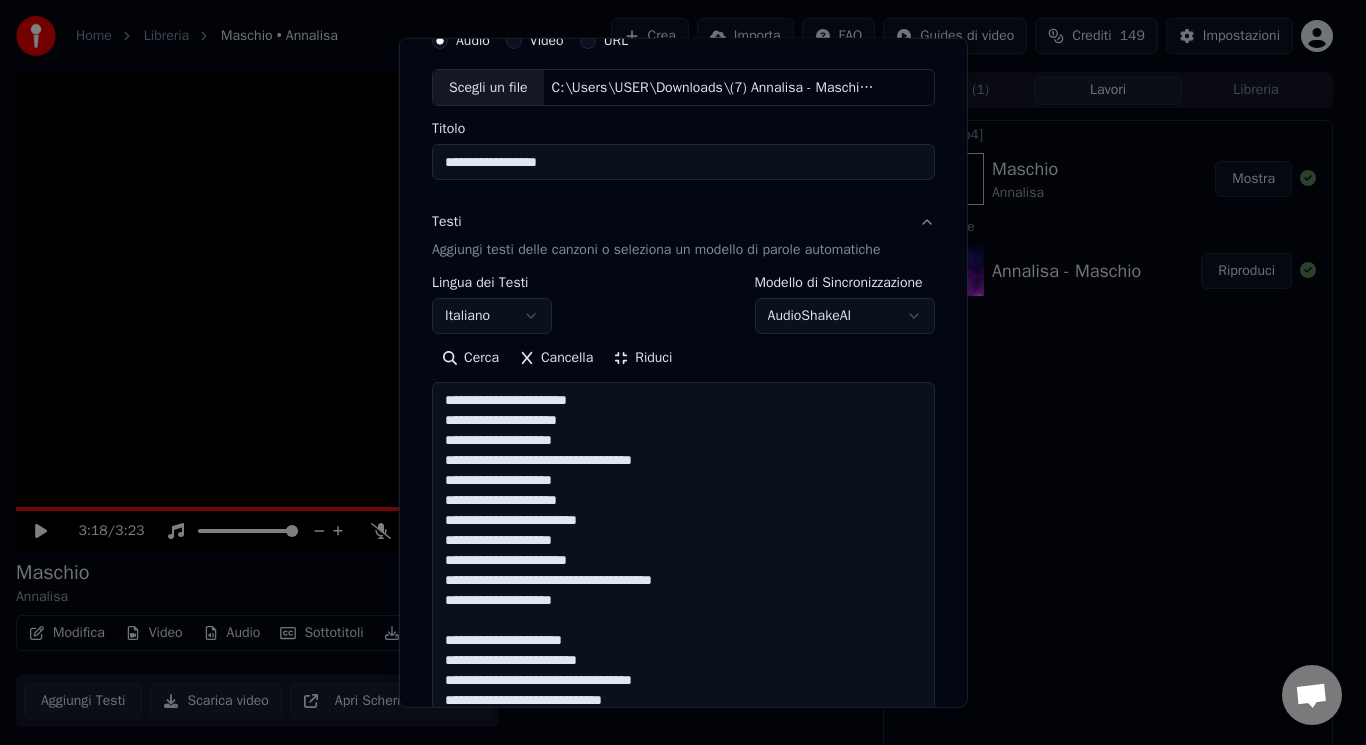 click on "Riduci" at bounding box center [642, 358] 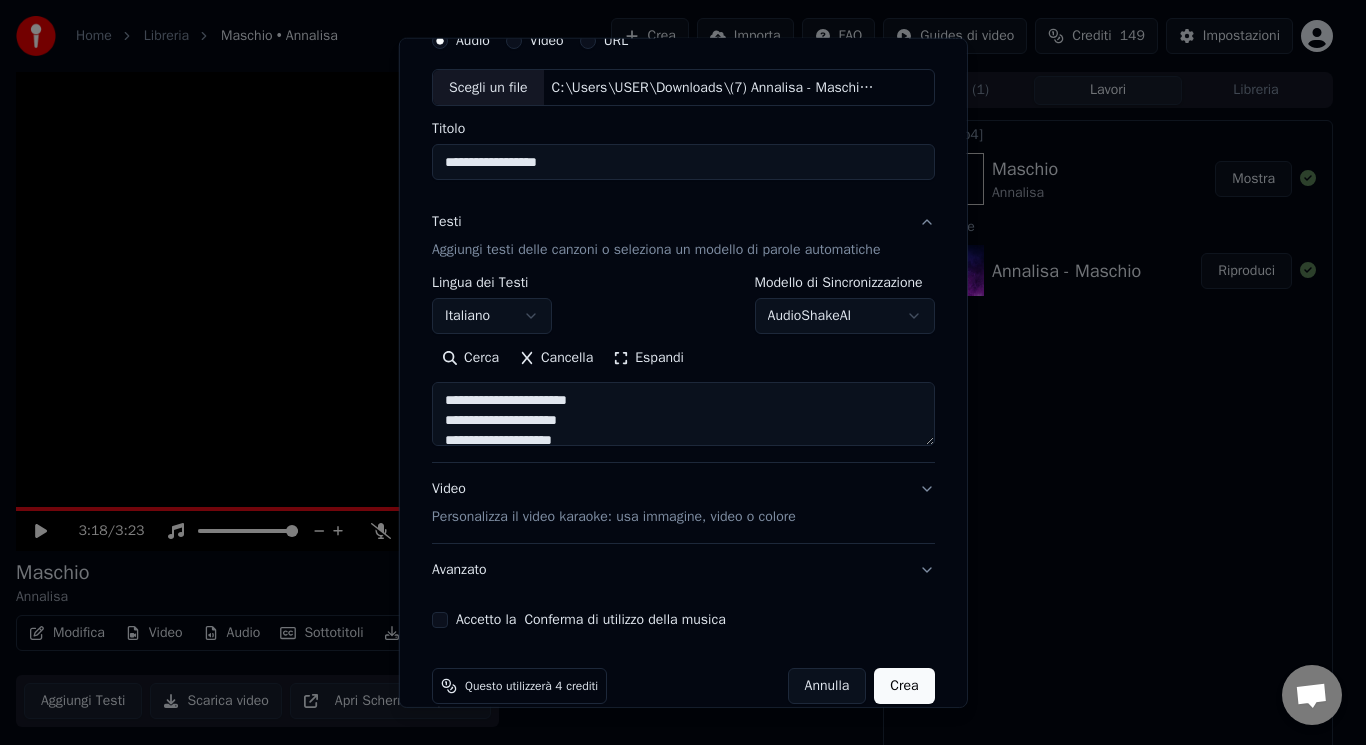 click on "Personalizza il video karaoke: usa immagine, video o colore" at bounding box center [614, 517] 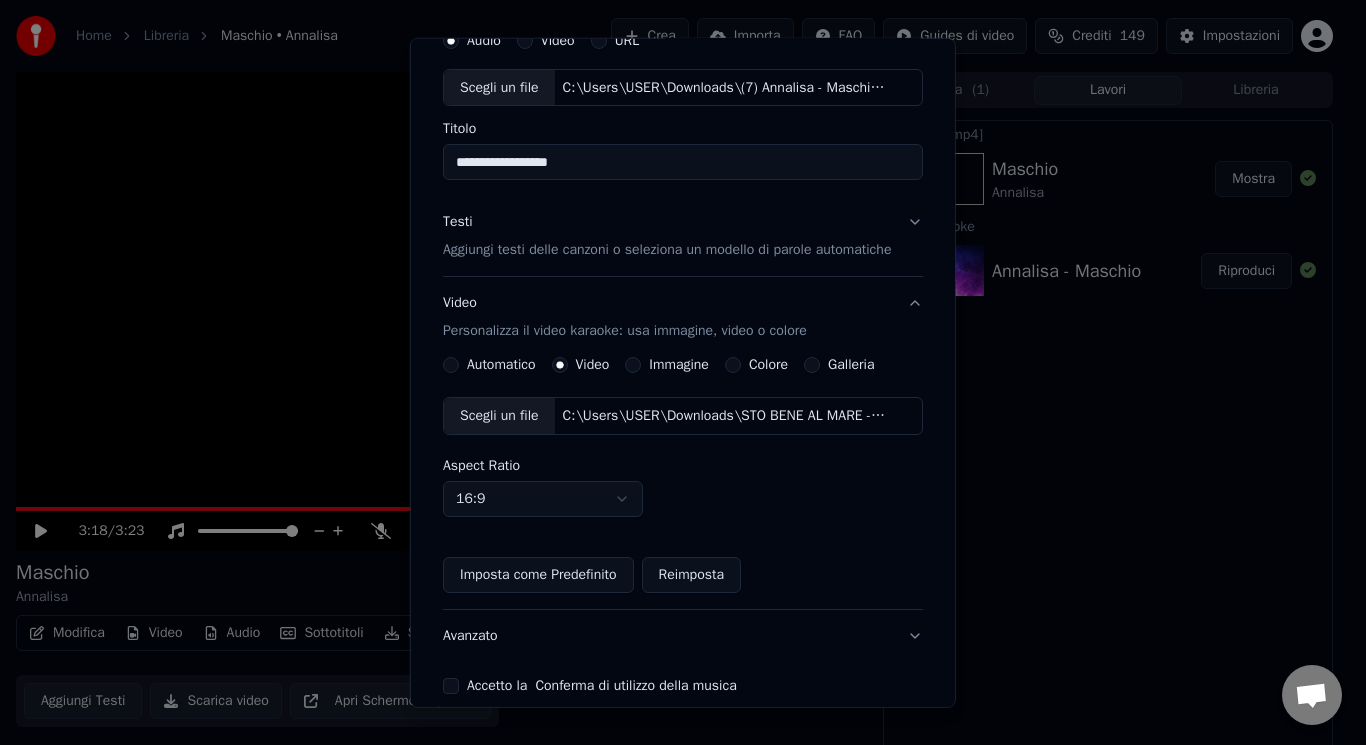 click on "Scegli un file" at bounding box center [499, 416] 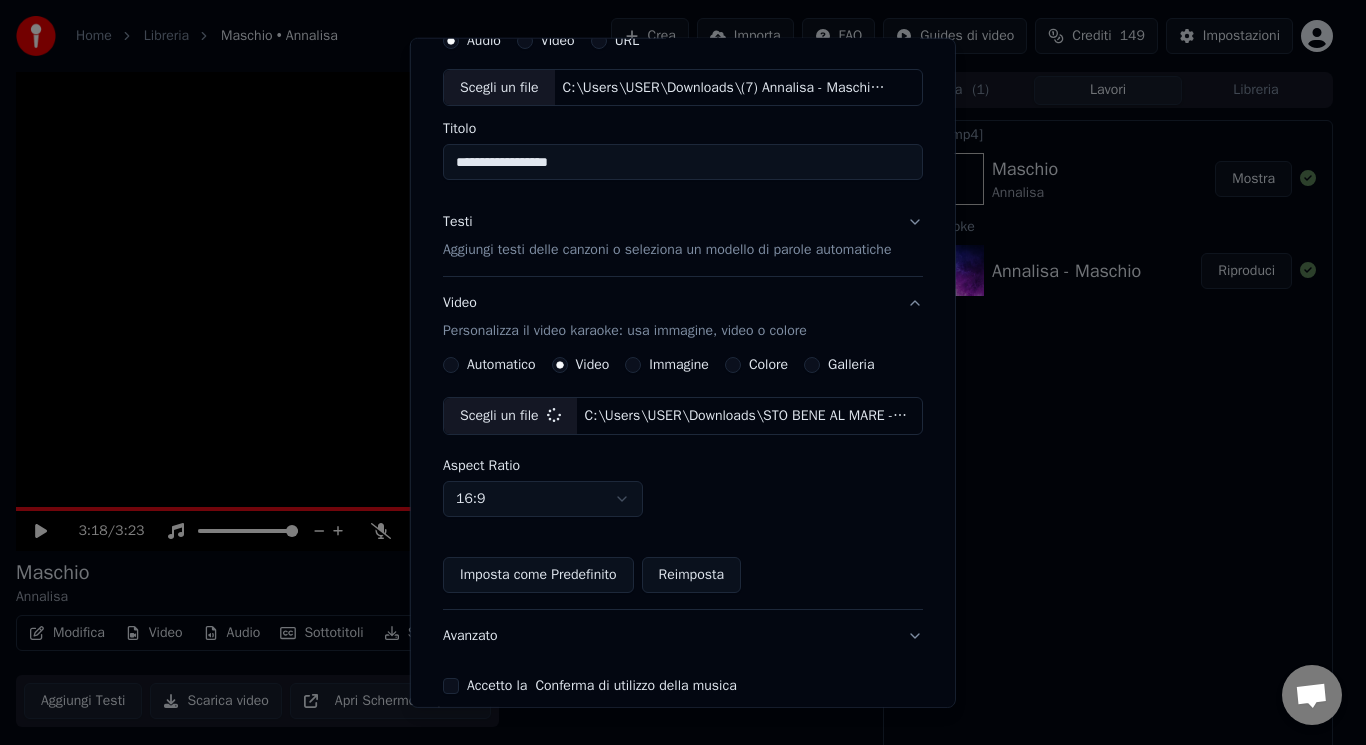 scroll, scrollTop: 187, scrollLeft: 0, axis: vertical 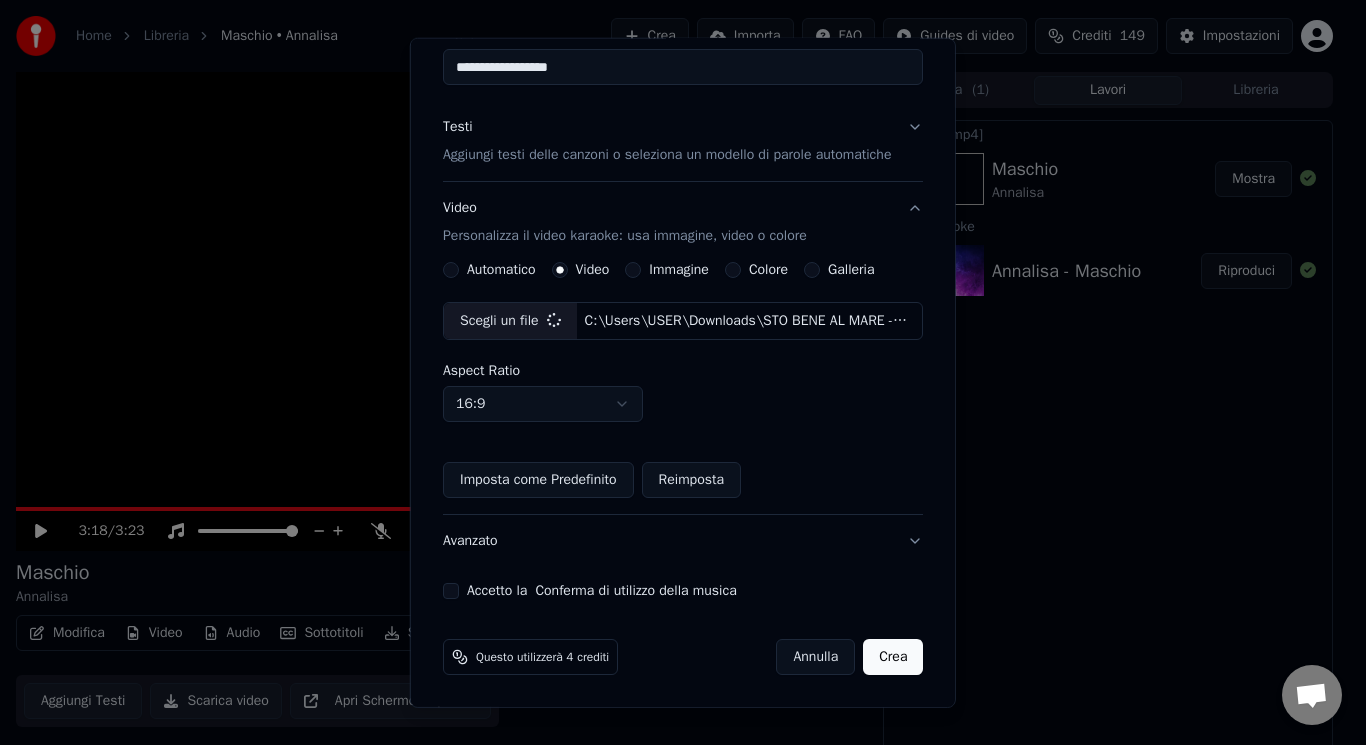 click on "Accetto la   Conferma di utilizzo della musica" at bounding box center (451, 591) 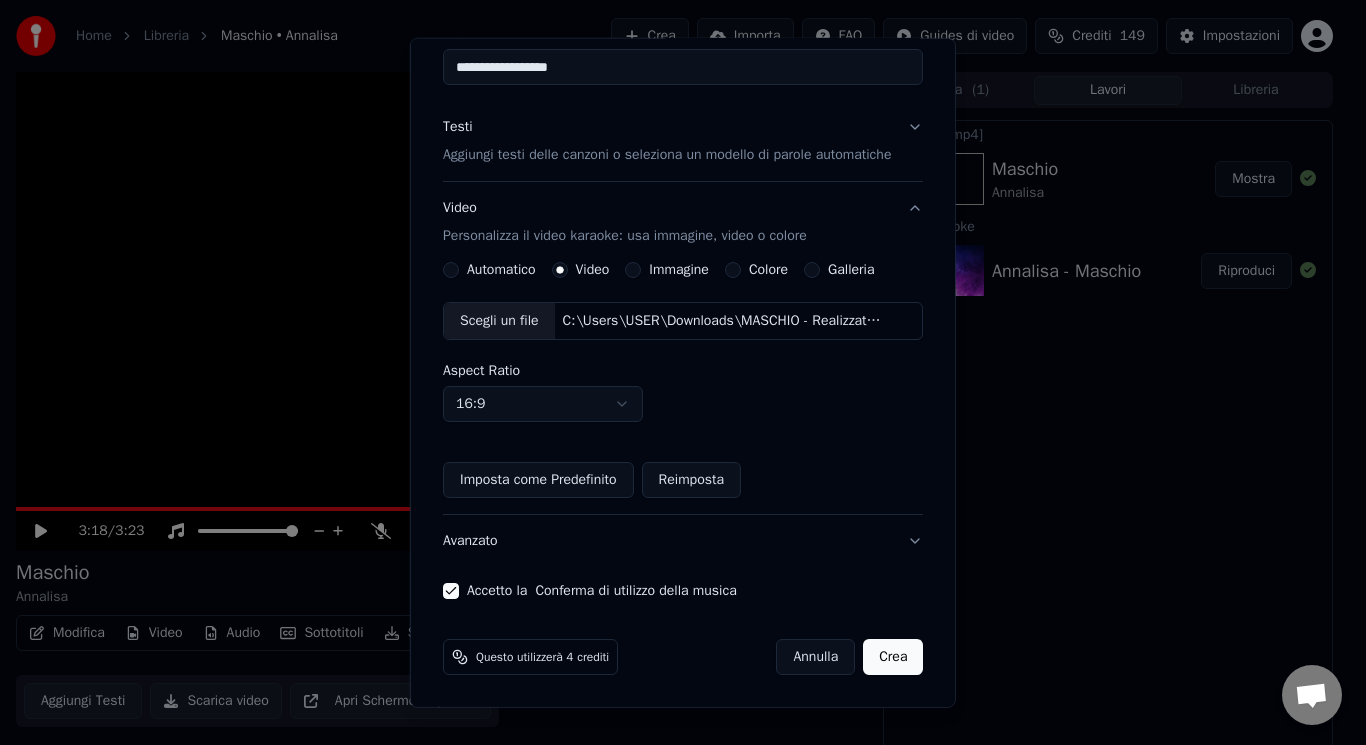 click on "Crea" at bounding box center (893, 657) 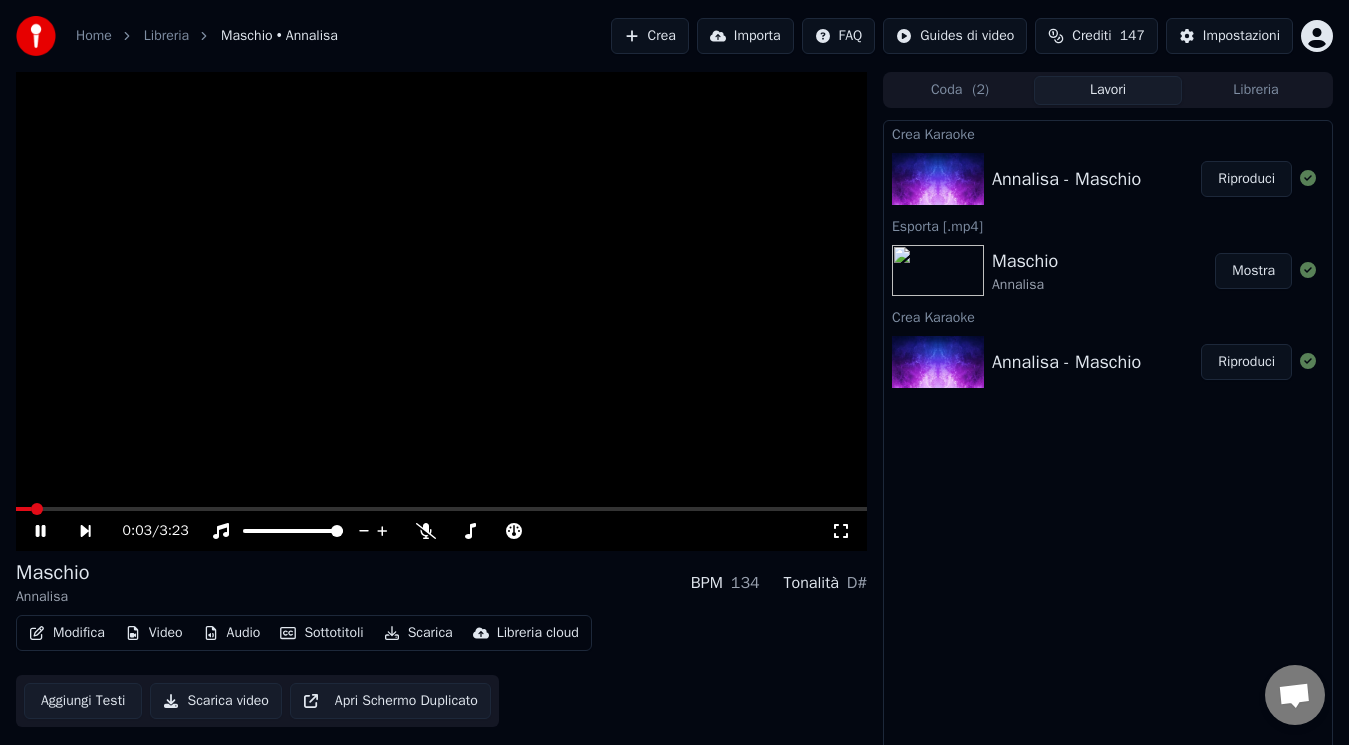 click on "Annalisa - Maschio Riproduci" at bounding box center (1108, 179) 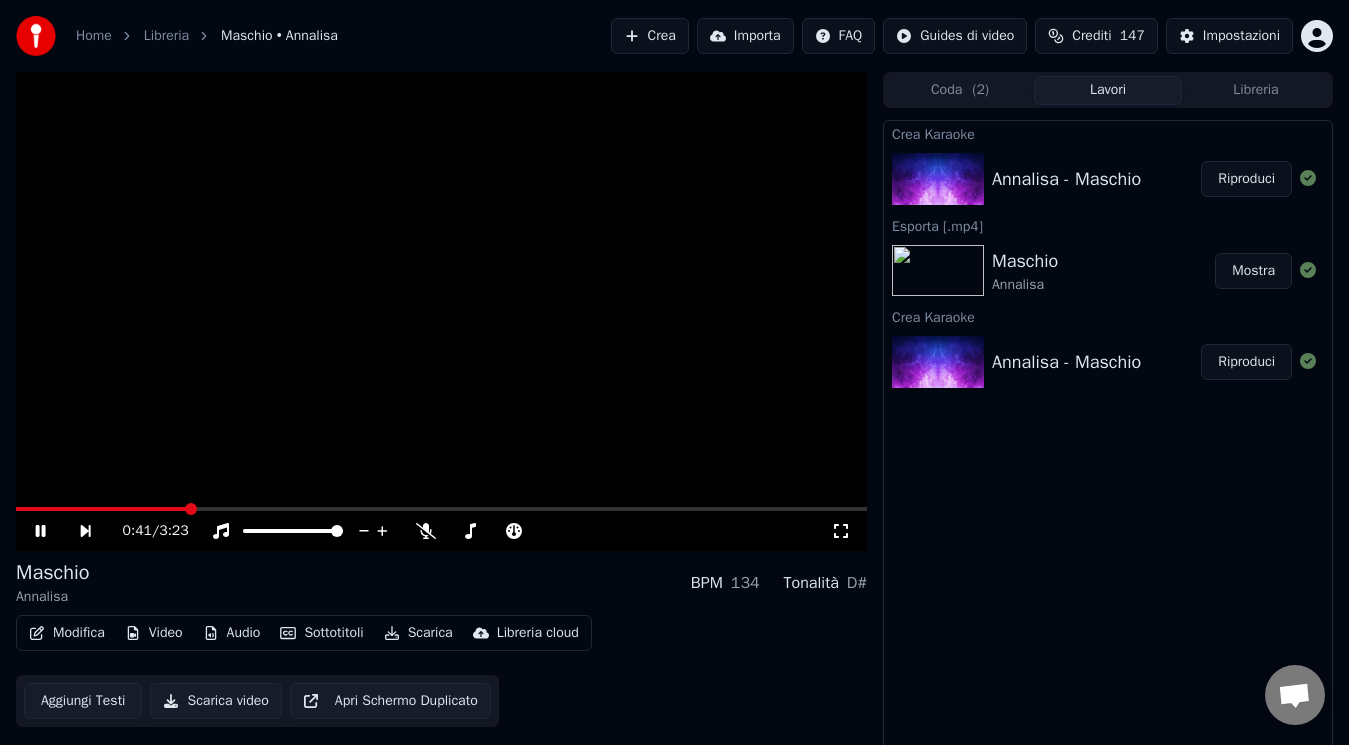 click at bounding box center [441, 509] 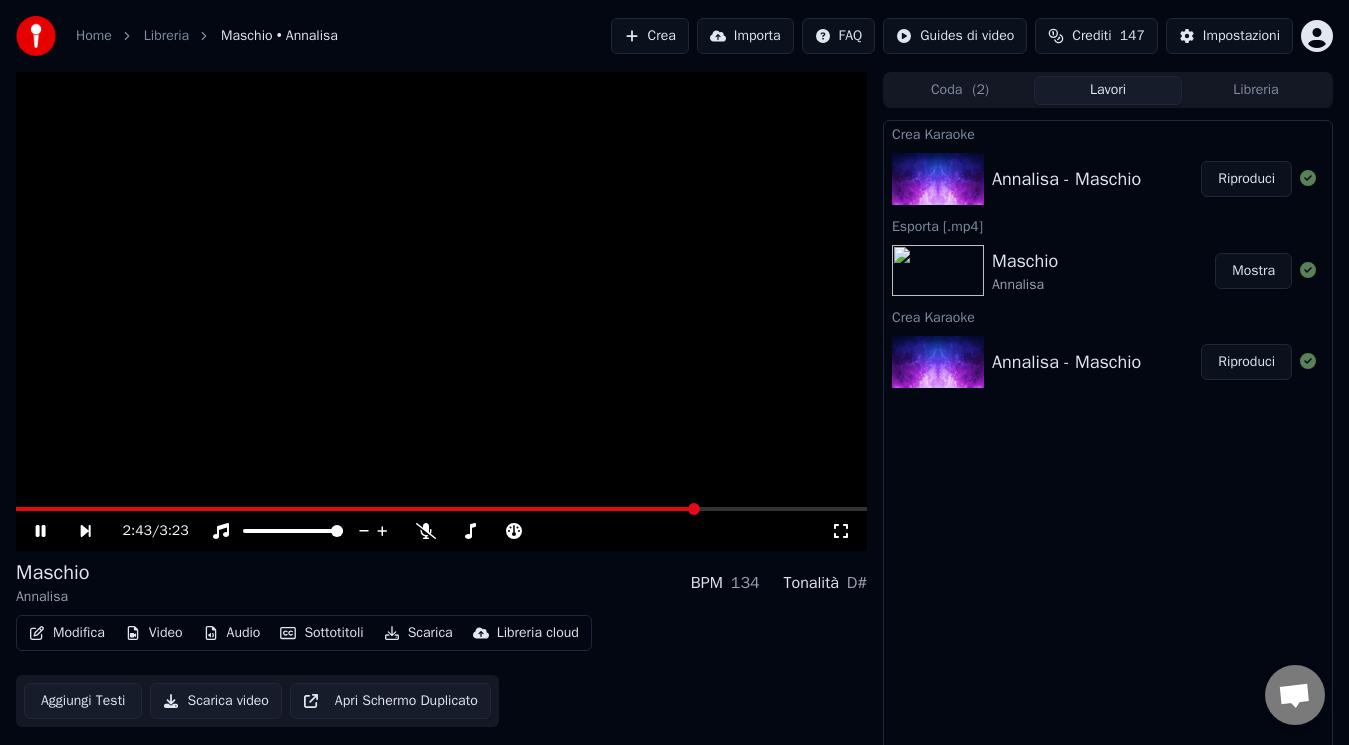 click at bounding box center (694, 509) 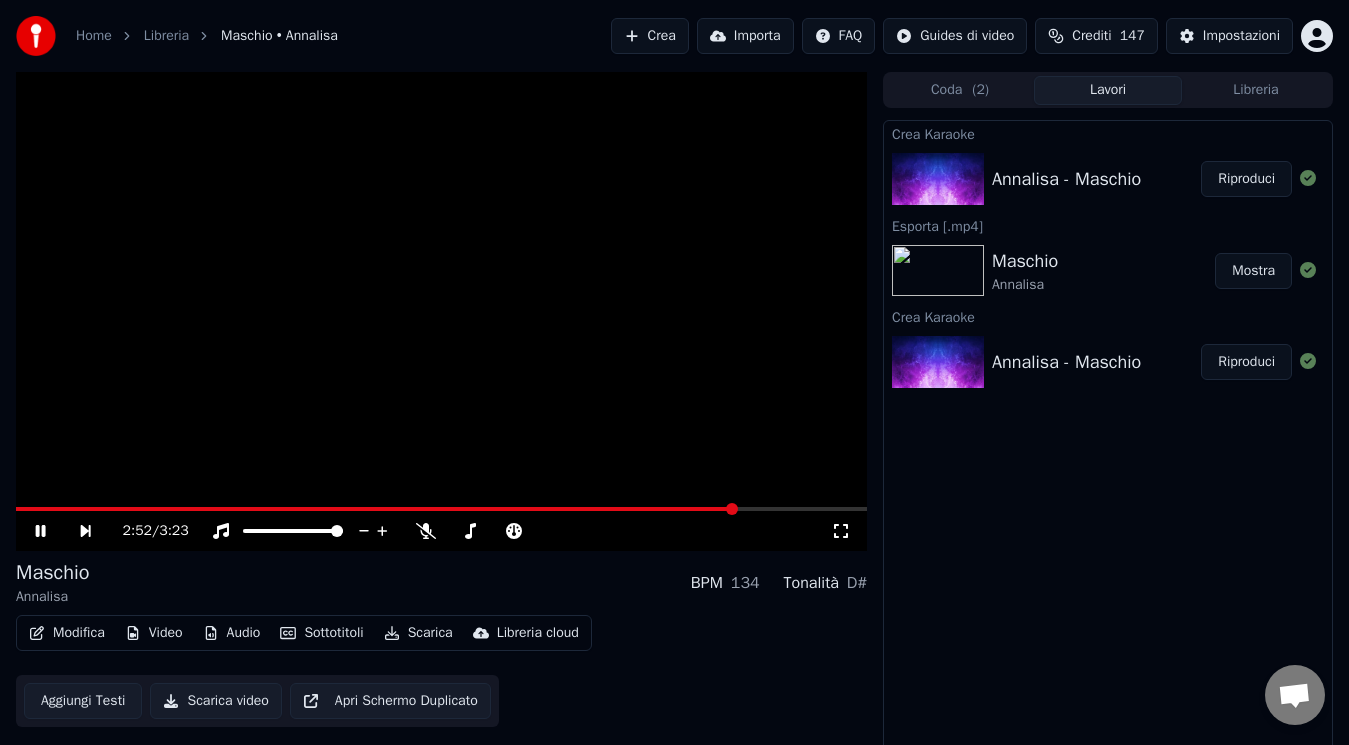 click on "Sottotitoli" at bounding box center [321, 633] 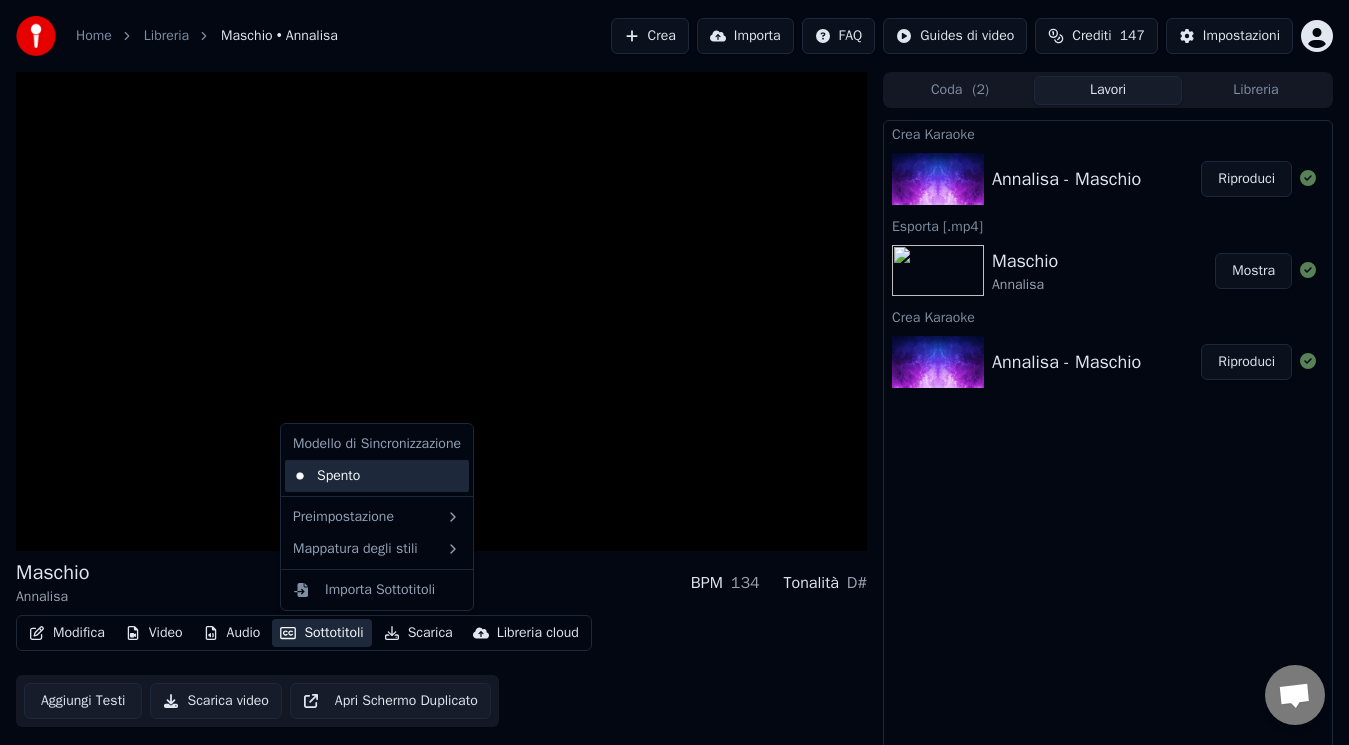 click on "Spento" at bounding box center (377, 476) 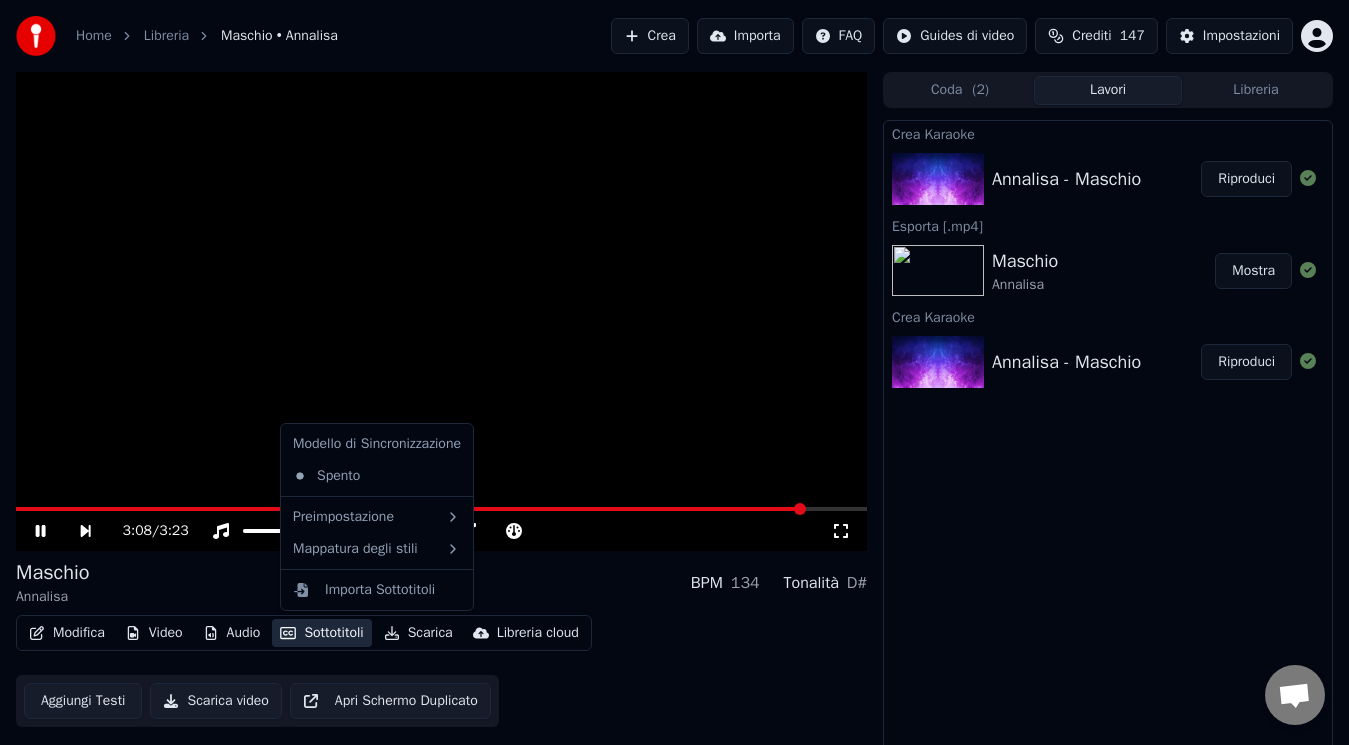 click on "Sottotitoli" at bounding box center (321, 633) 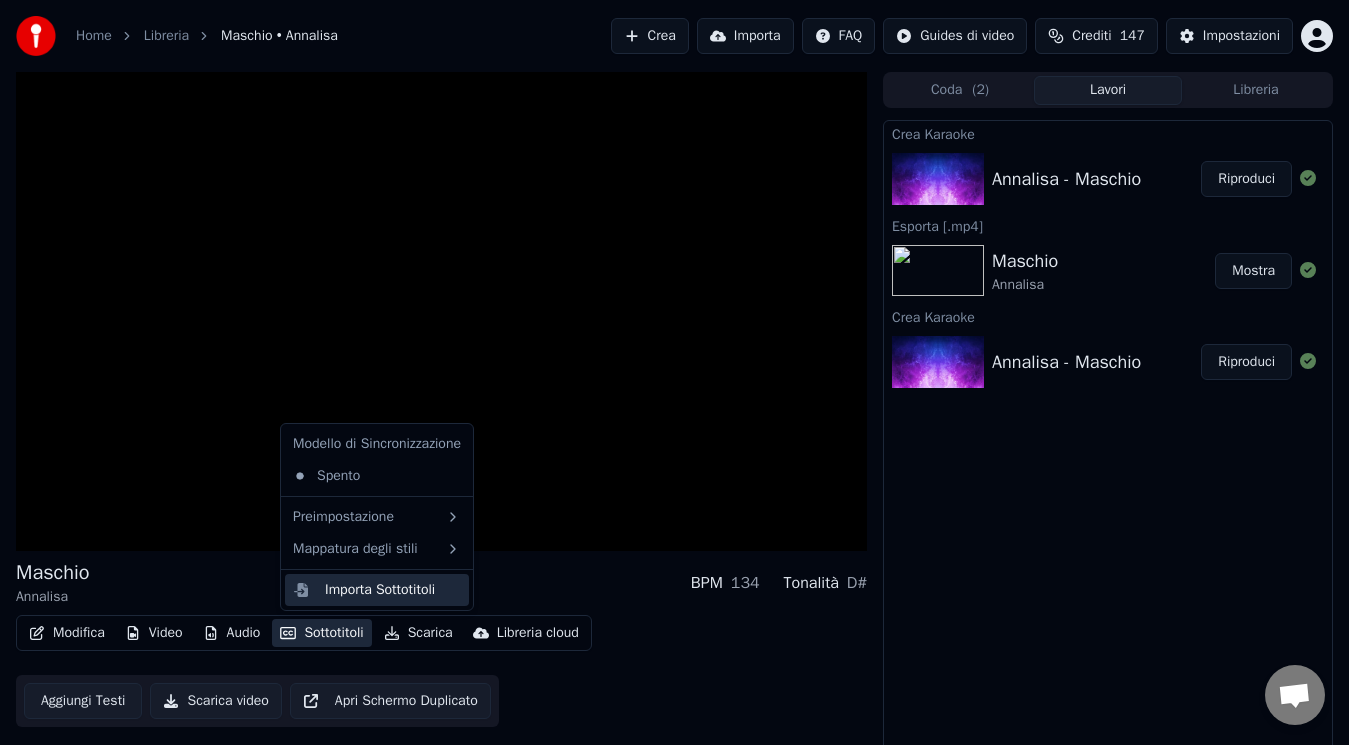 click on "Importa Sottotitoli" at bounding box center (380, 590) 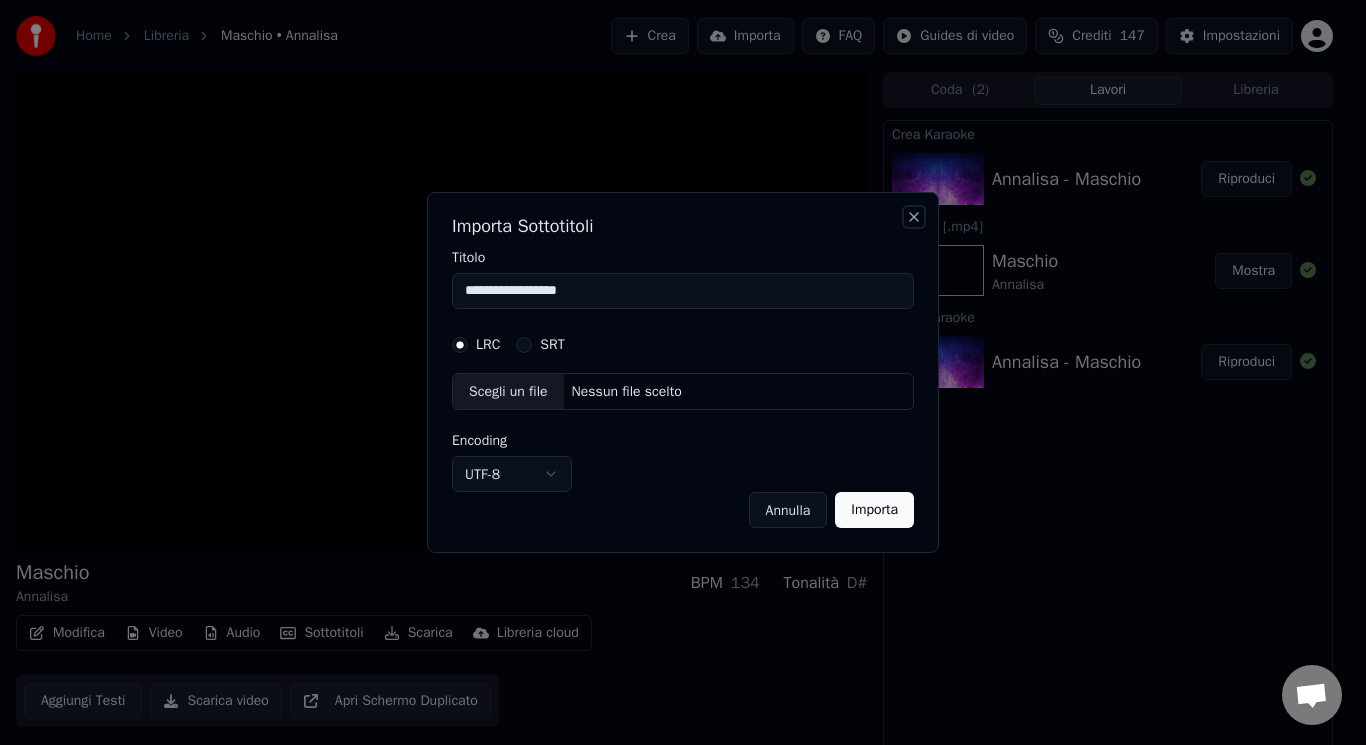 click on "Close" at bounding box center (914, 217) 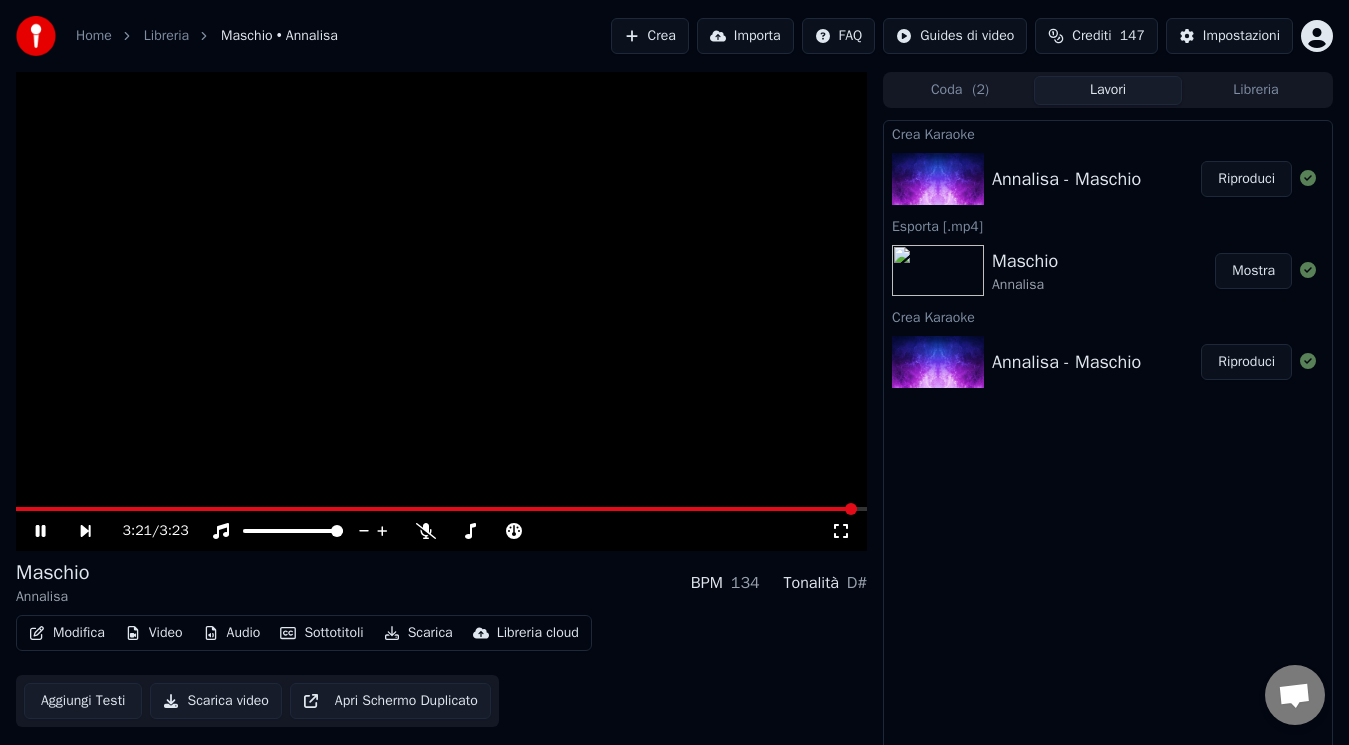 click on "Aggiungi Testi" at bounding box center [83, 701] 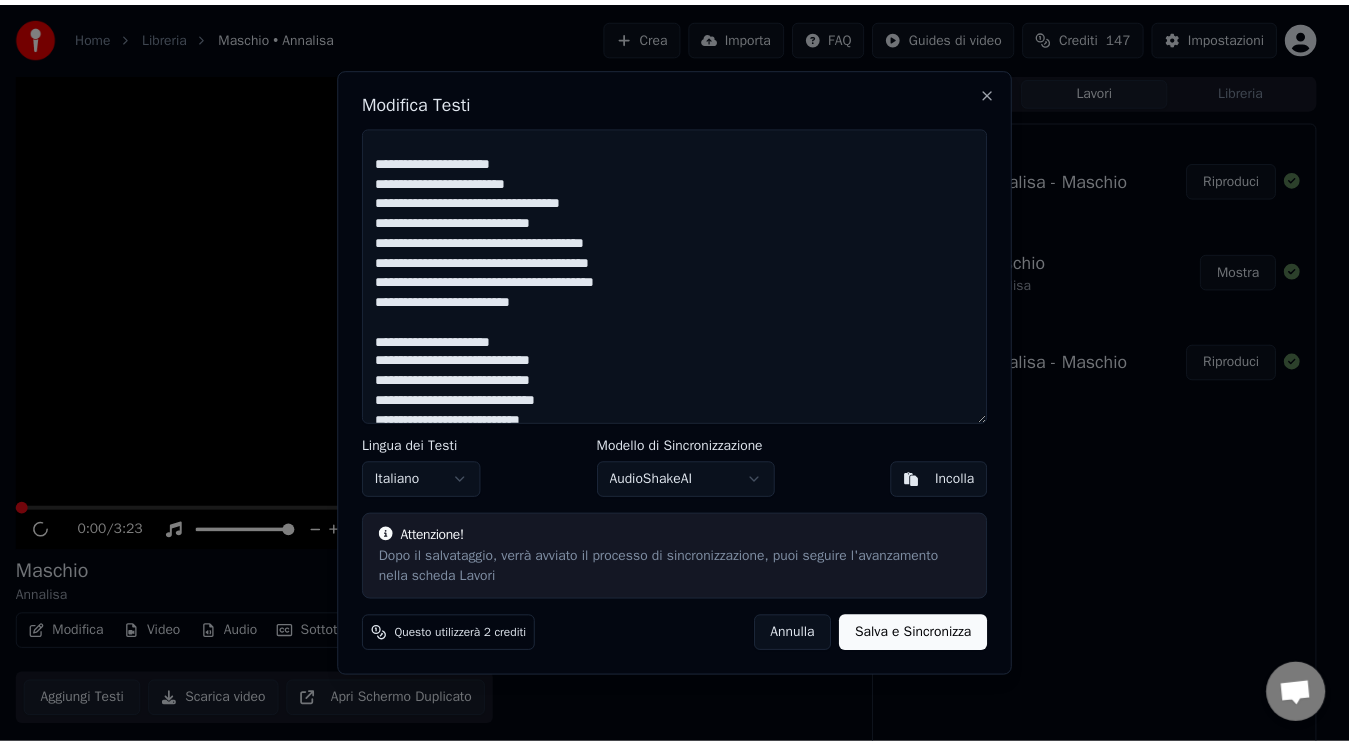 scroll, scrollTop: 1098, scrollLeft: 0, axis: vertical 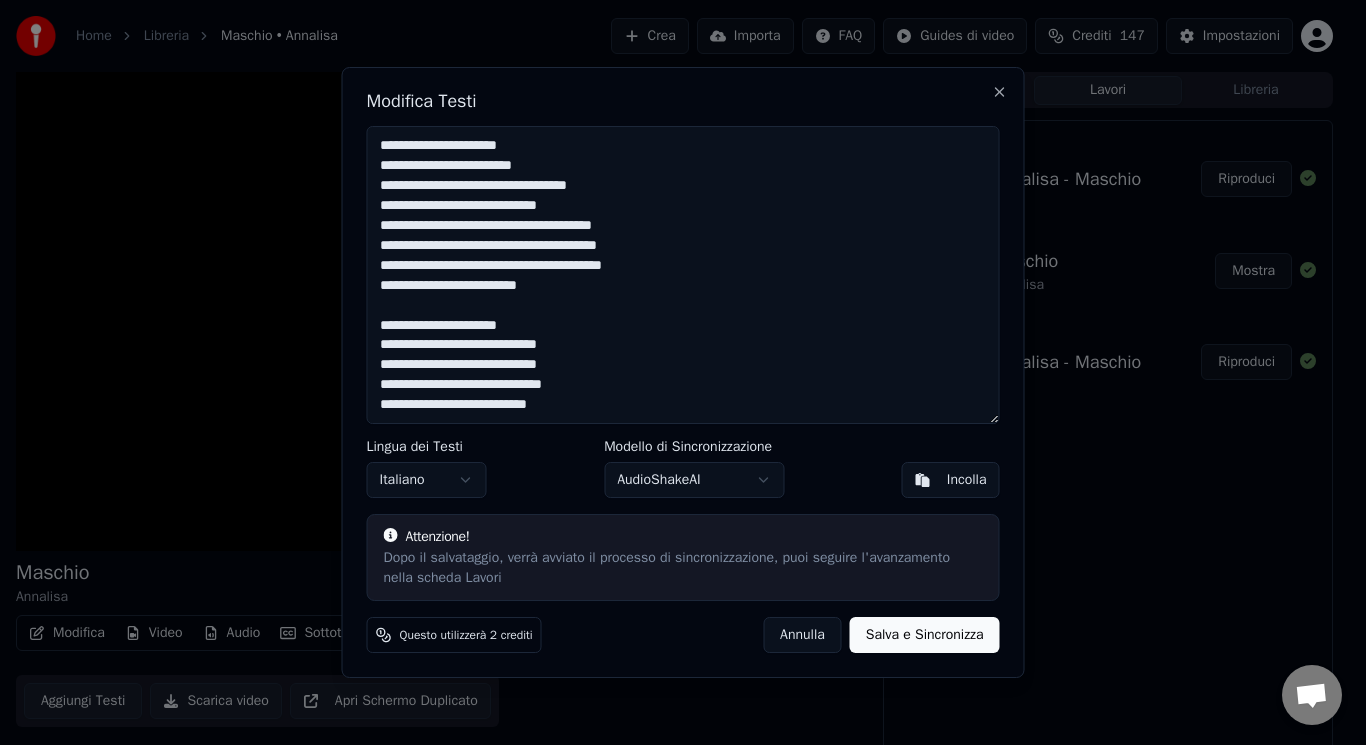 click on "Salva e Sincronizza" at bounding box center [925, 635] 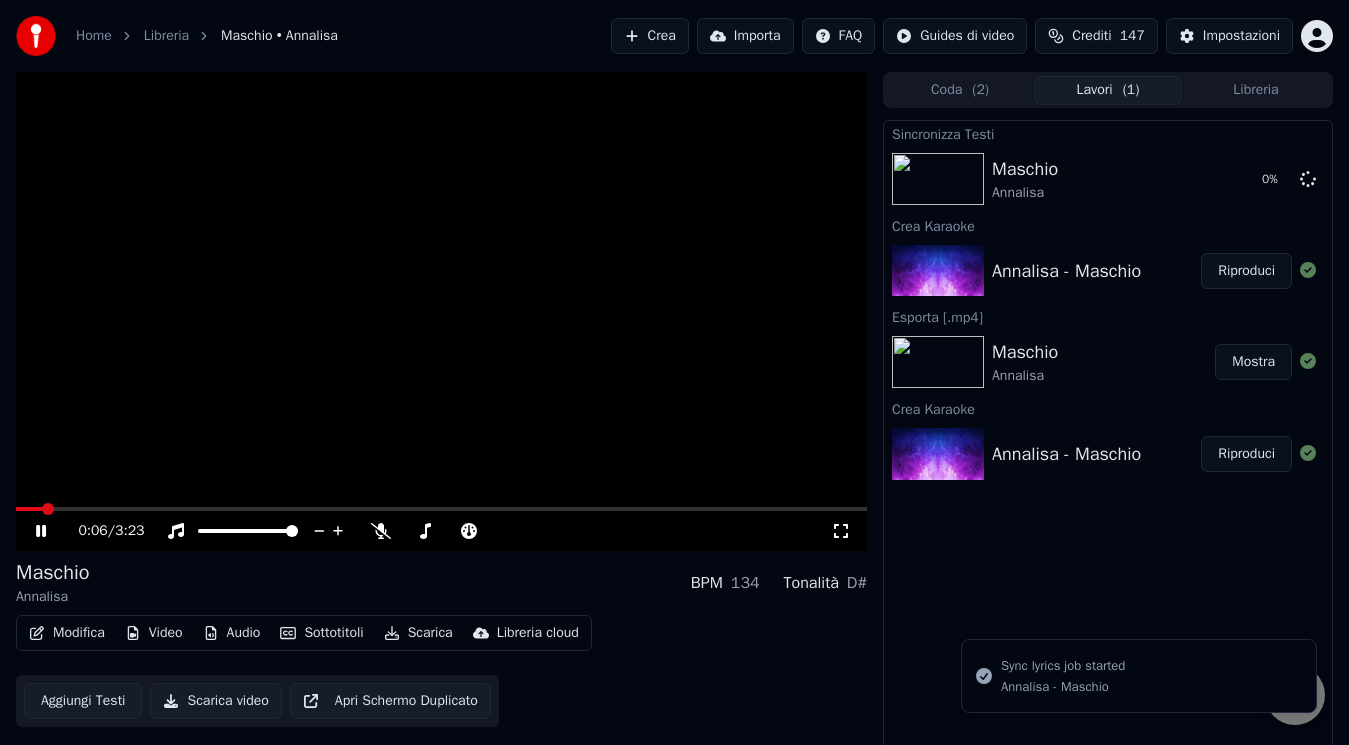 click 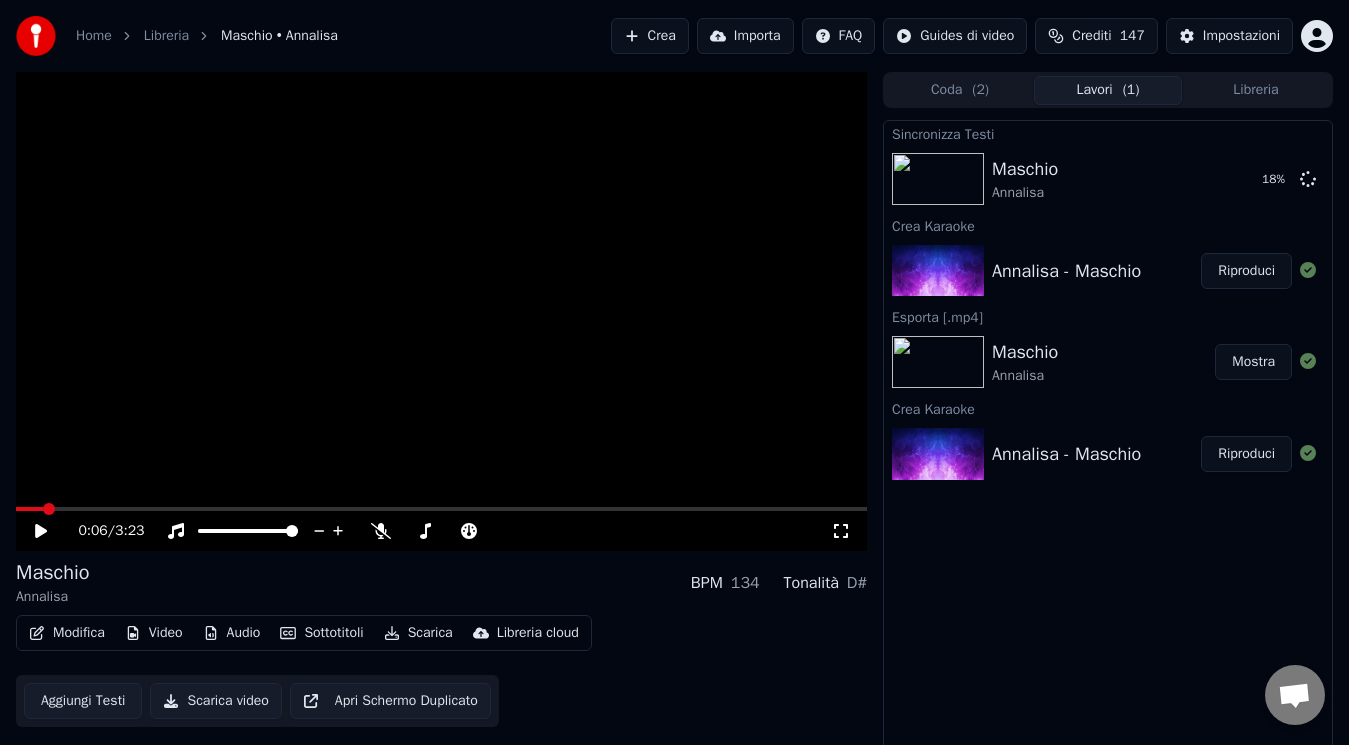 click 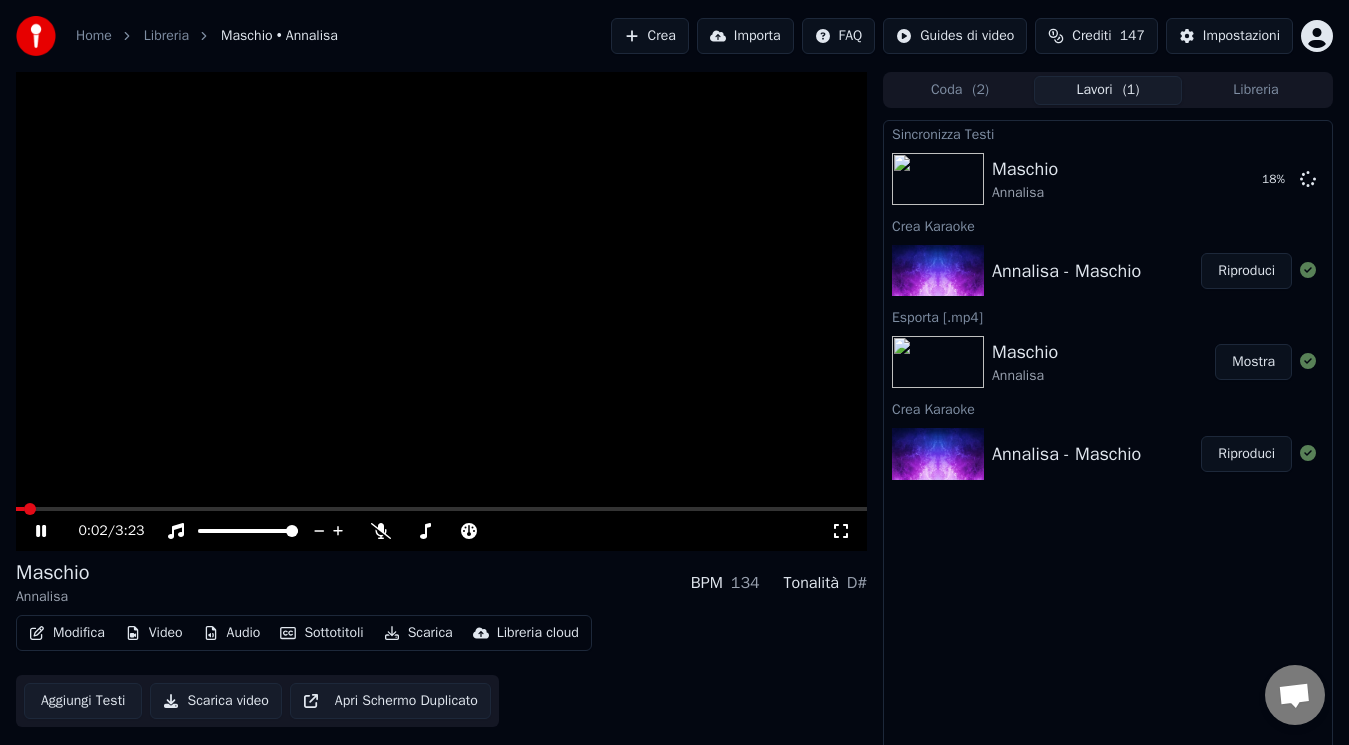click at bounding box center (20, 509) 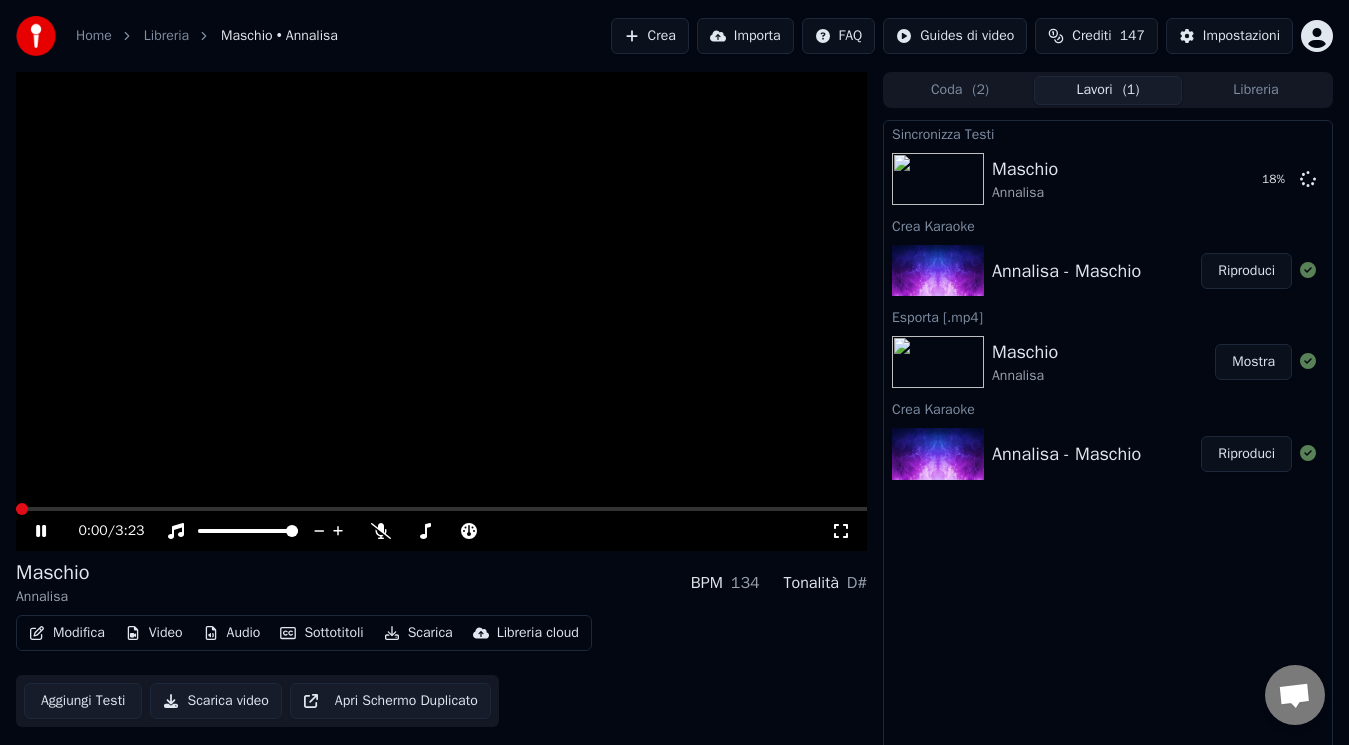 click at bounding box center (22, 509) 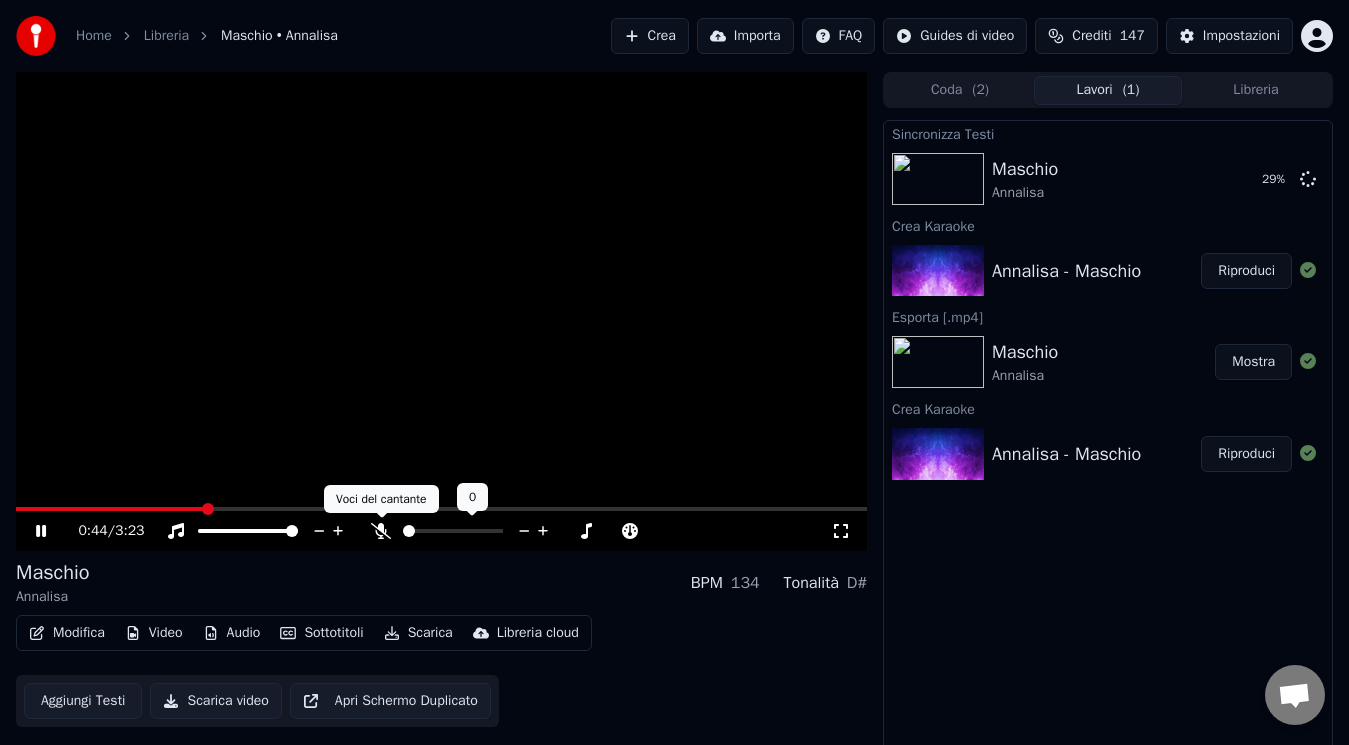 click 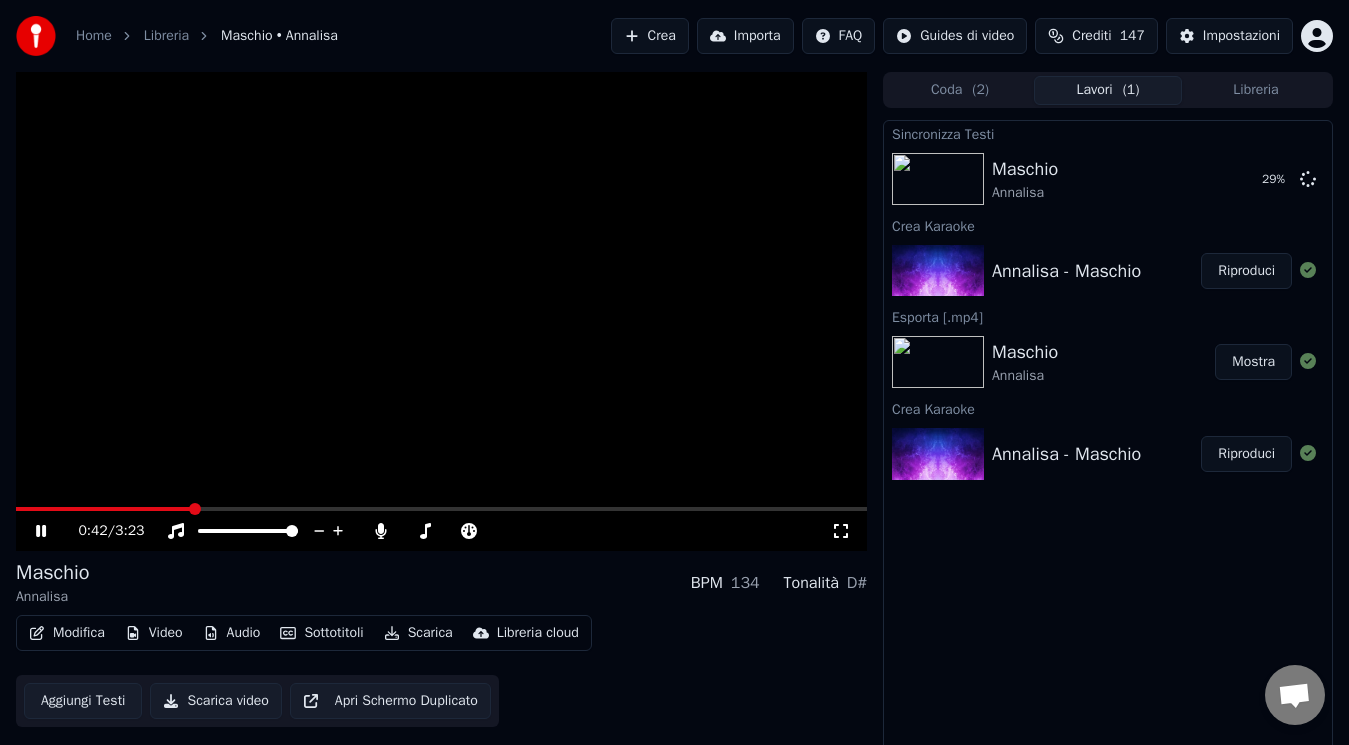 click at bounding box center [104, 509] 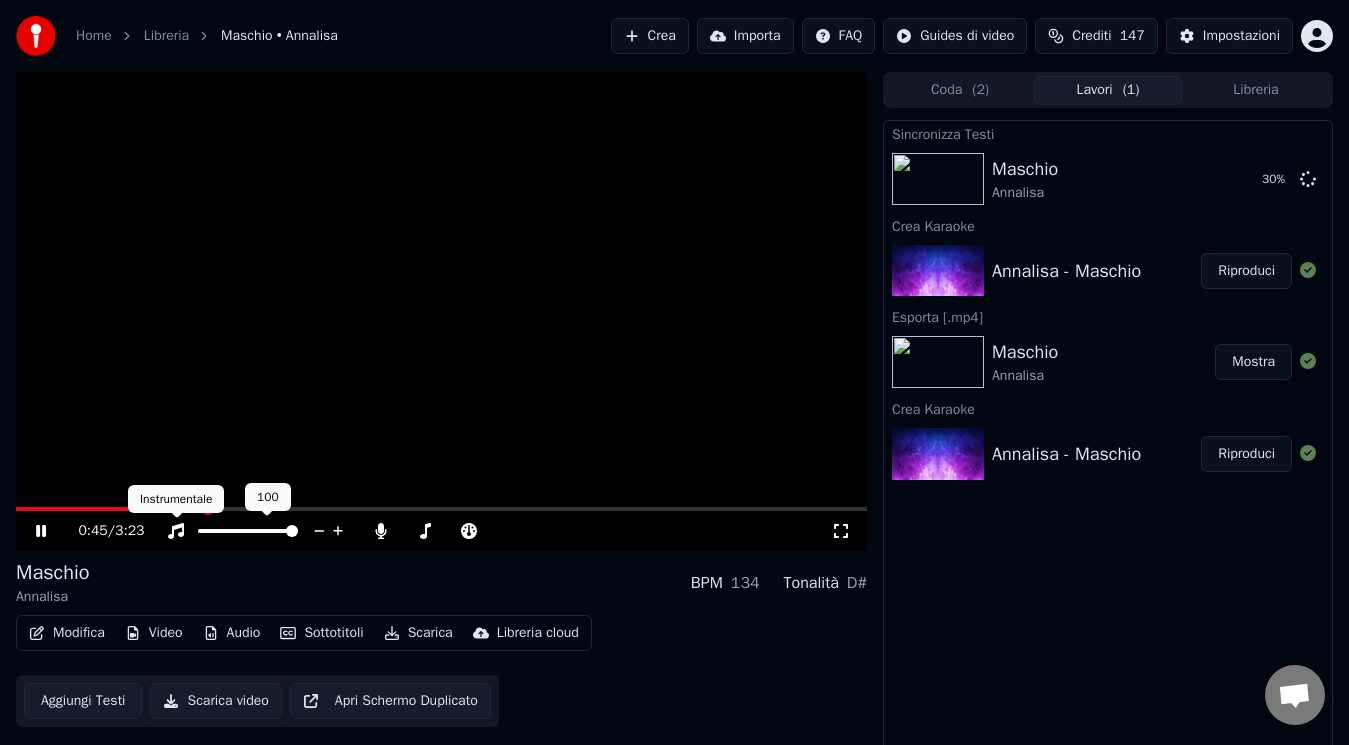 click 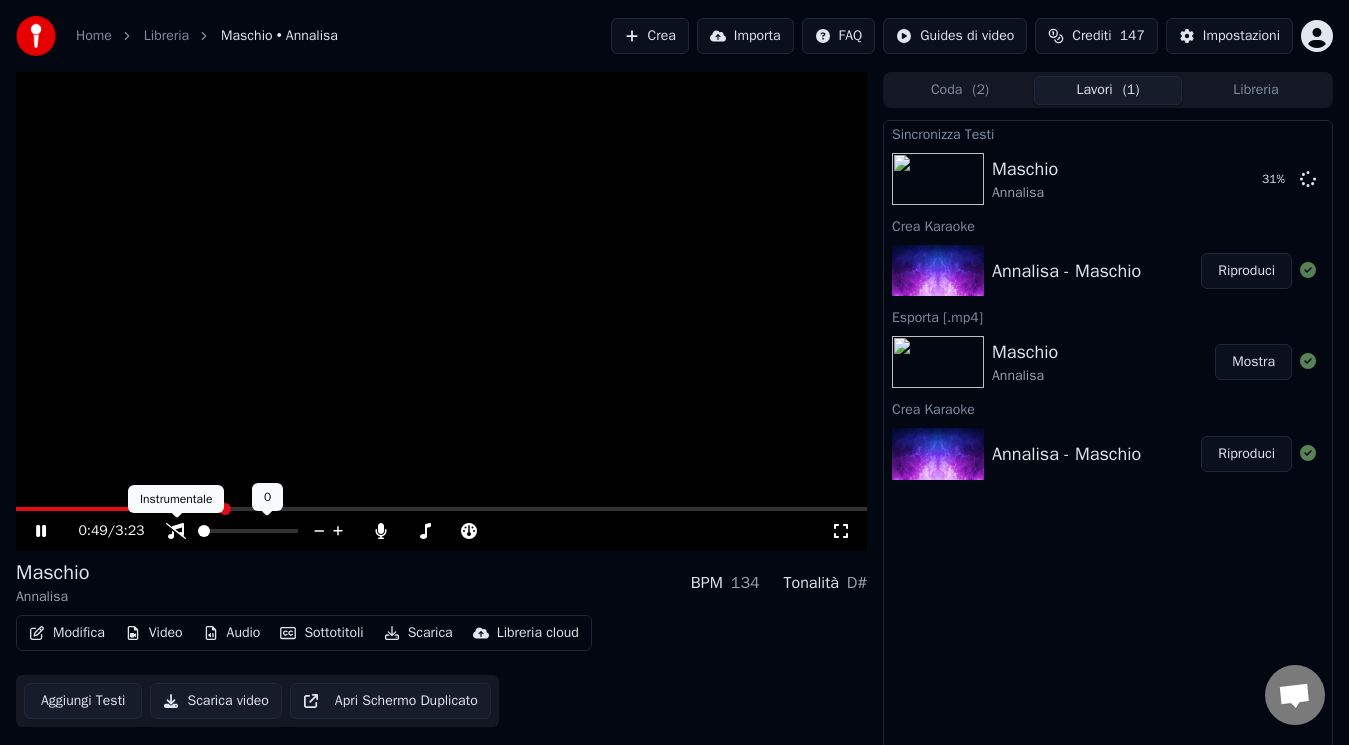 click 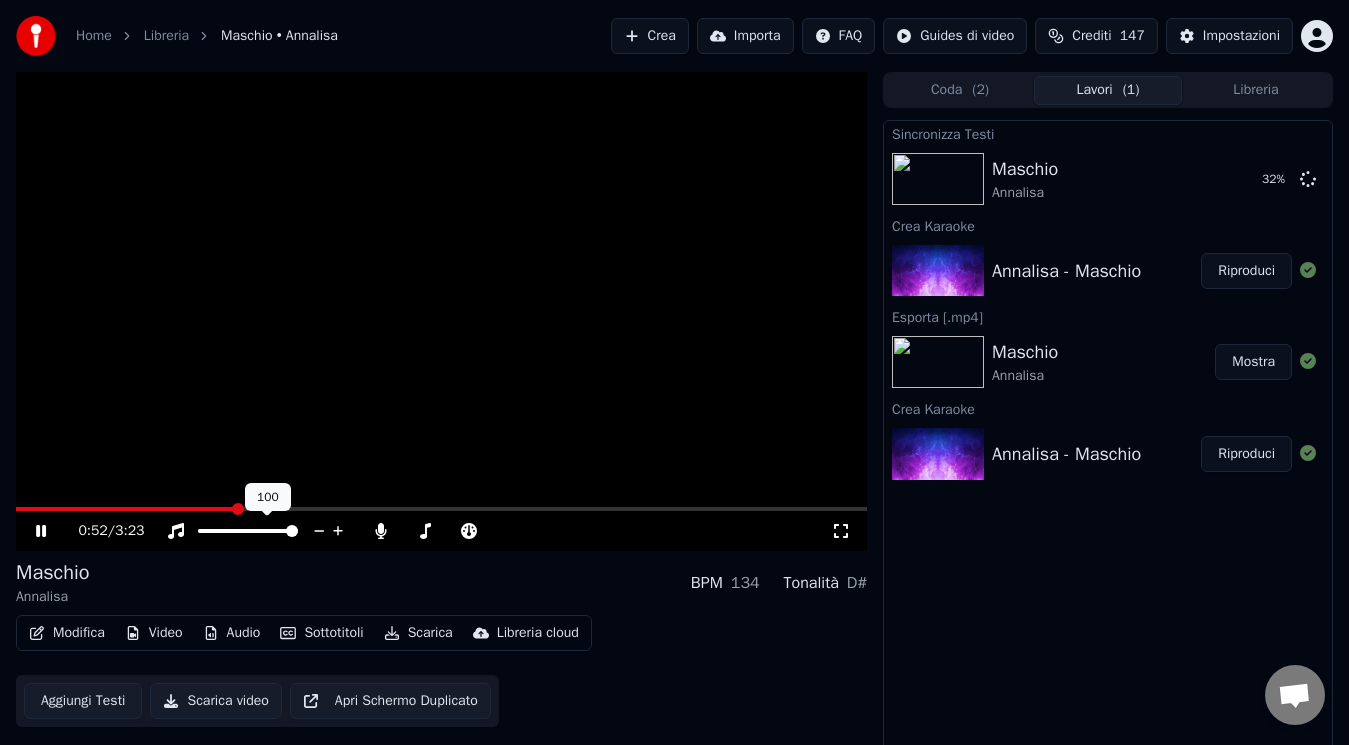 click 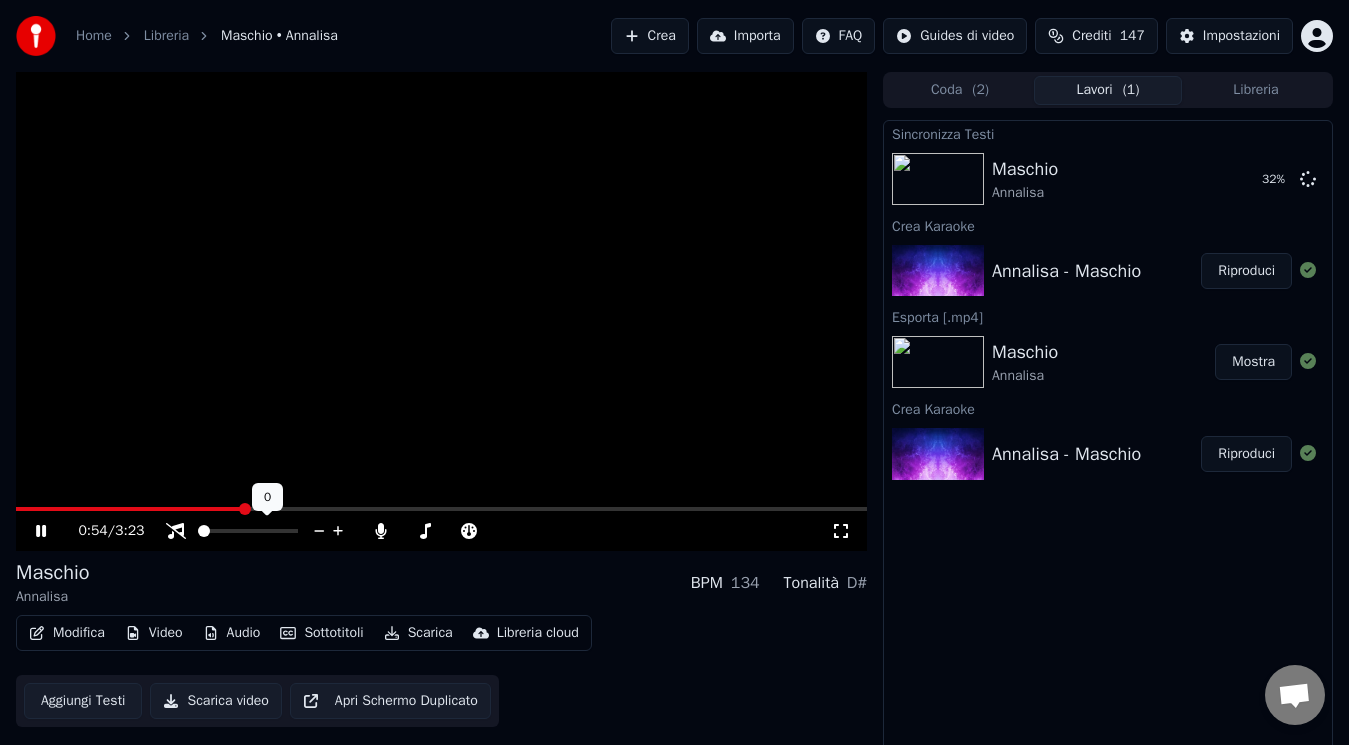 click 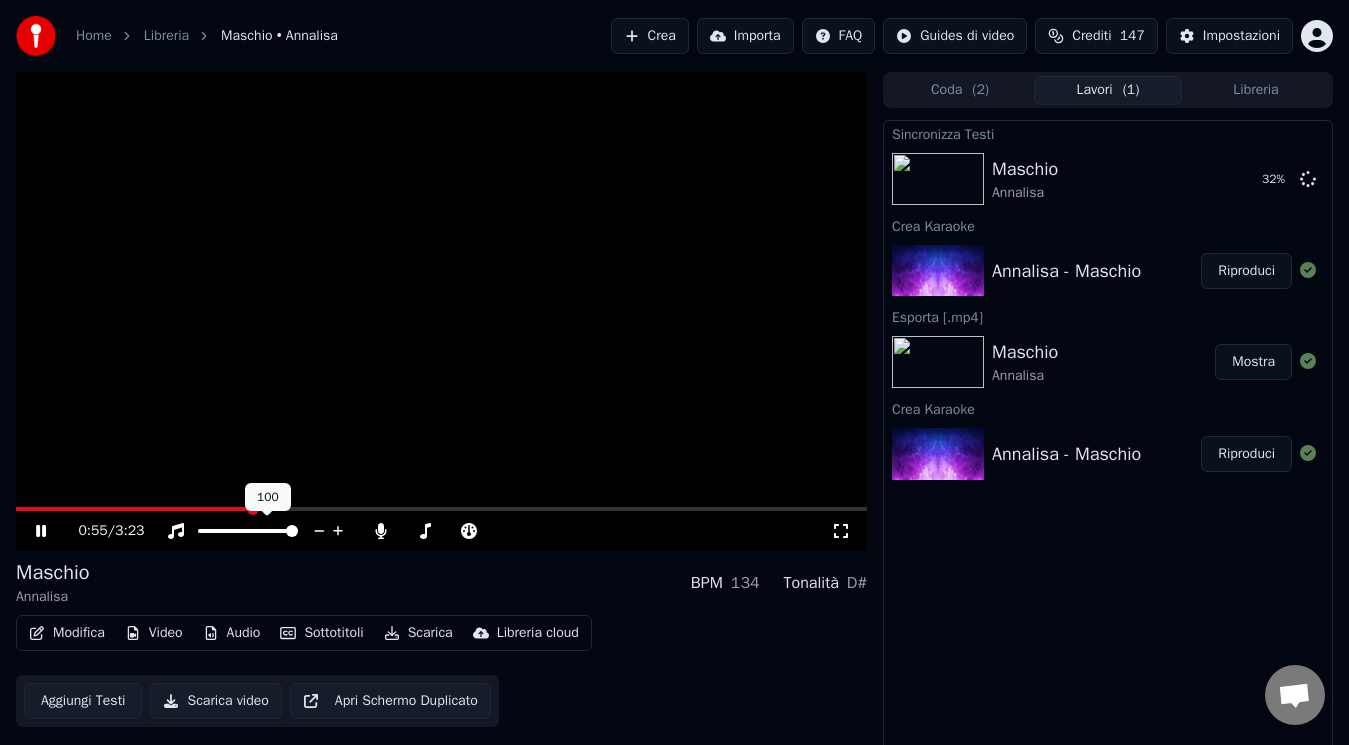 click 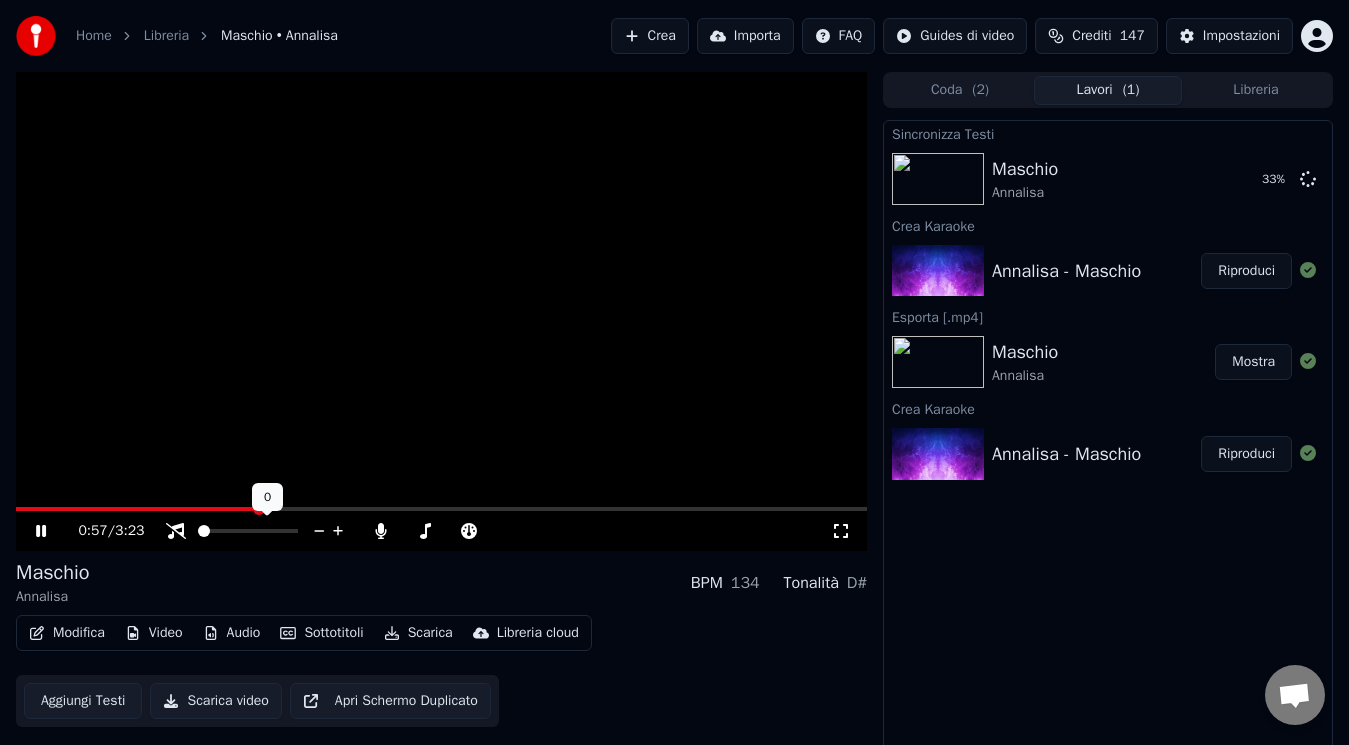 click 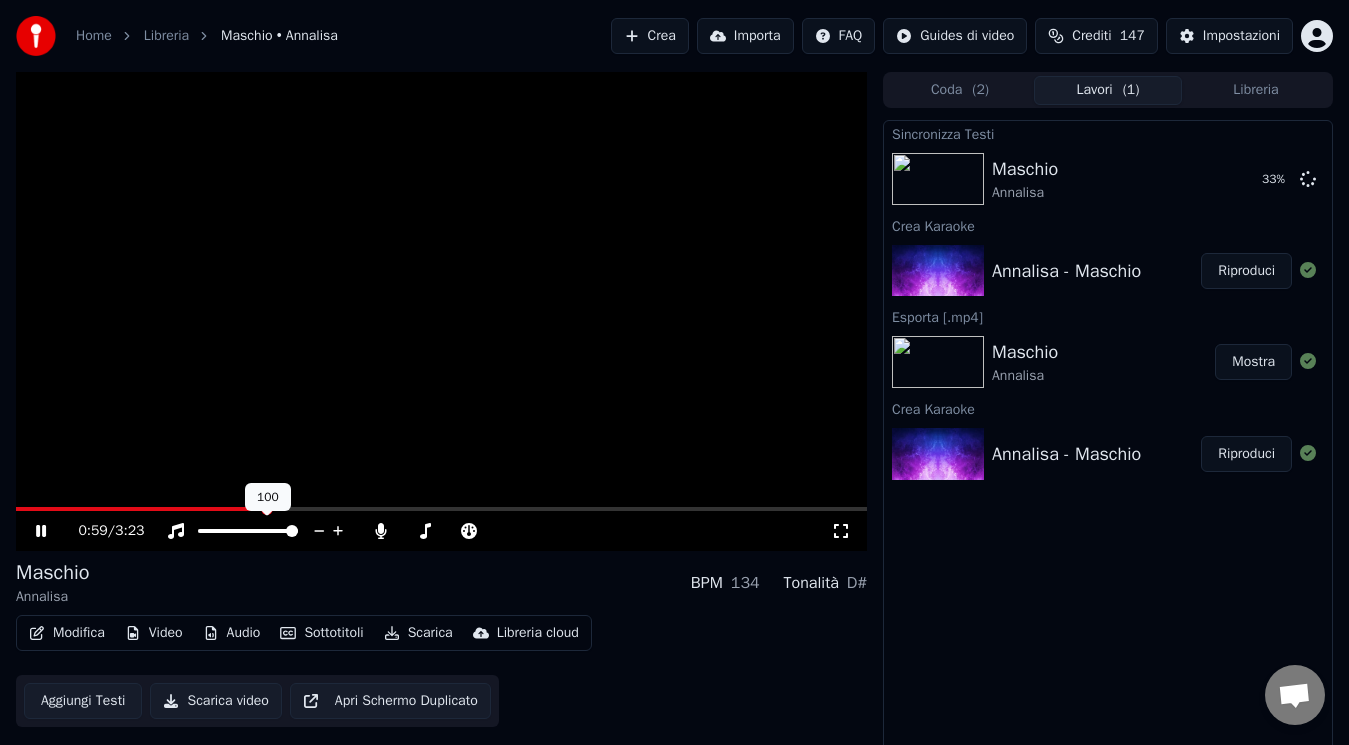 click 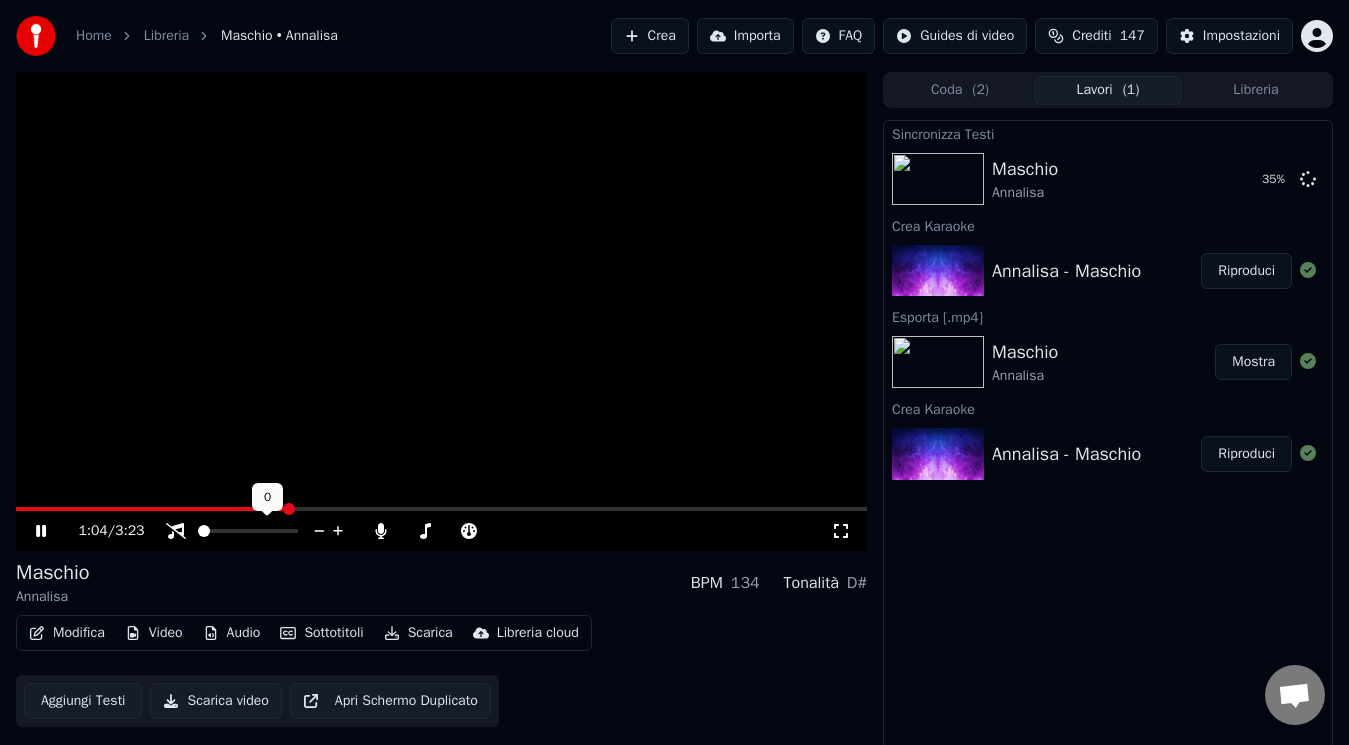 click 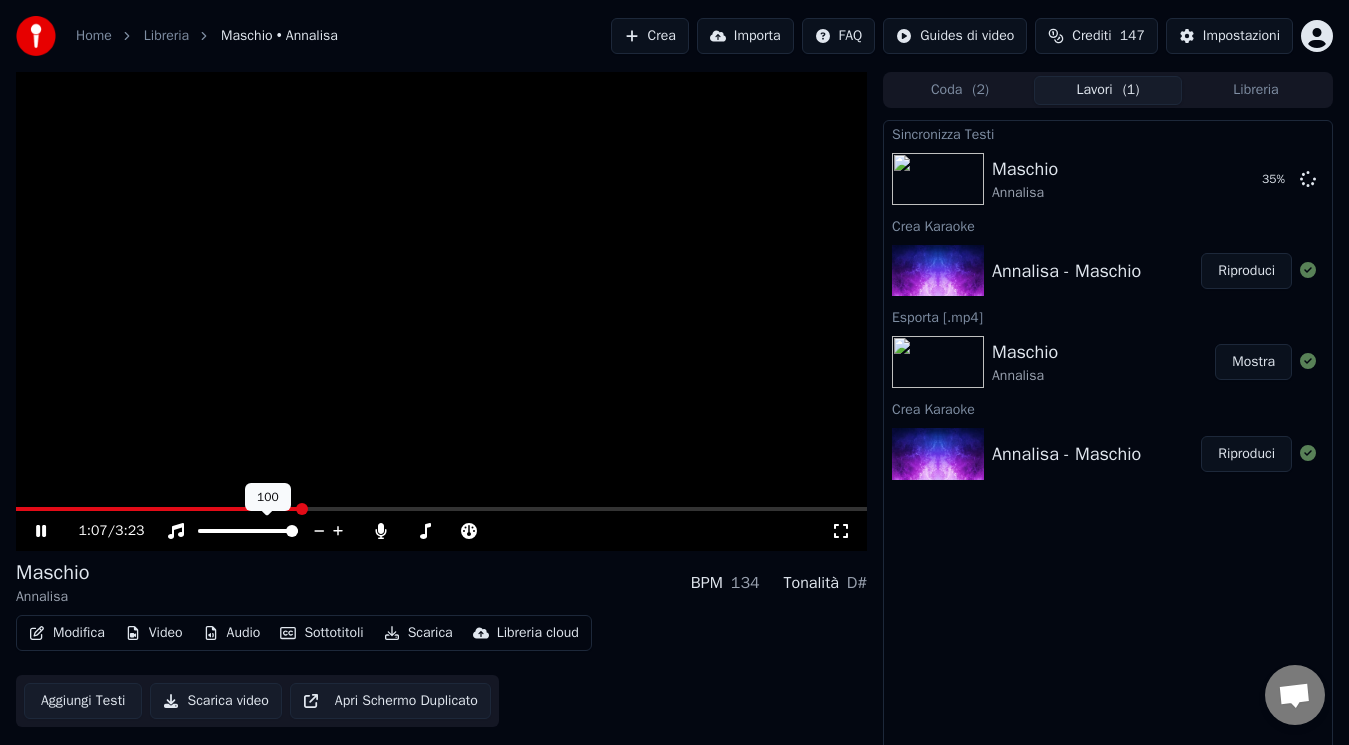 click 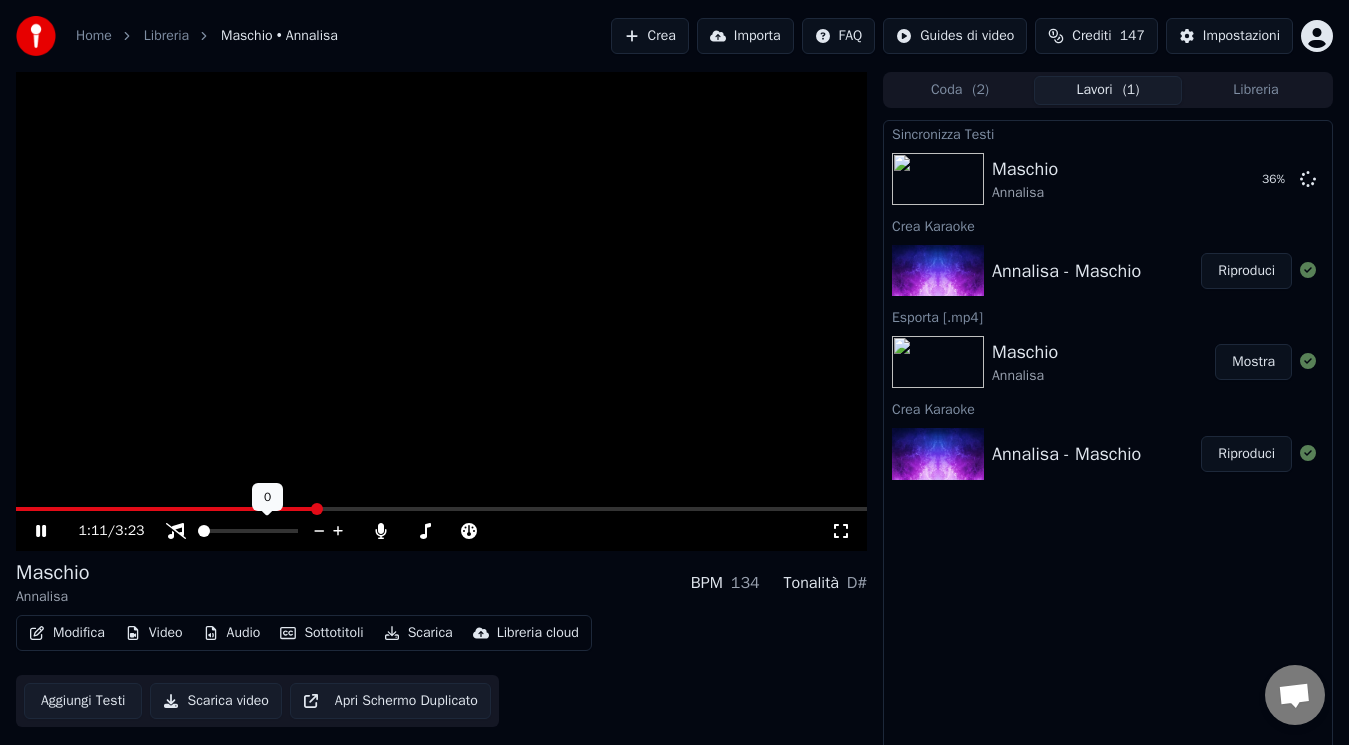 click 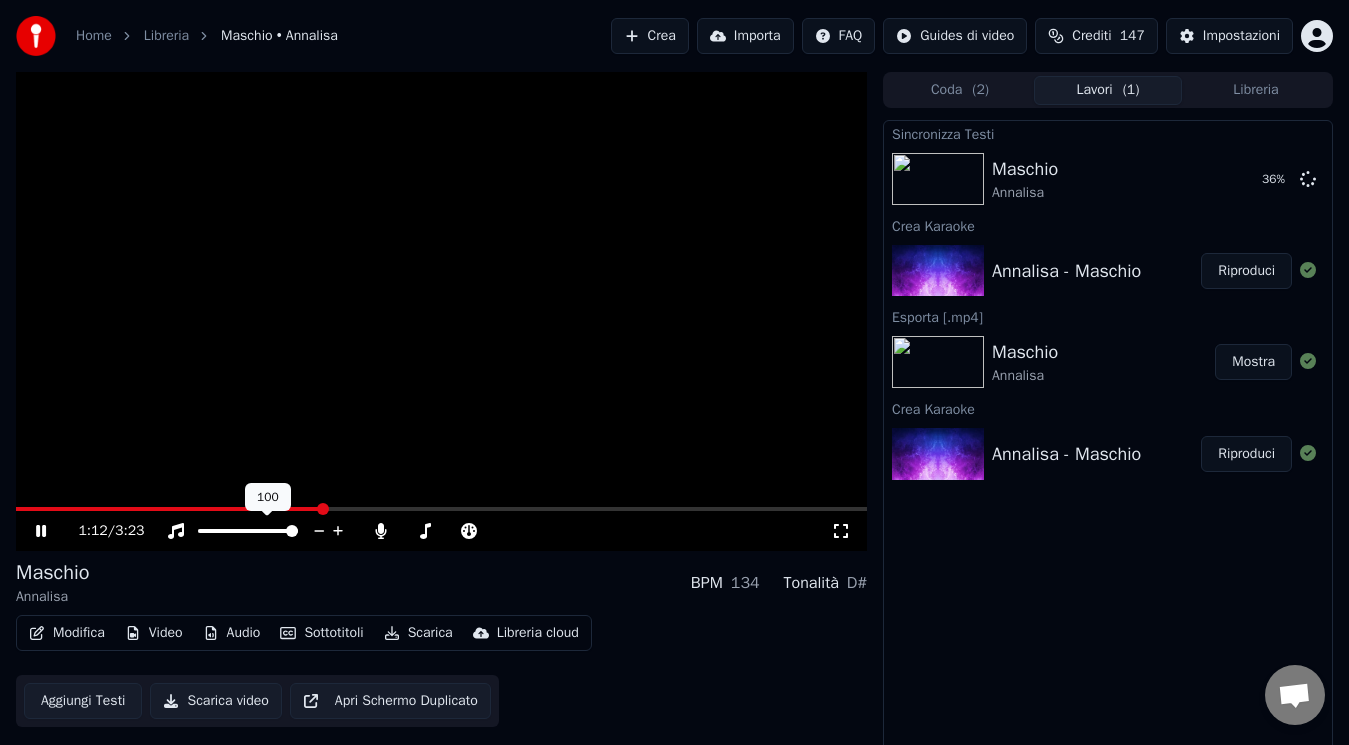 click 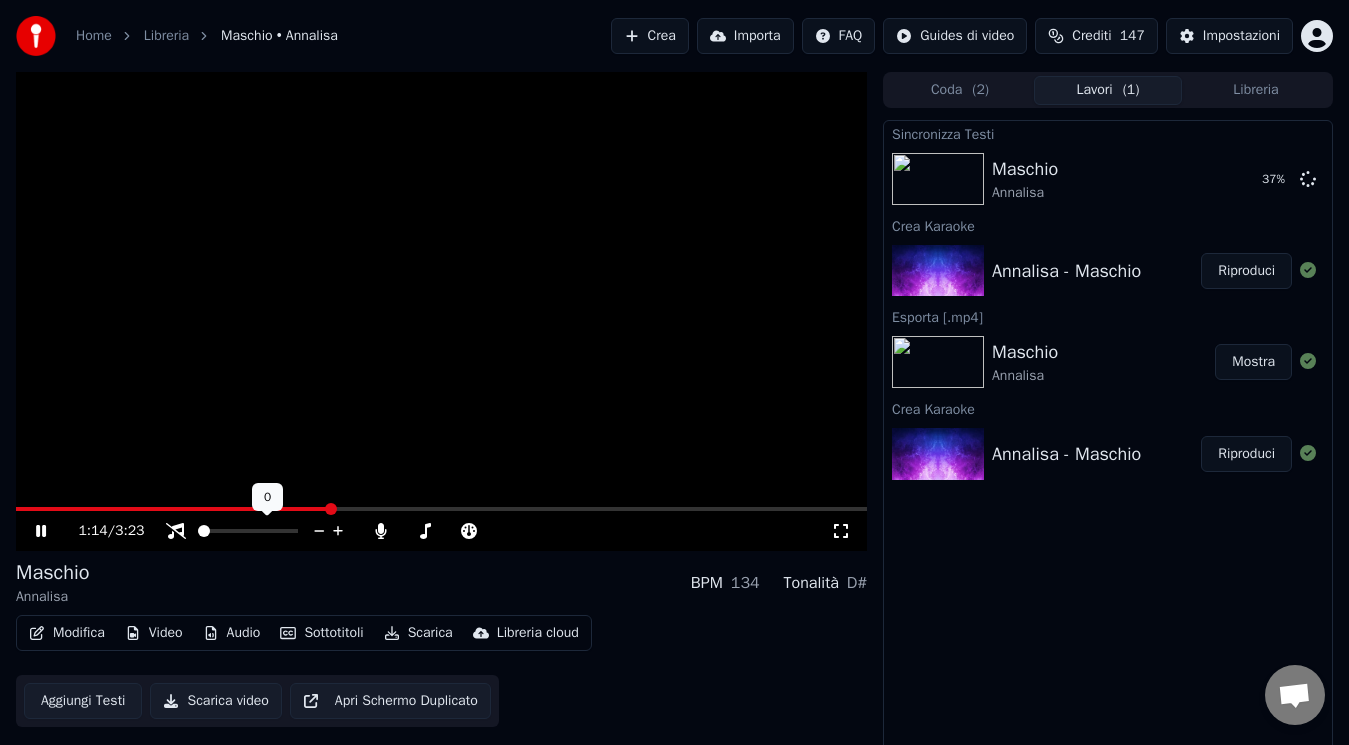 click 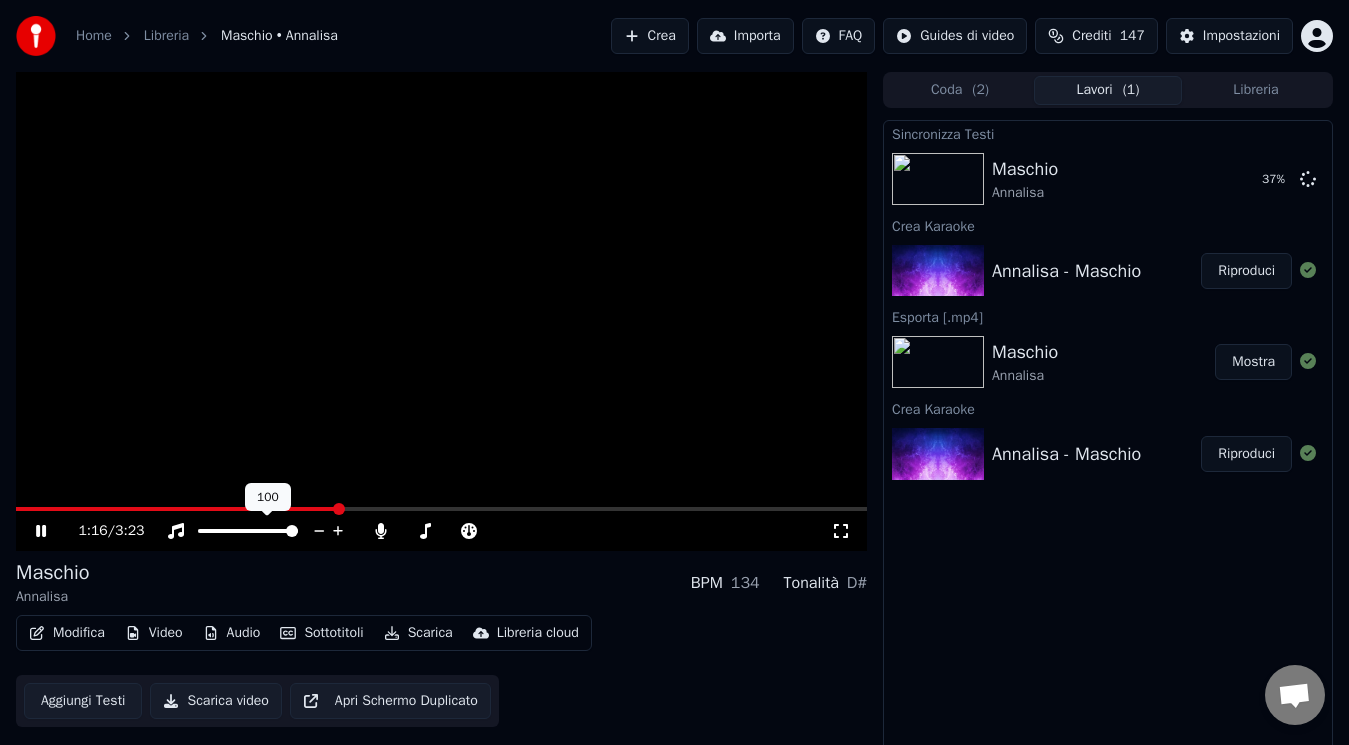click 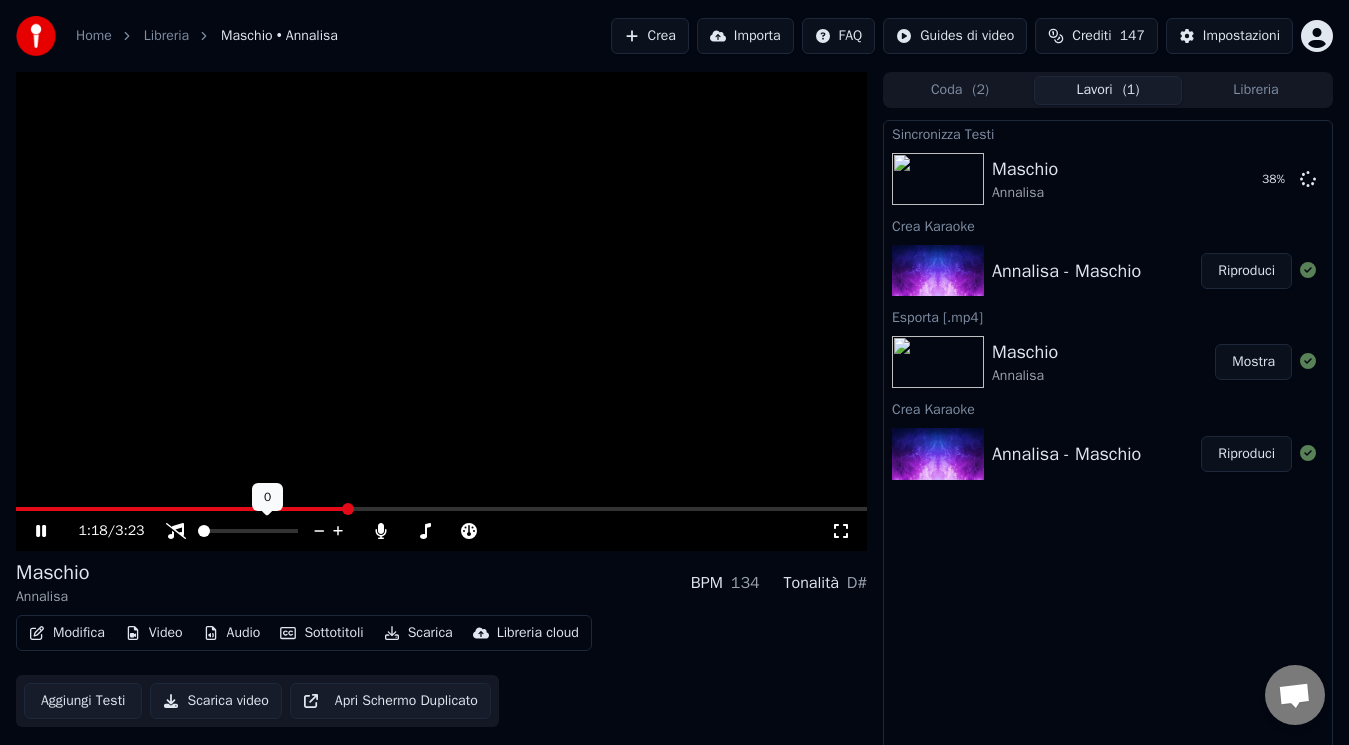 click 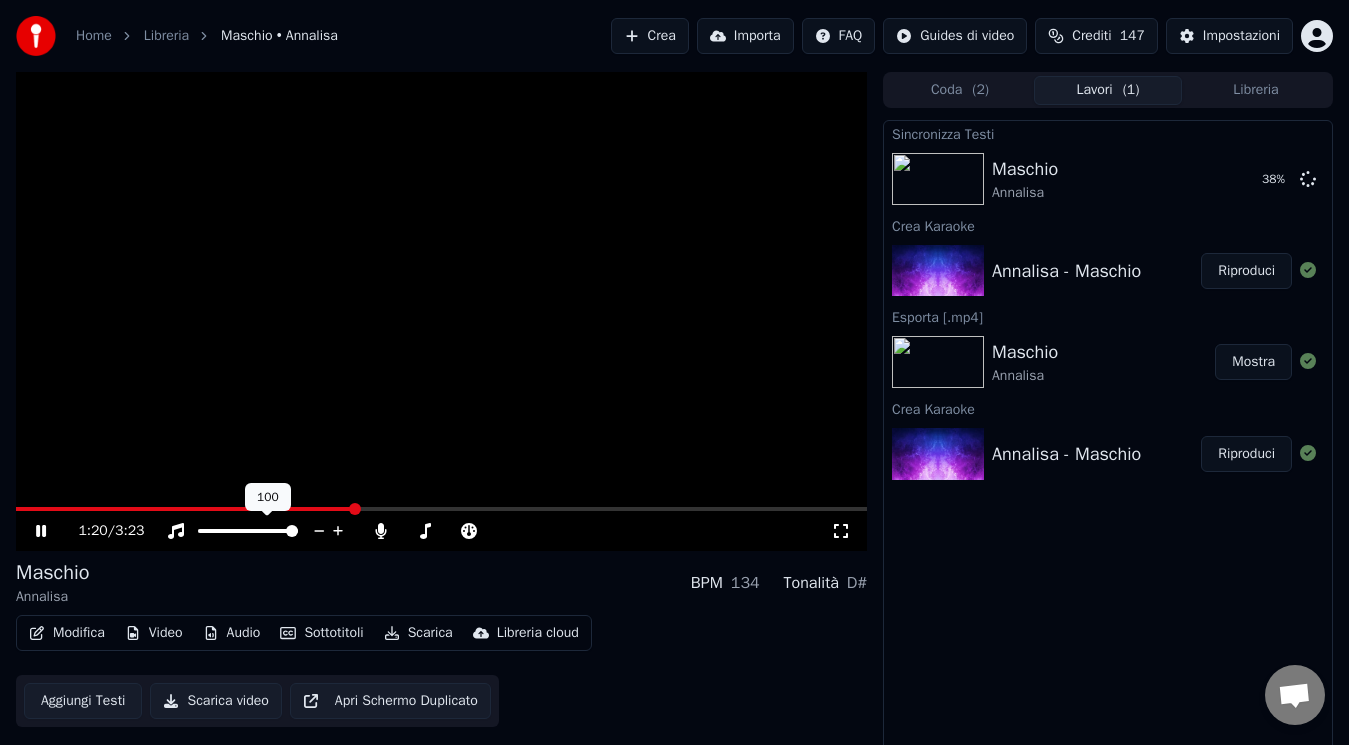 click 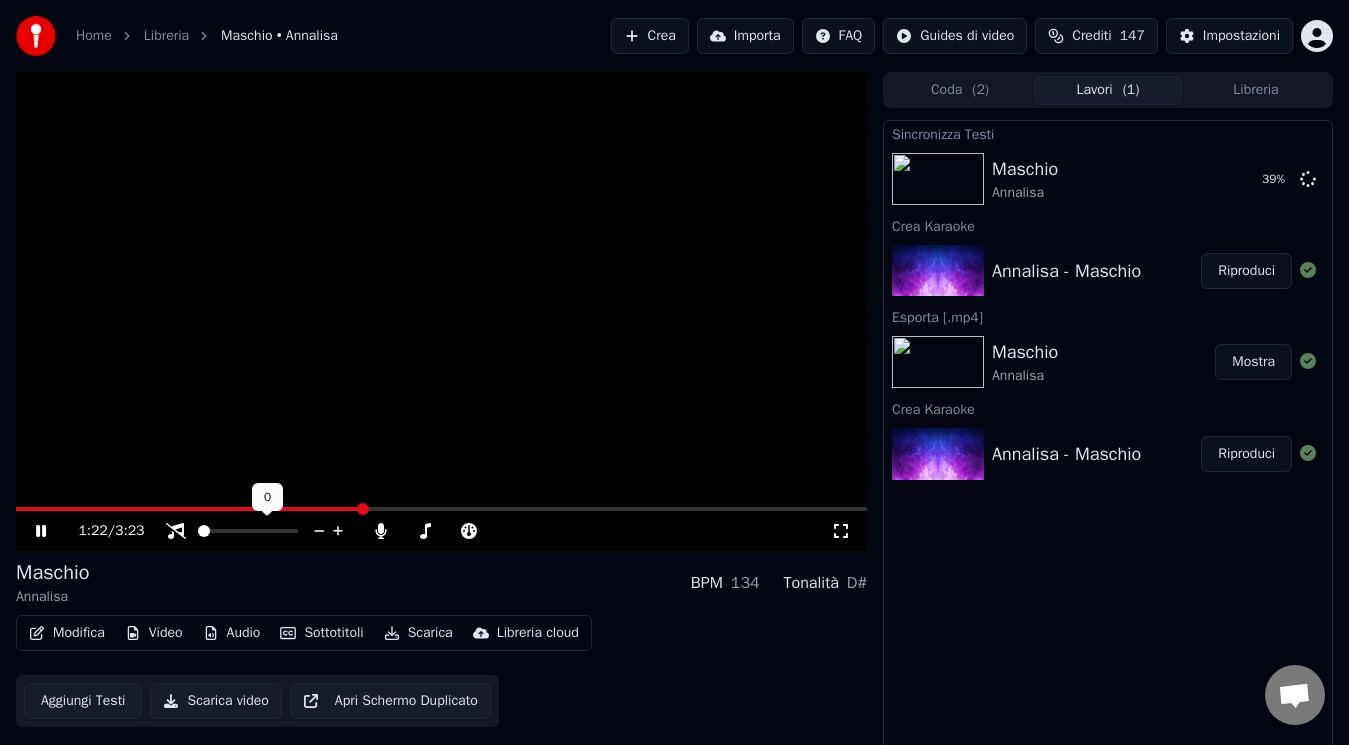 click 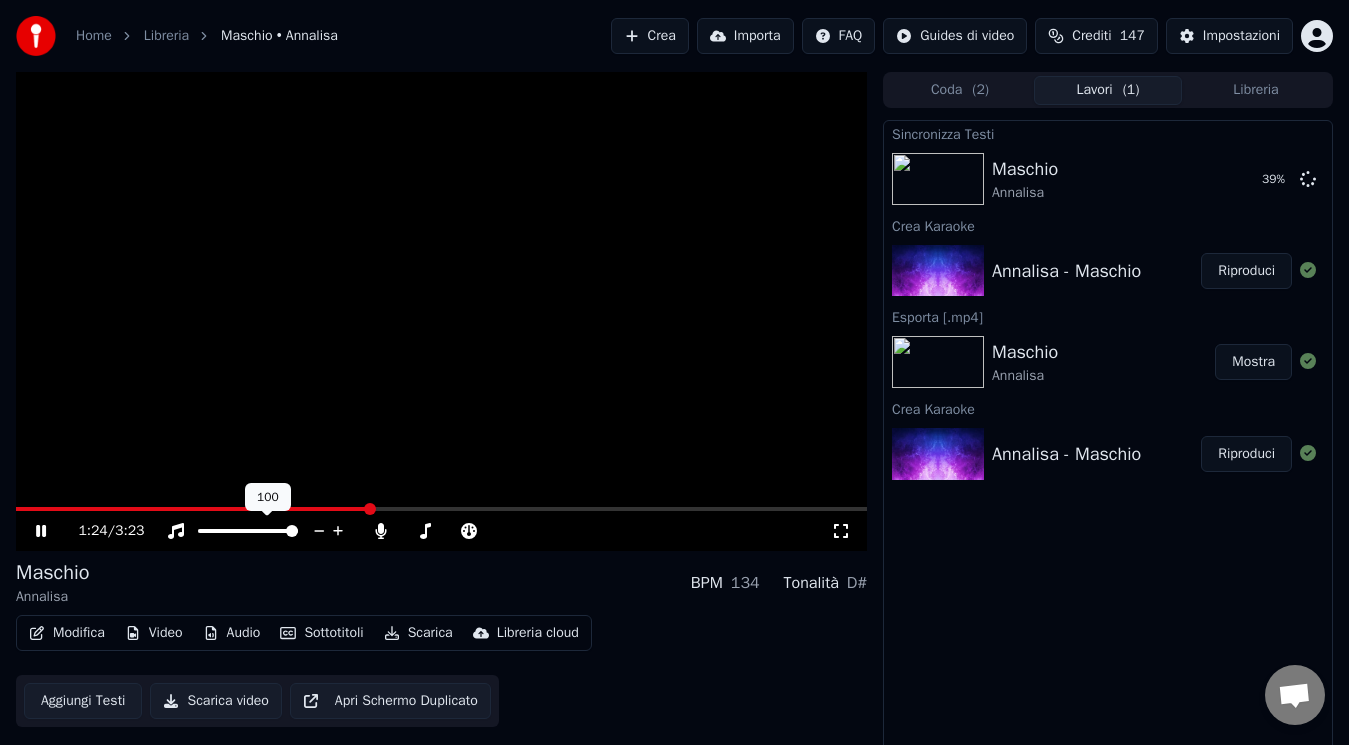 click 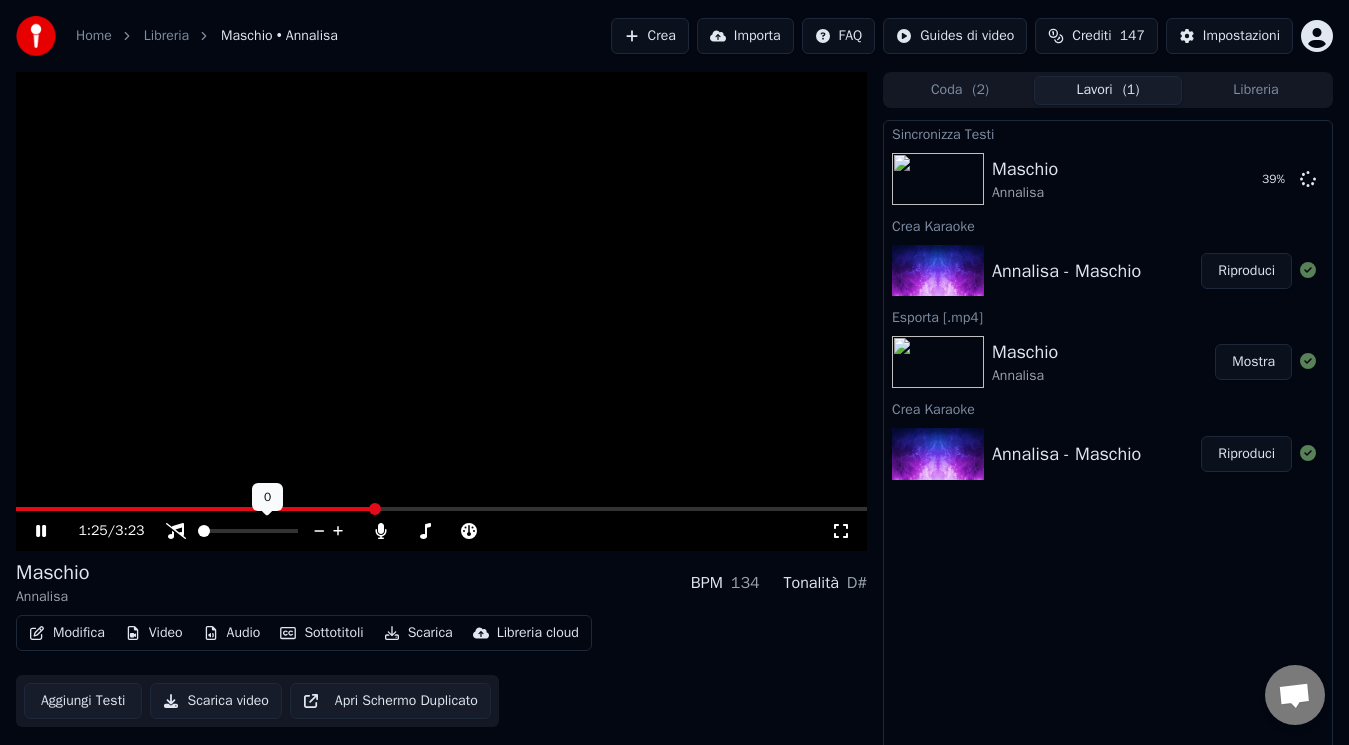 click 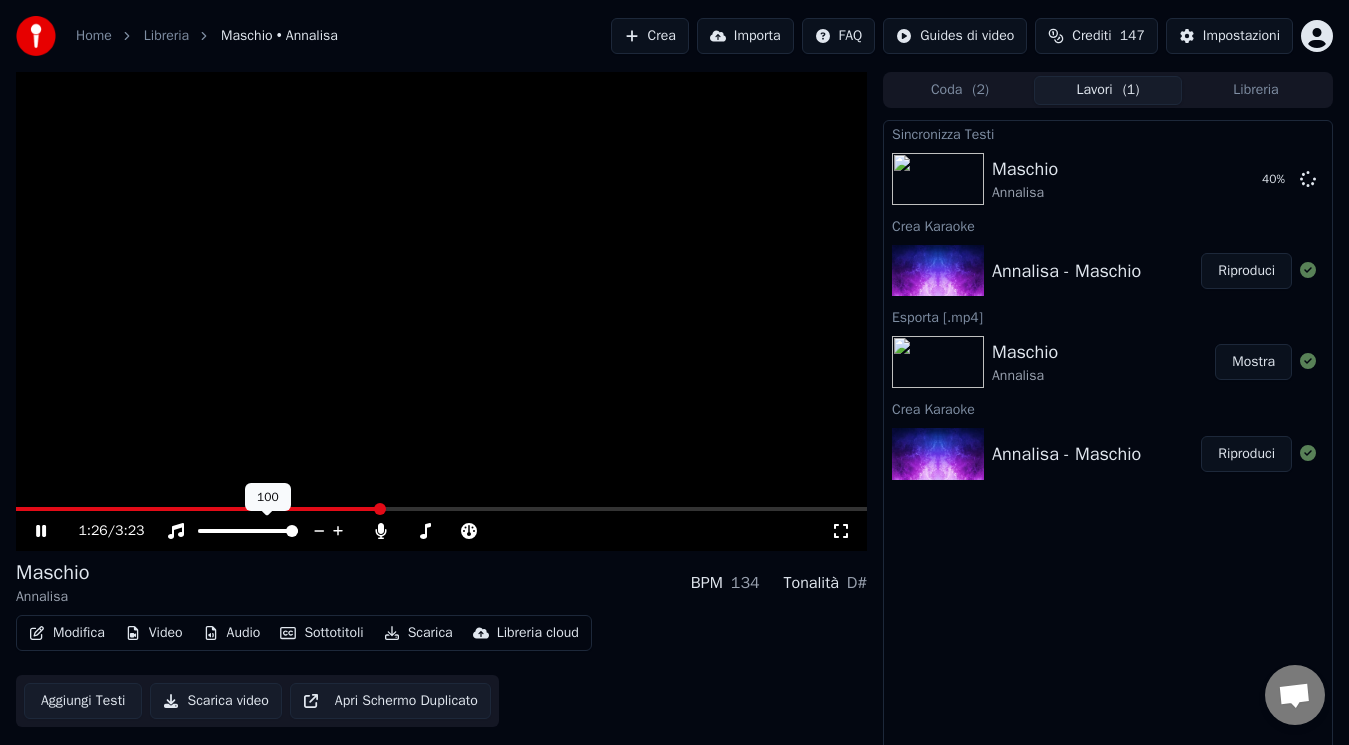 click 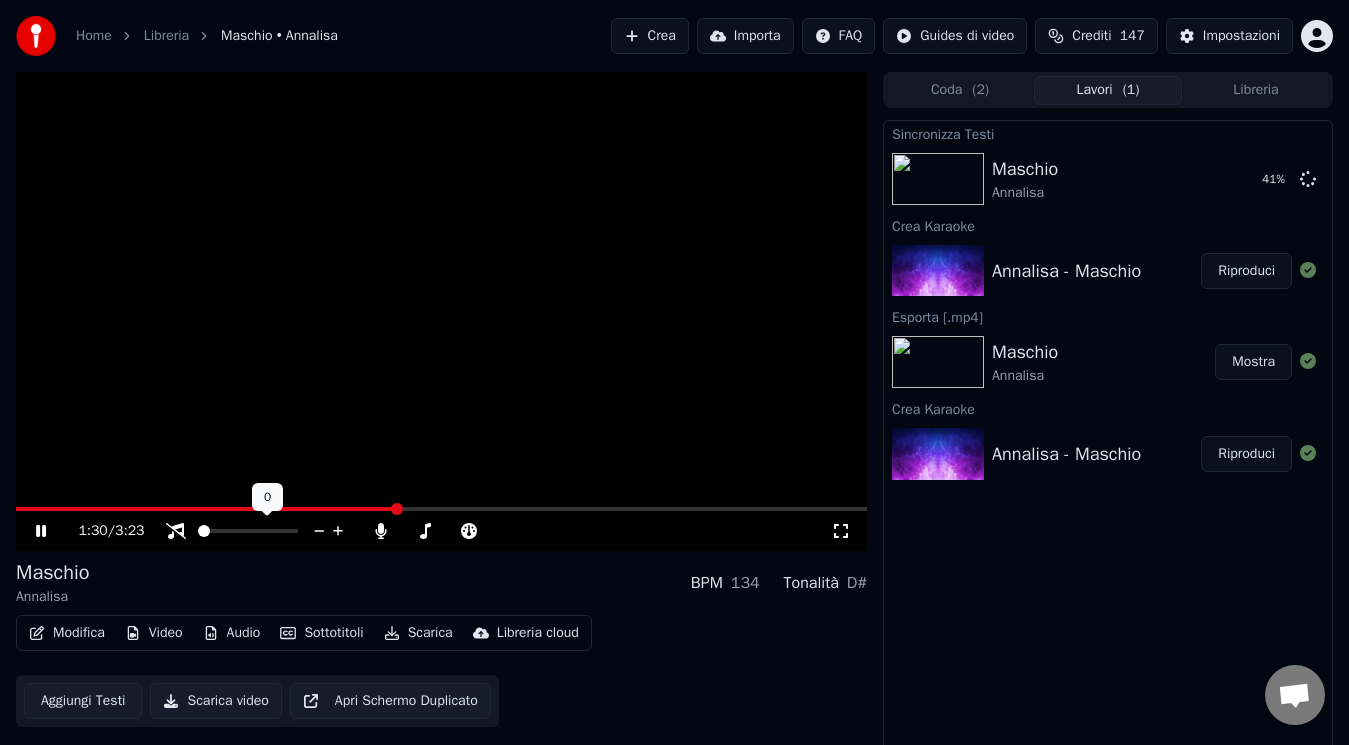 click 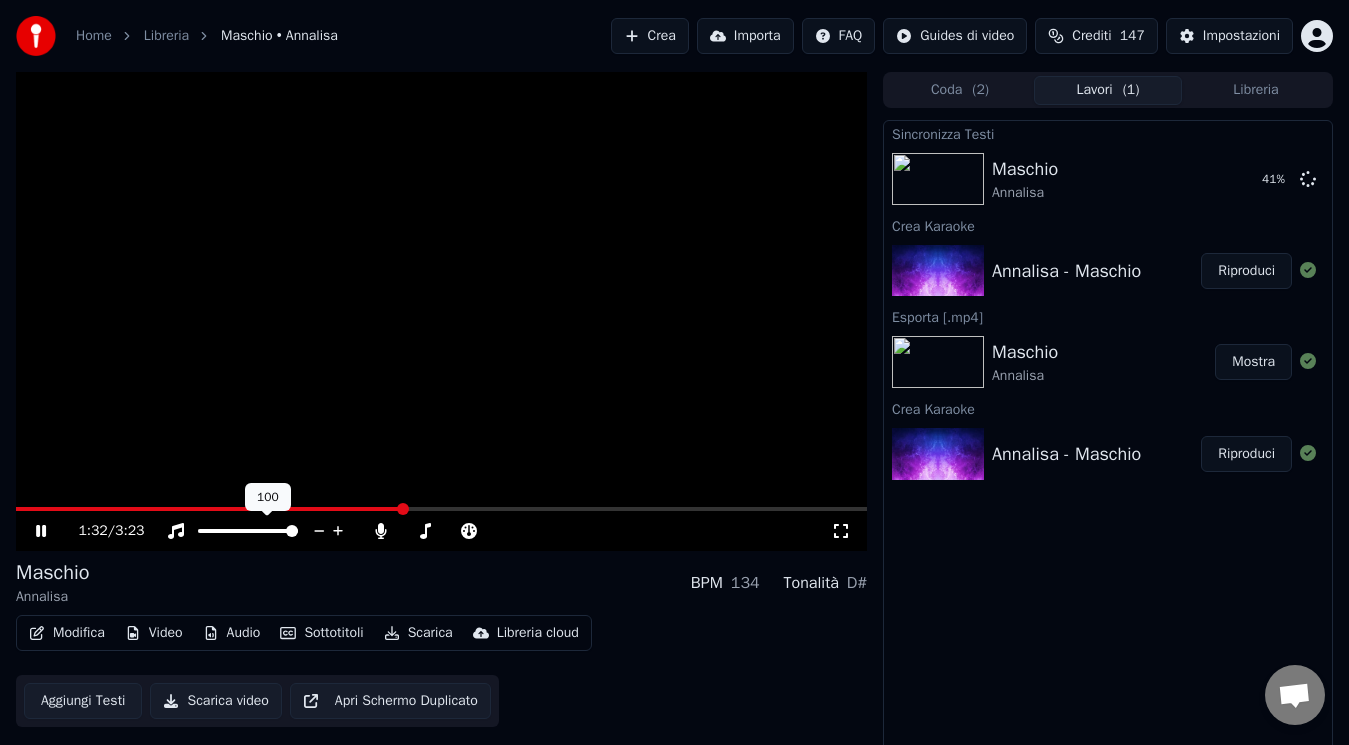 click 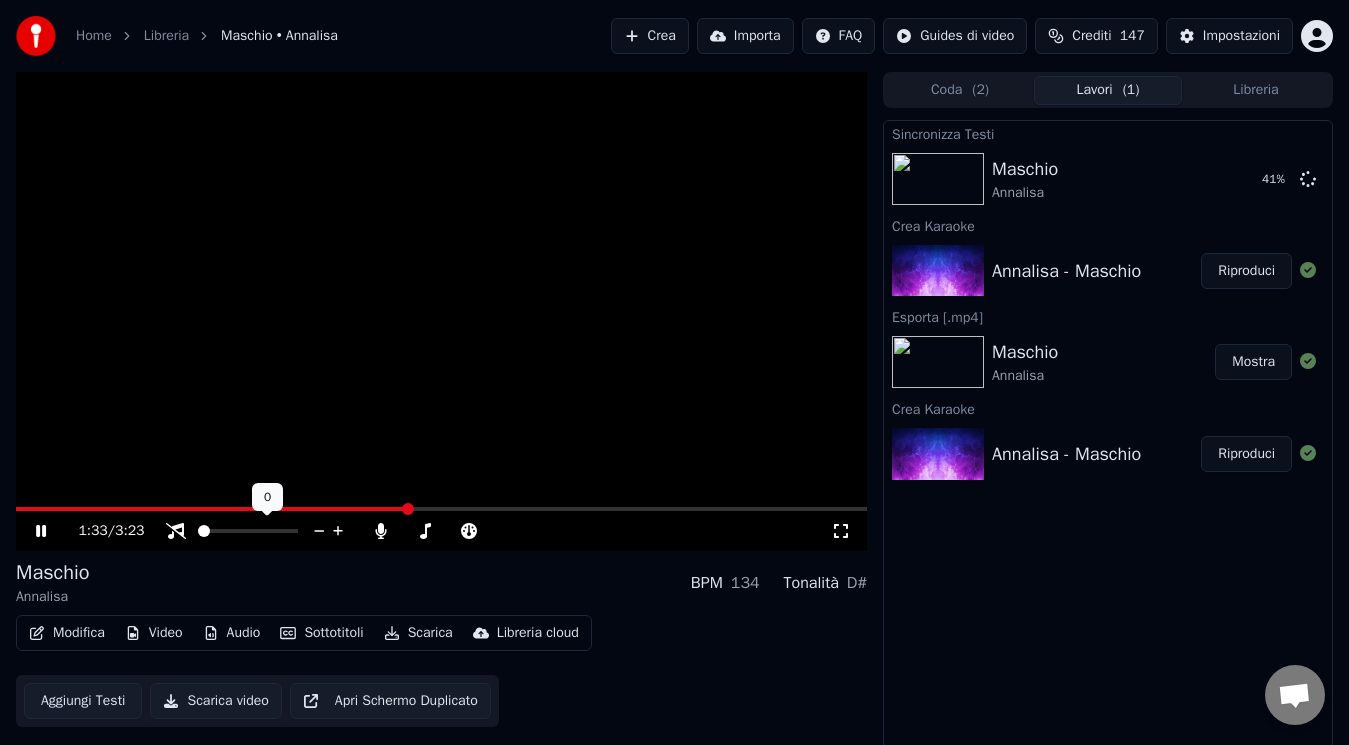 click 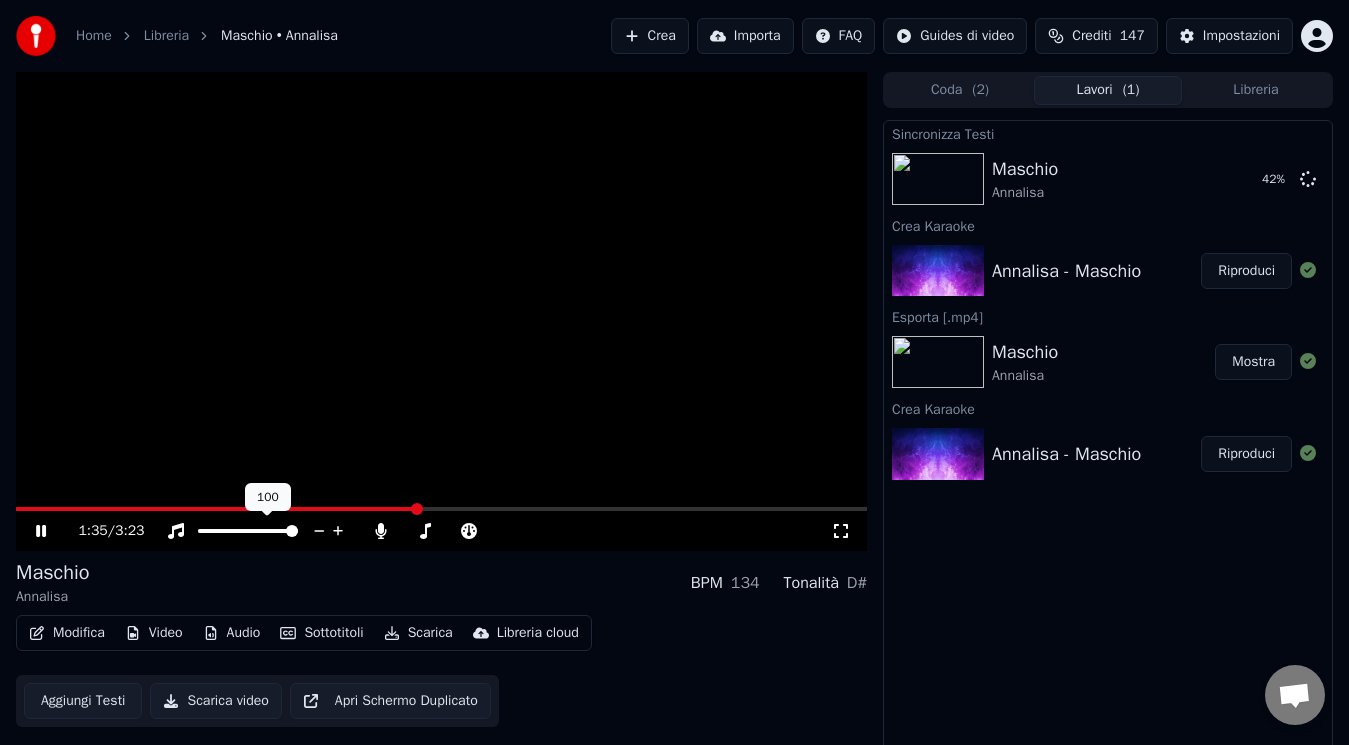 click 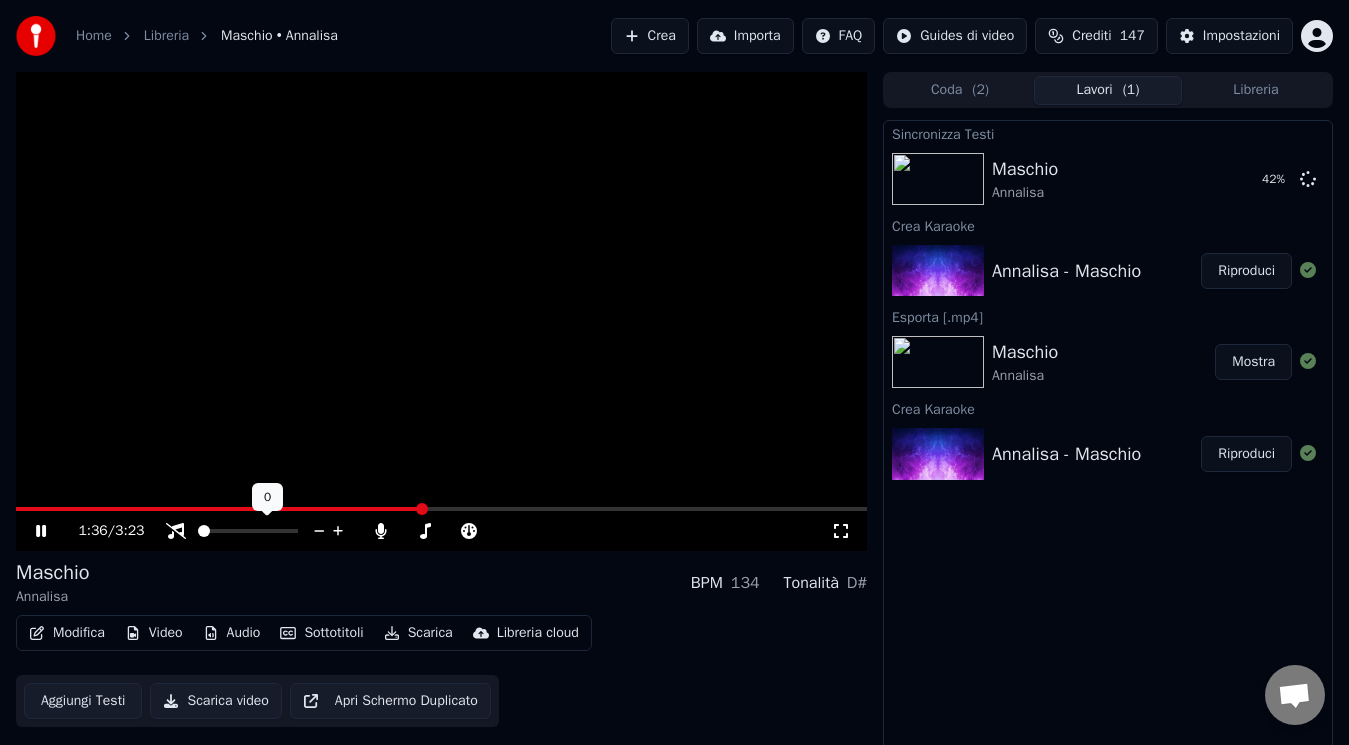 click 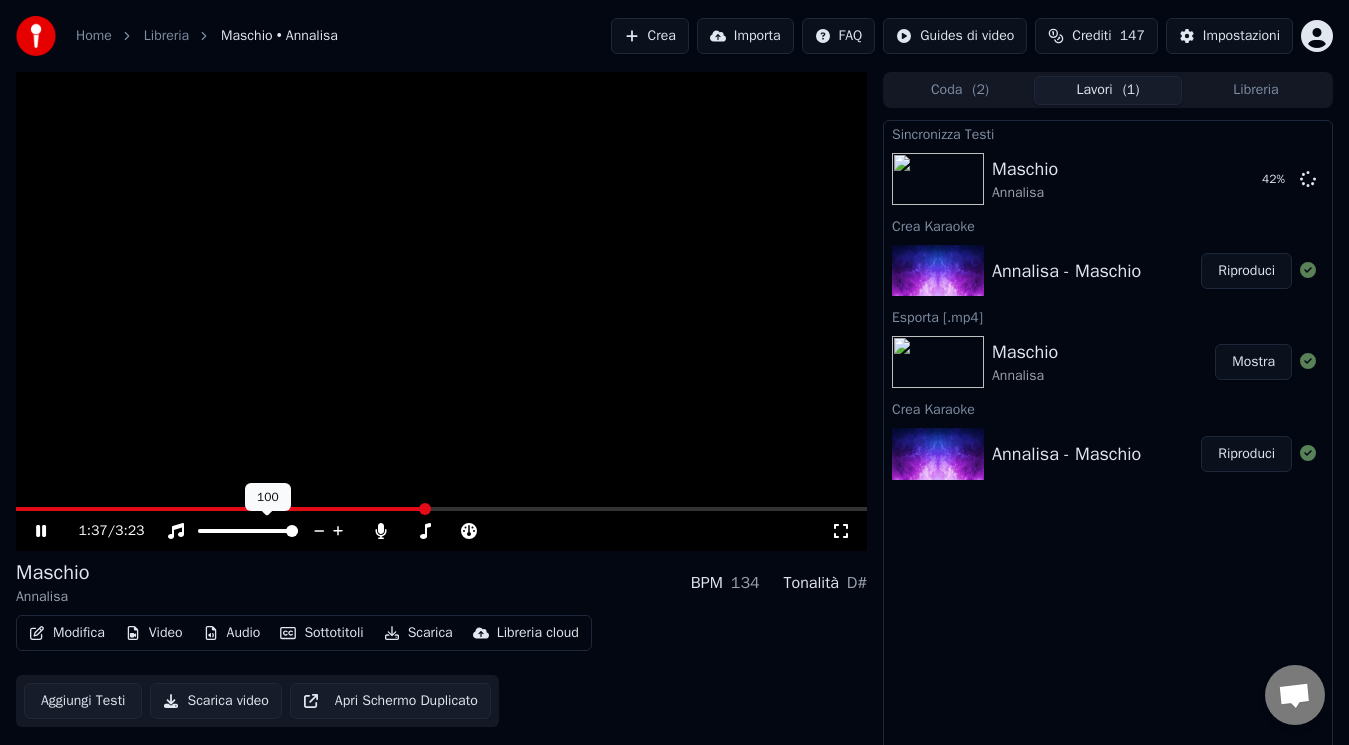 click 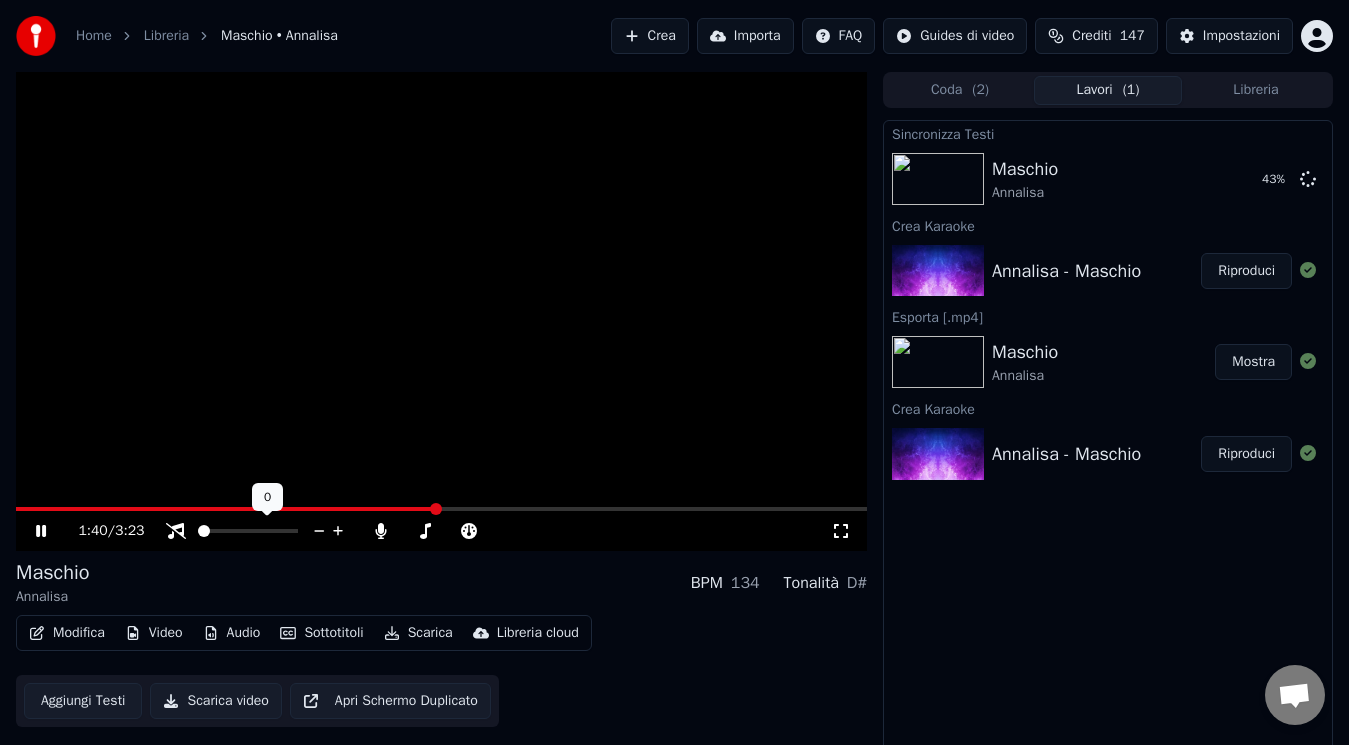 click 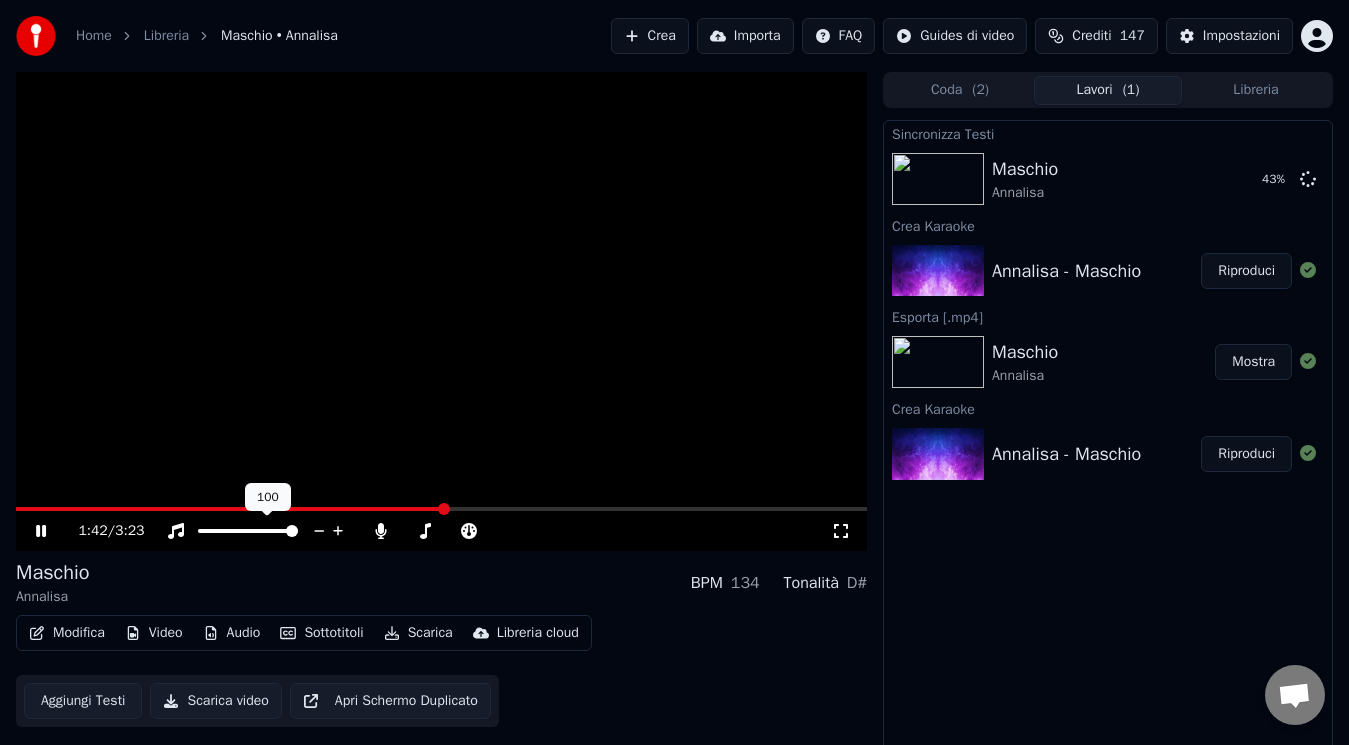 click 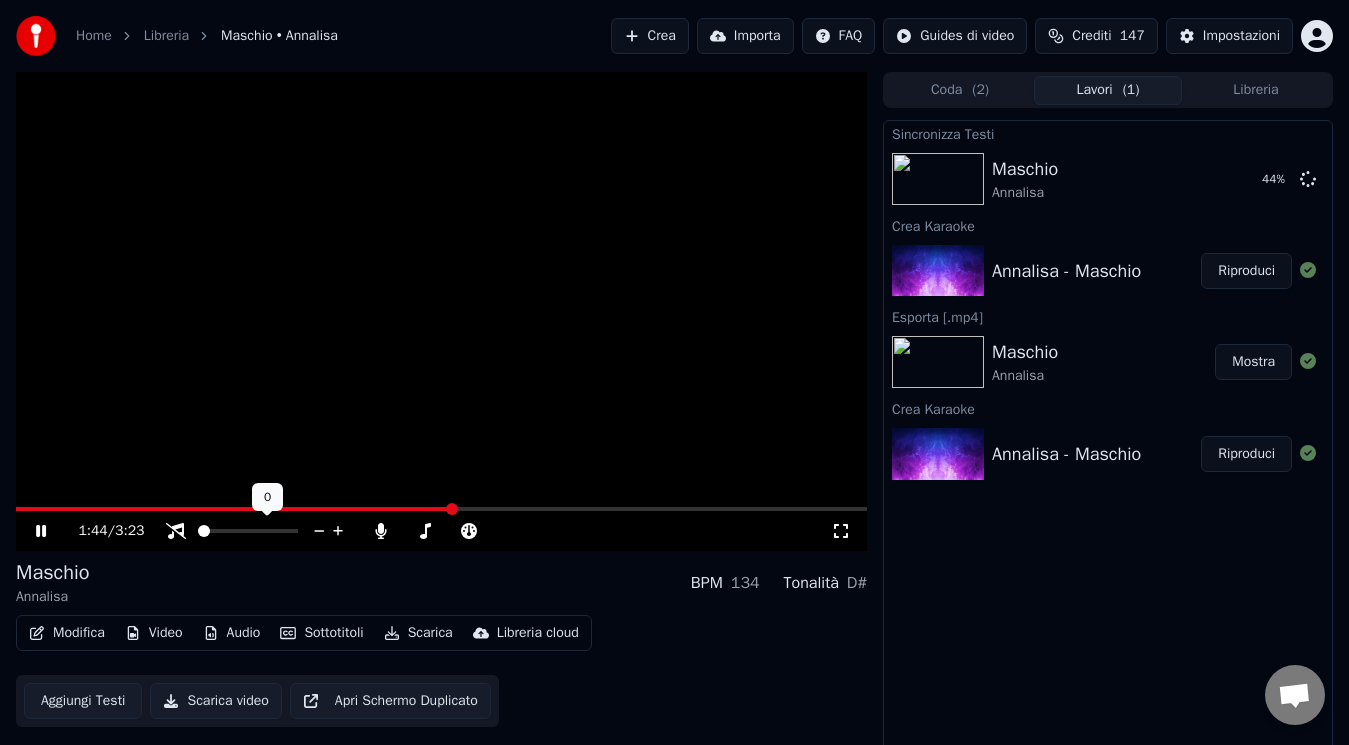 click 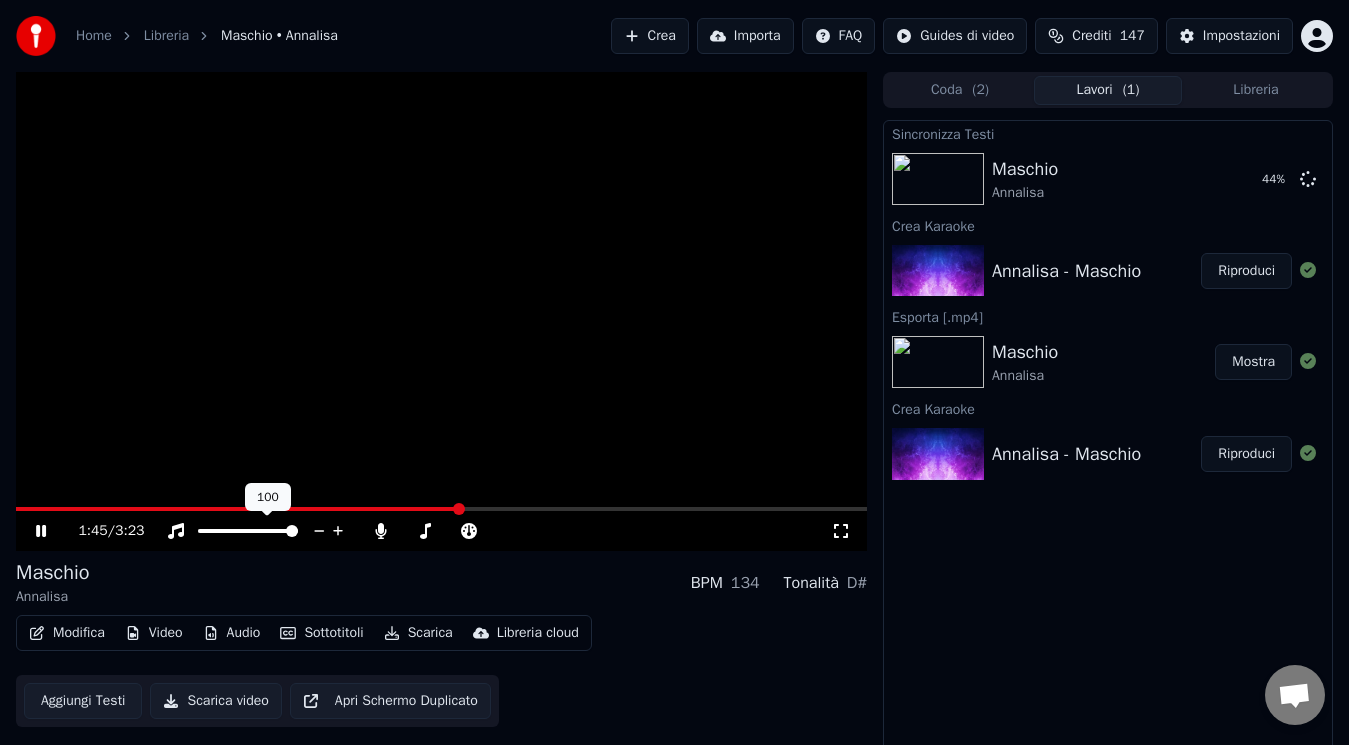 click 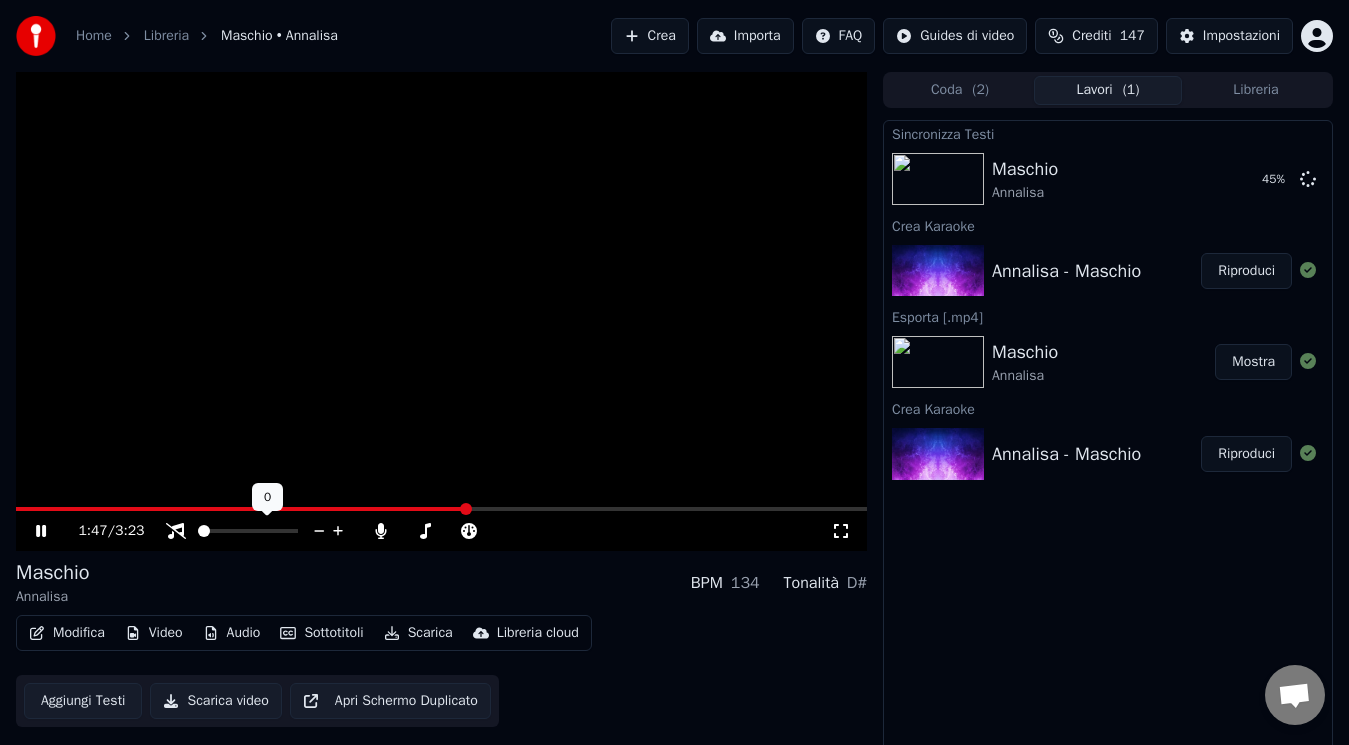 click 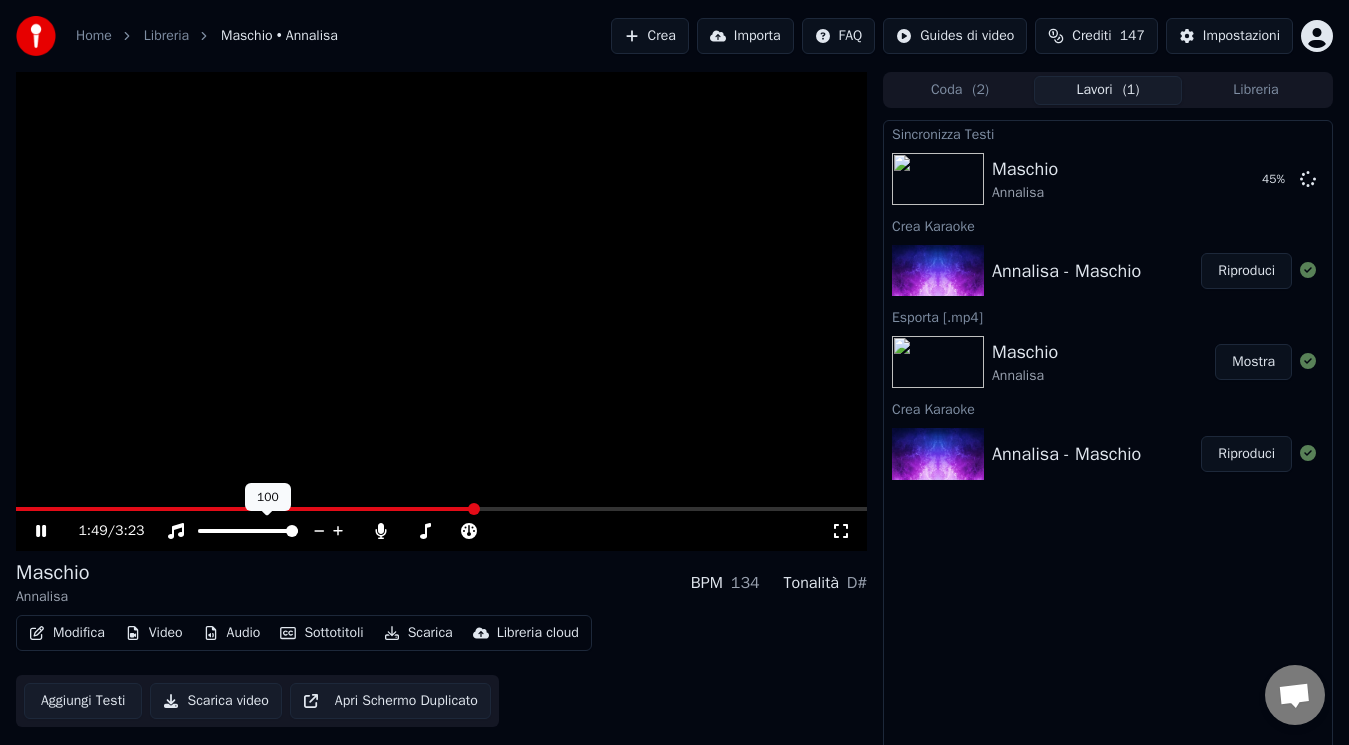 click 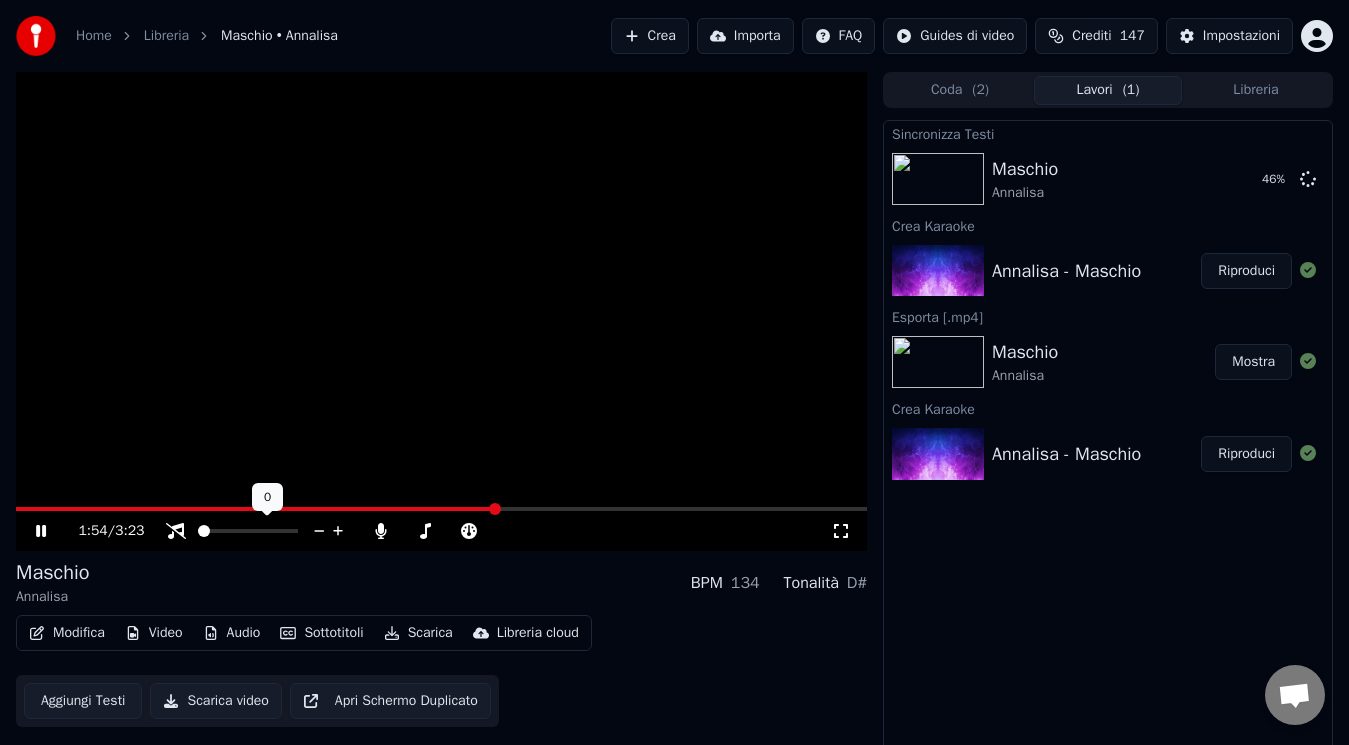 click 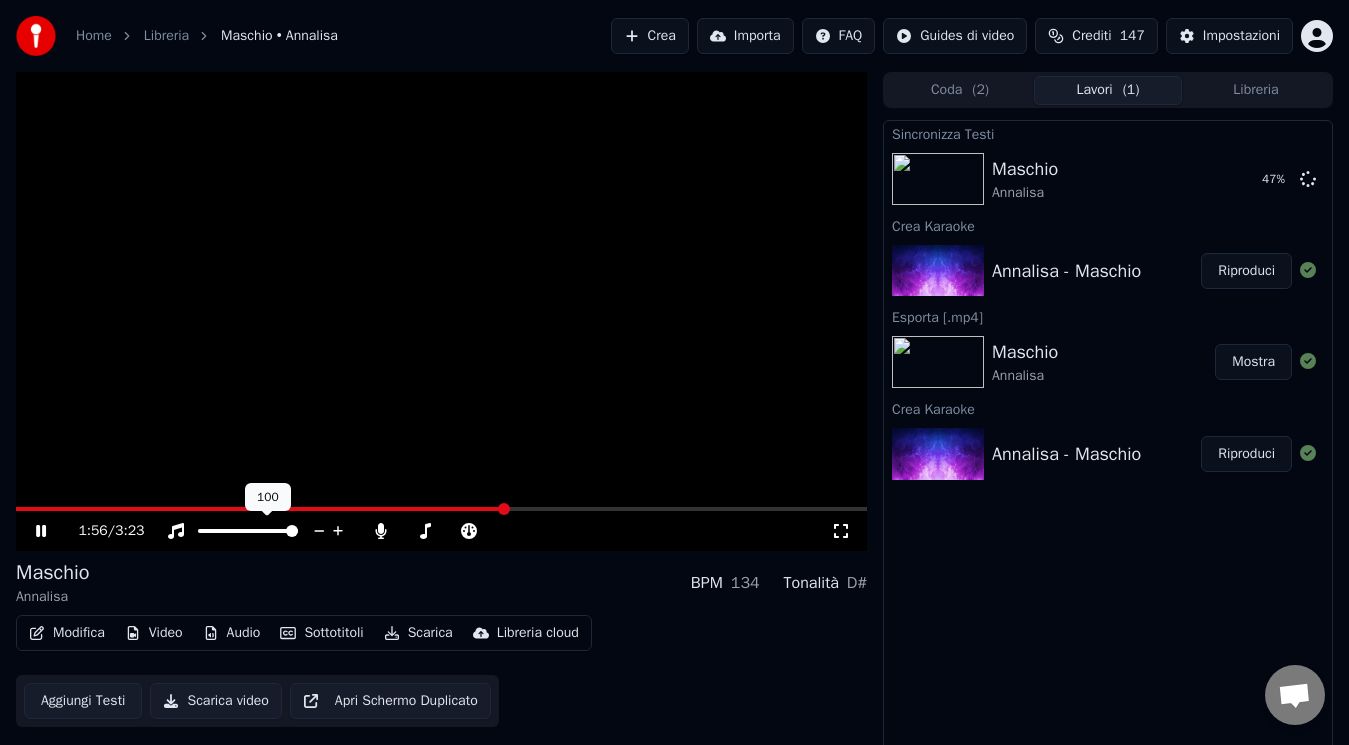 click 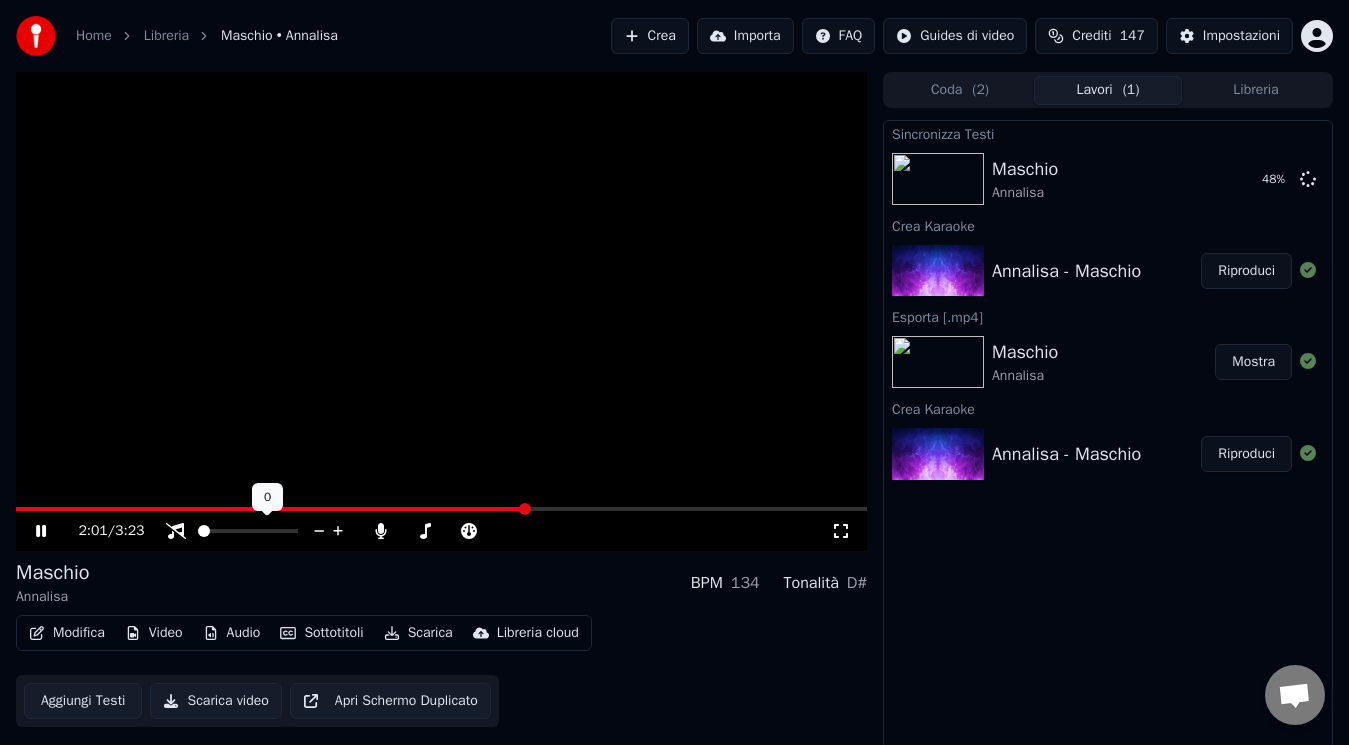 click 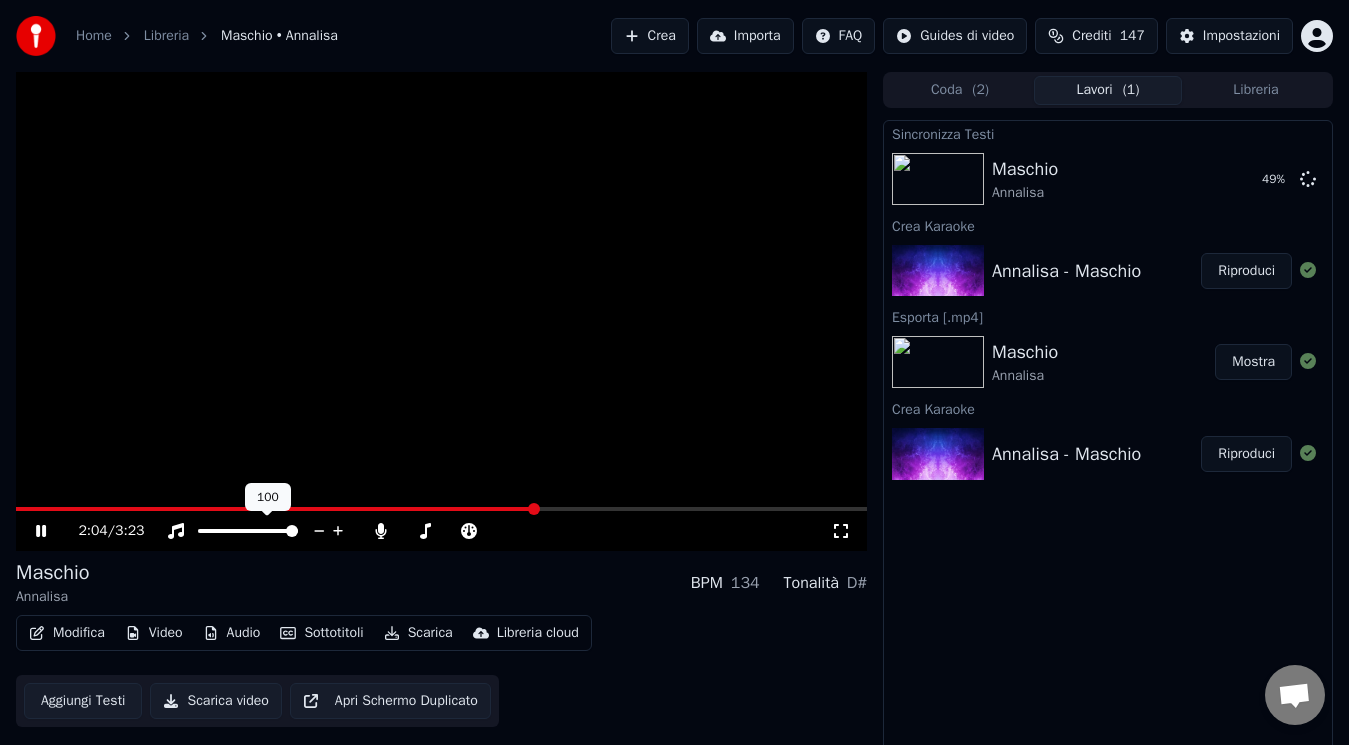 click 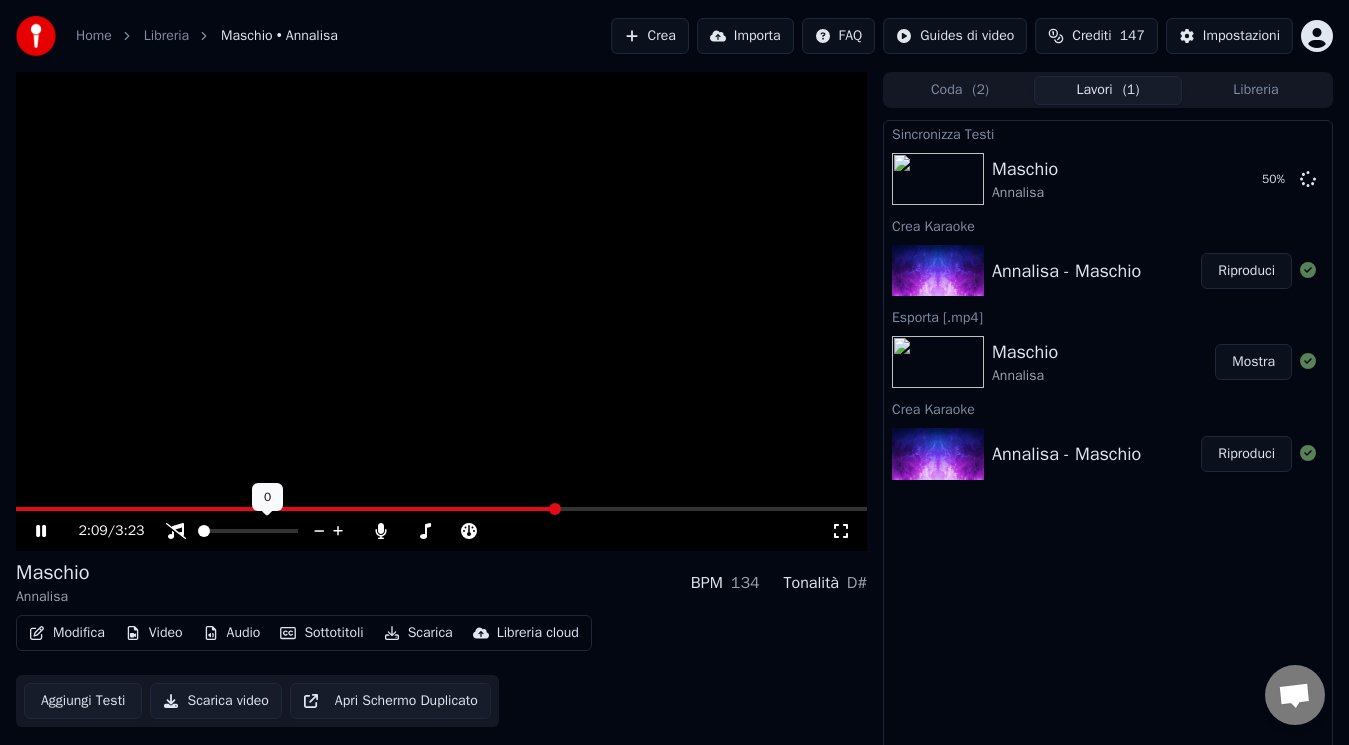 click 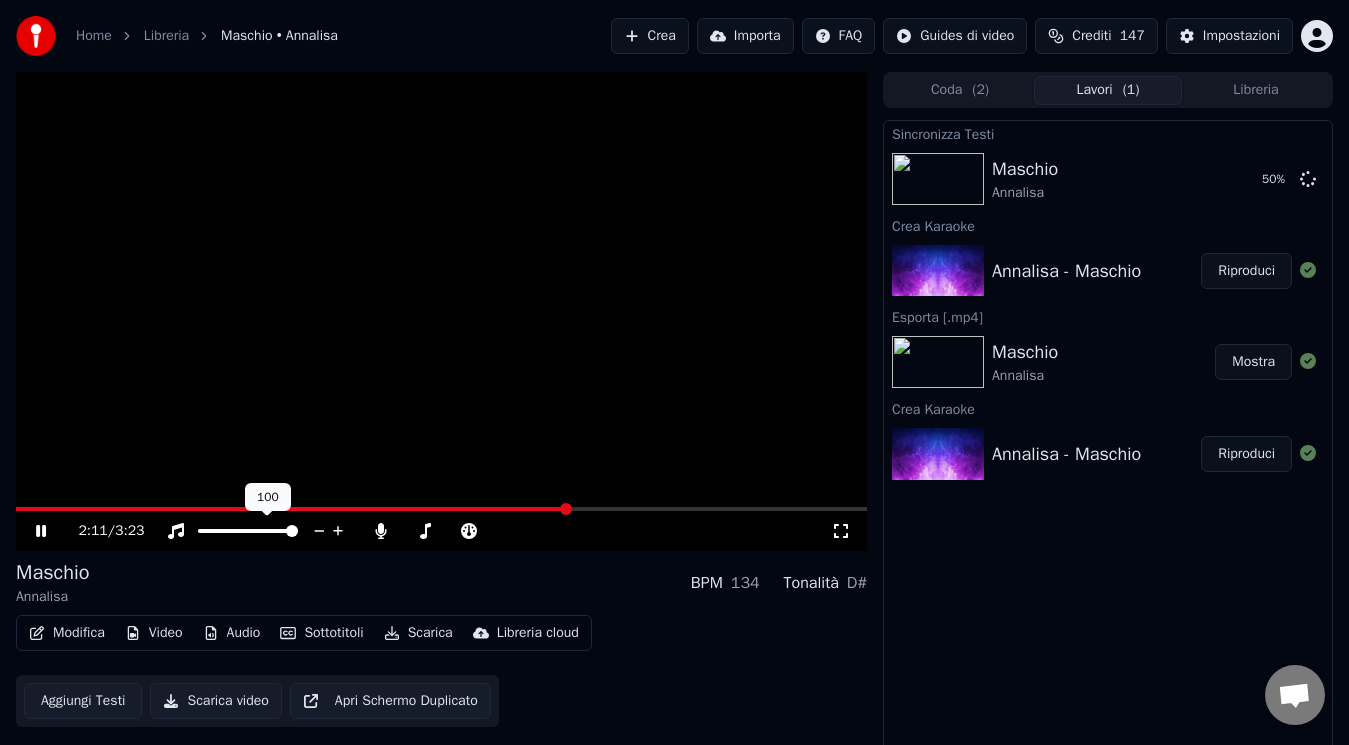 click 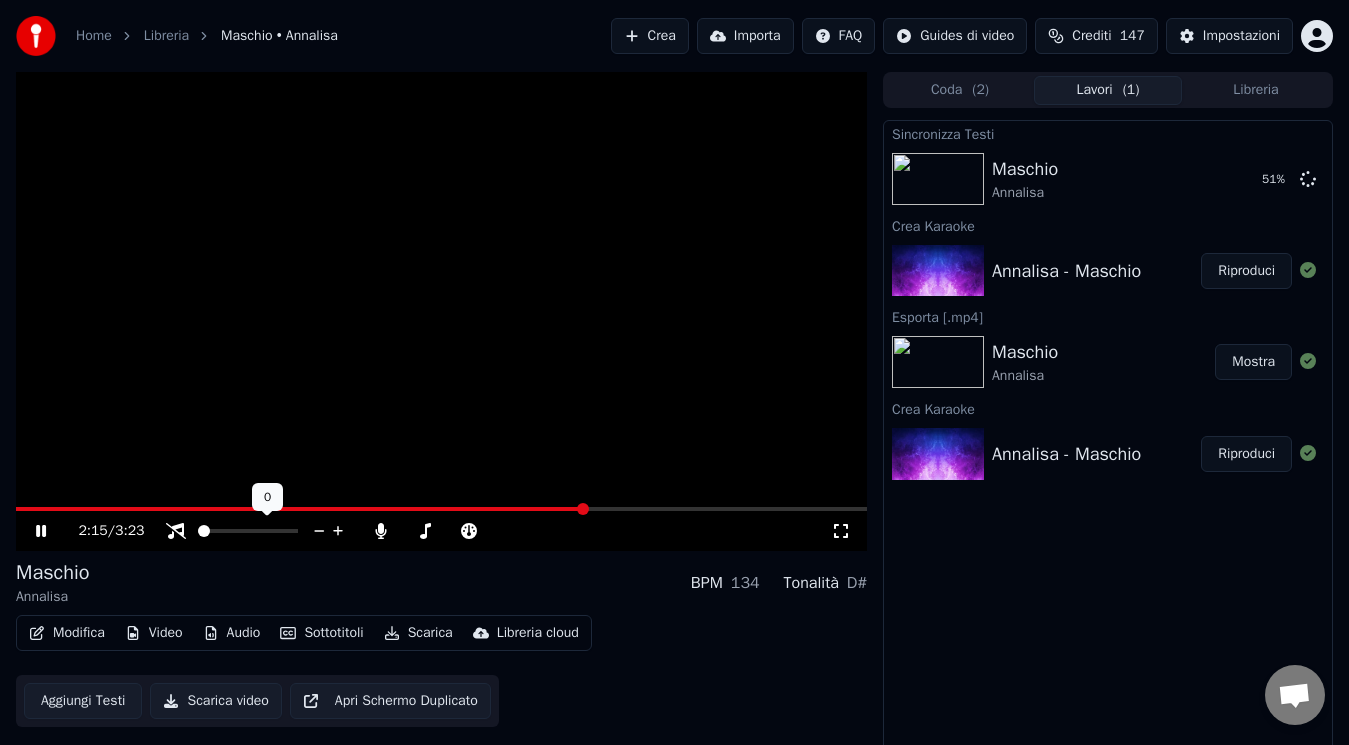 click 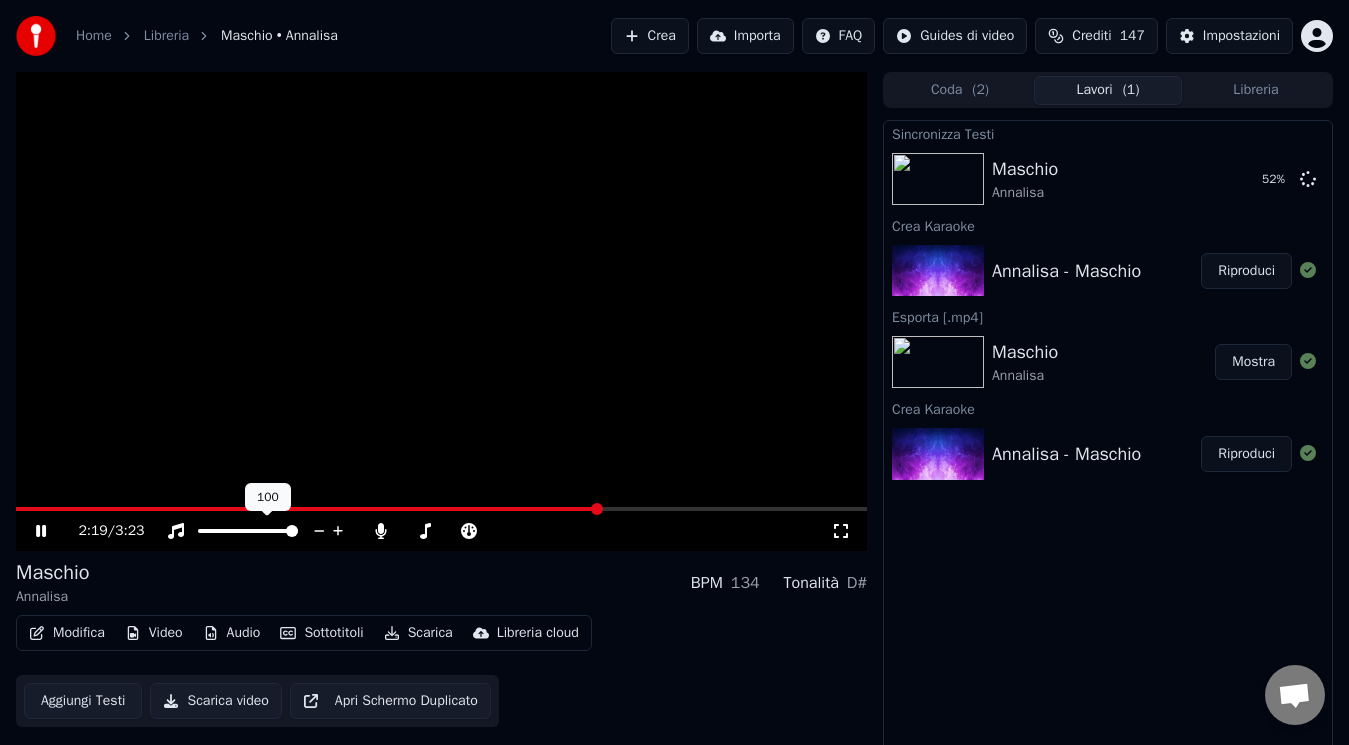 click 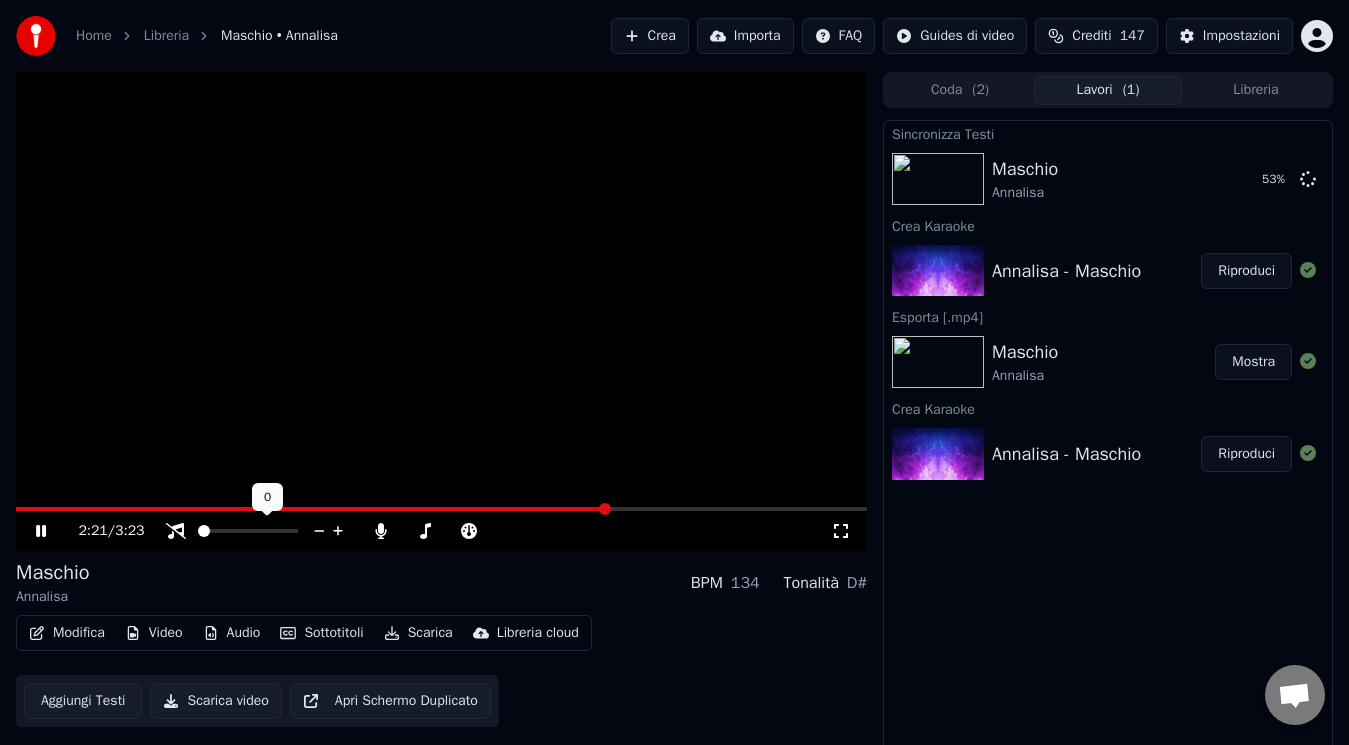 click 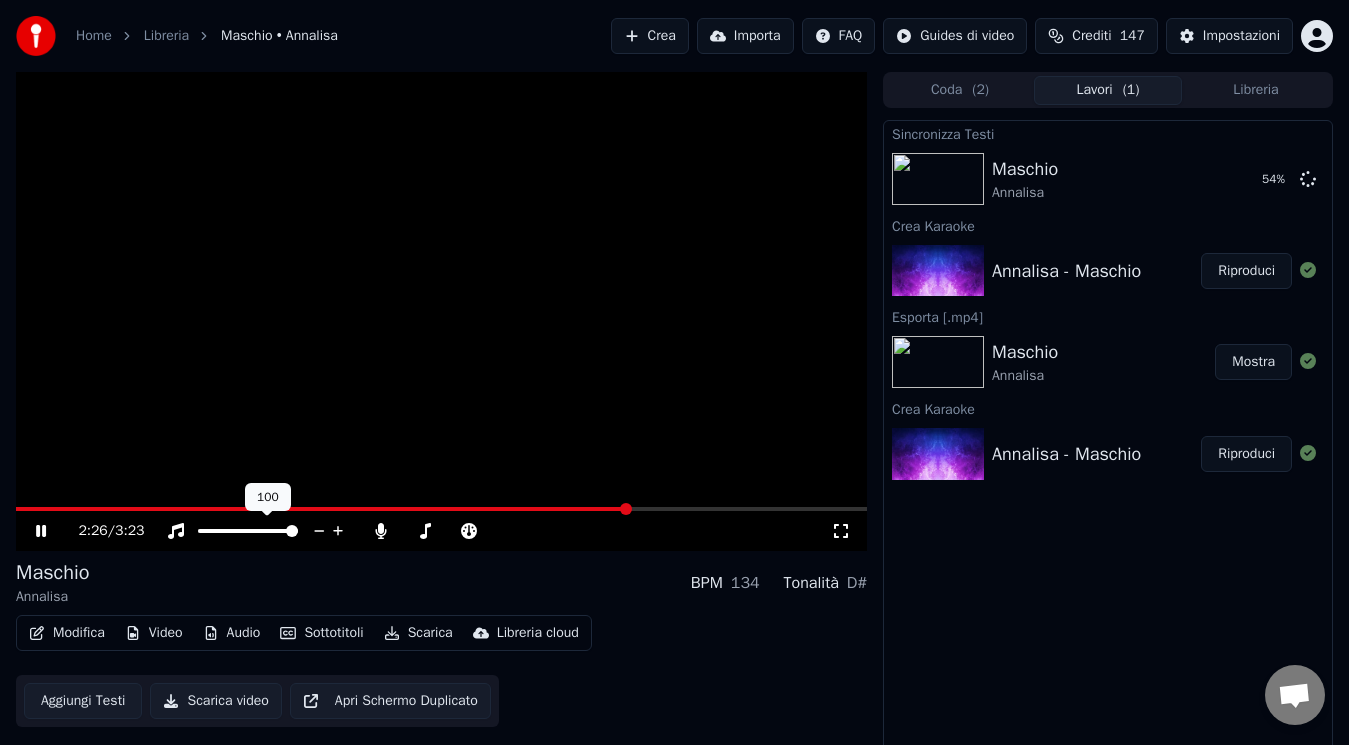 click 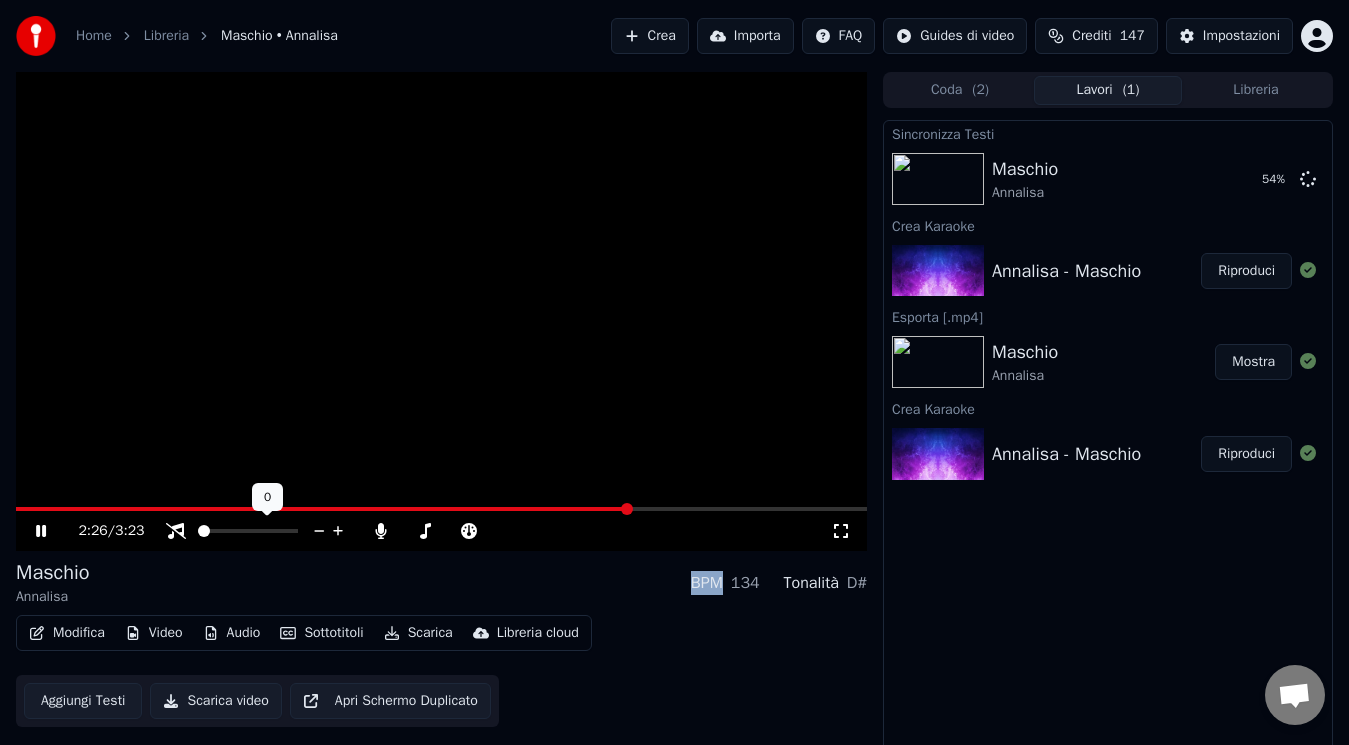 click 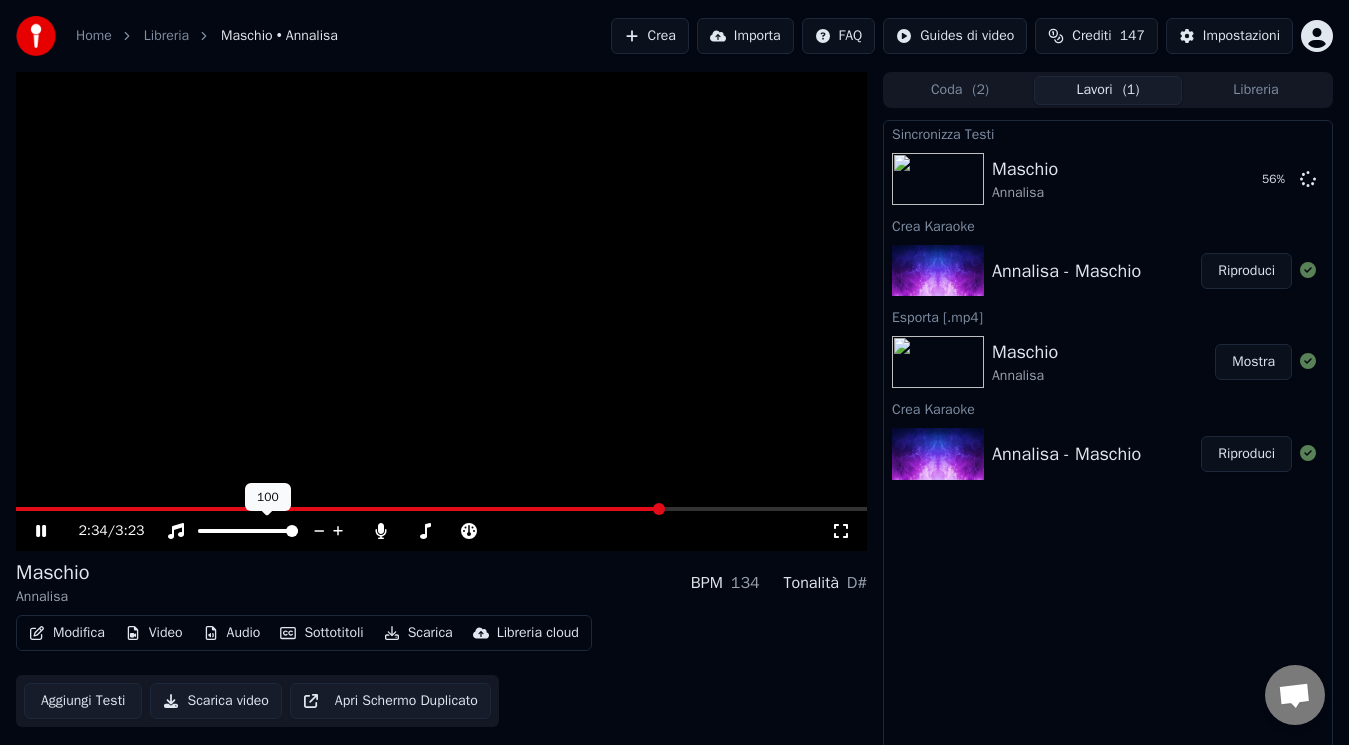 click 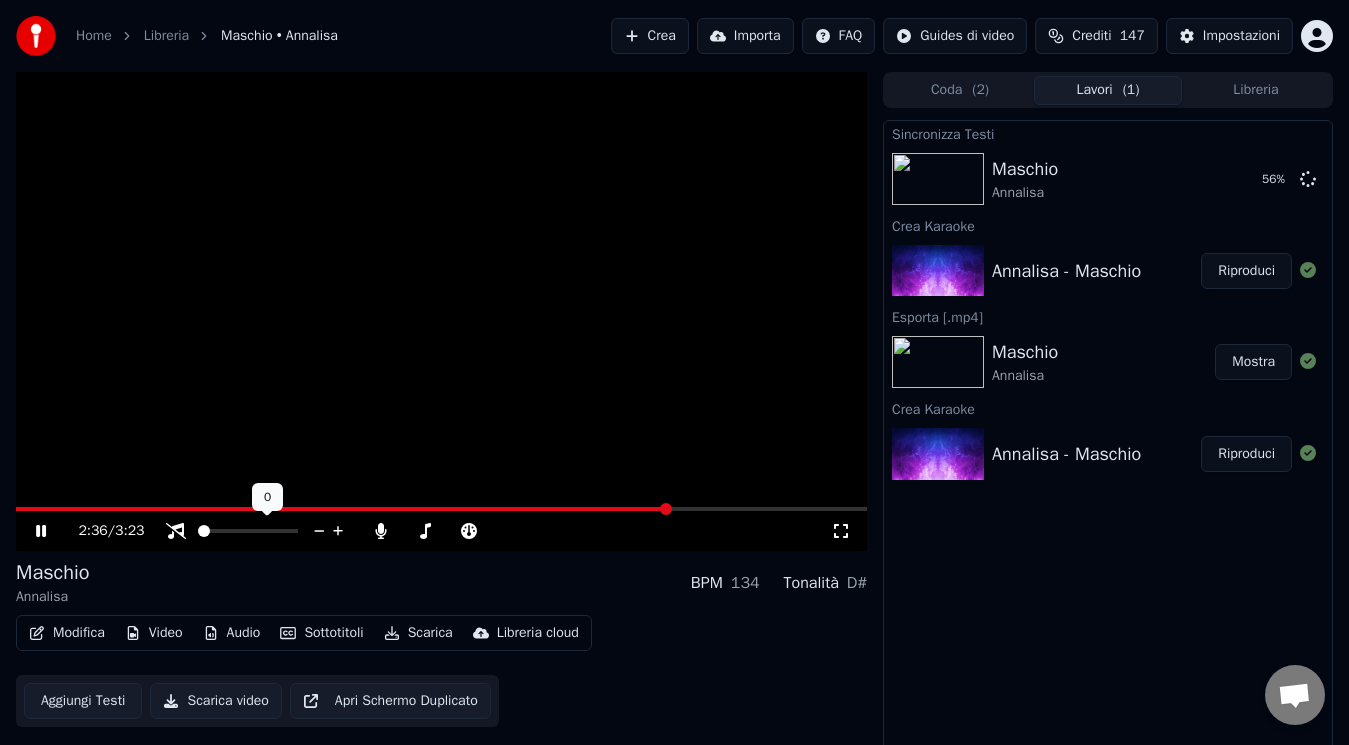click 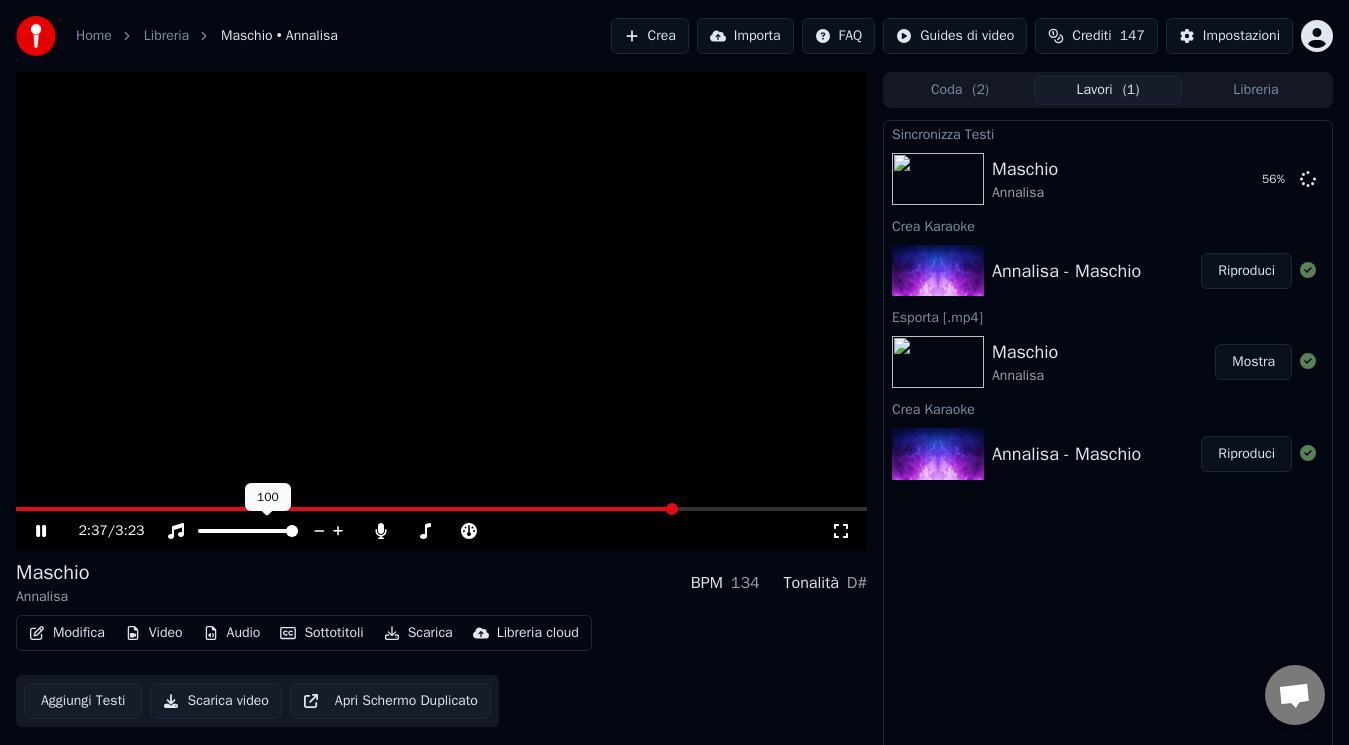 click 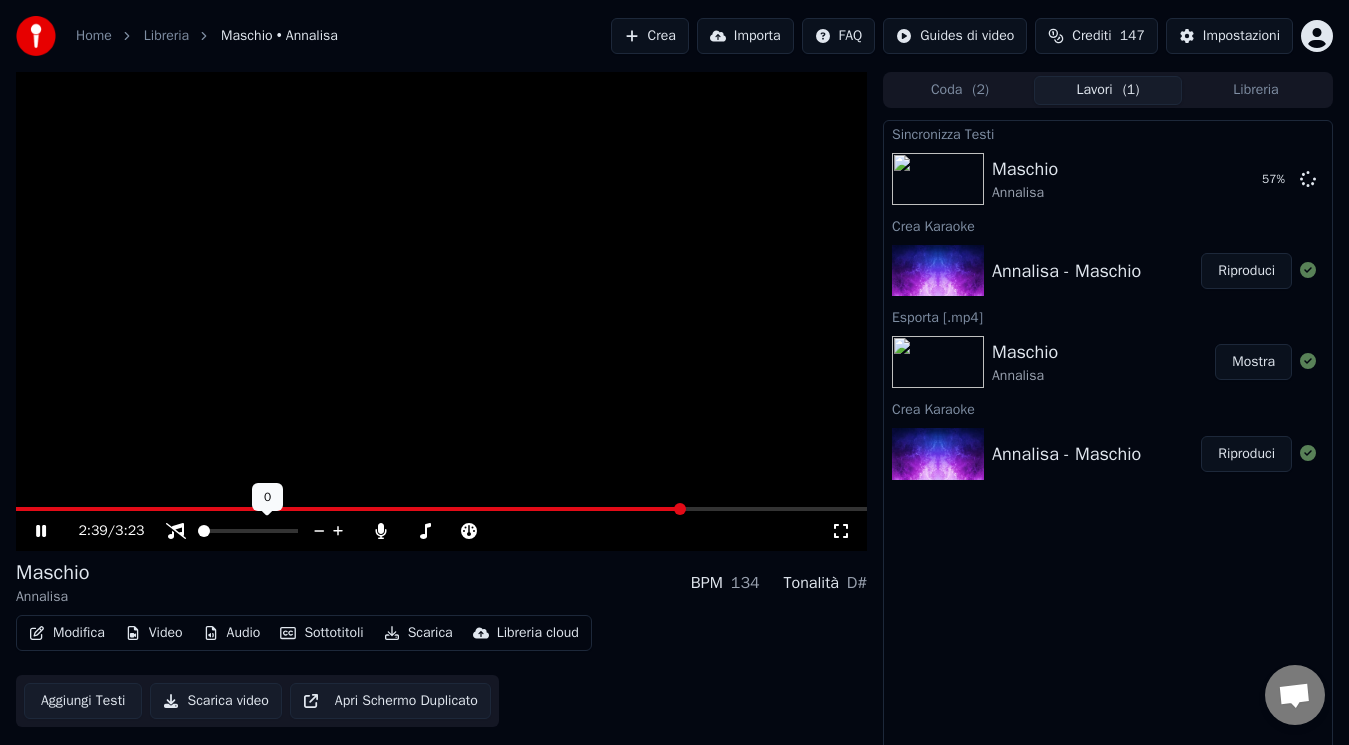 click 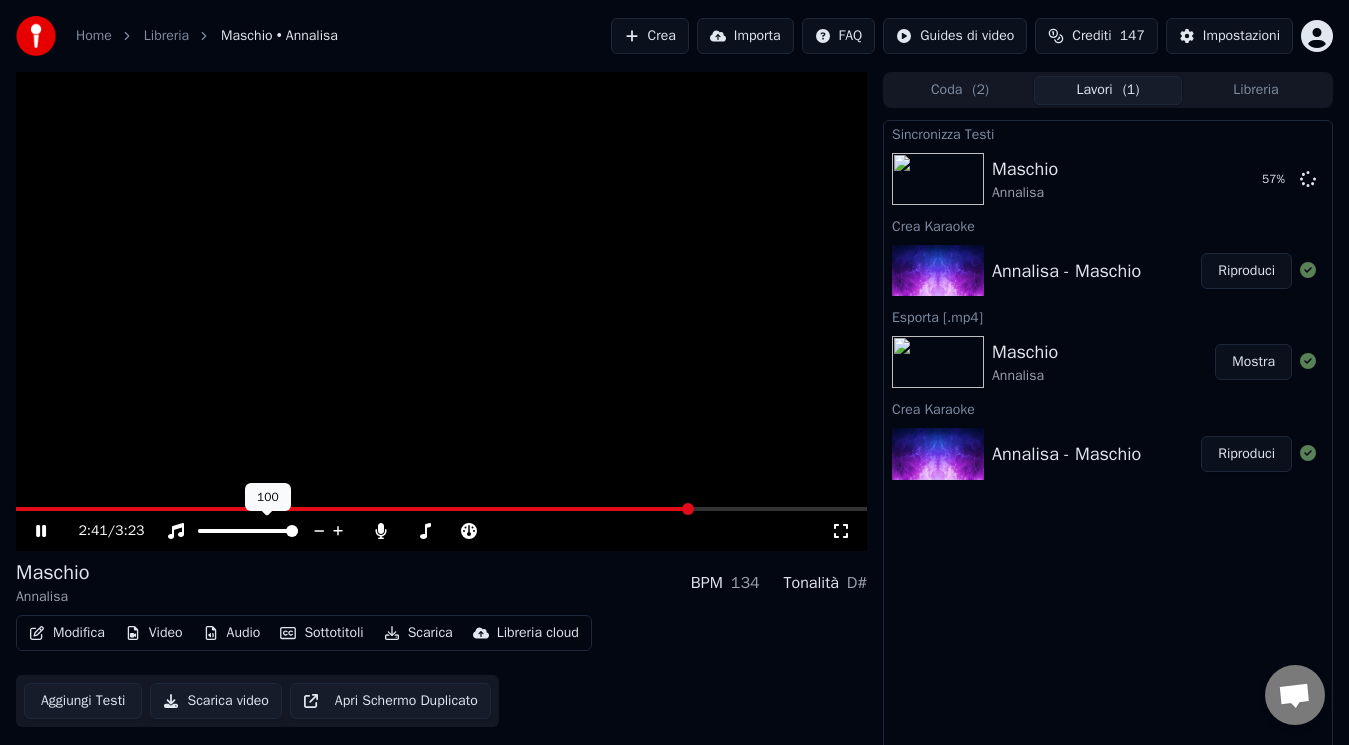 click 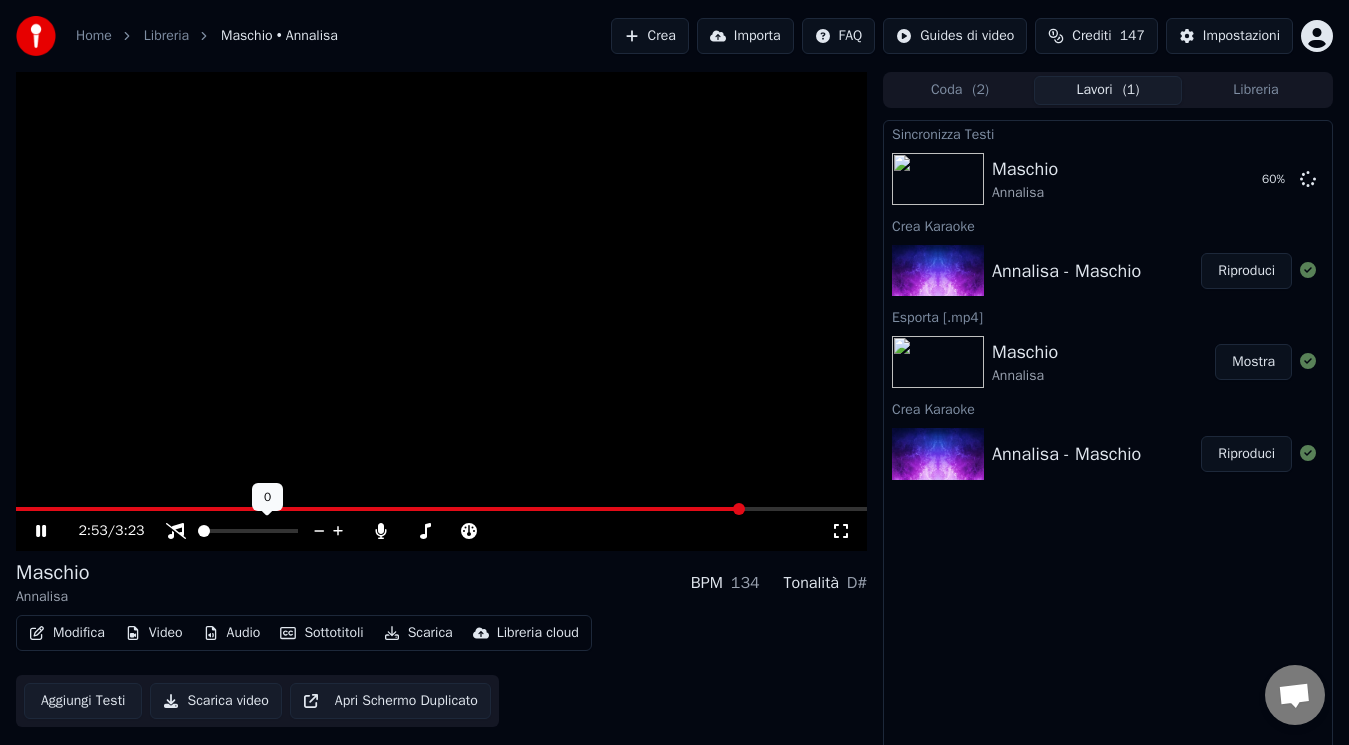 click 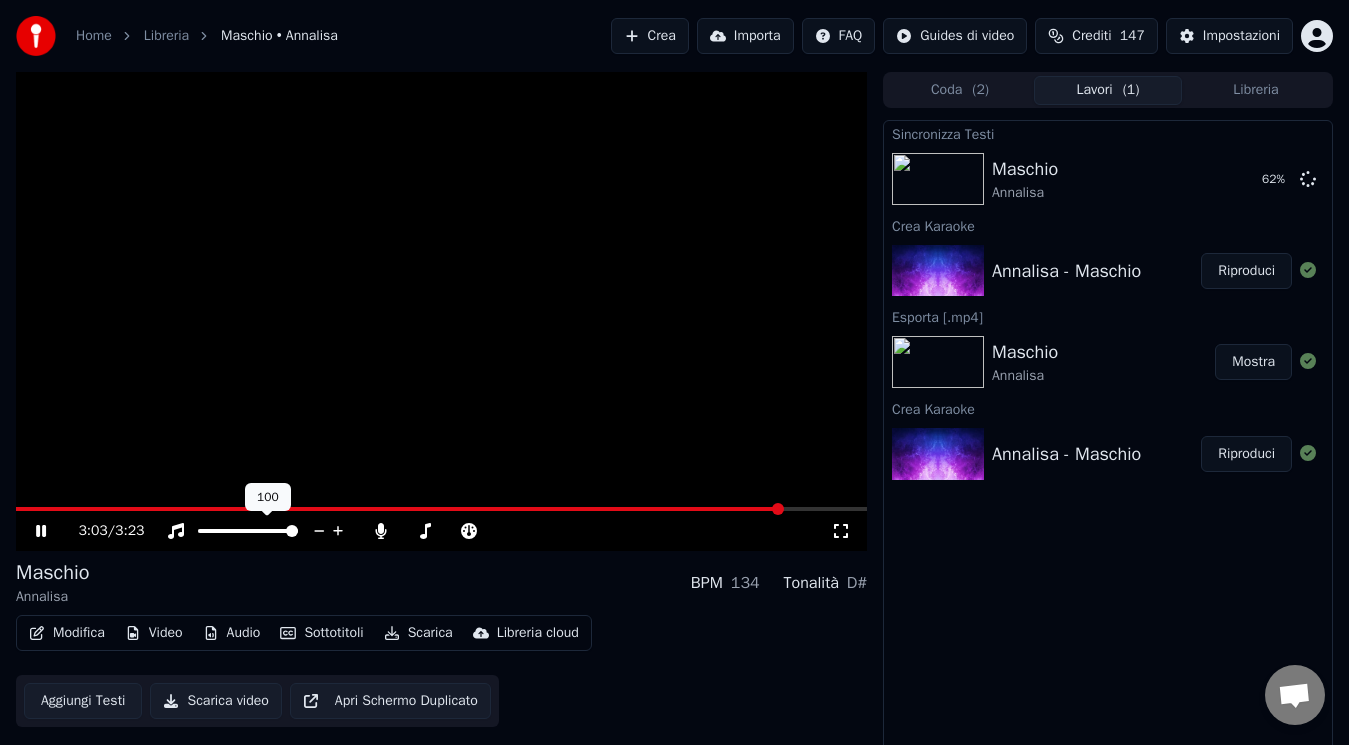 click 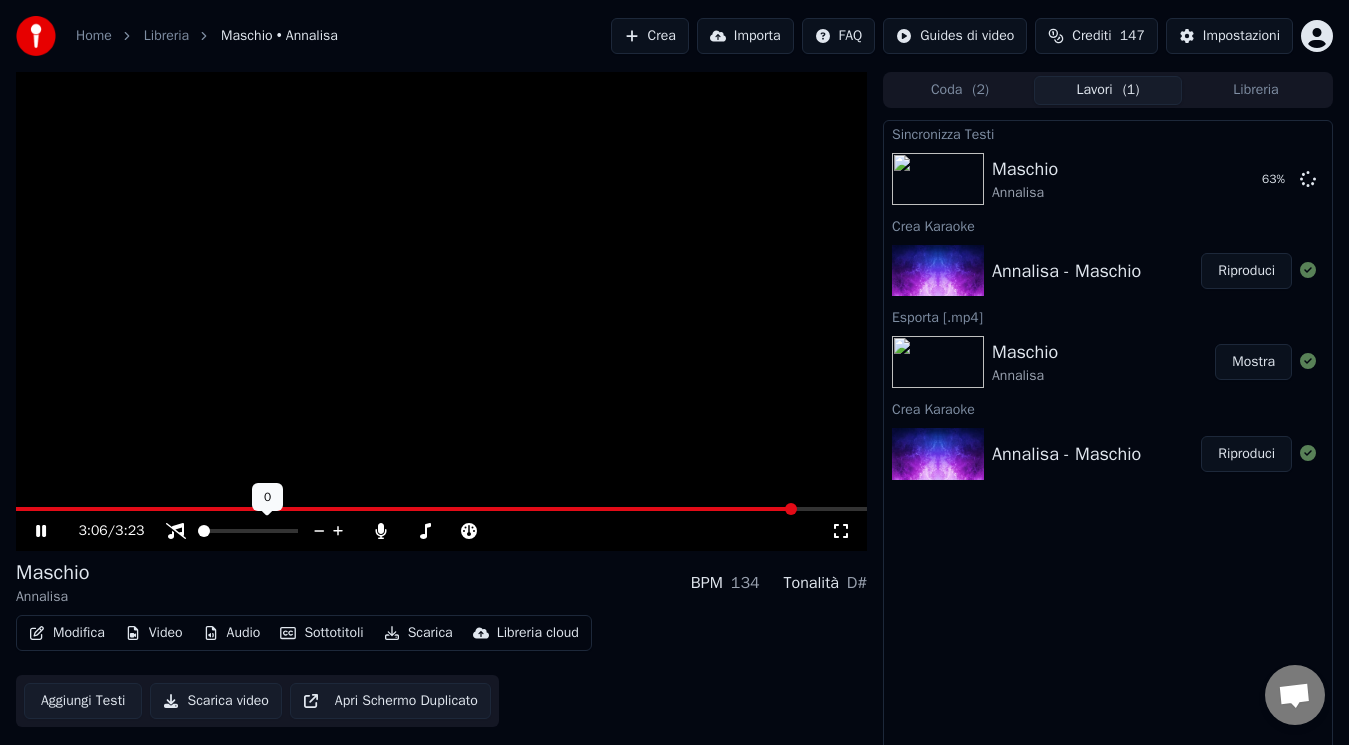 click 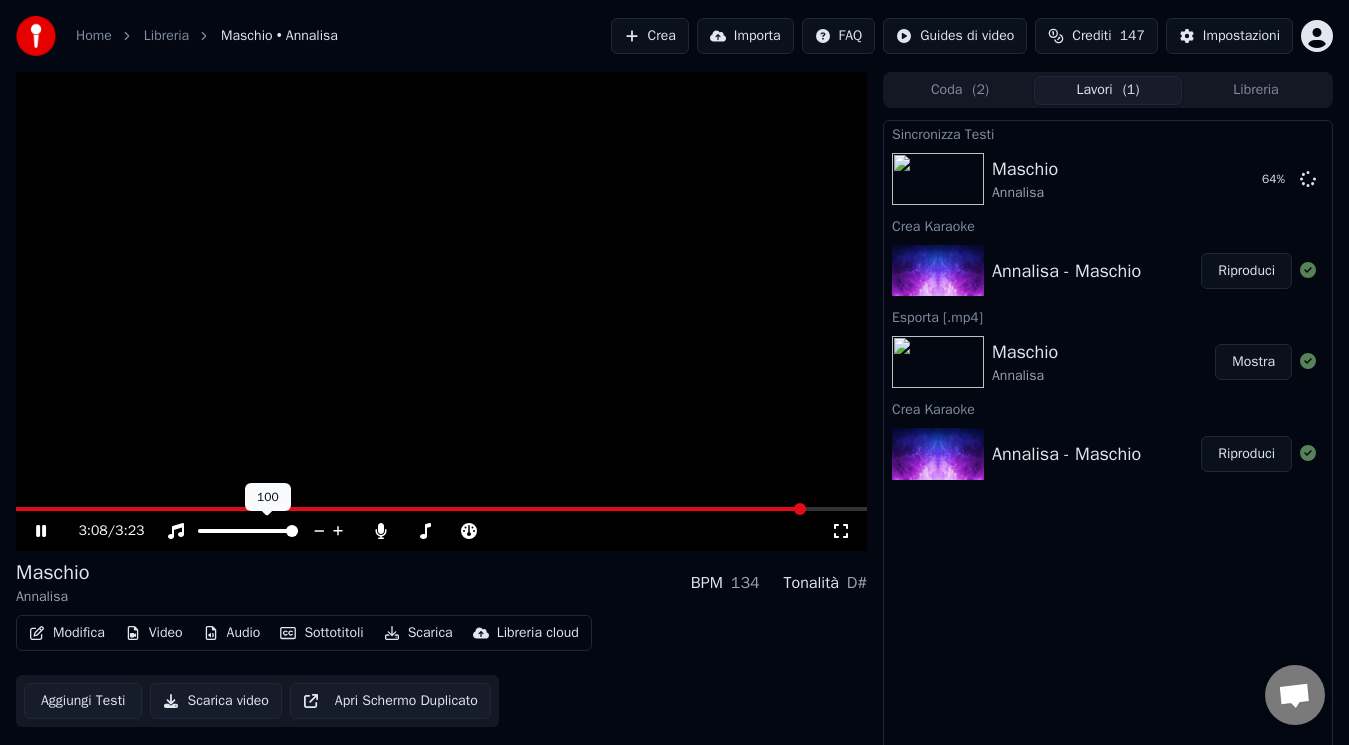 click 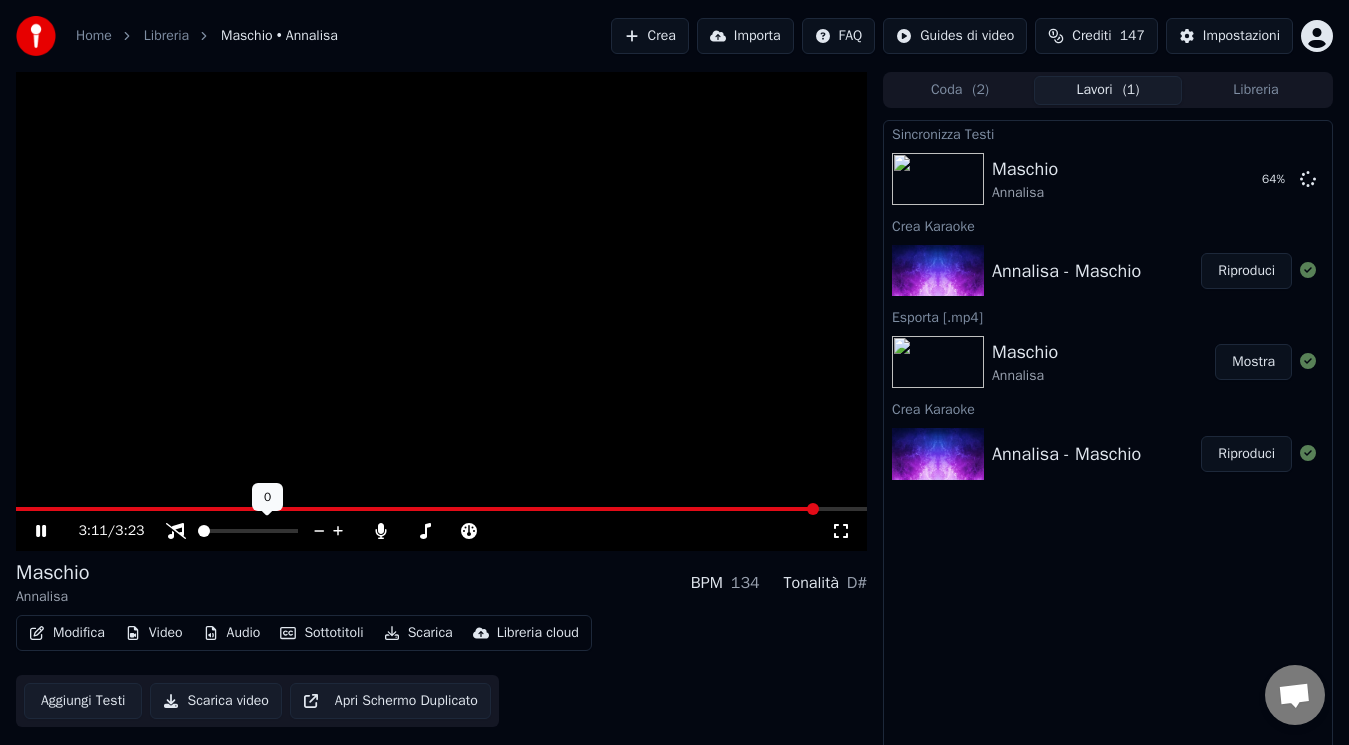 click 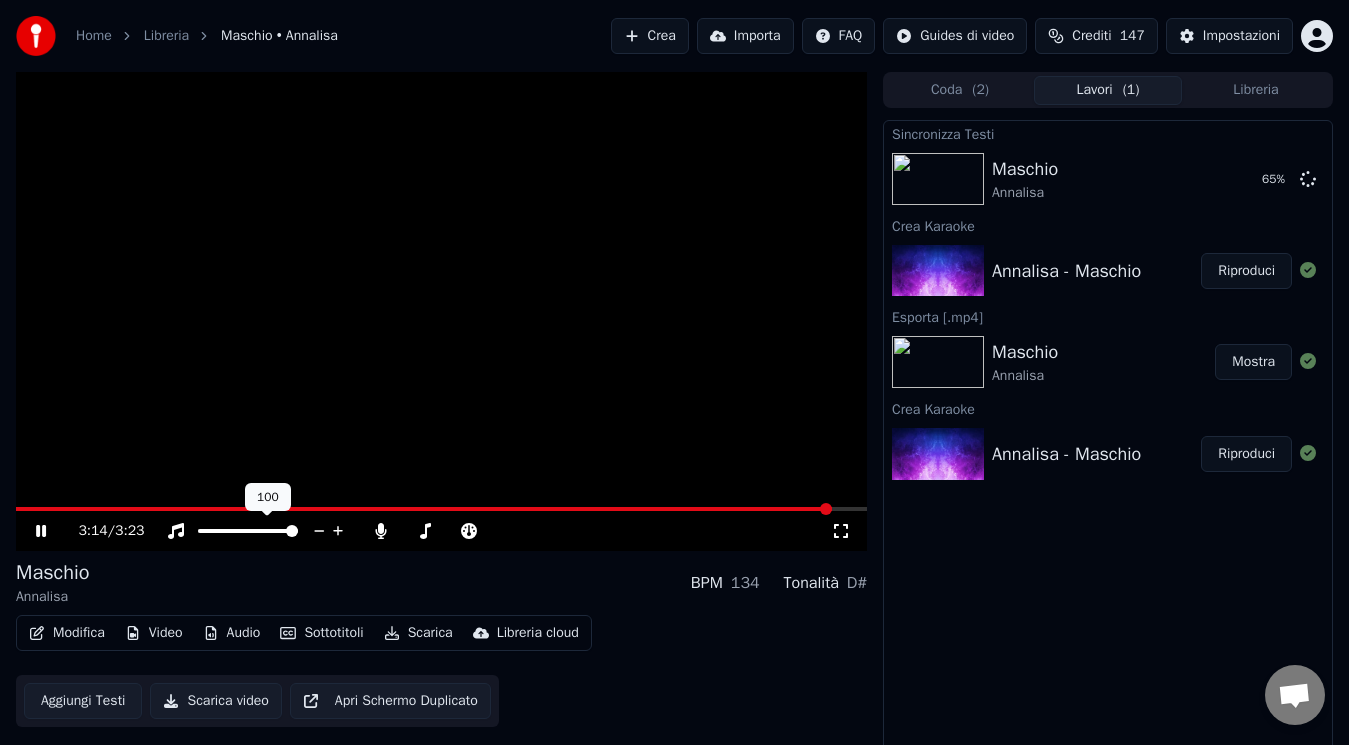 click 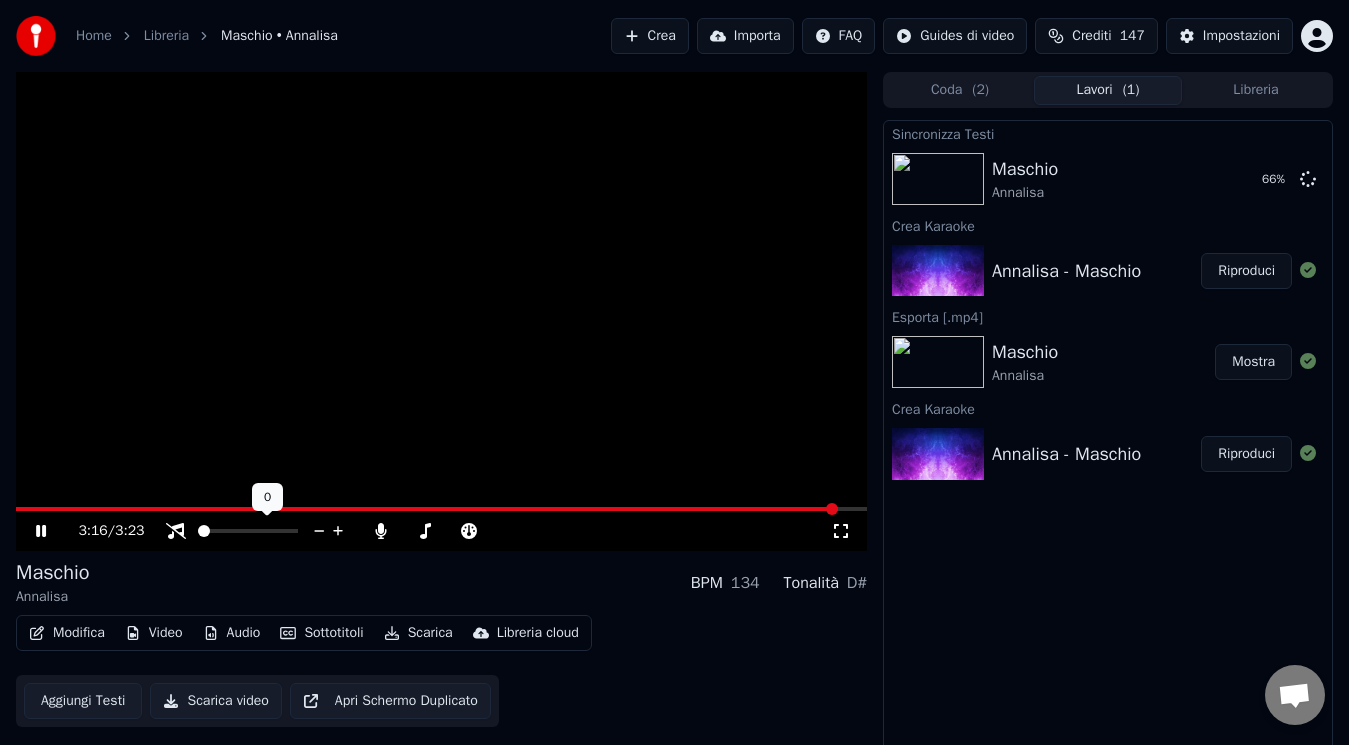 click 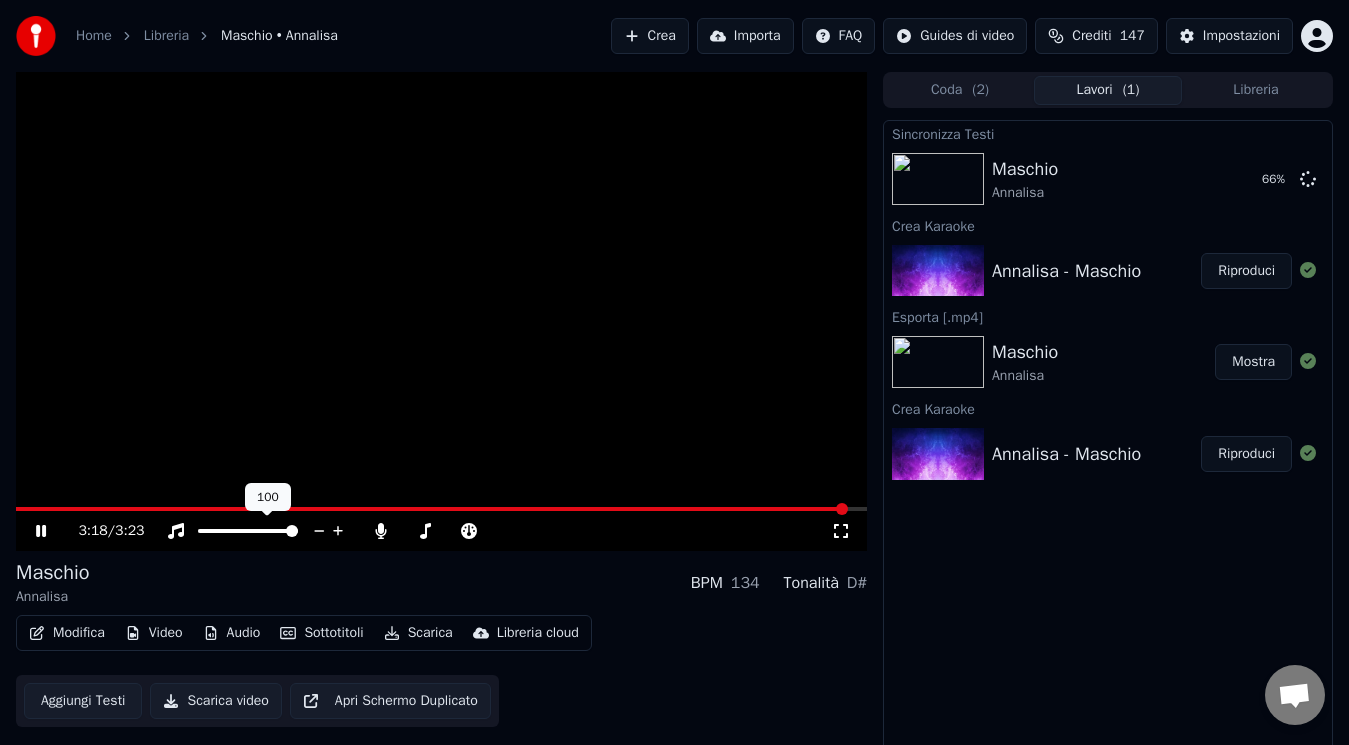 click 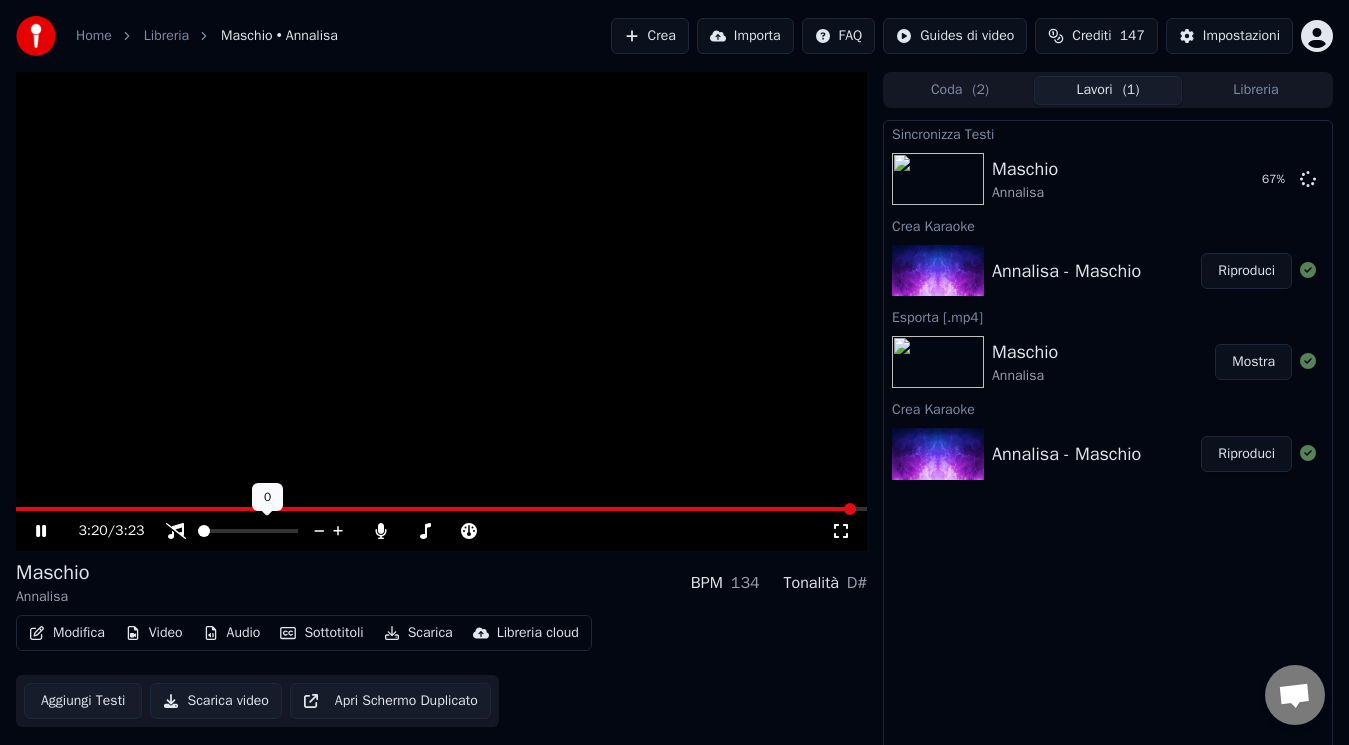 click 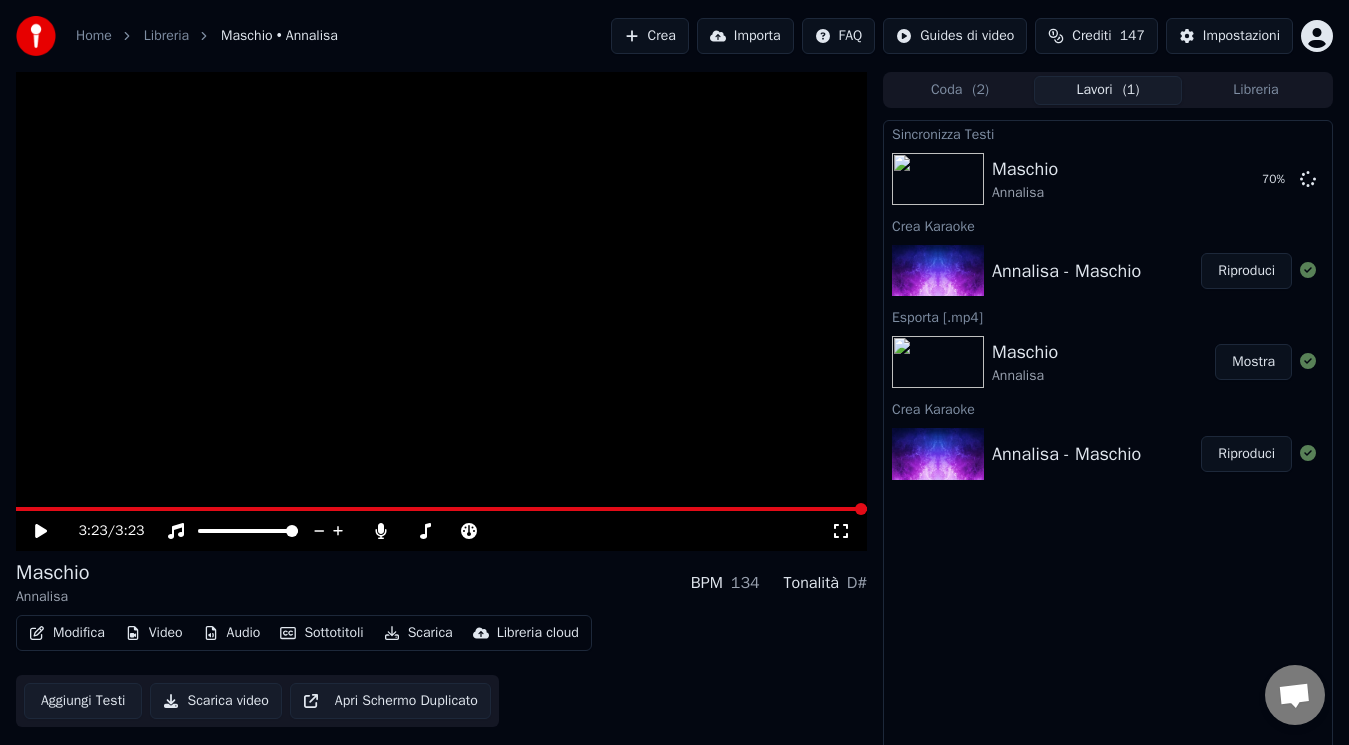 click 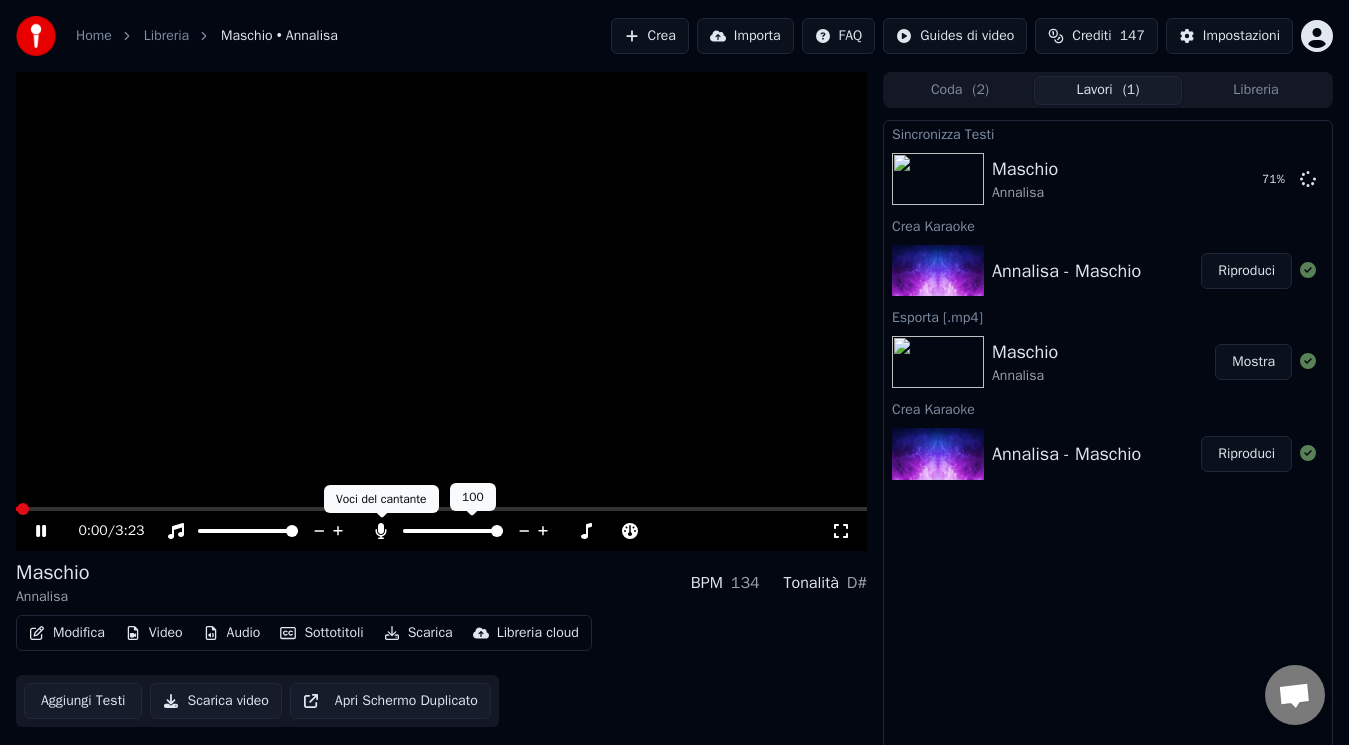 click at bounding box center [471, 531] 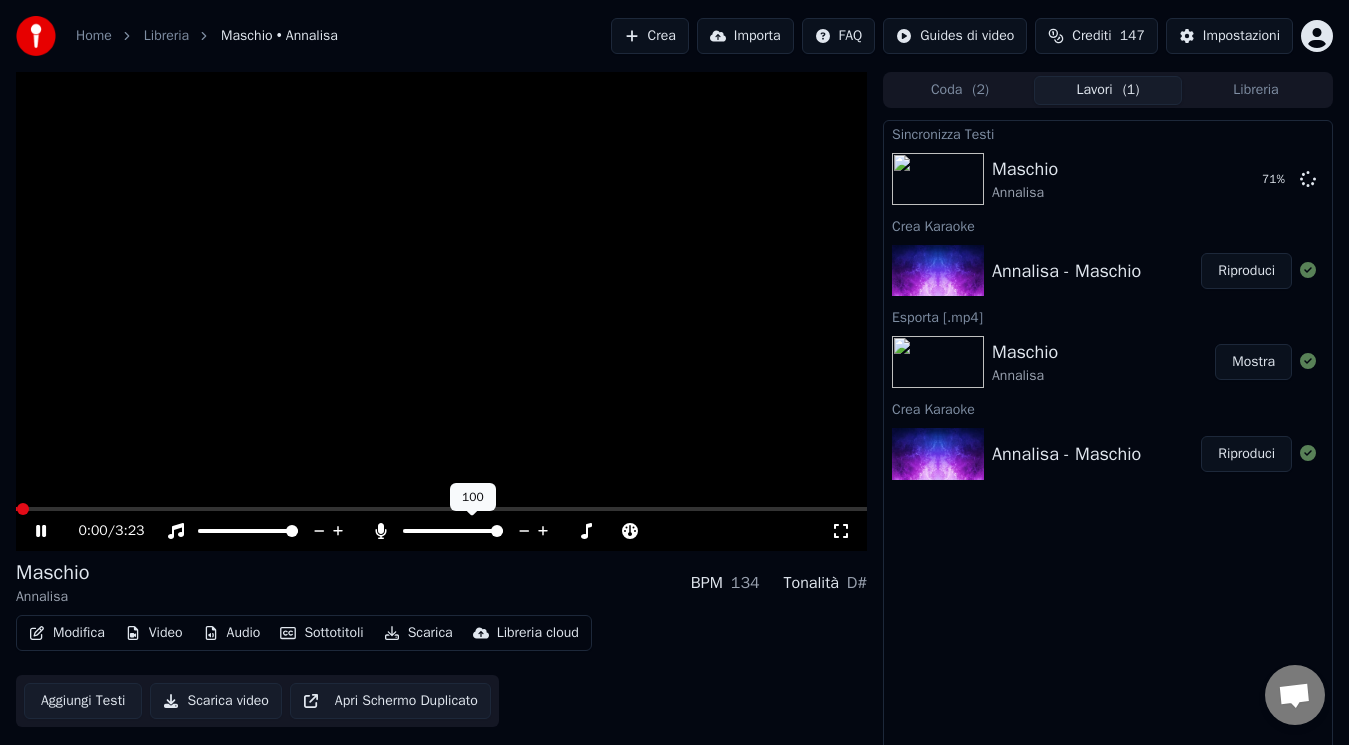 click 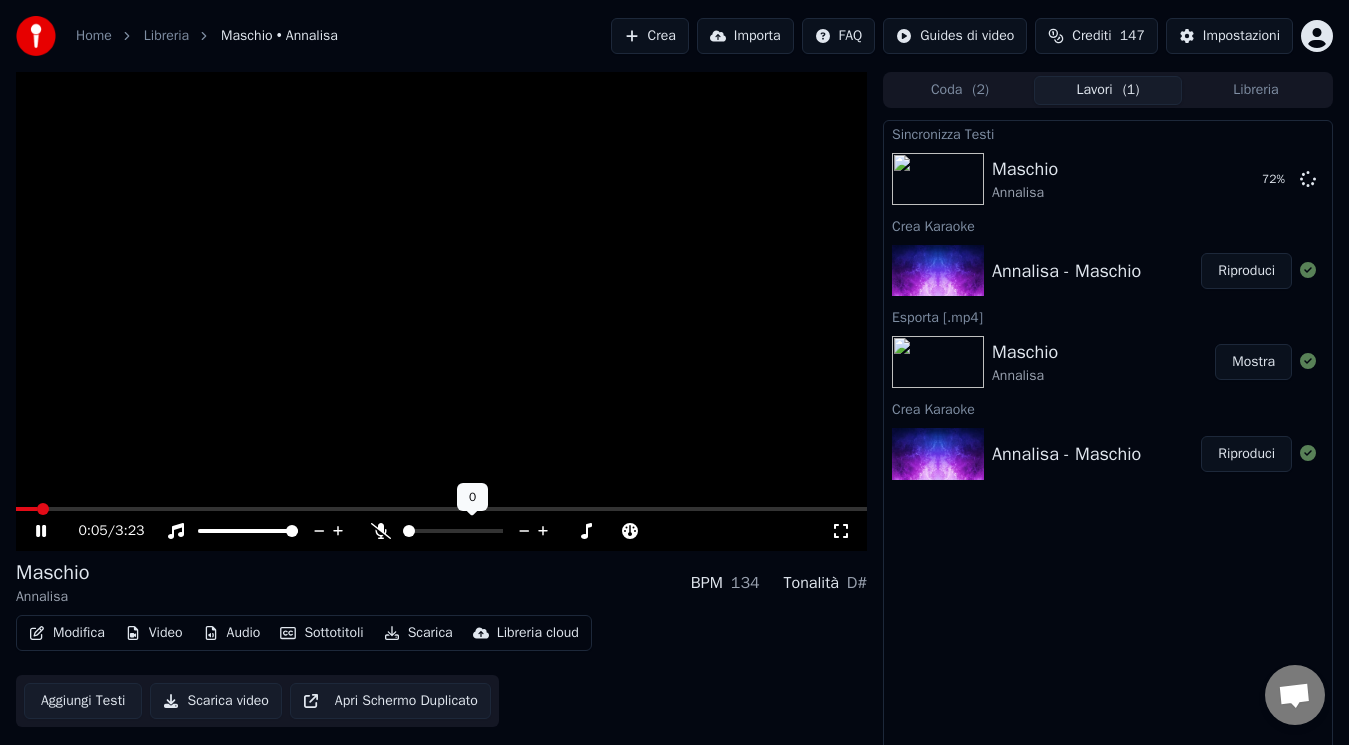 click 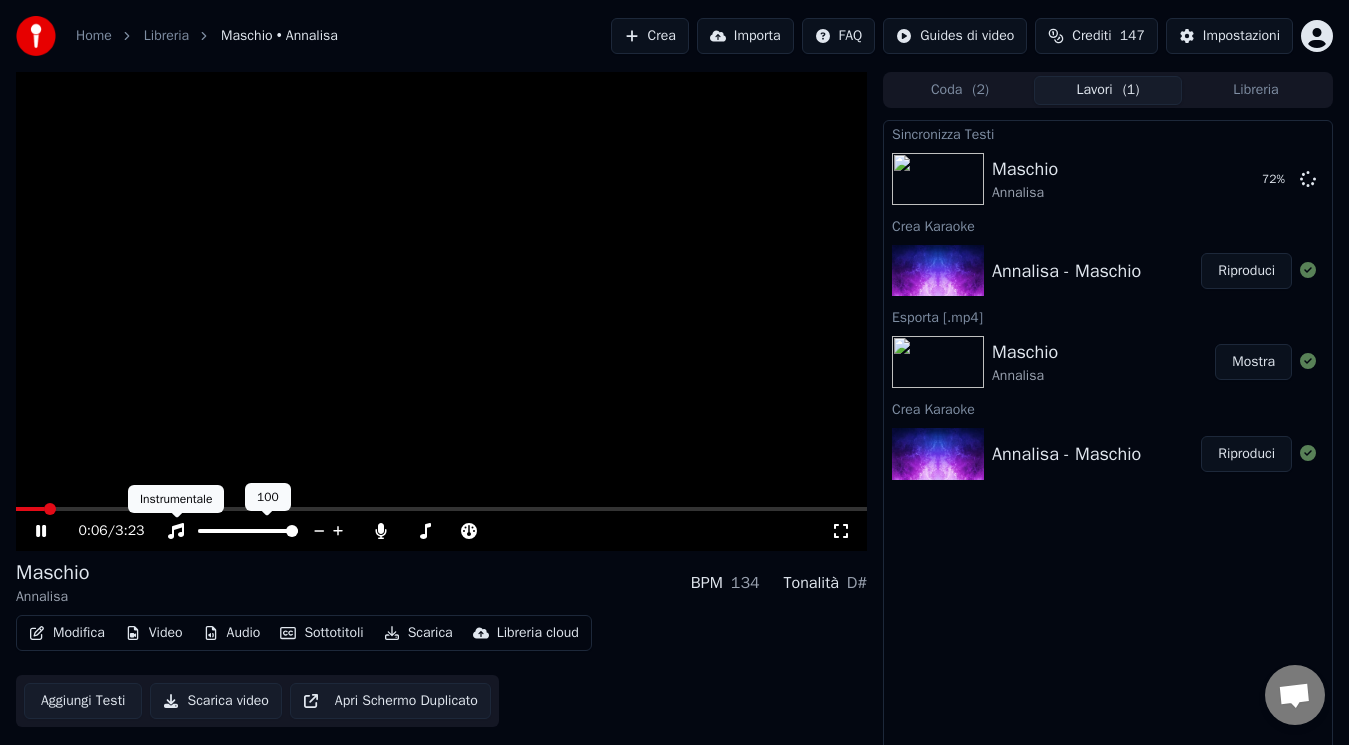 click 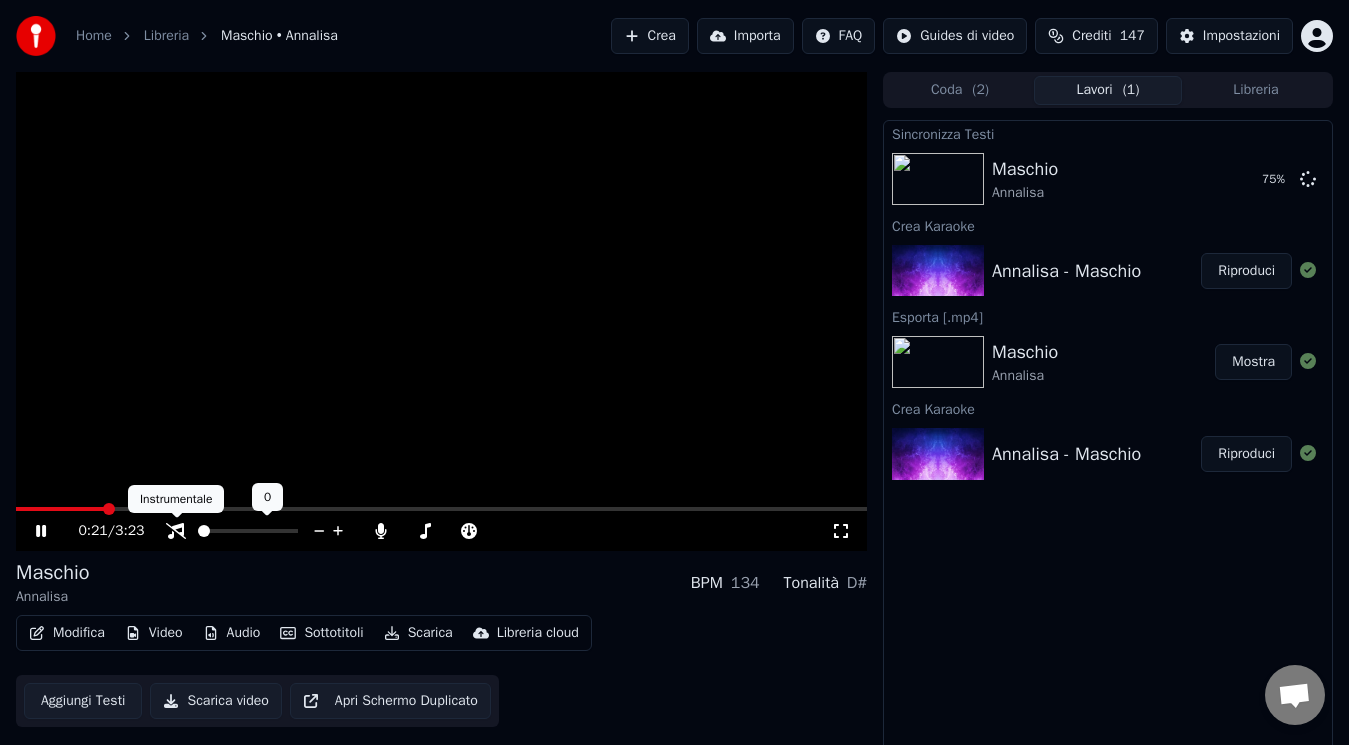 click 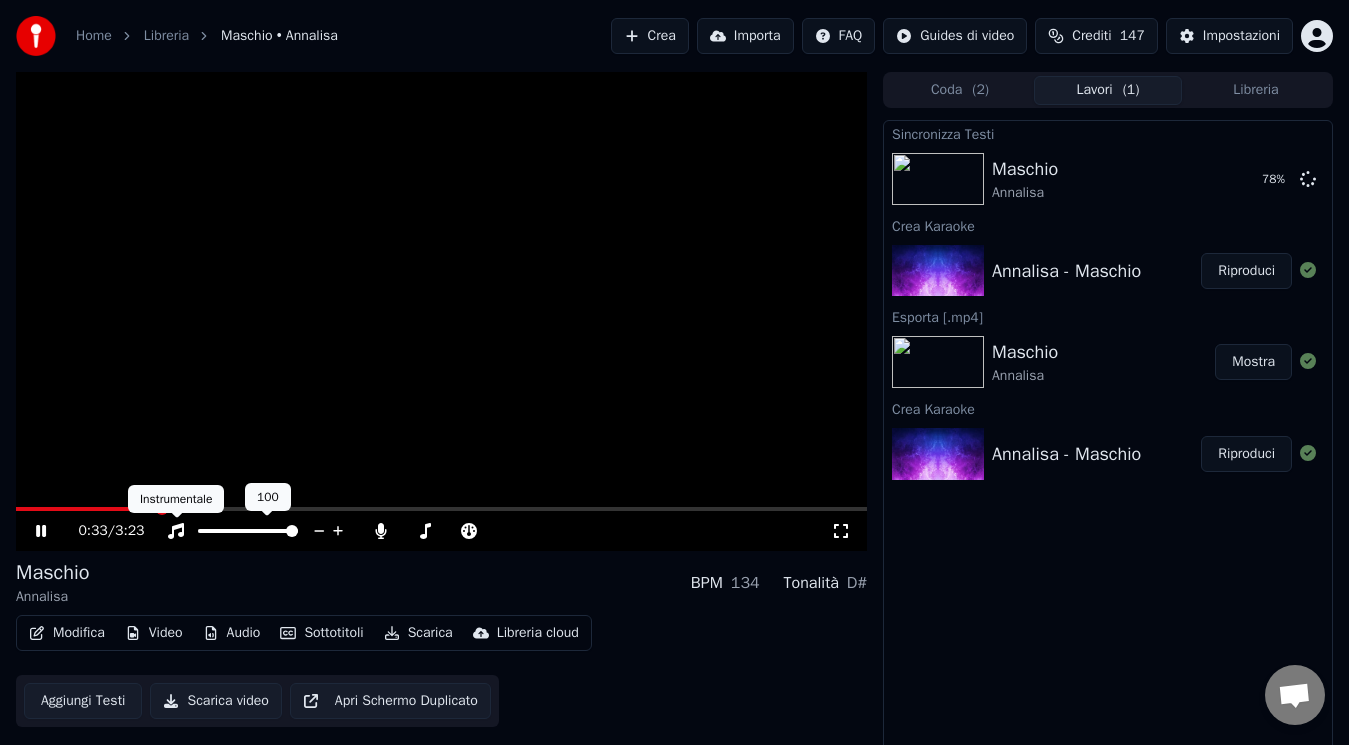 click 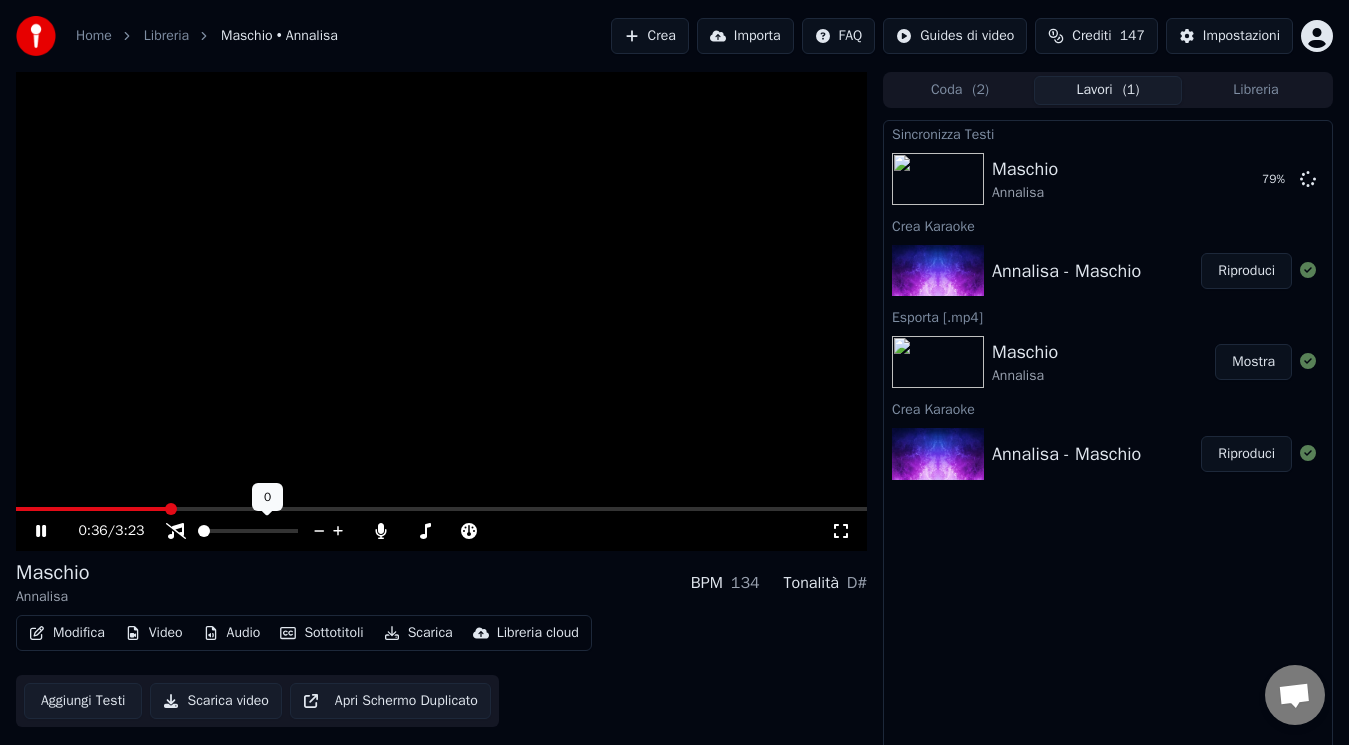 click 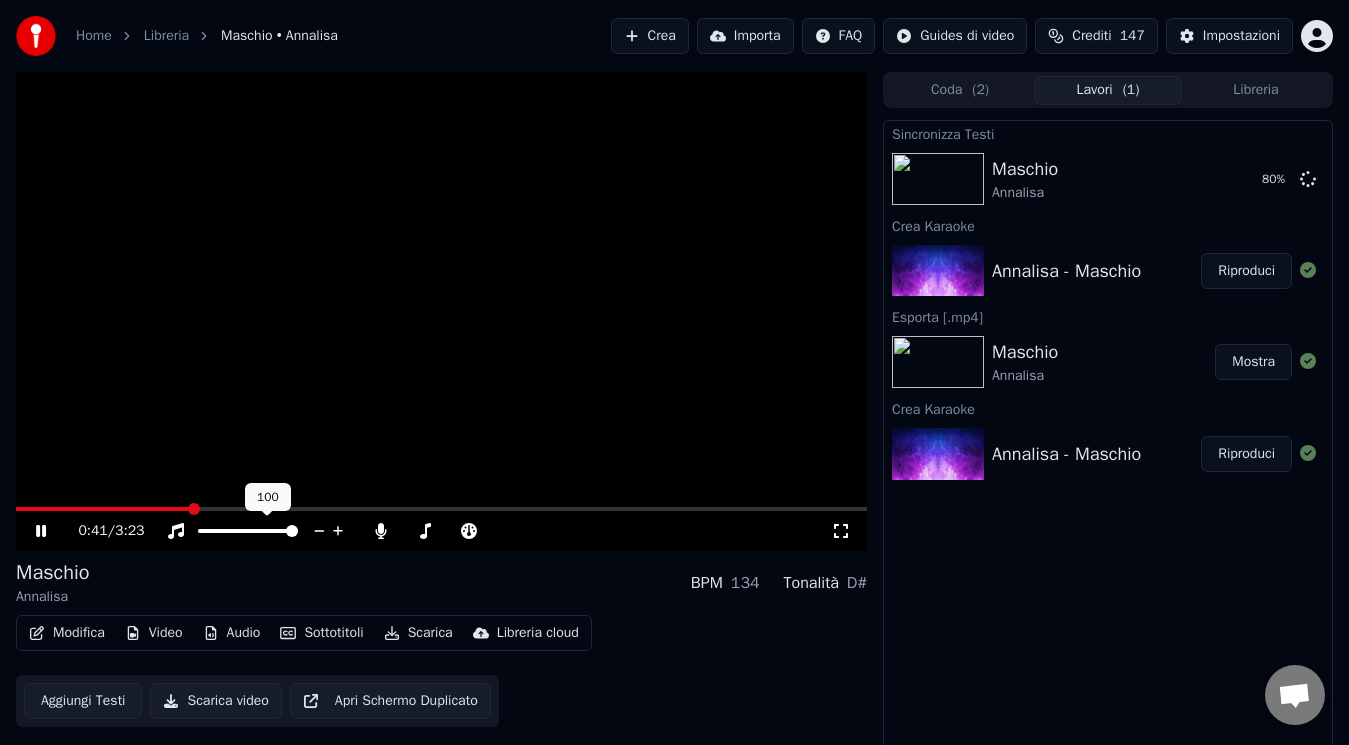 click 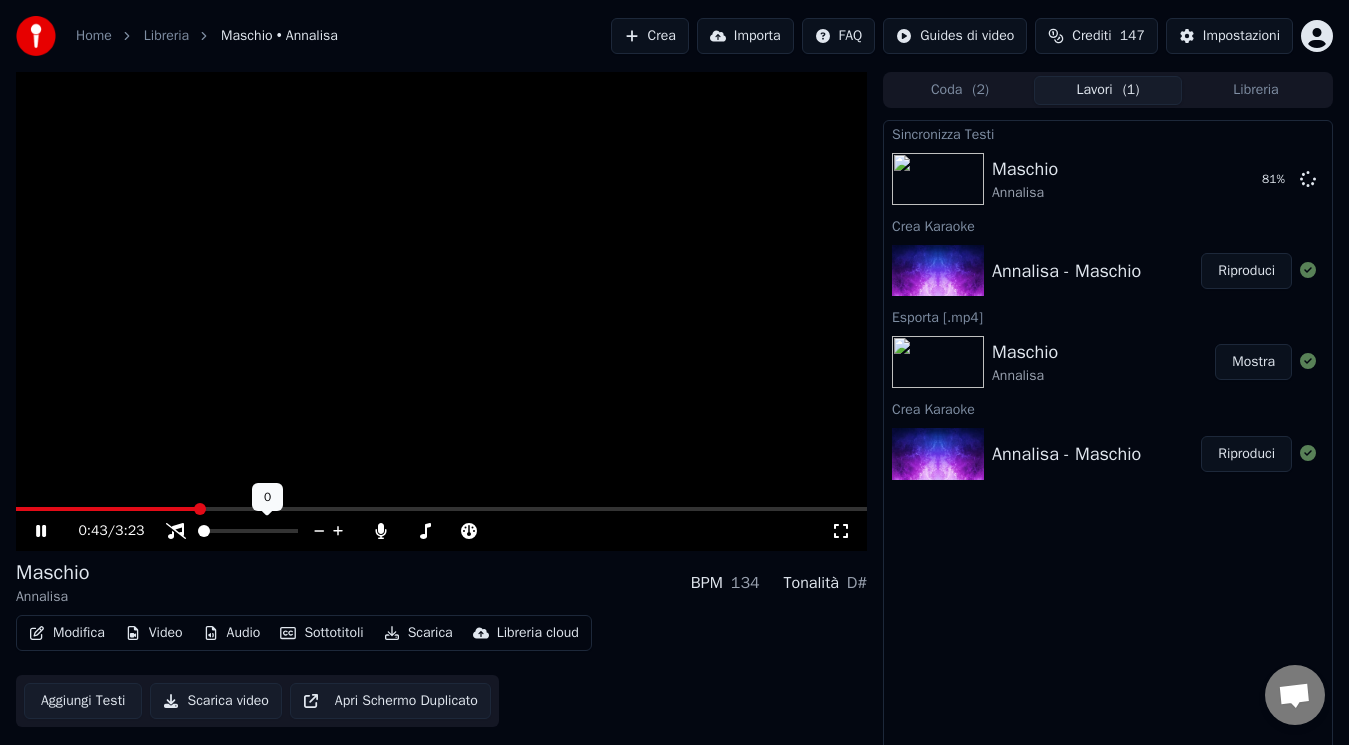 click 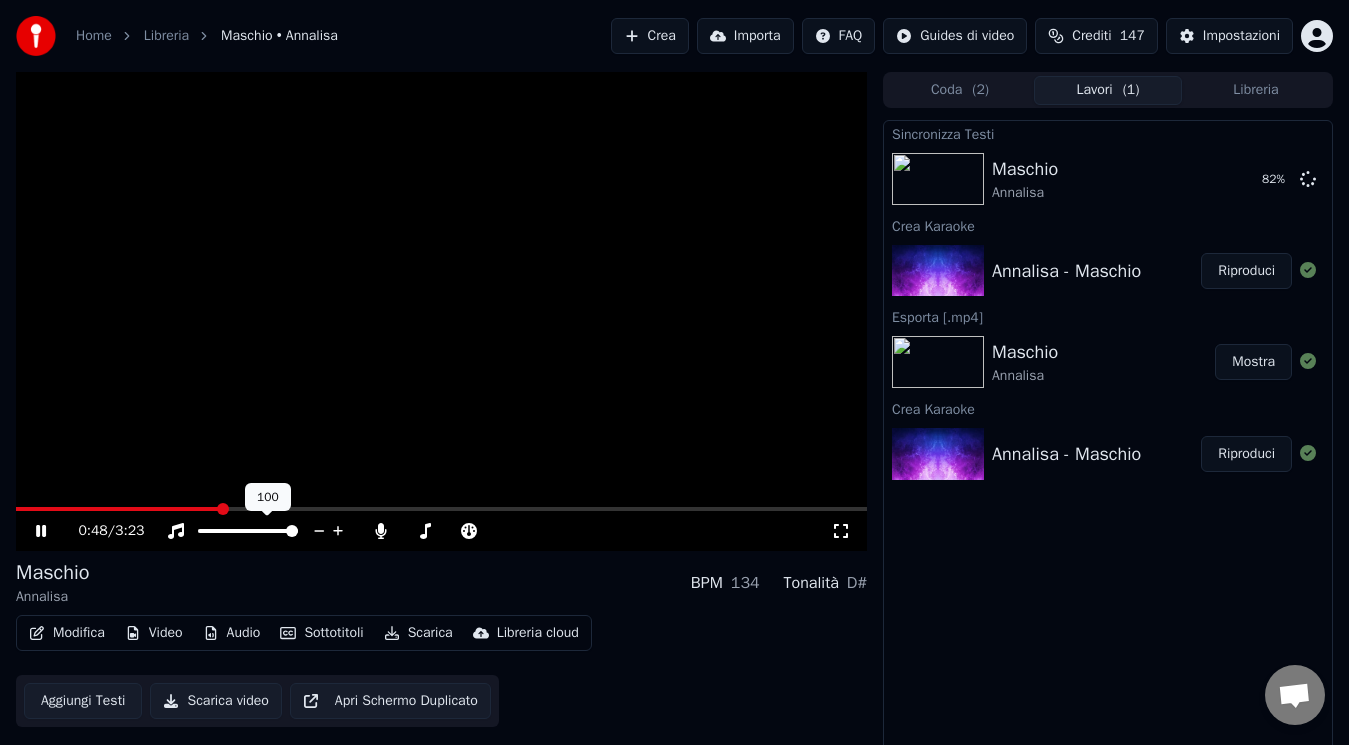 click 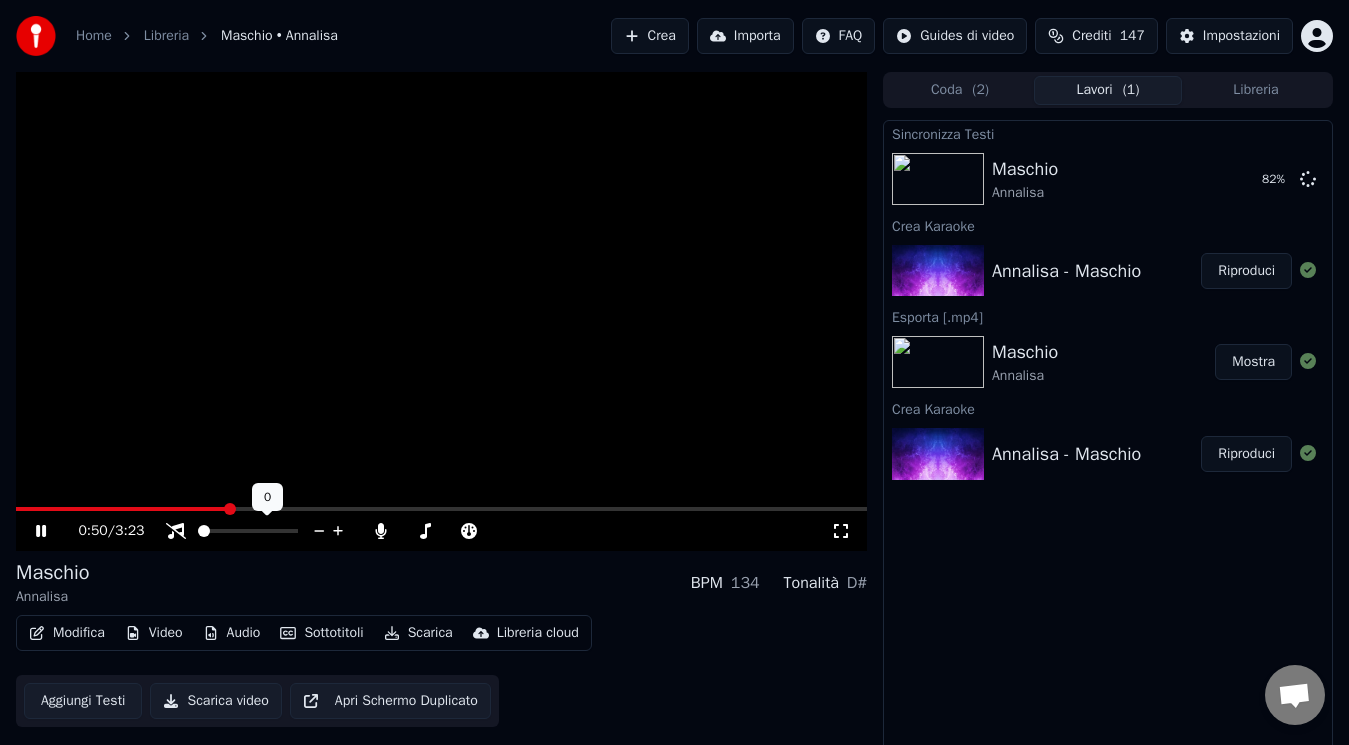 click 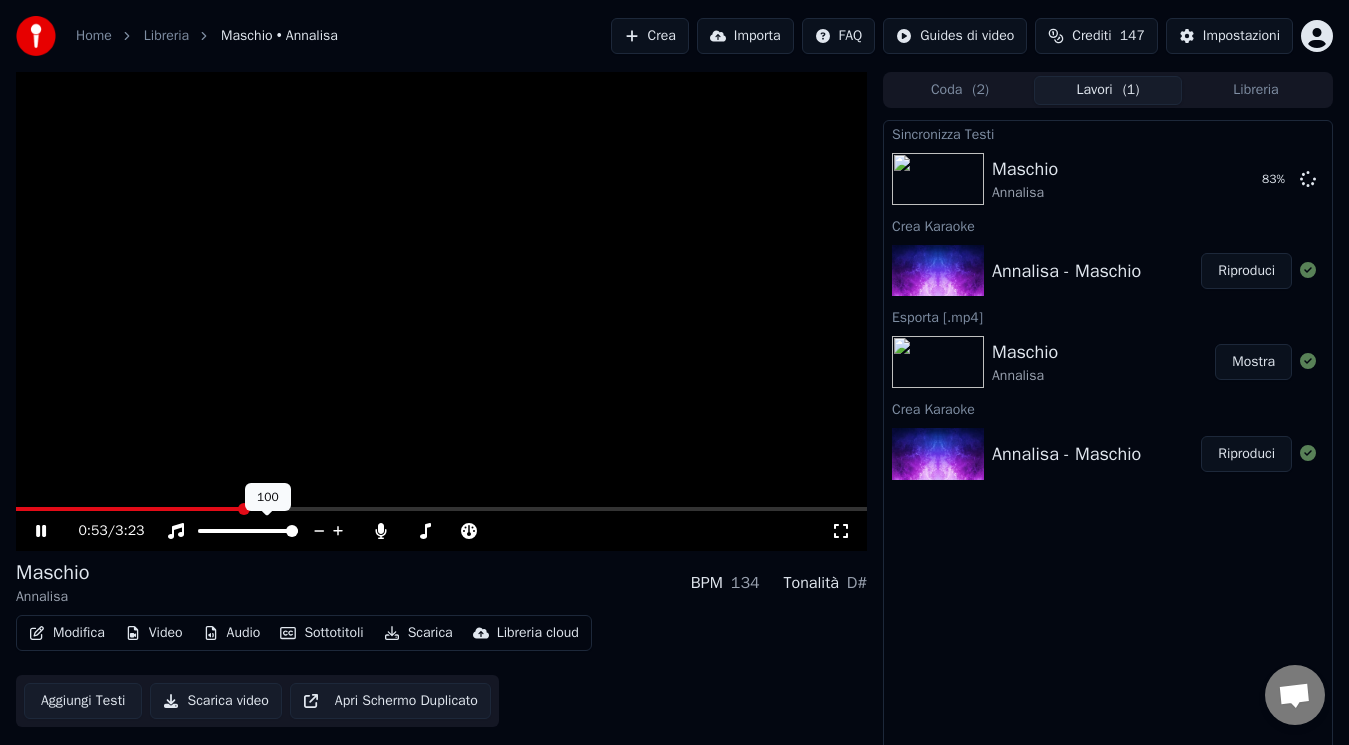 click 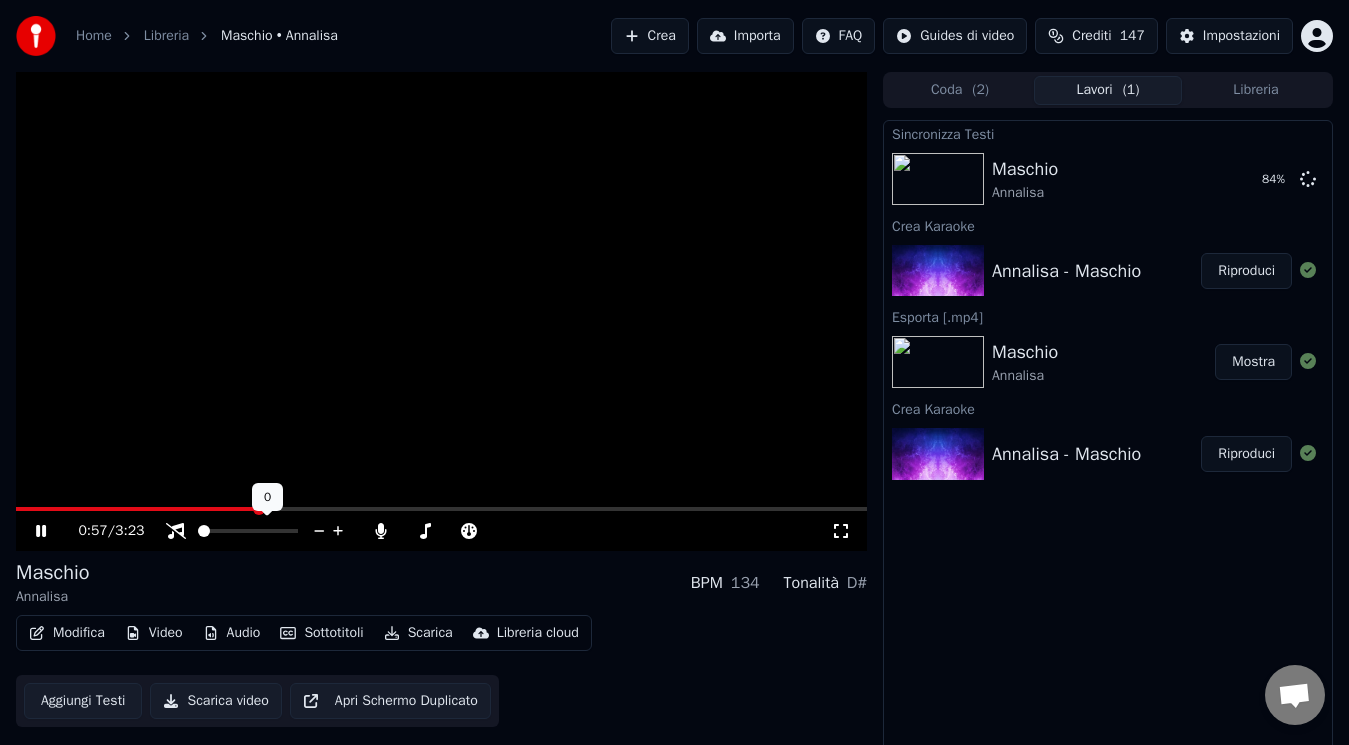 click 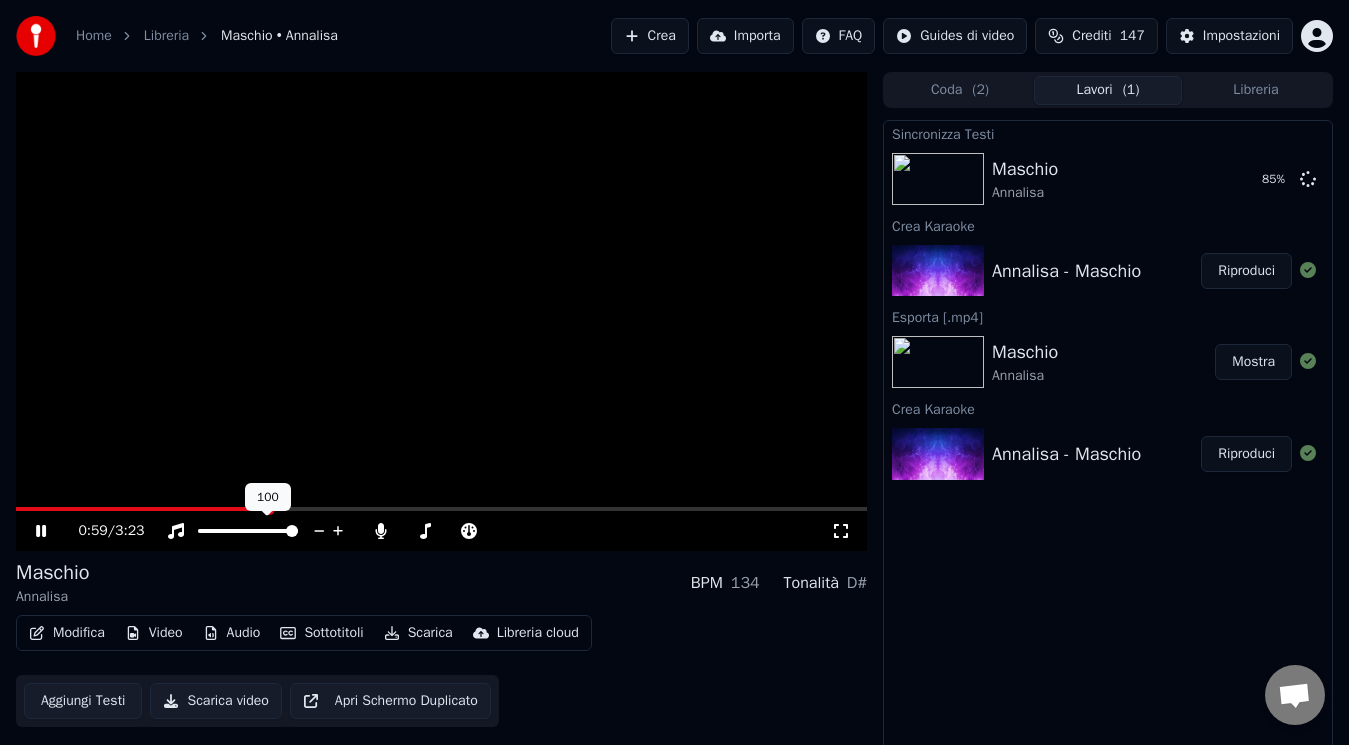 click 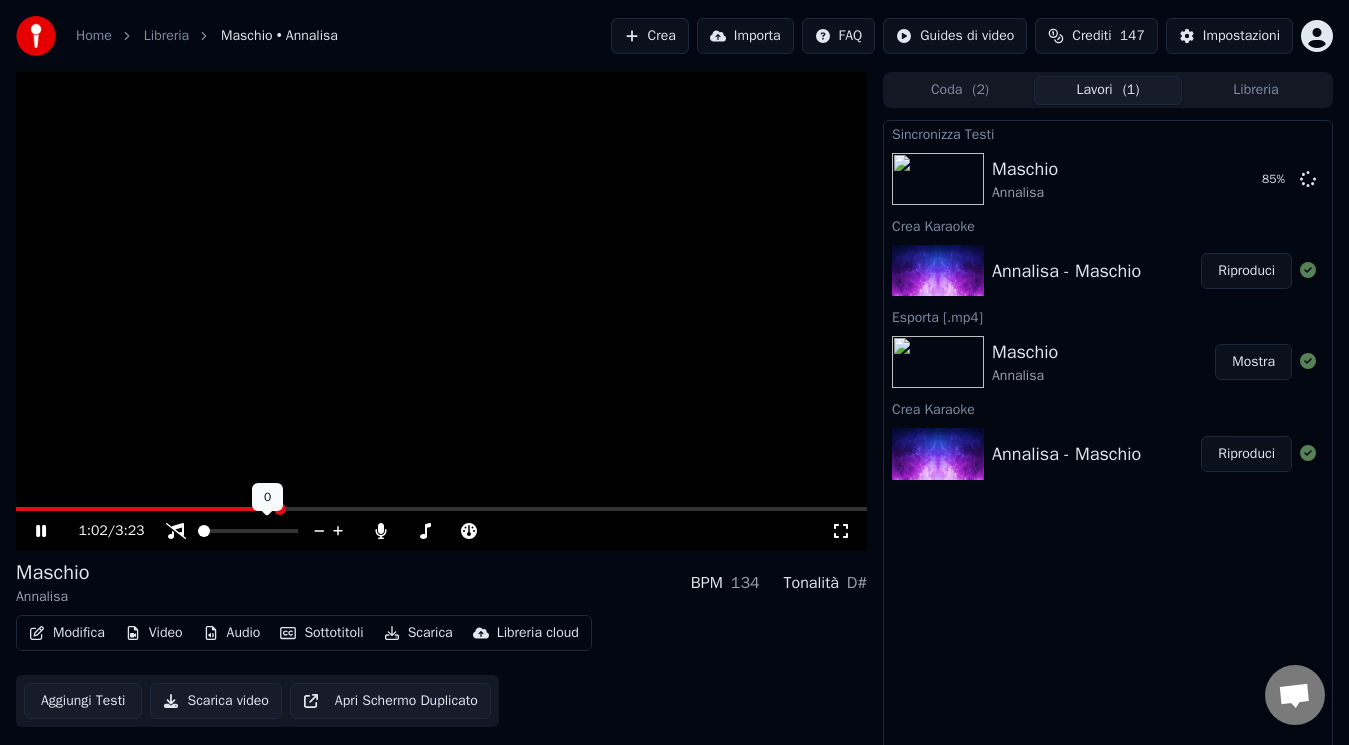 click 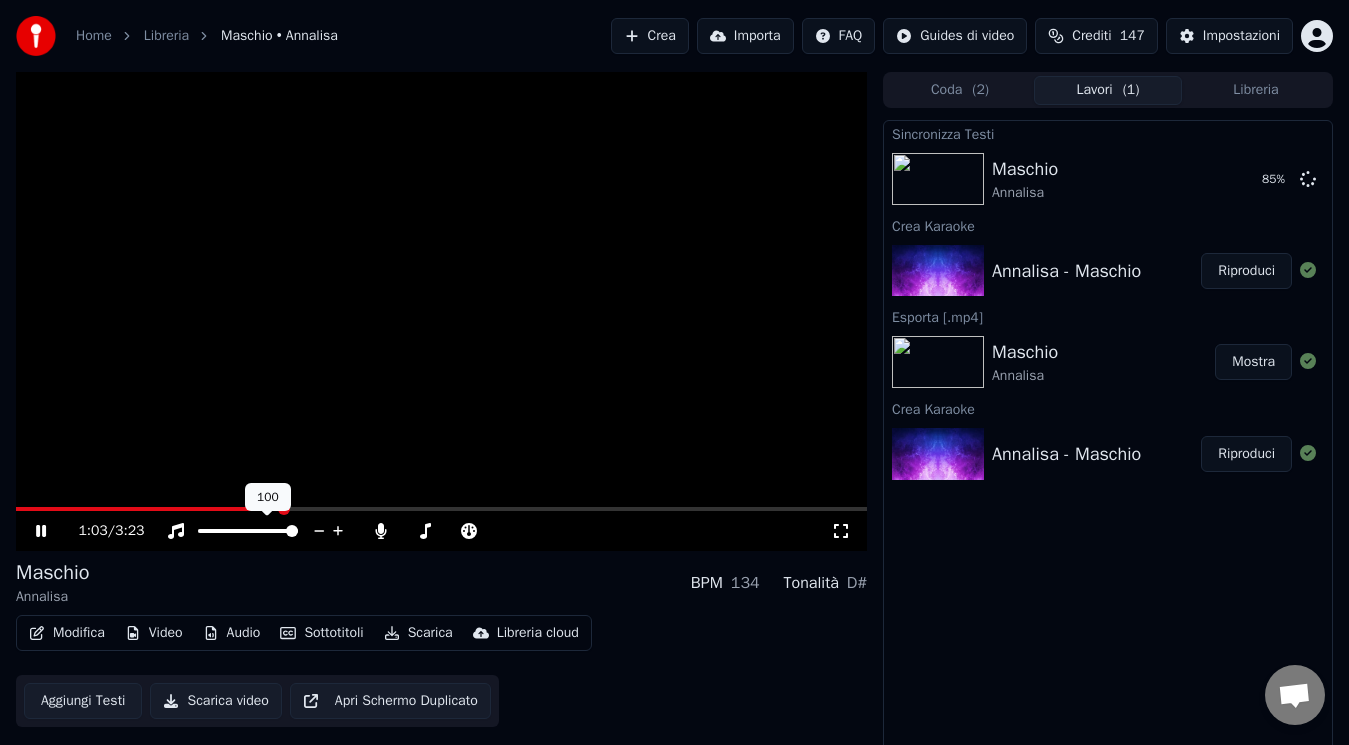 click 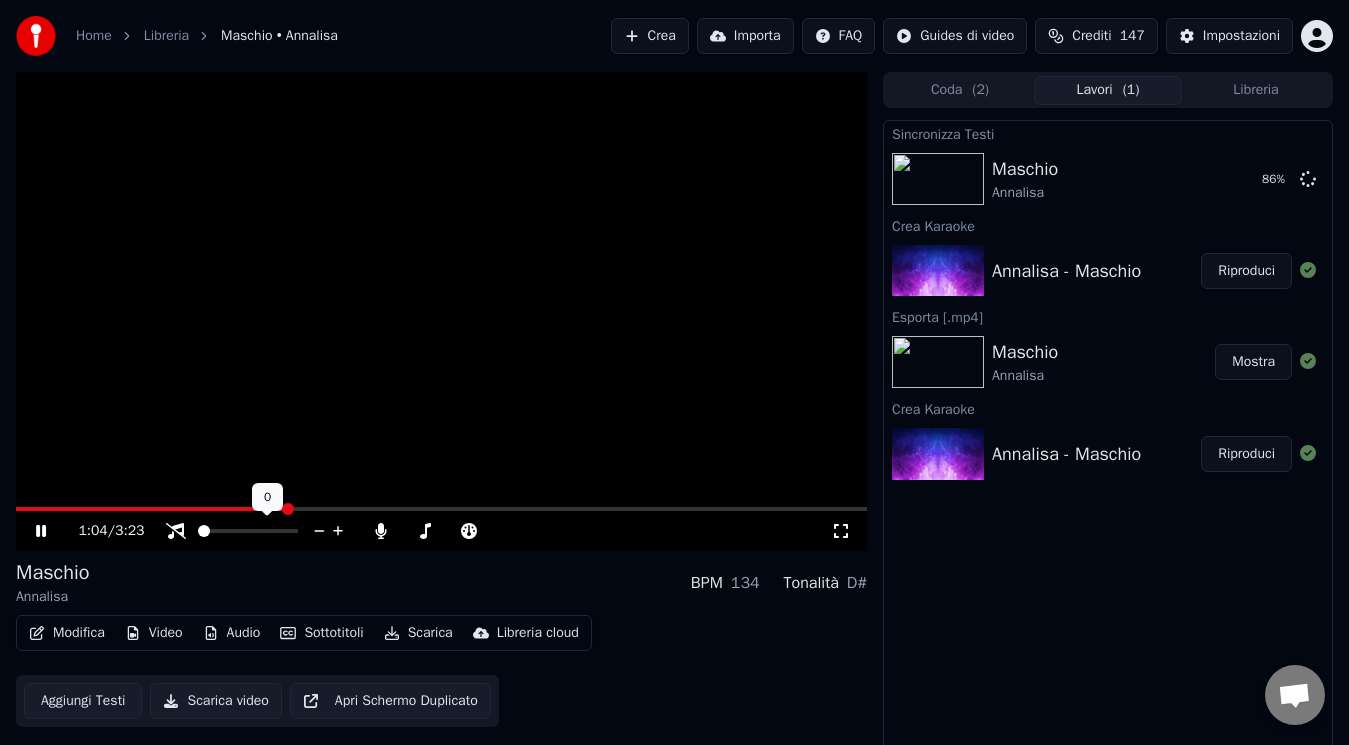 click 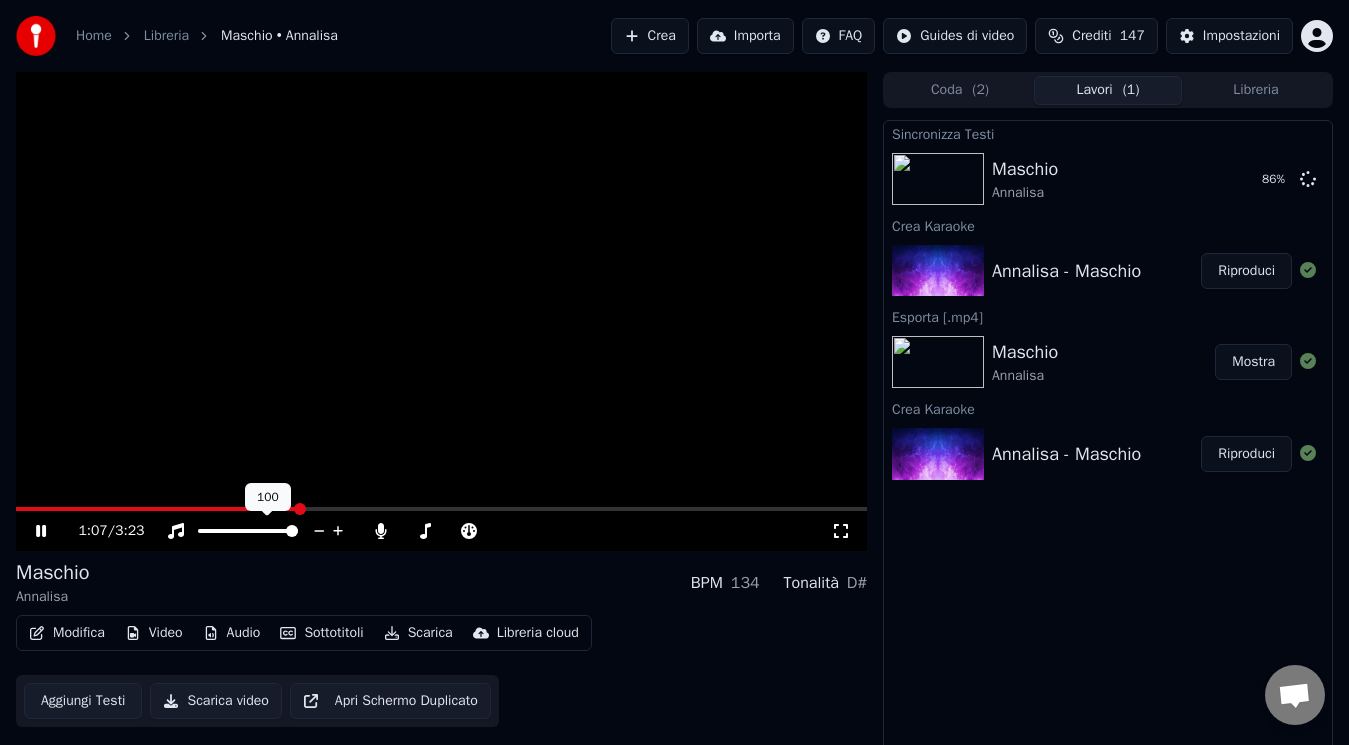click 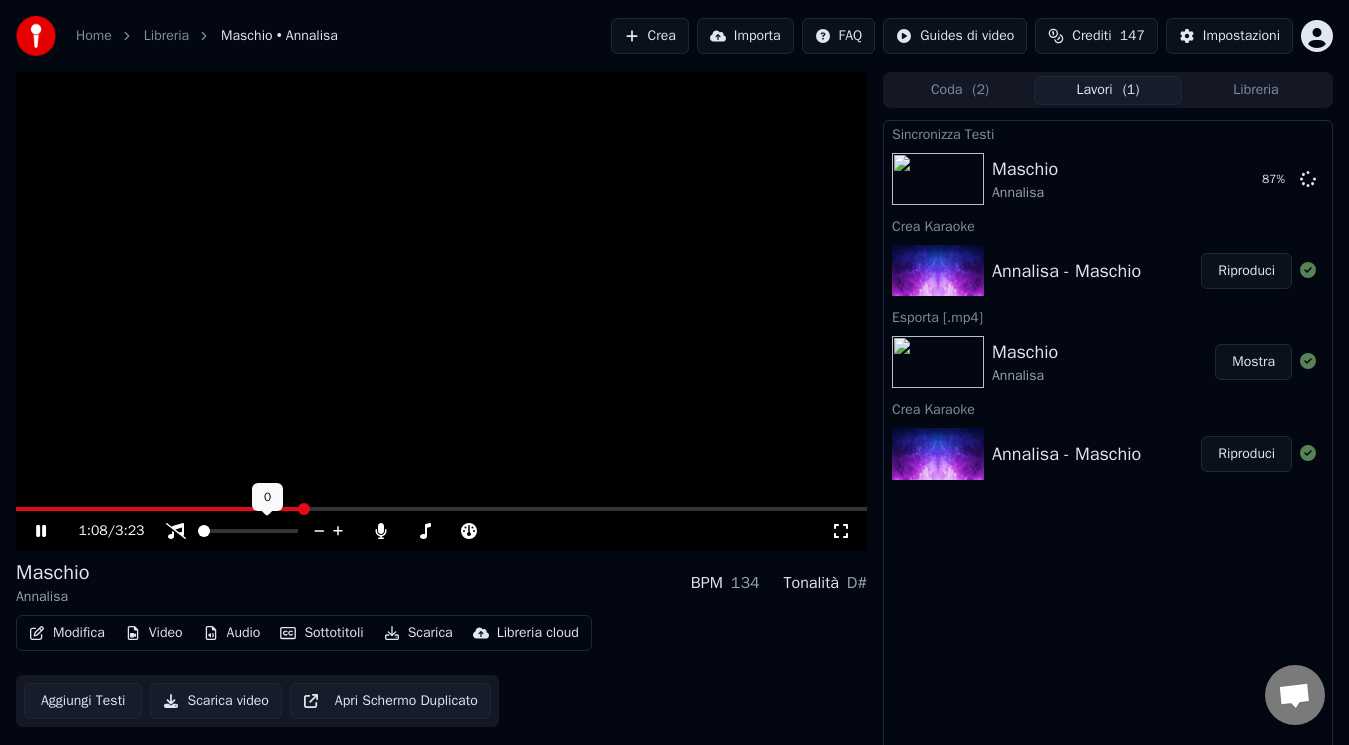 click 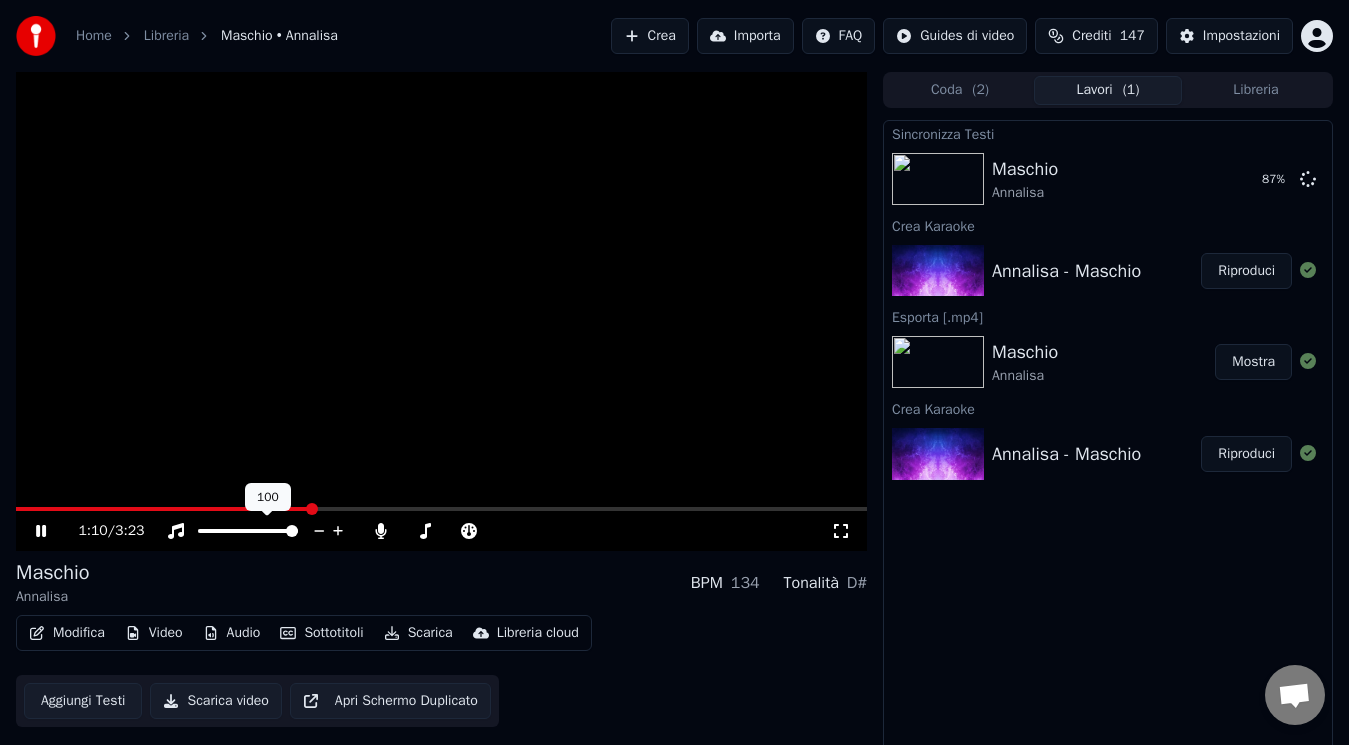 click 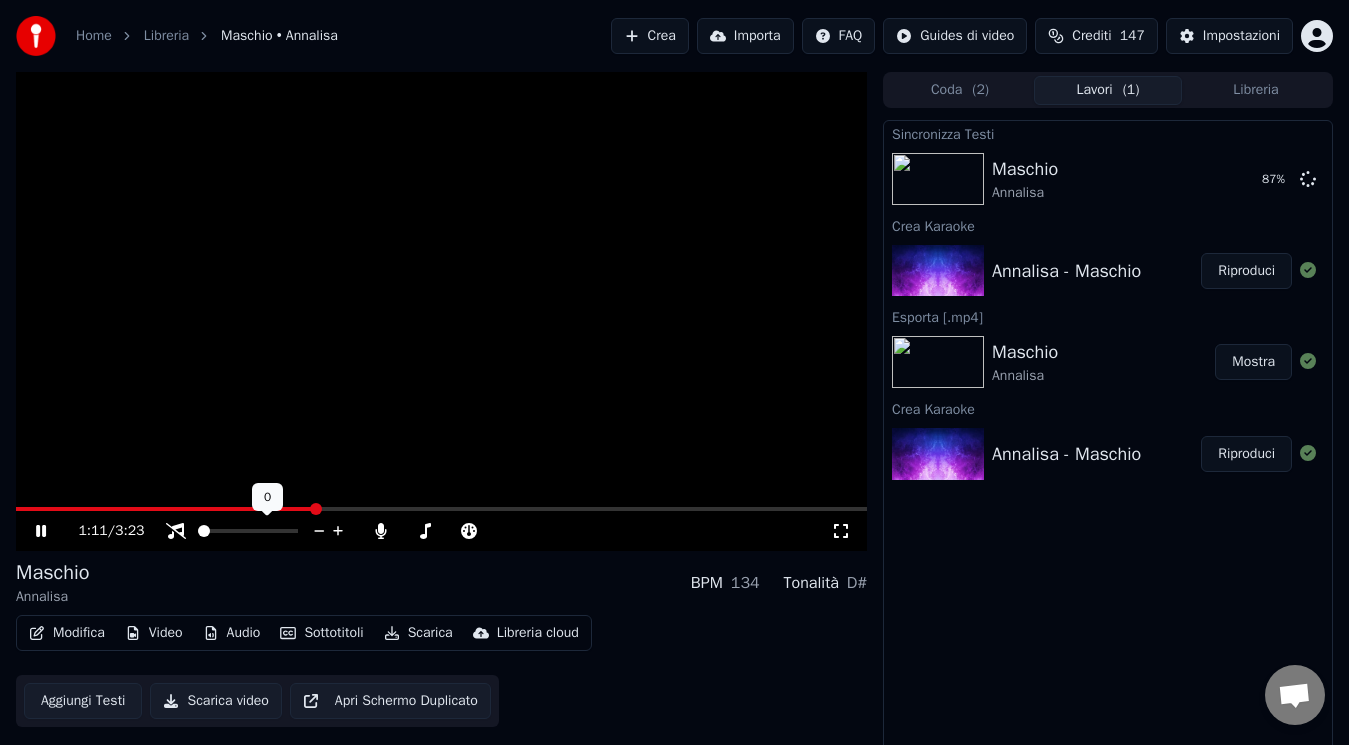 click 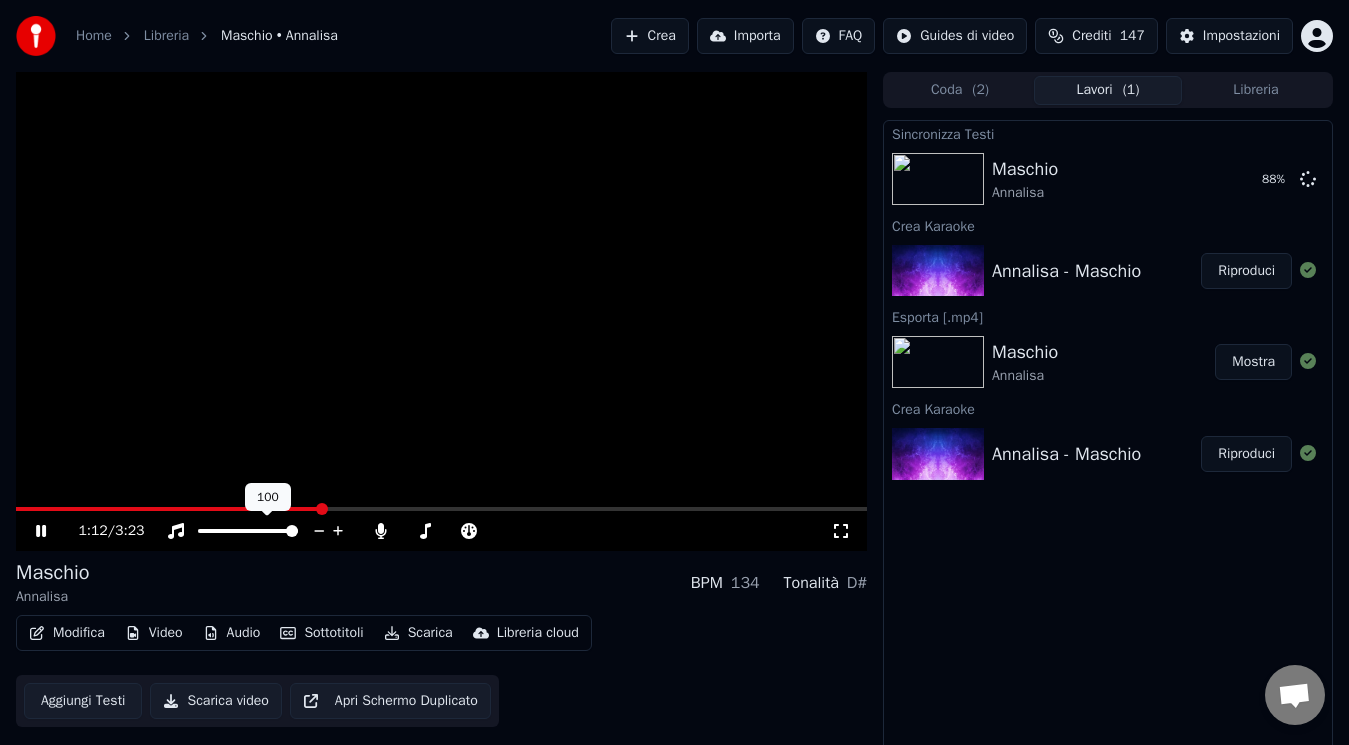 click 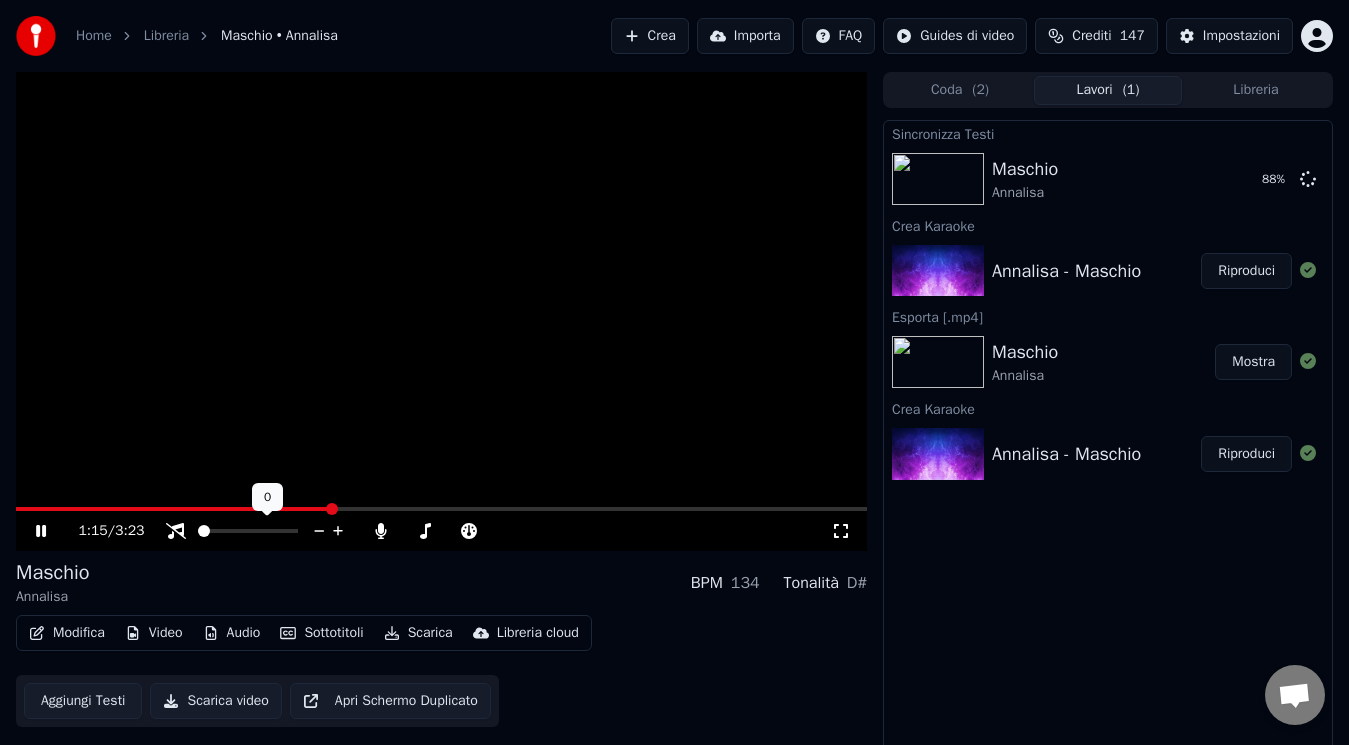 click 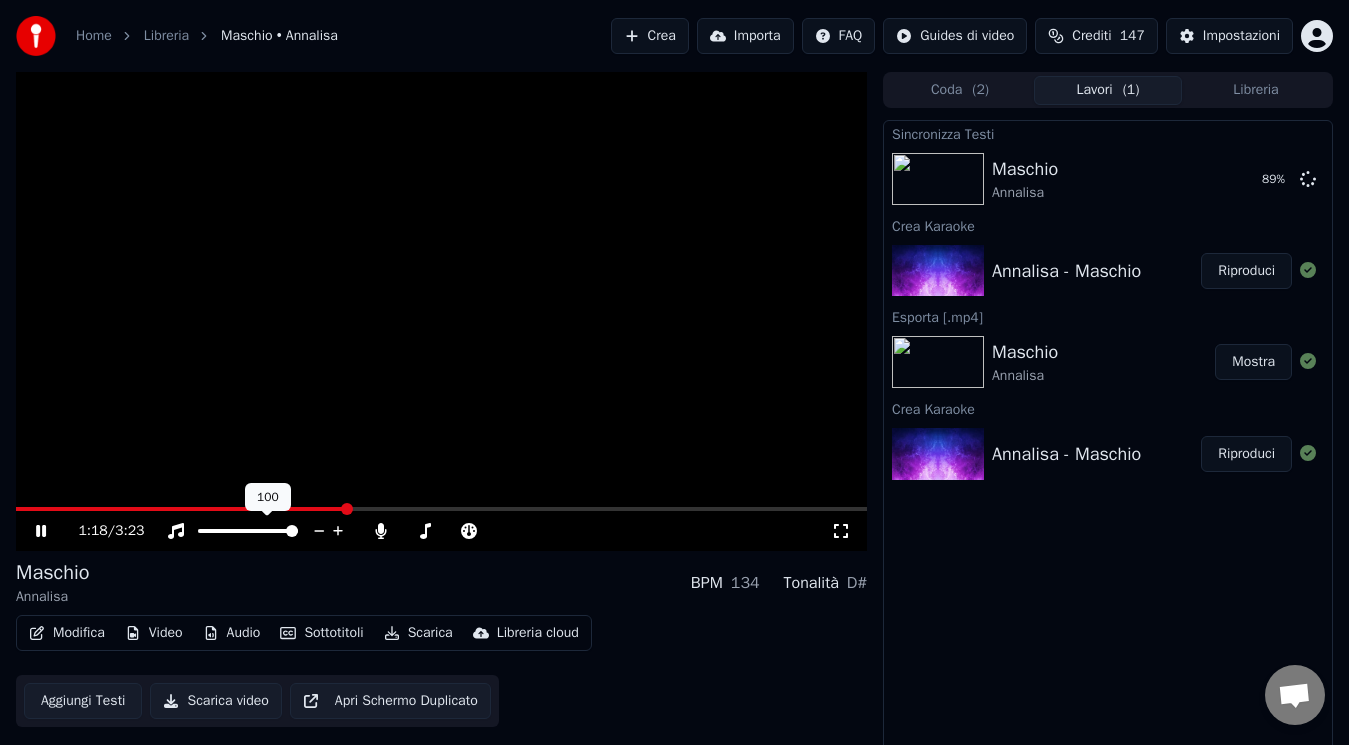 click 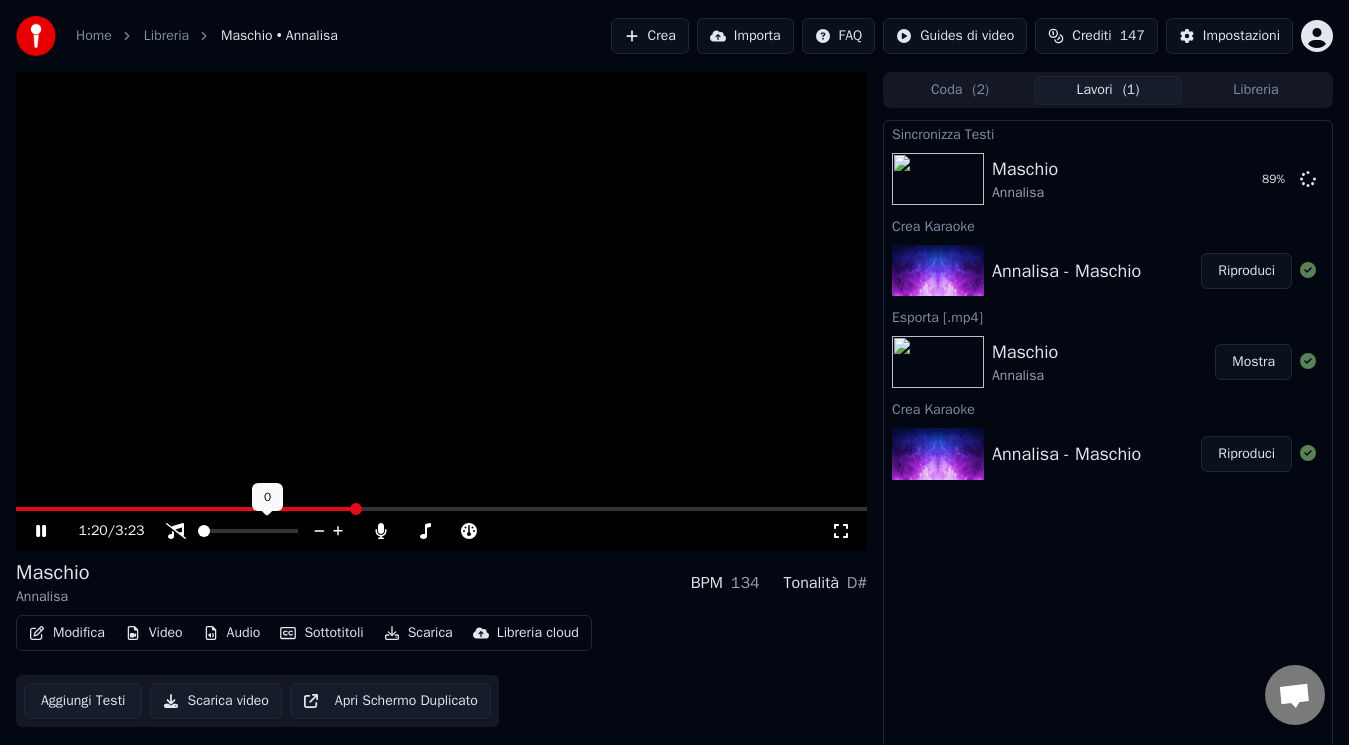 click 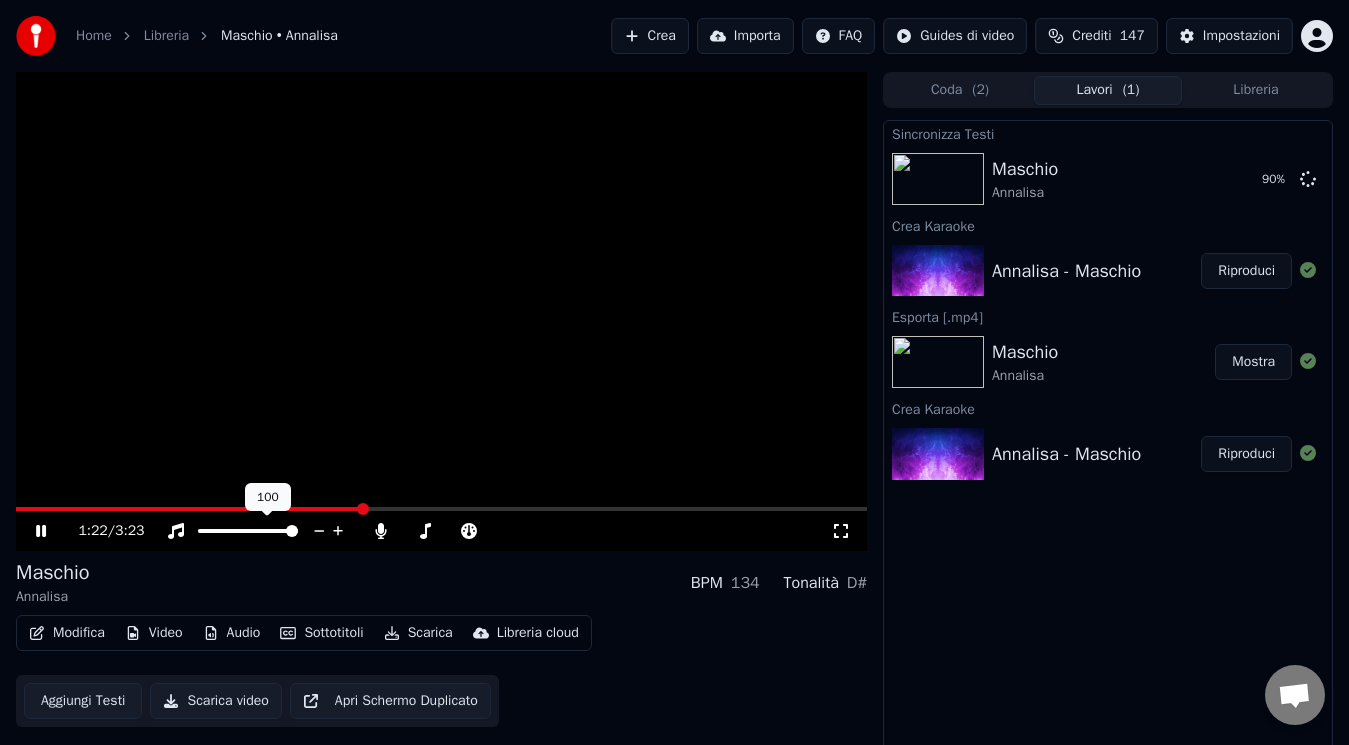 click 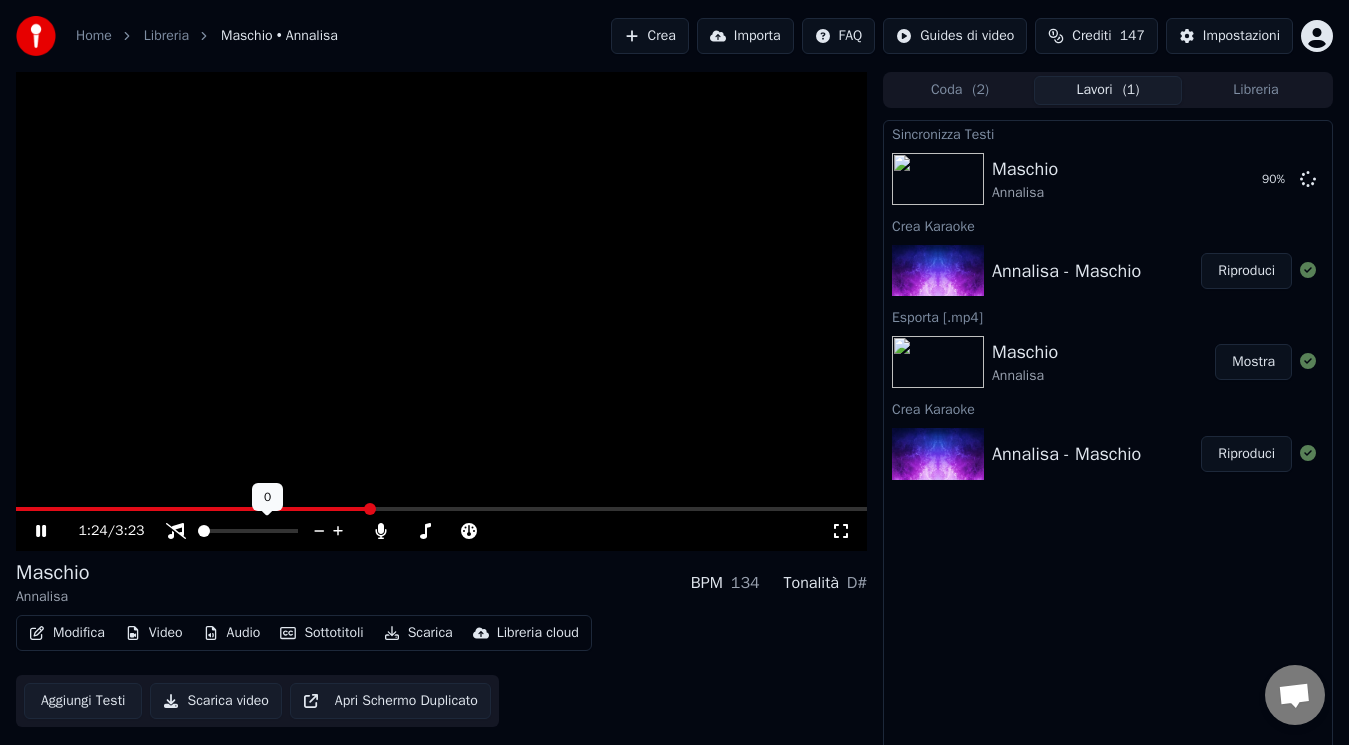 click 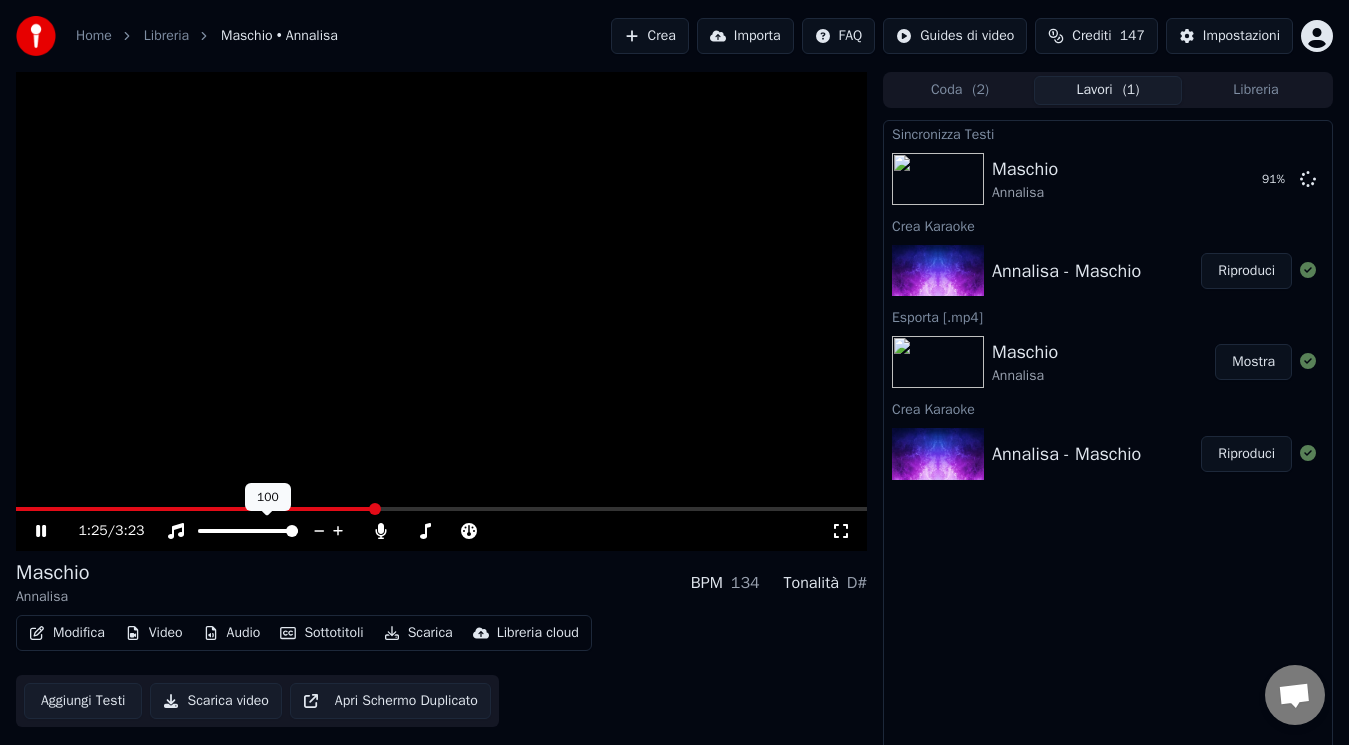 click 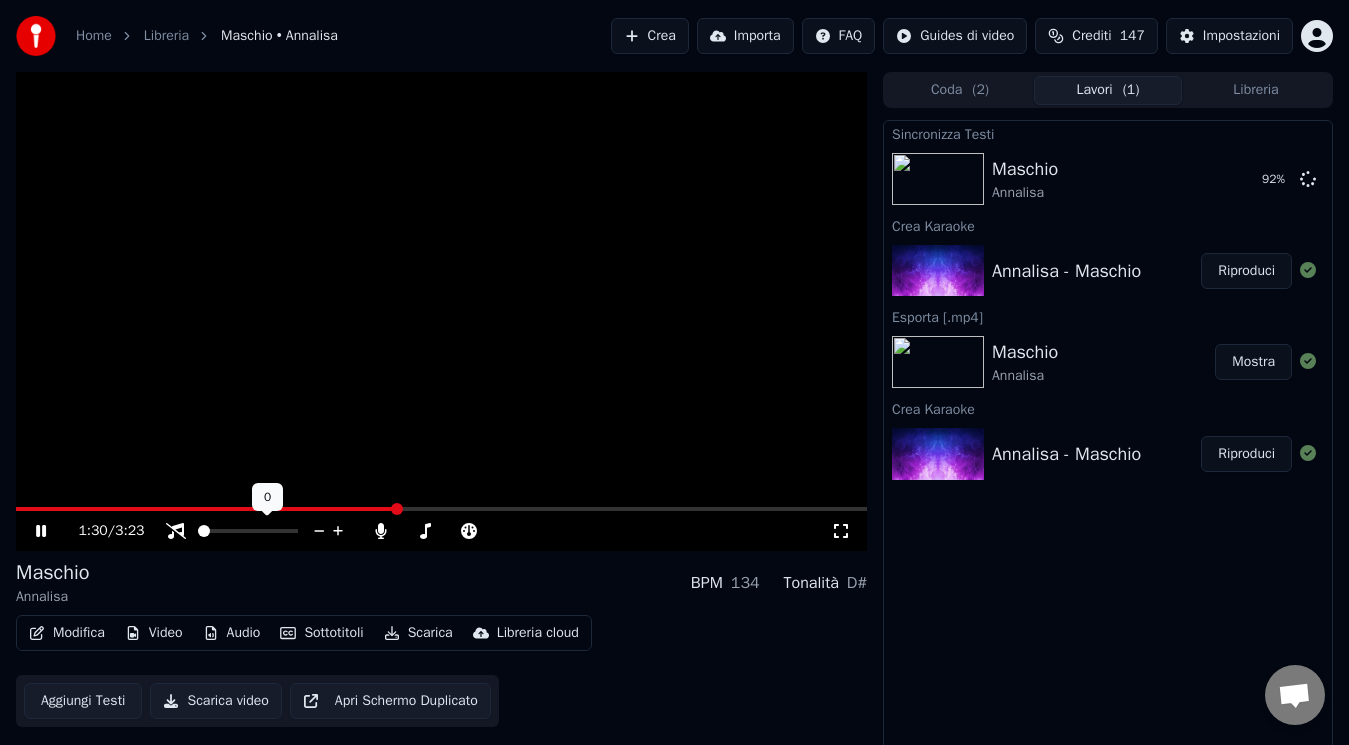 click 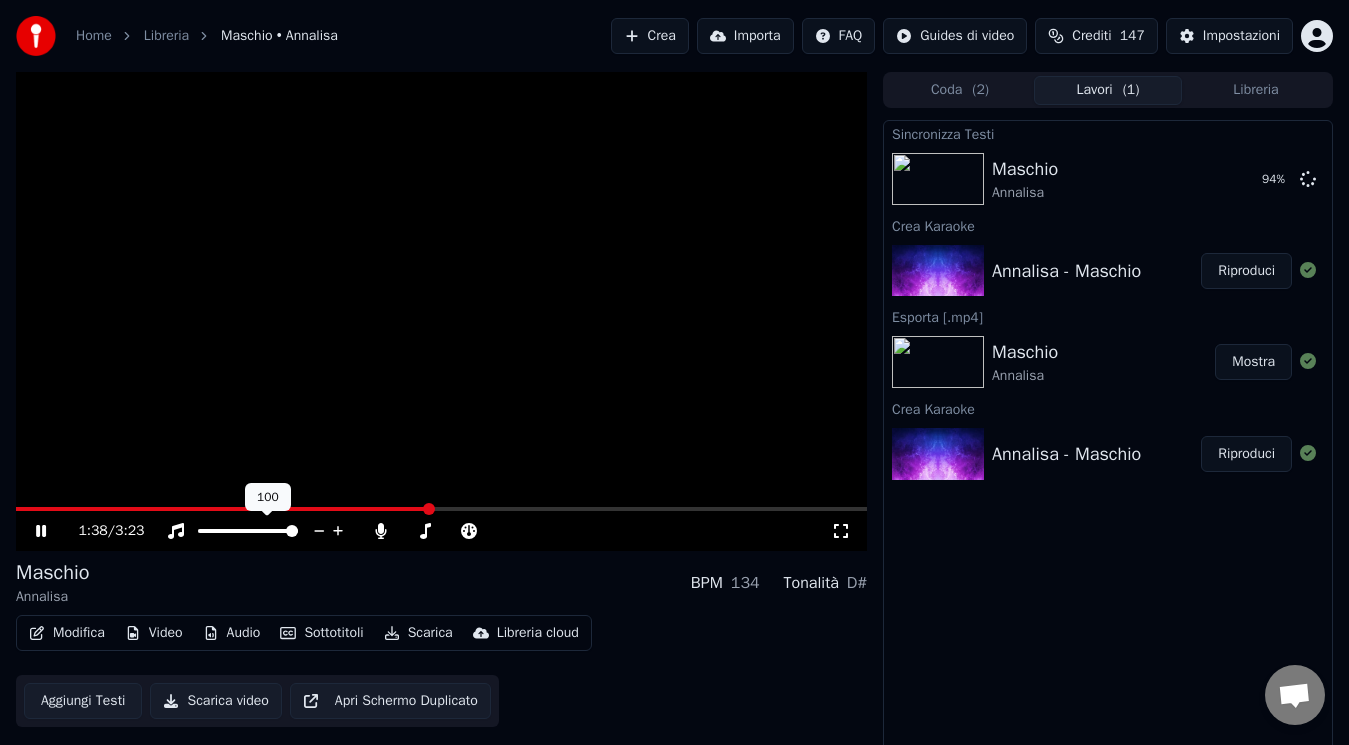 click 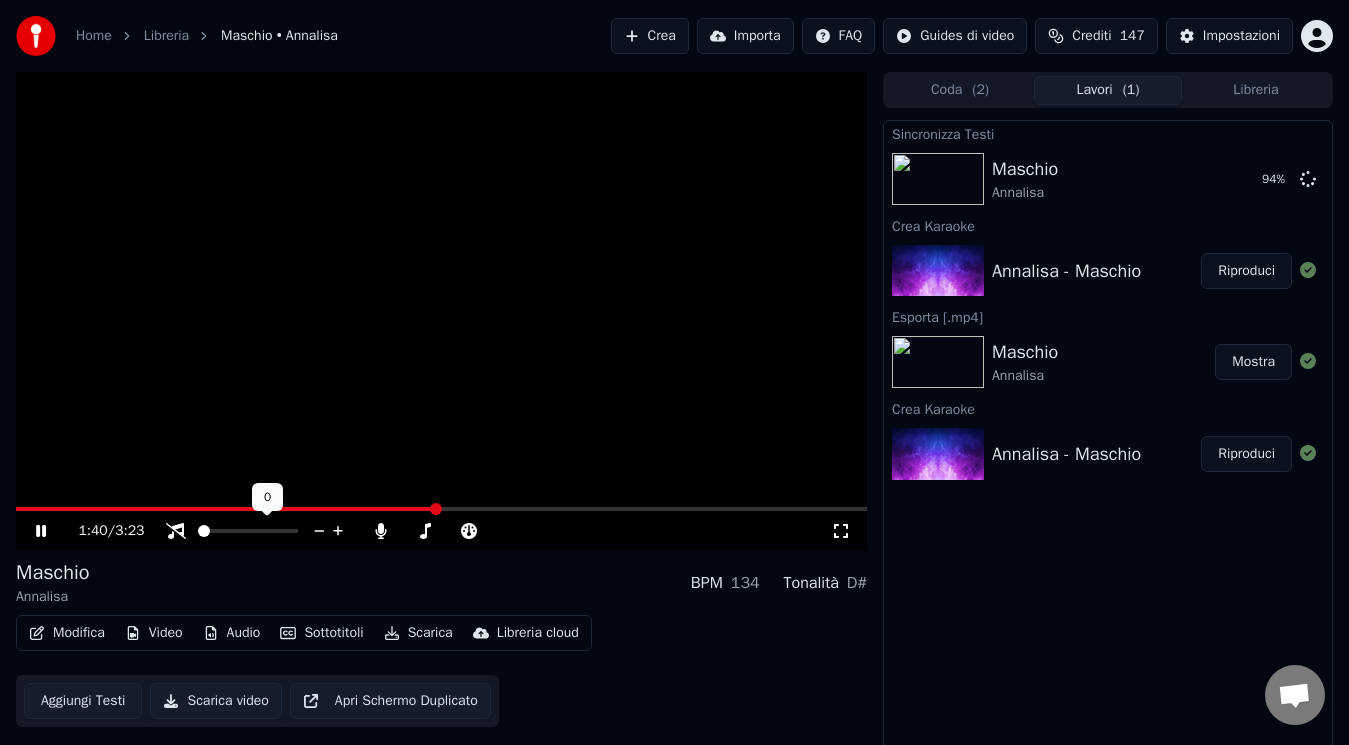 click 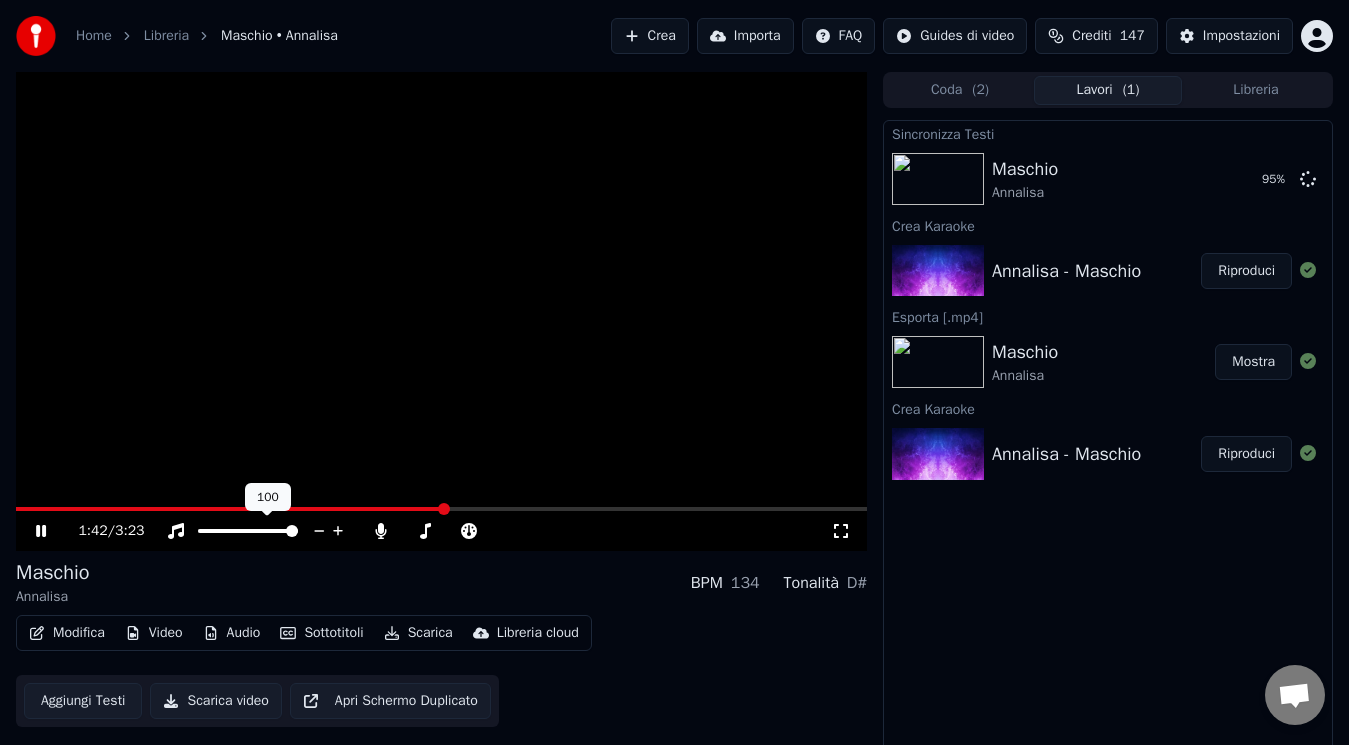 click 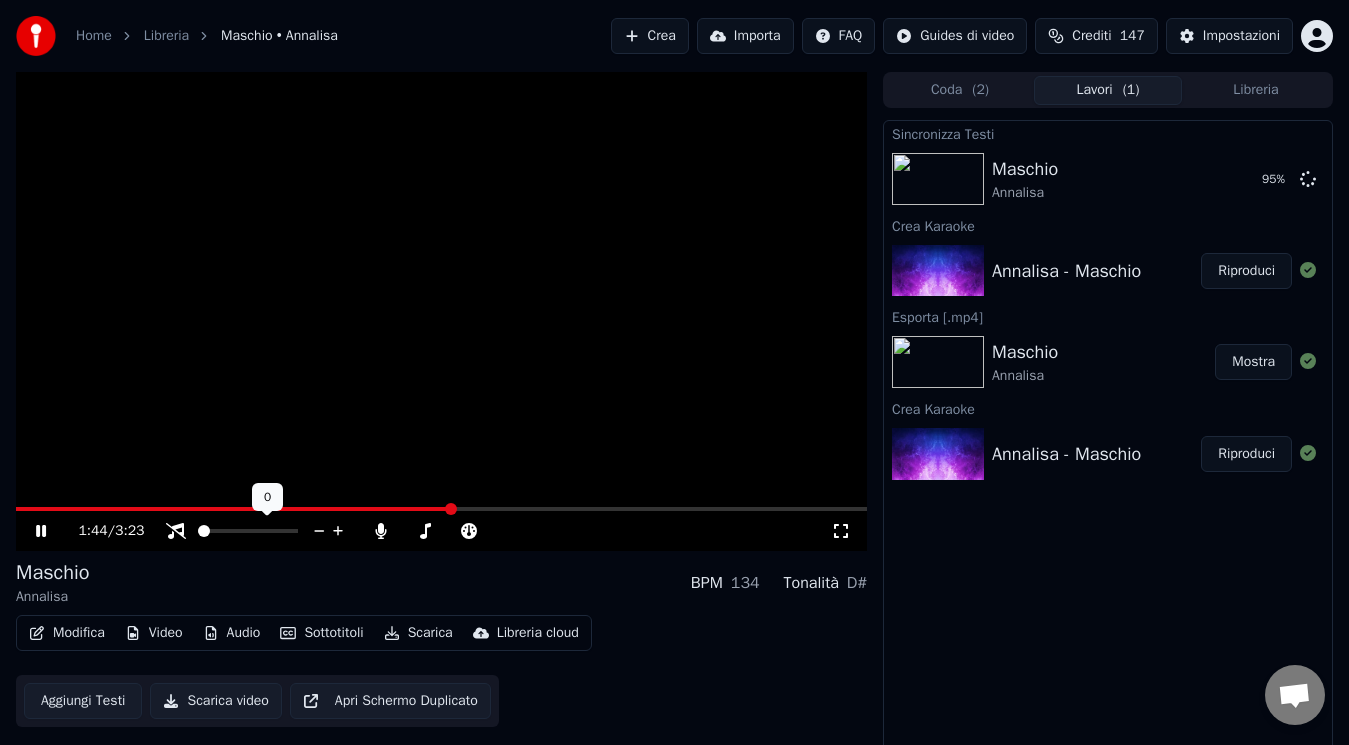 click 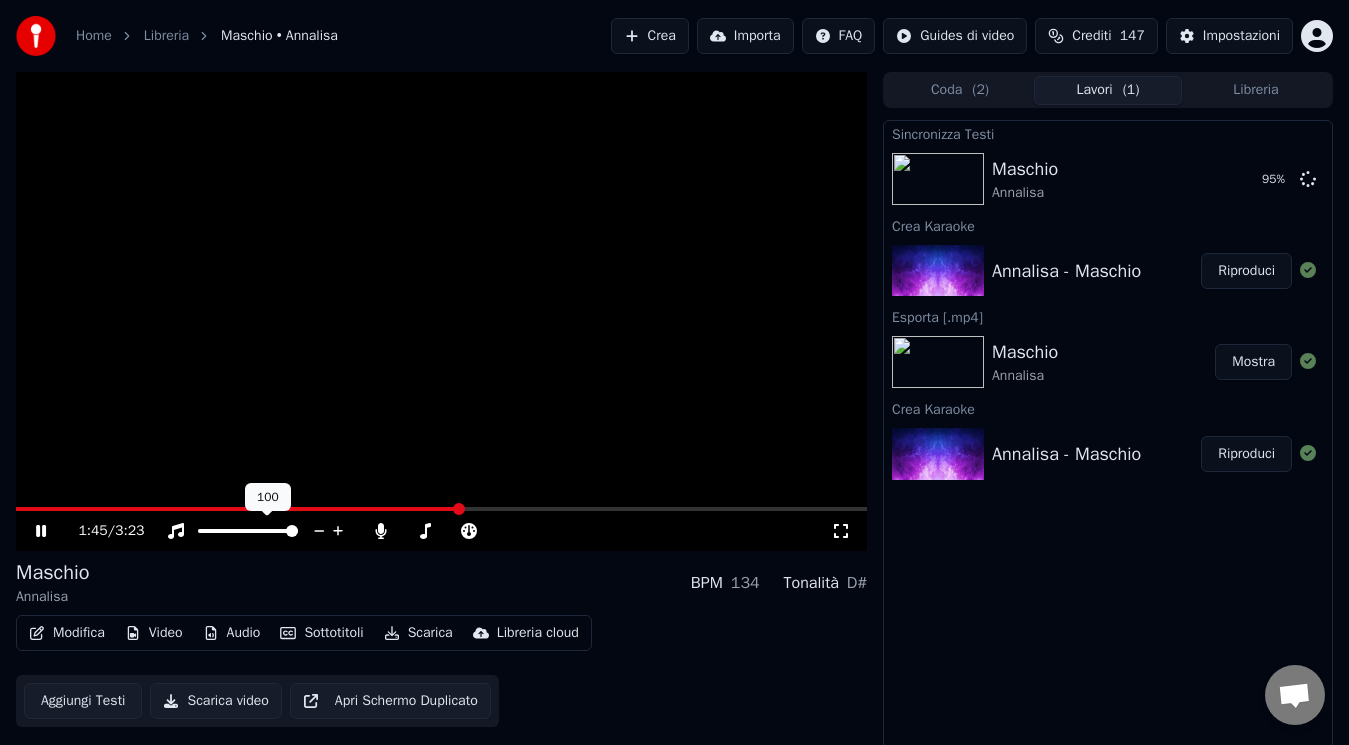 click 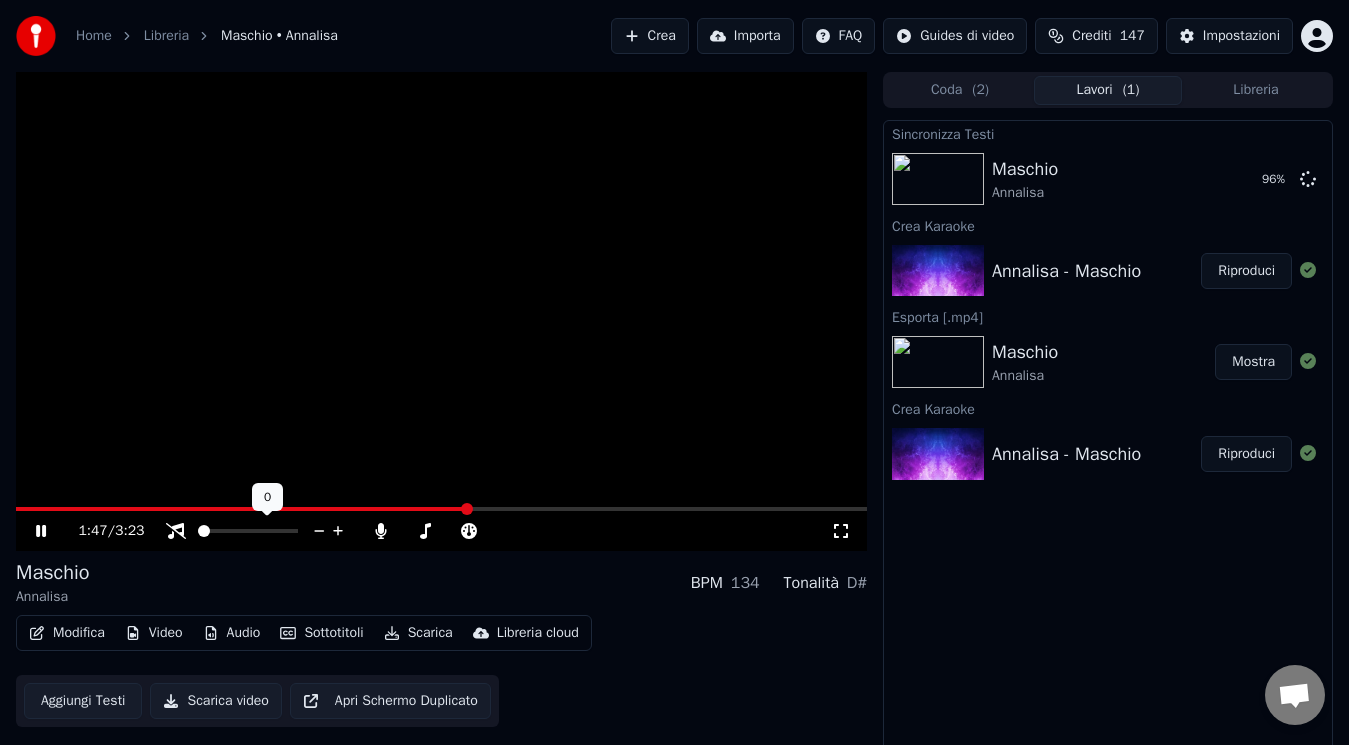 click 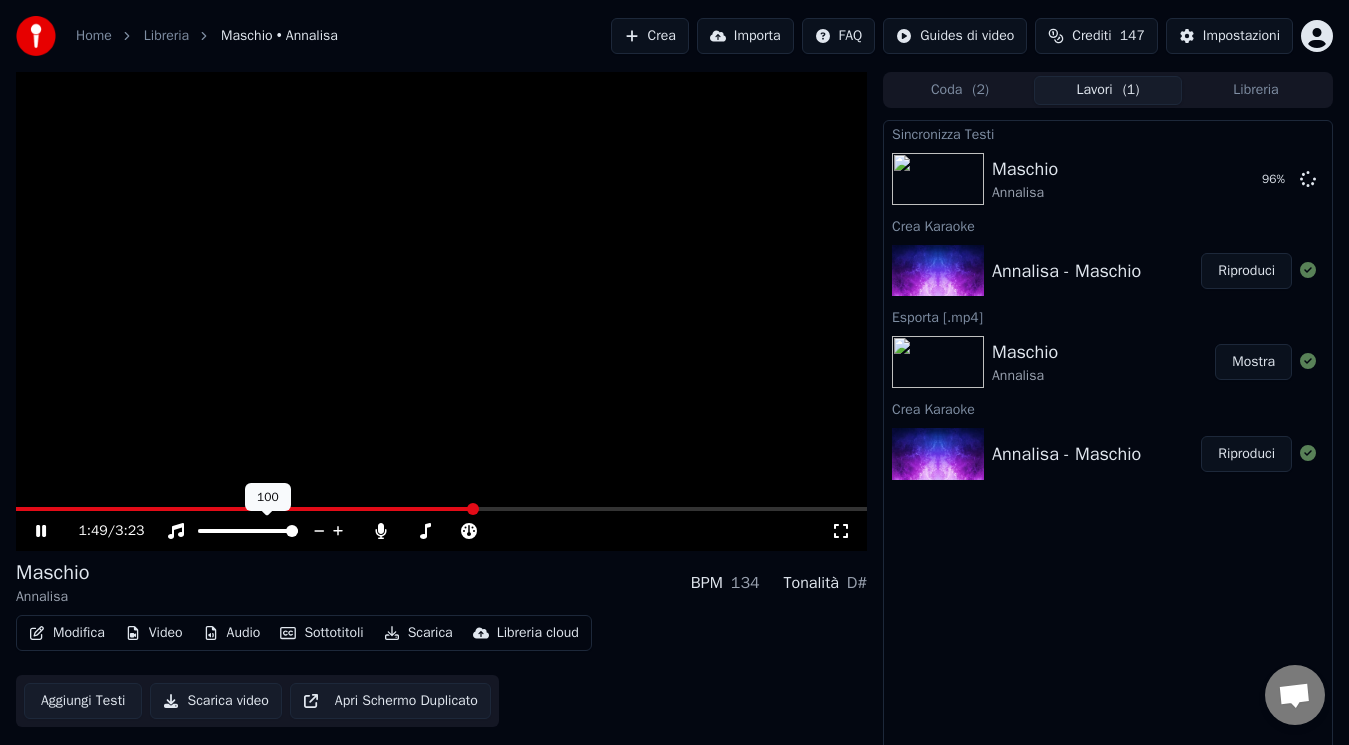 click 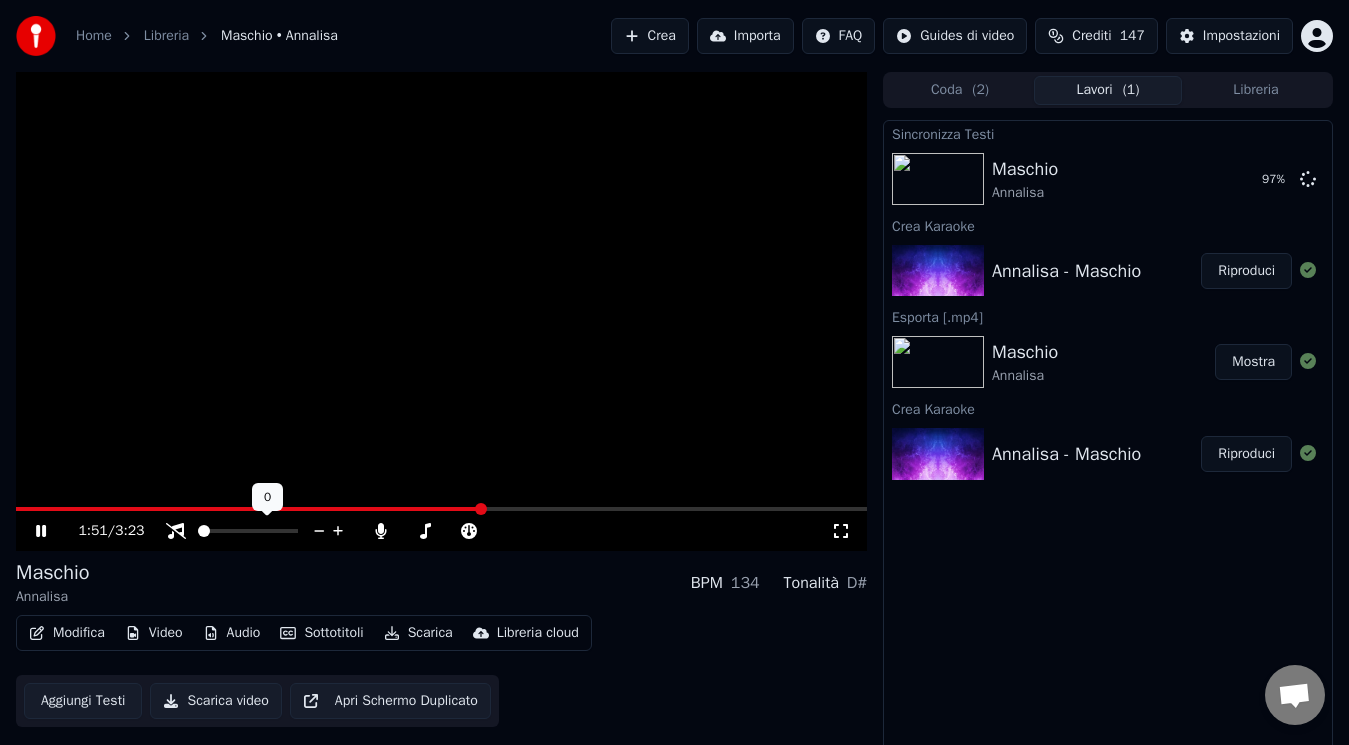 click 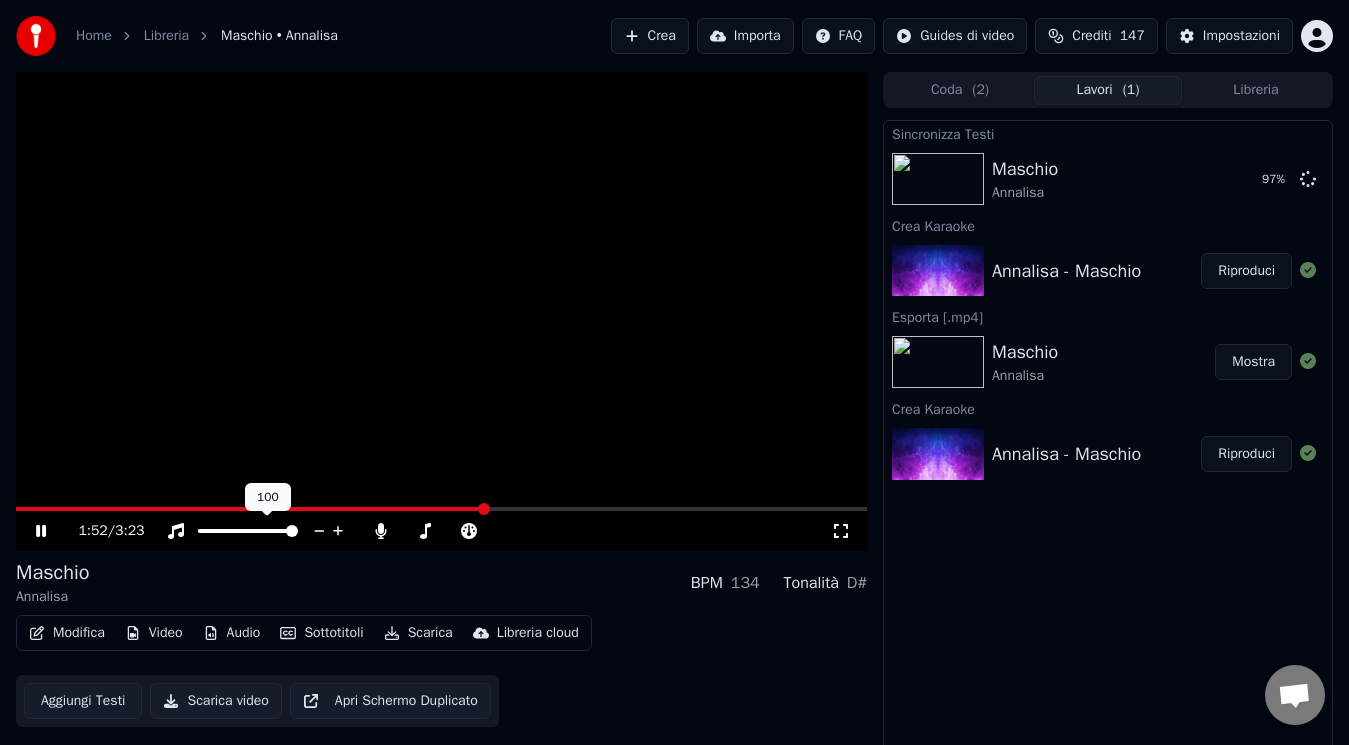 click 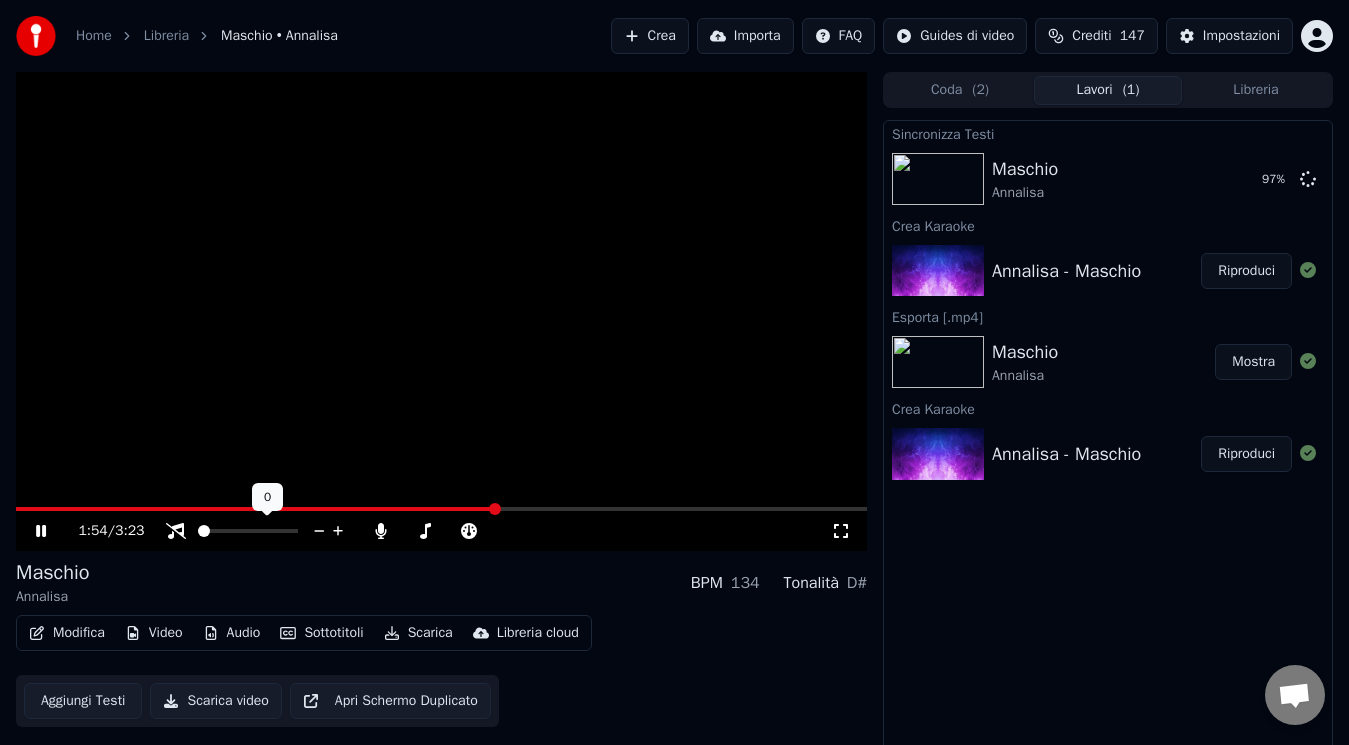 click 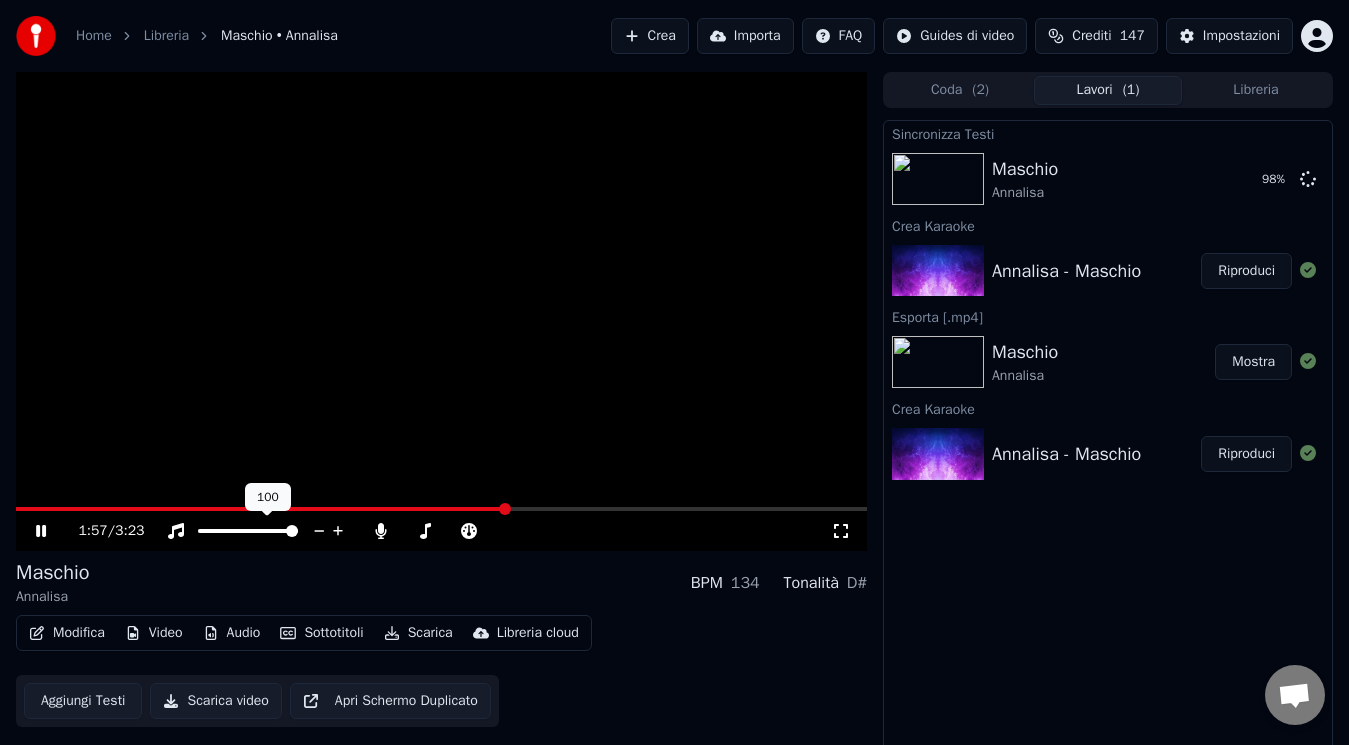 click 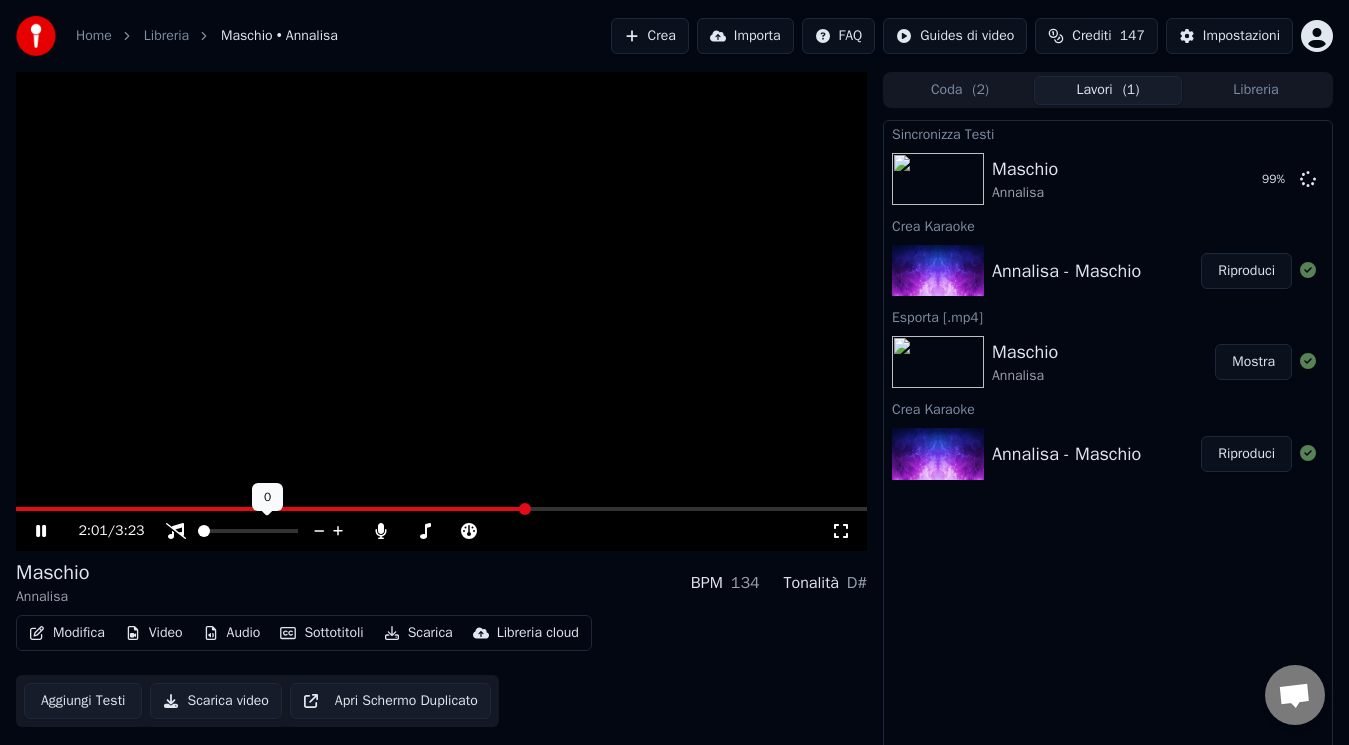 click 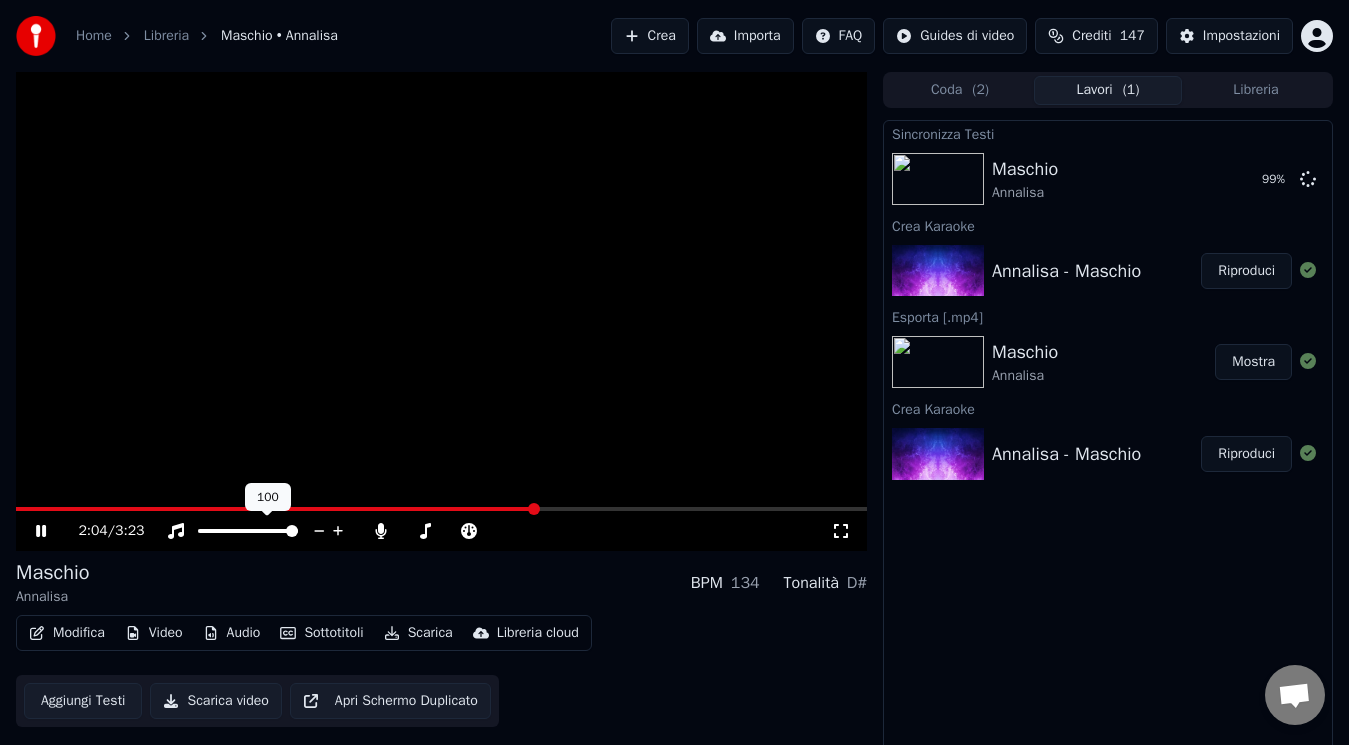 click 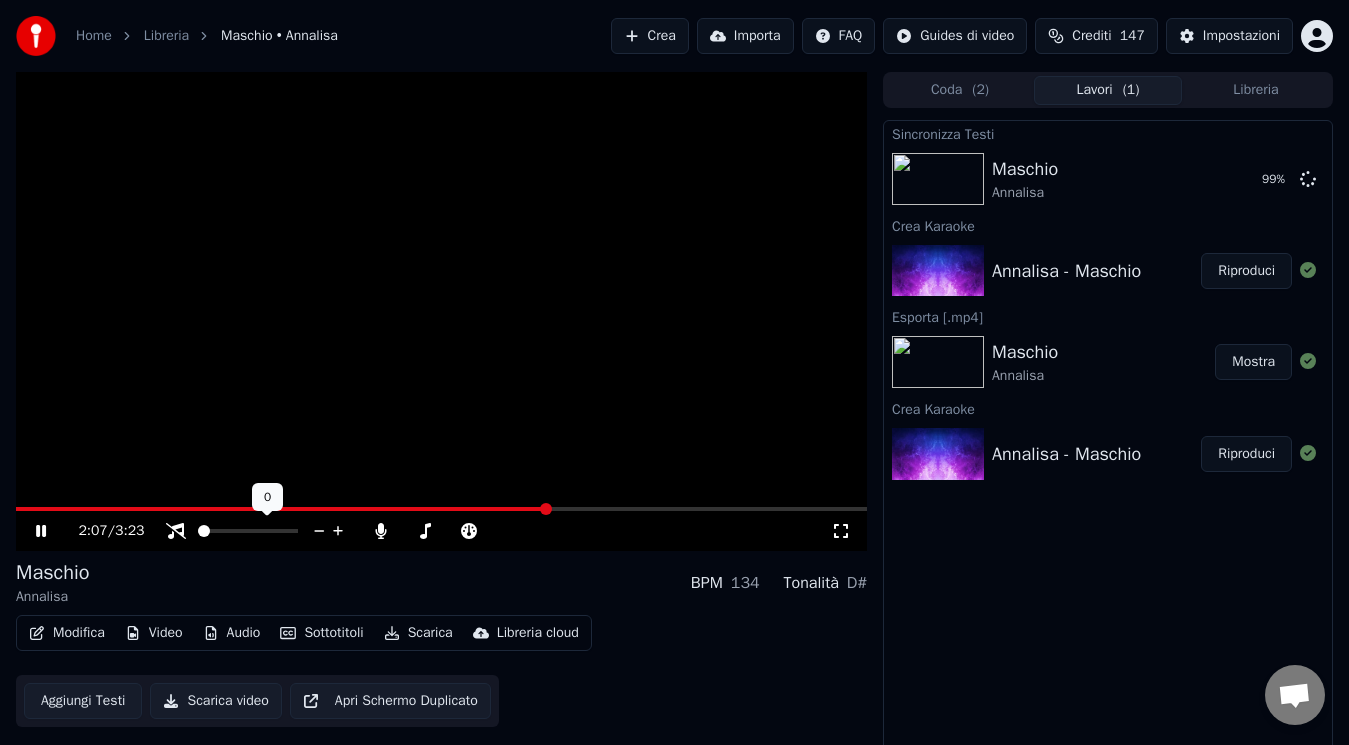 click 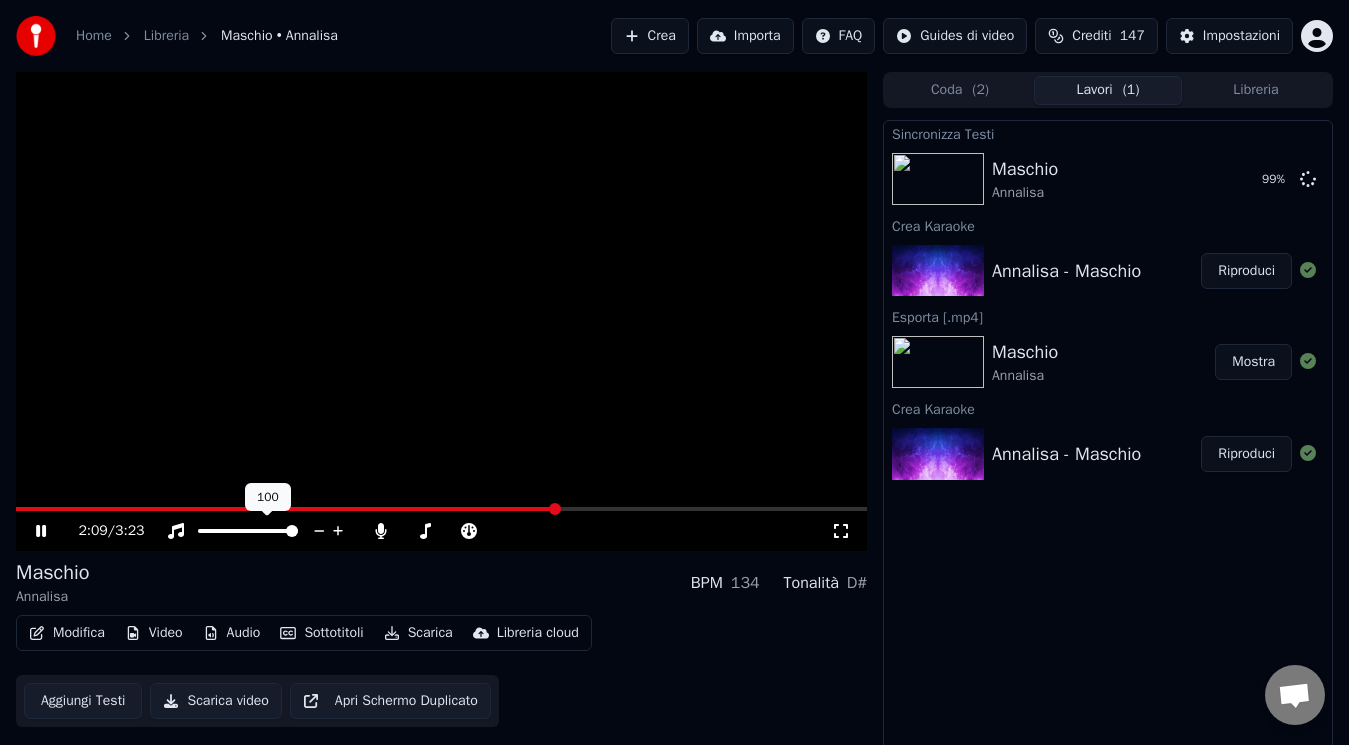click 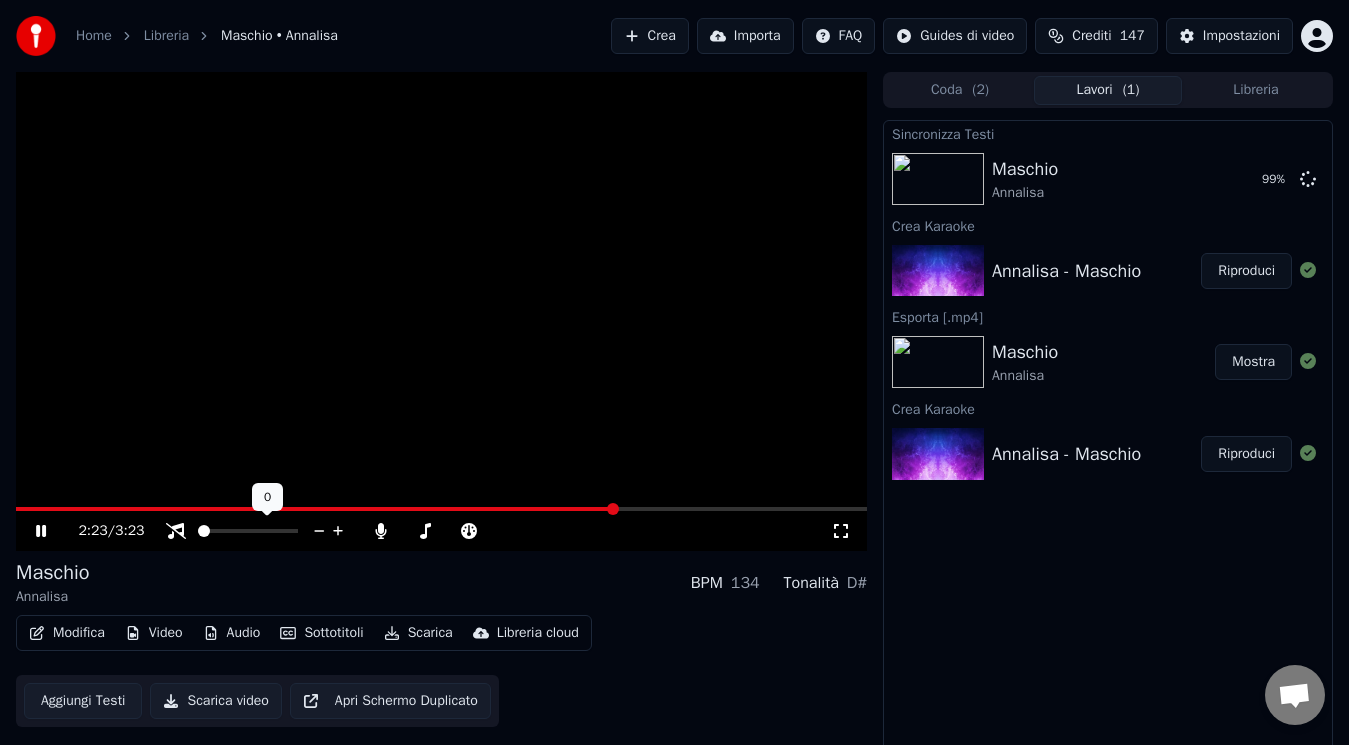 click 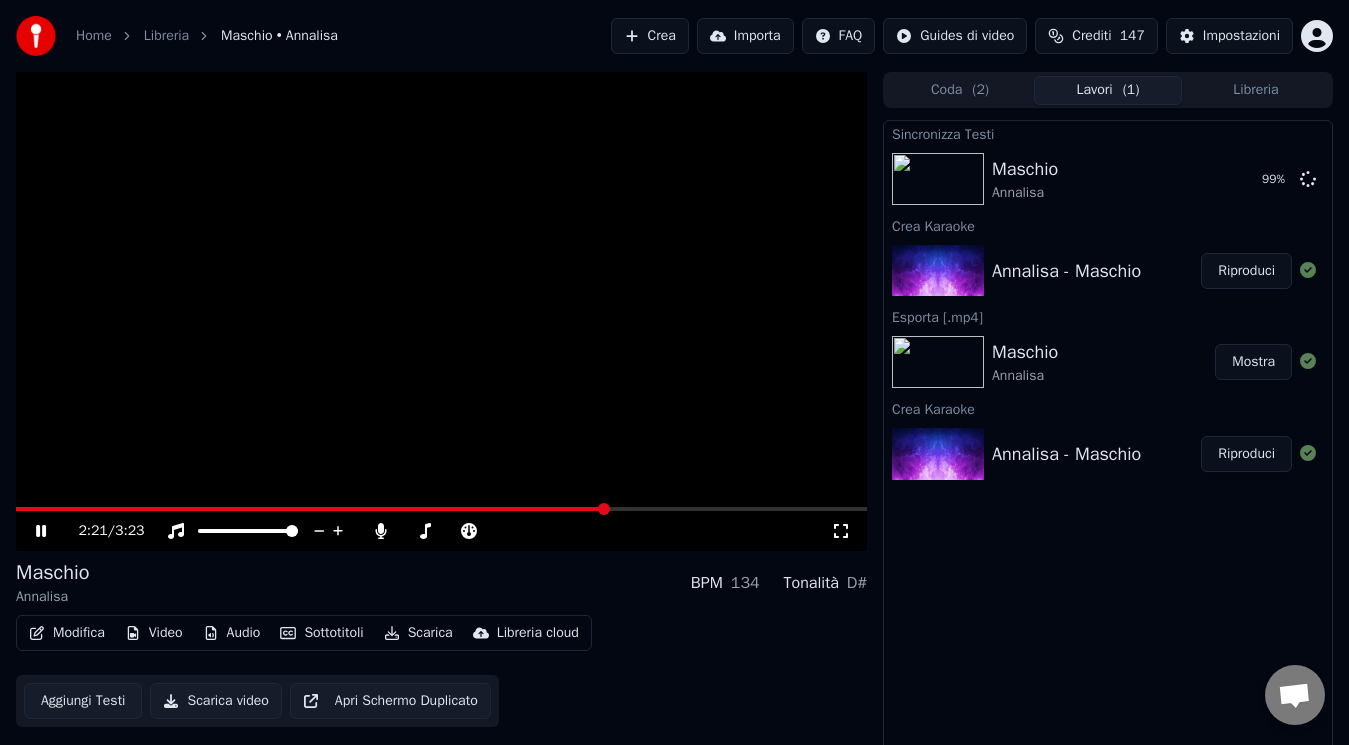 click at bounding box center [311, 509] 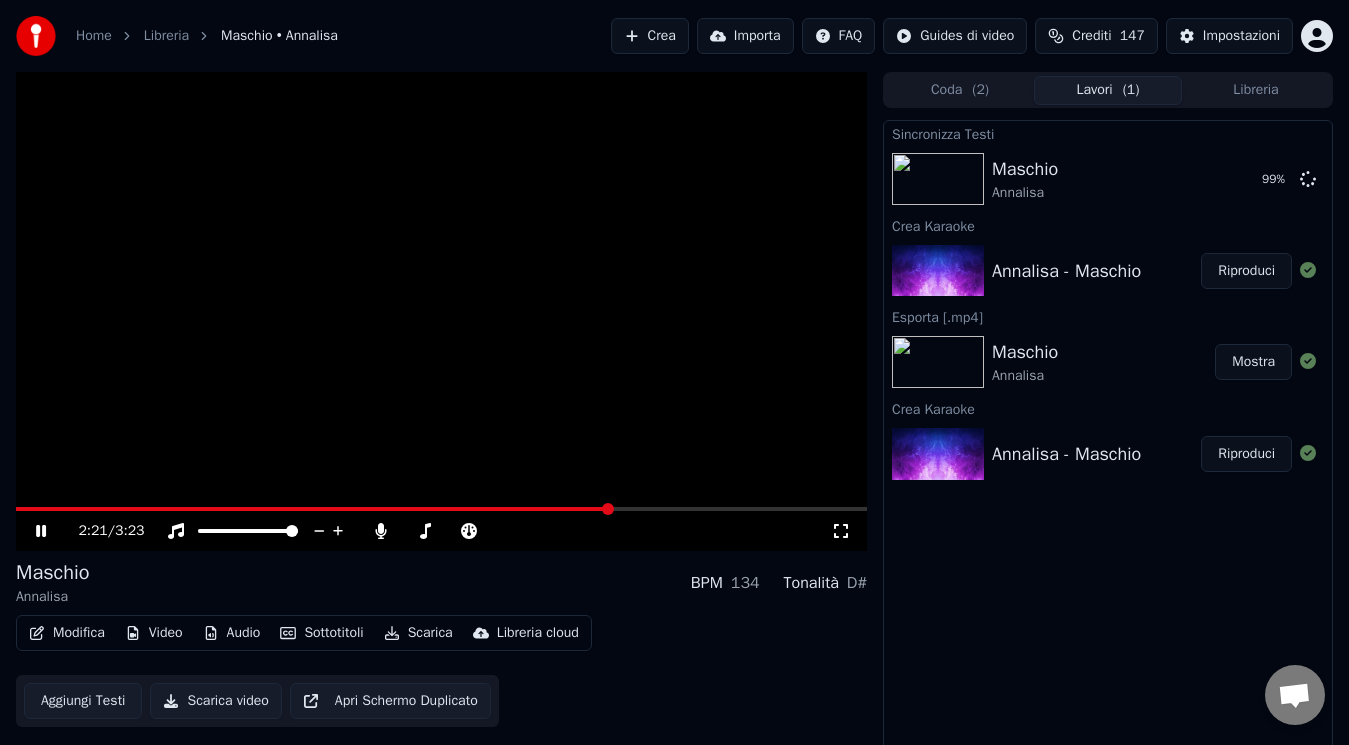 click on "2:21  /  3:23" at bounding box center [441, 531] 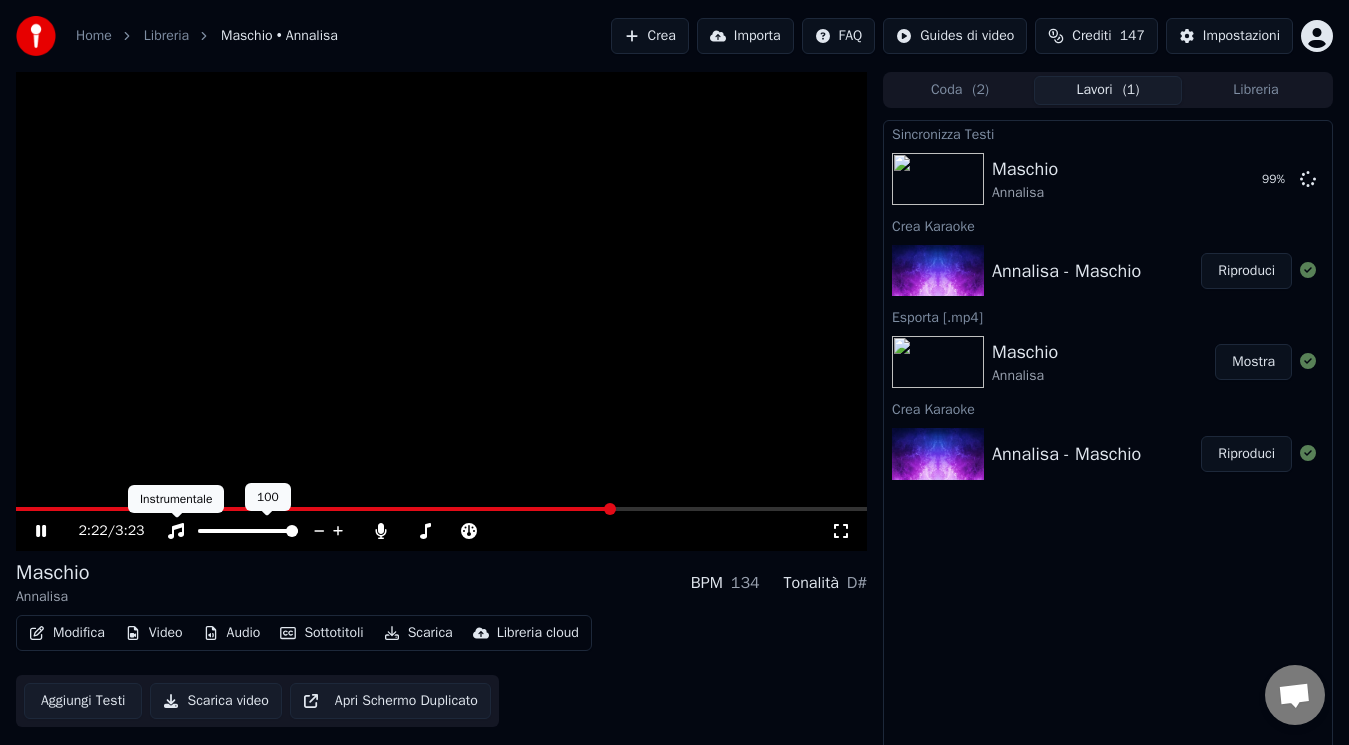 click 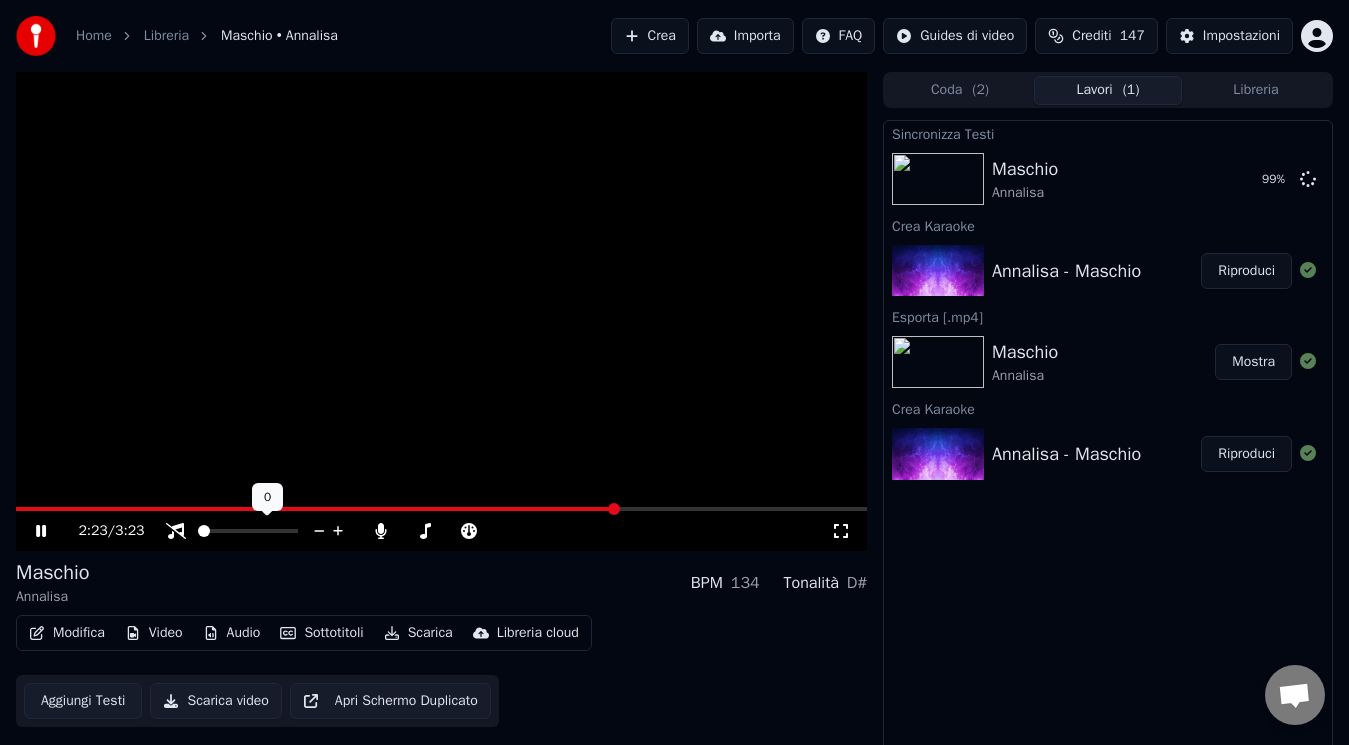 click 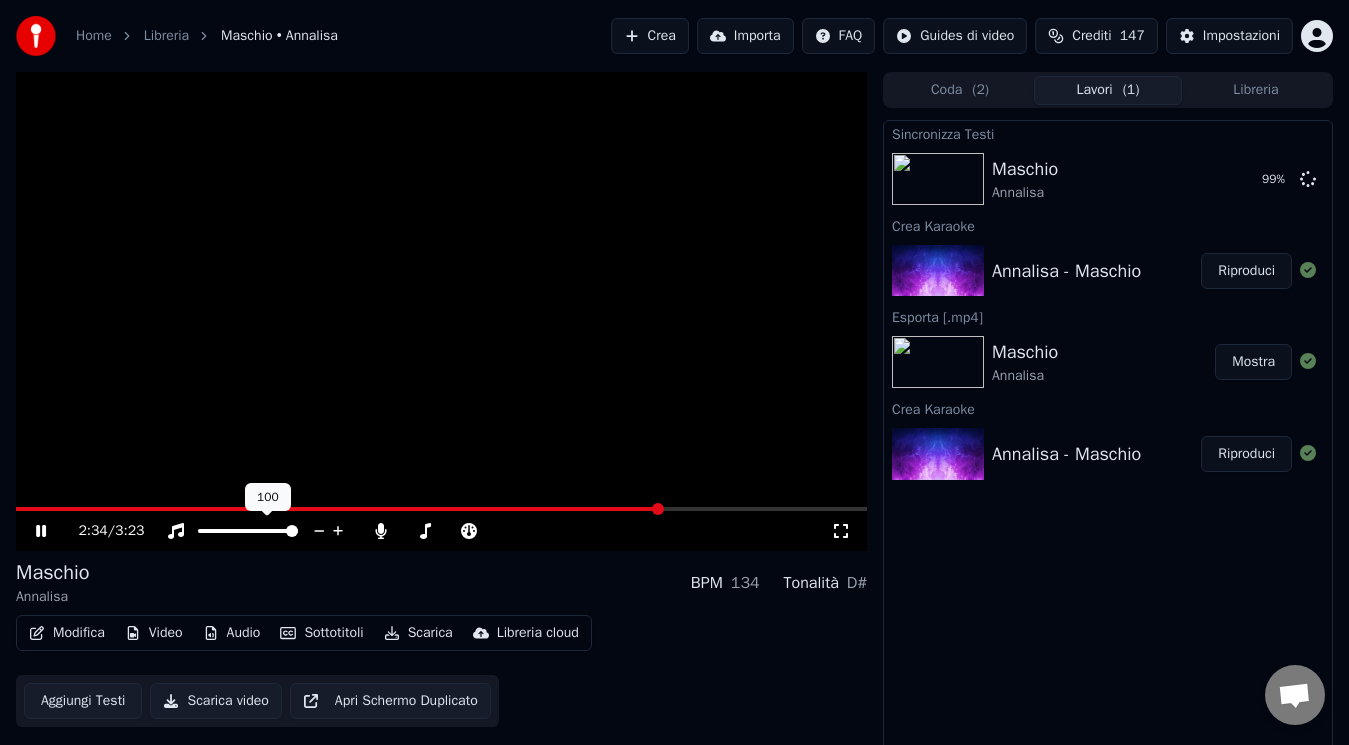 click 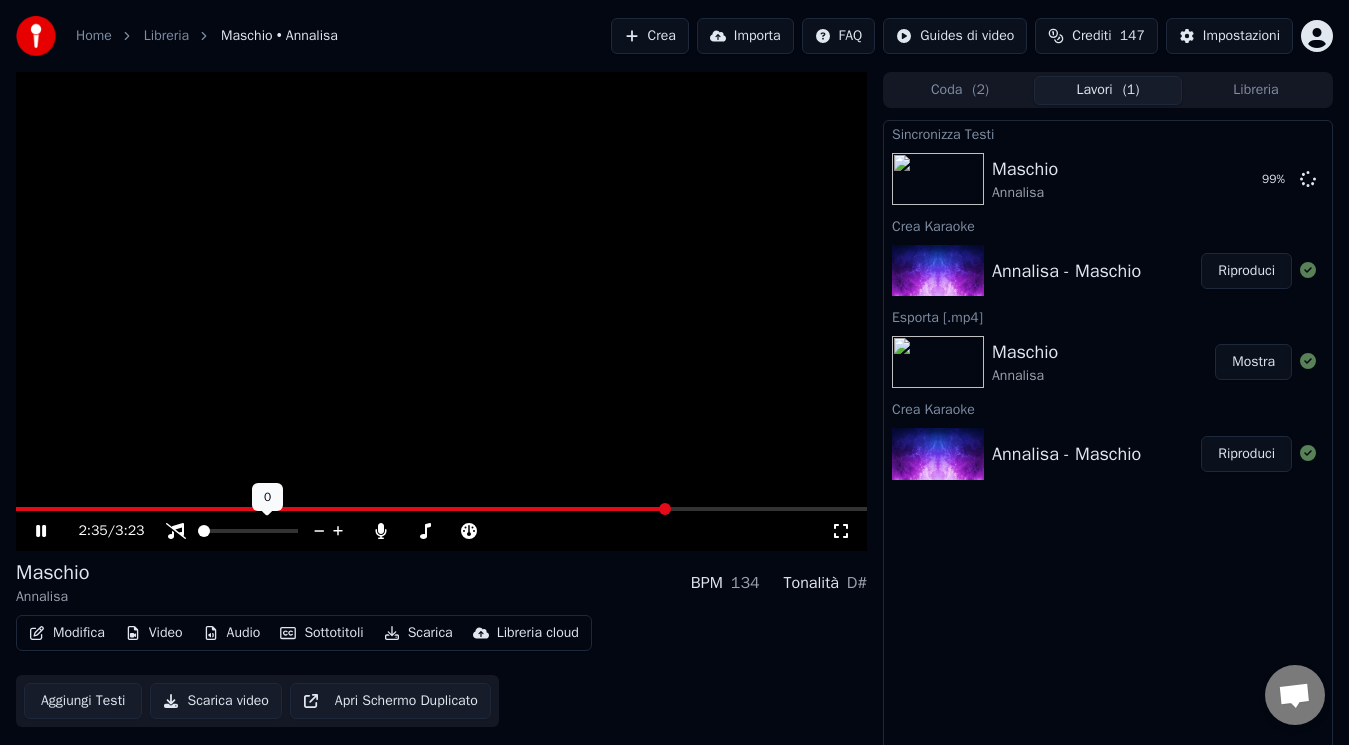 click 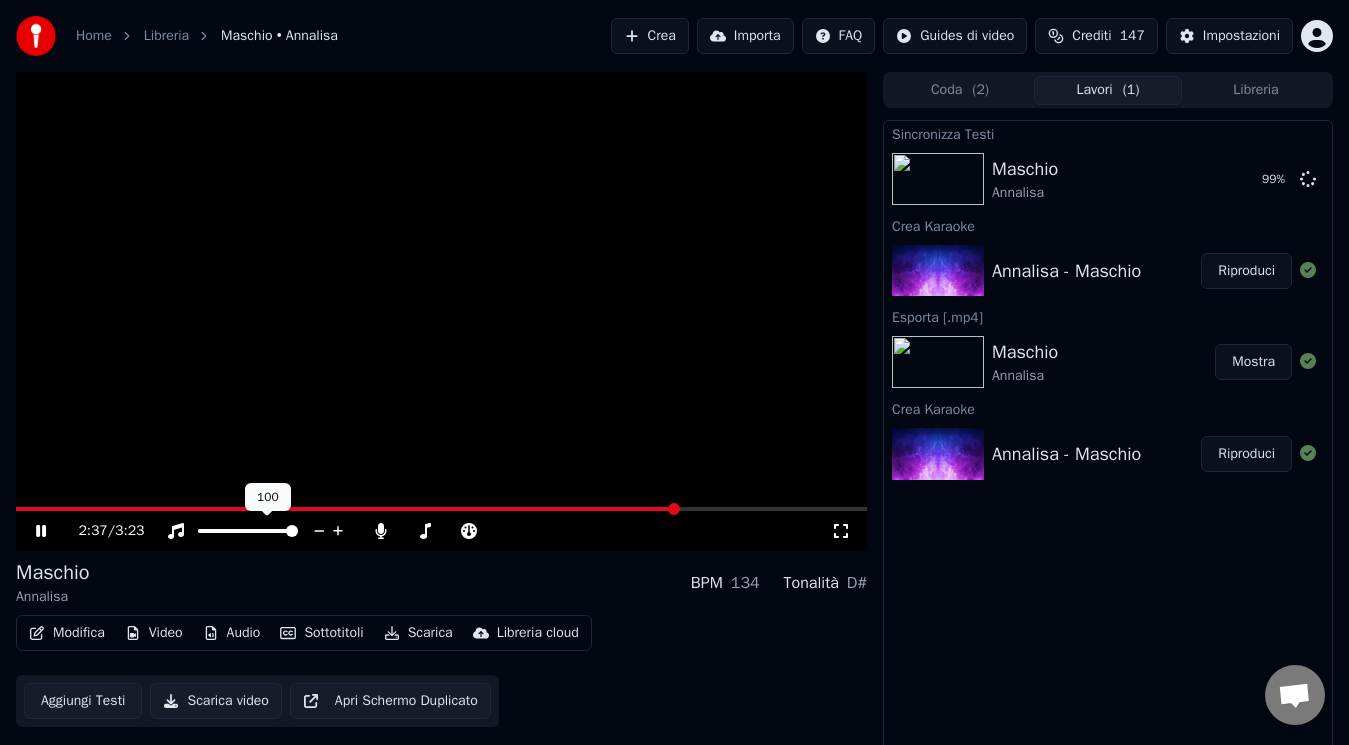 click 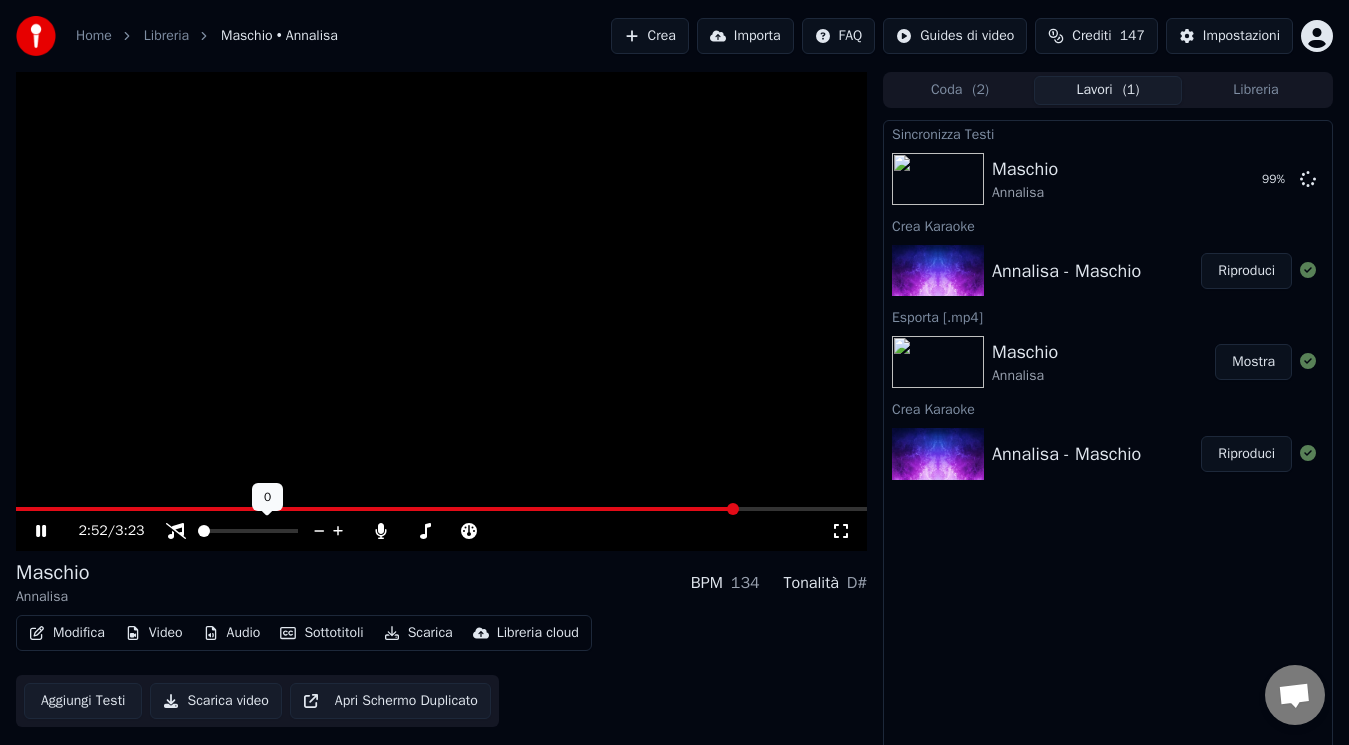 click 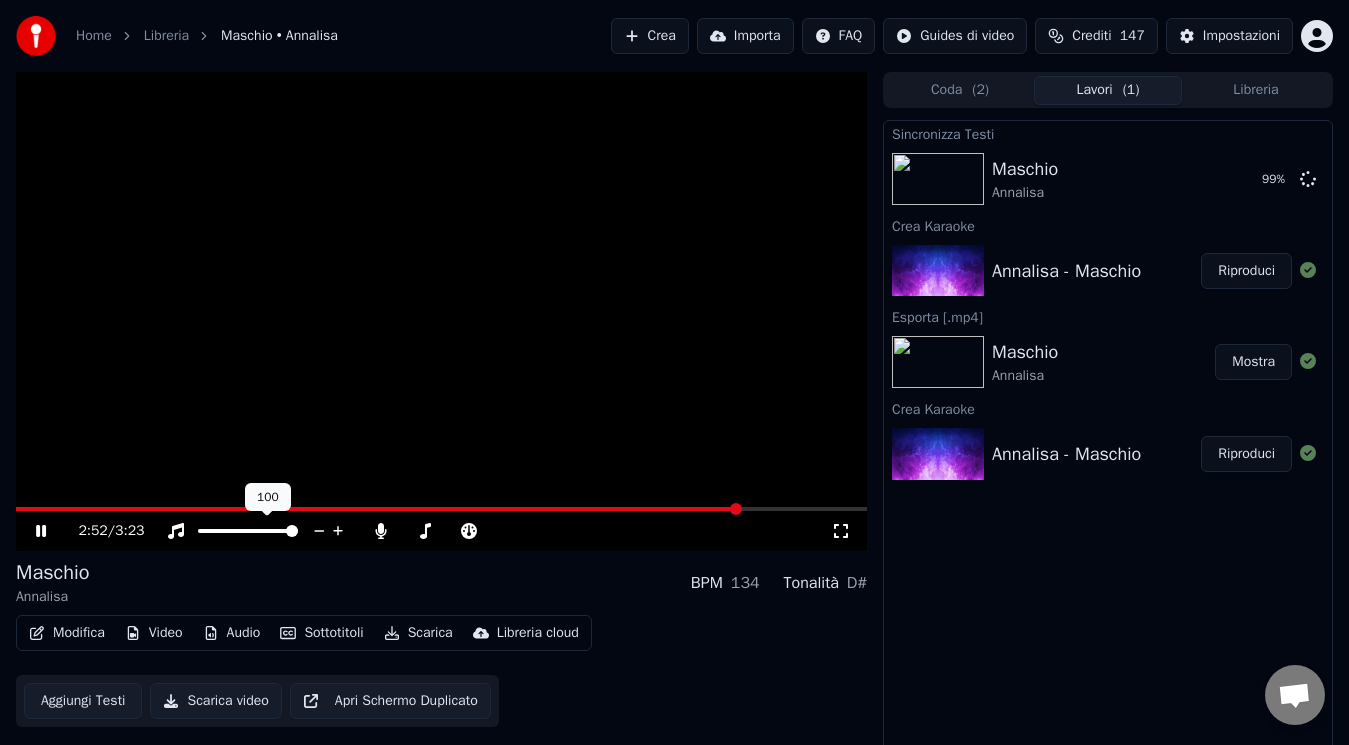click 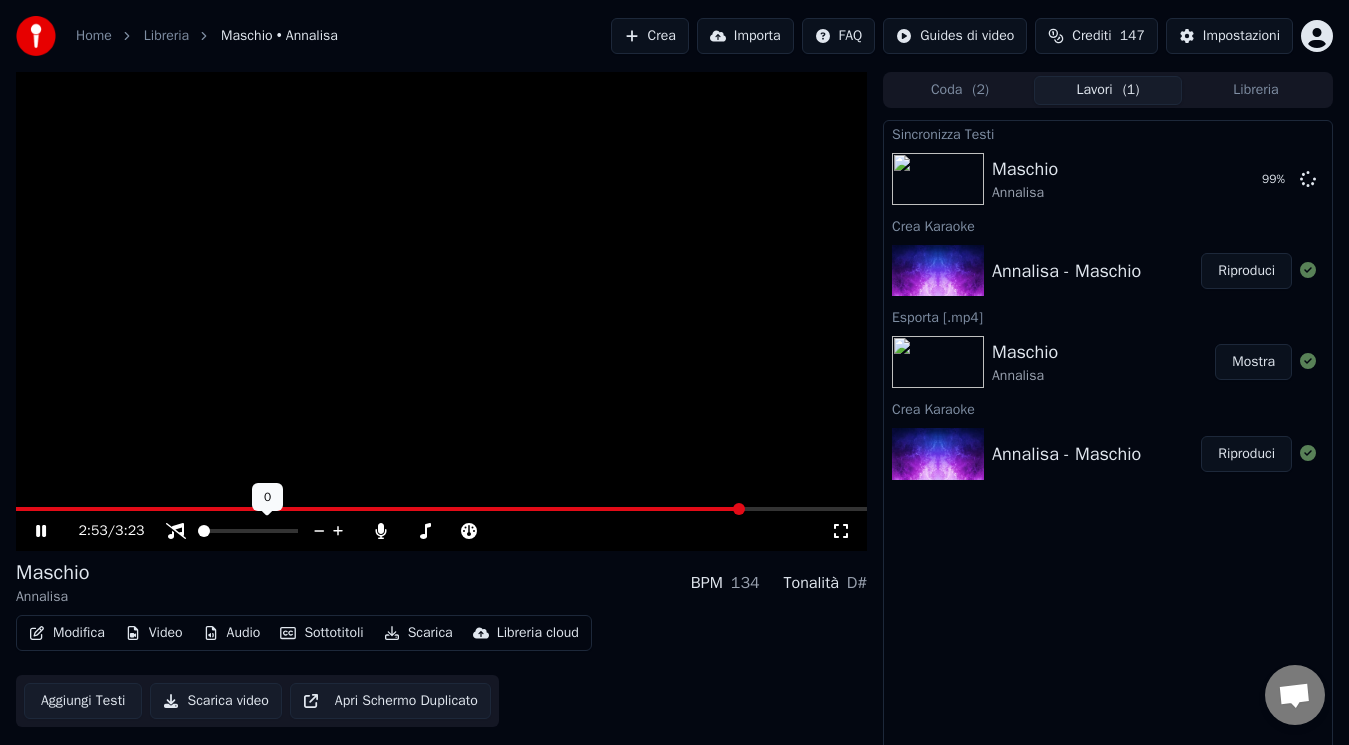 click 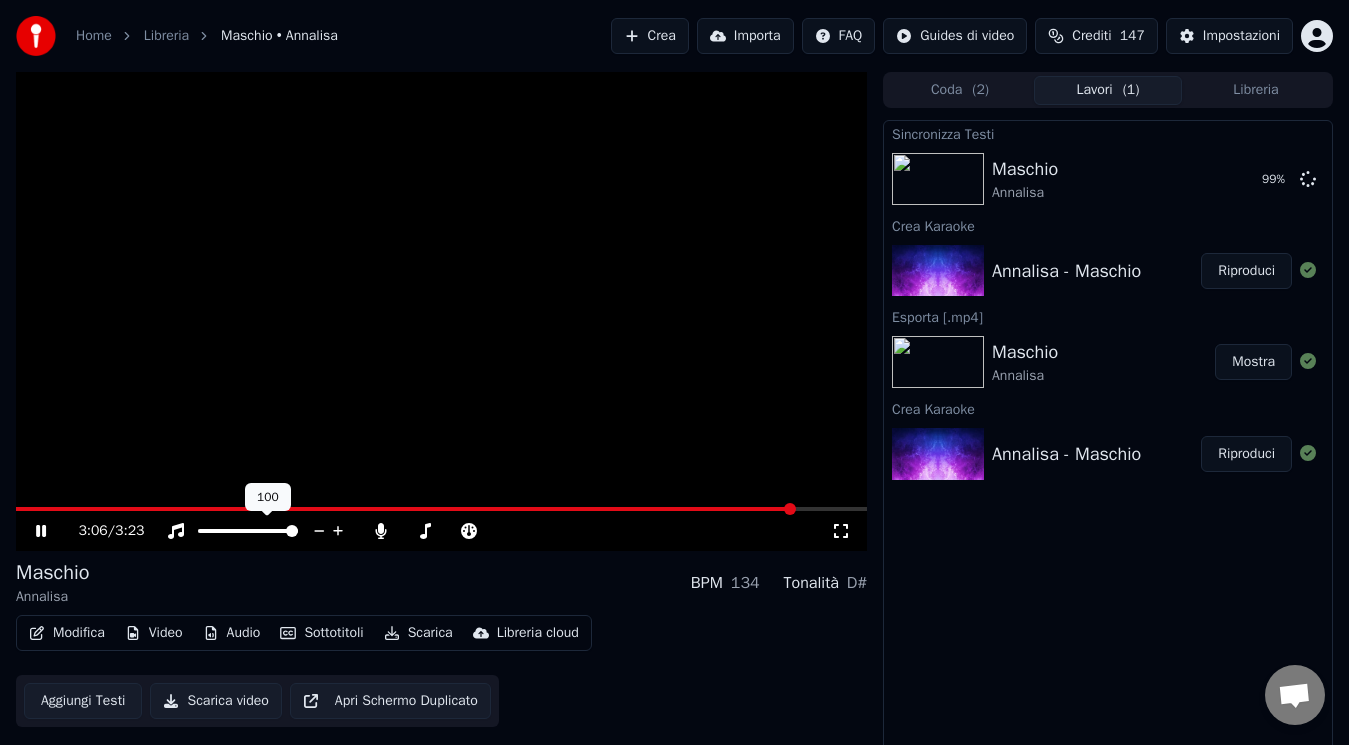 click 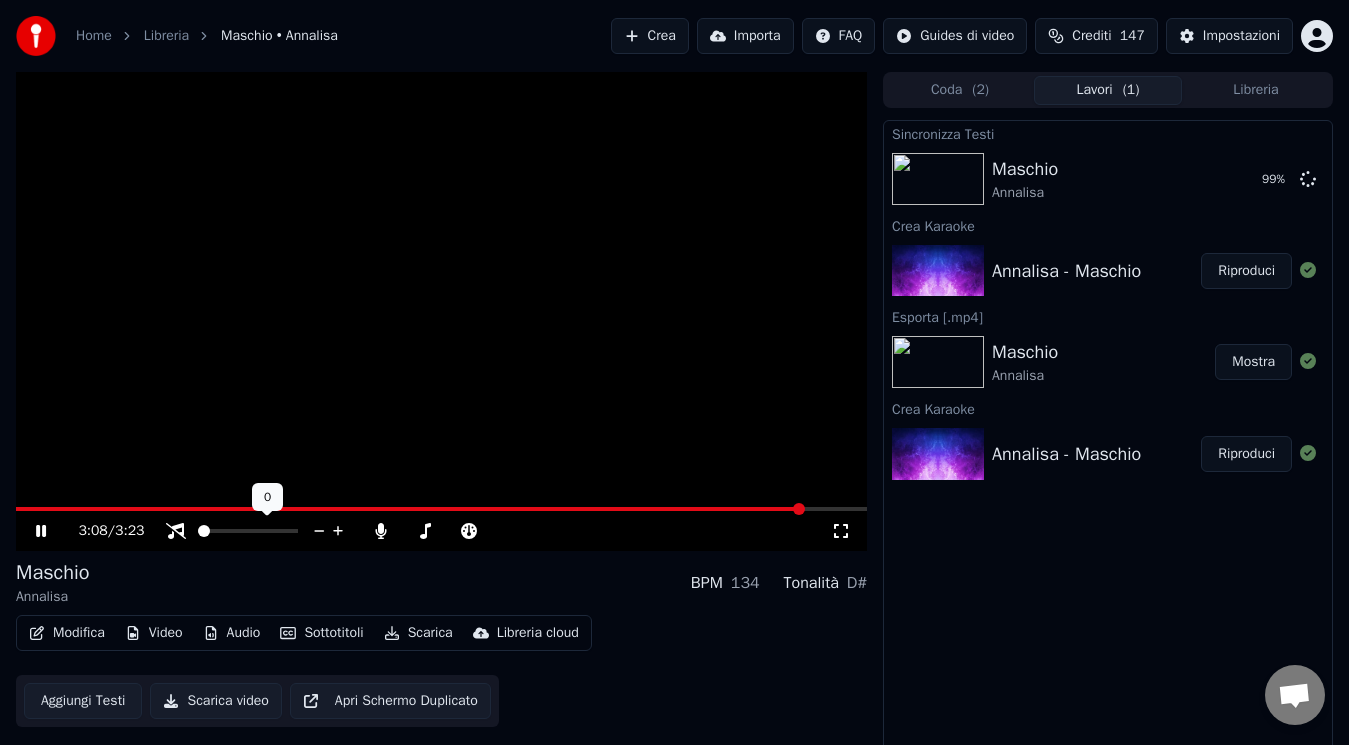 click 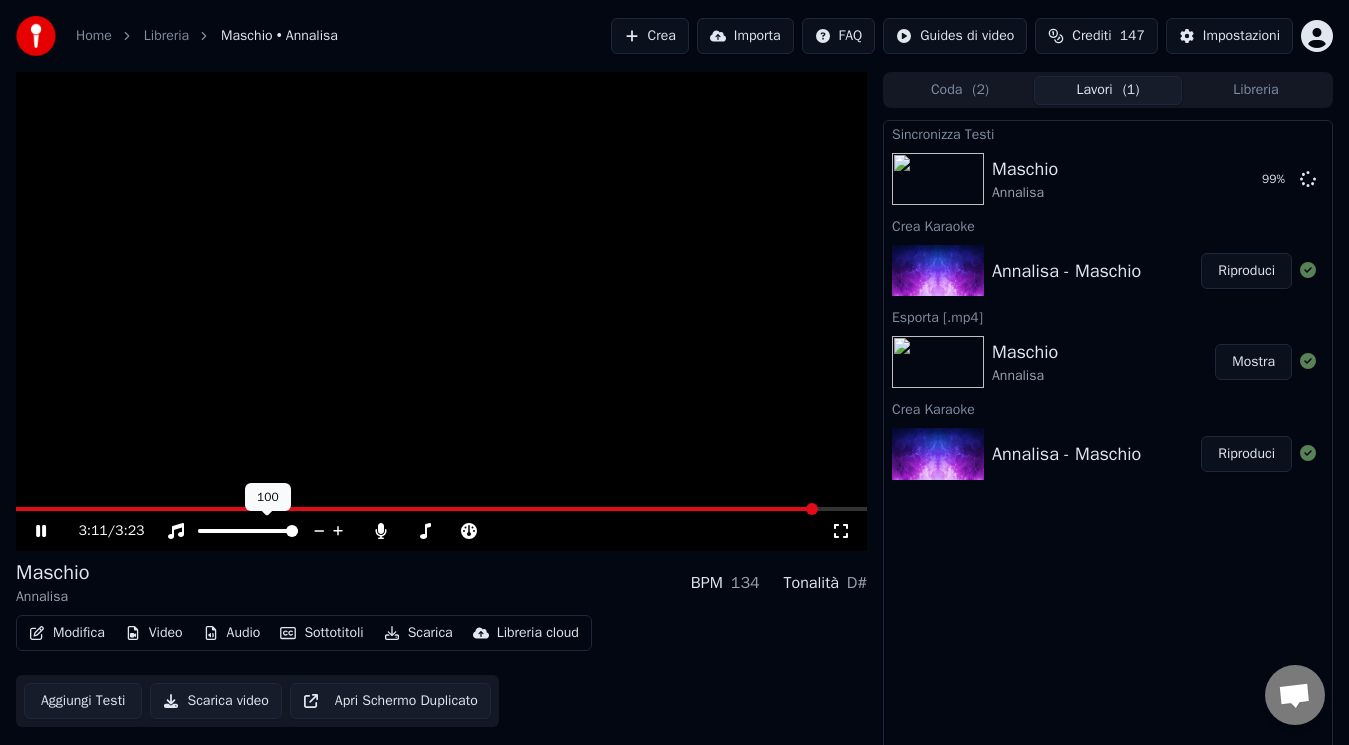 click 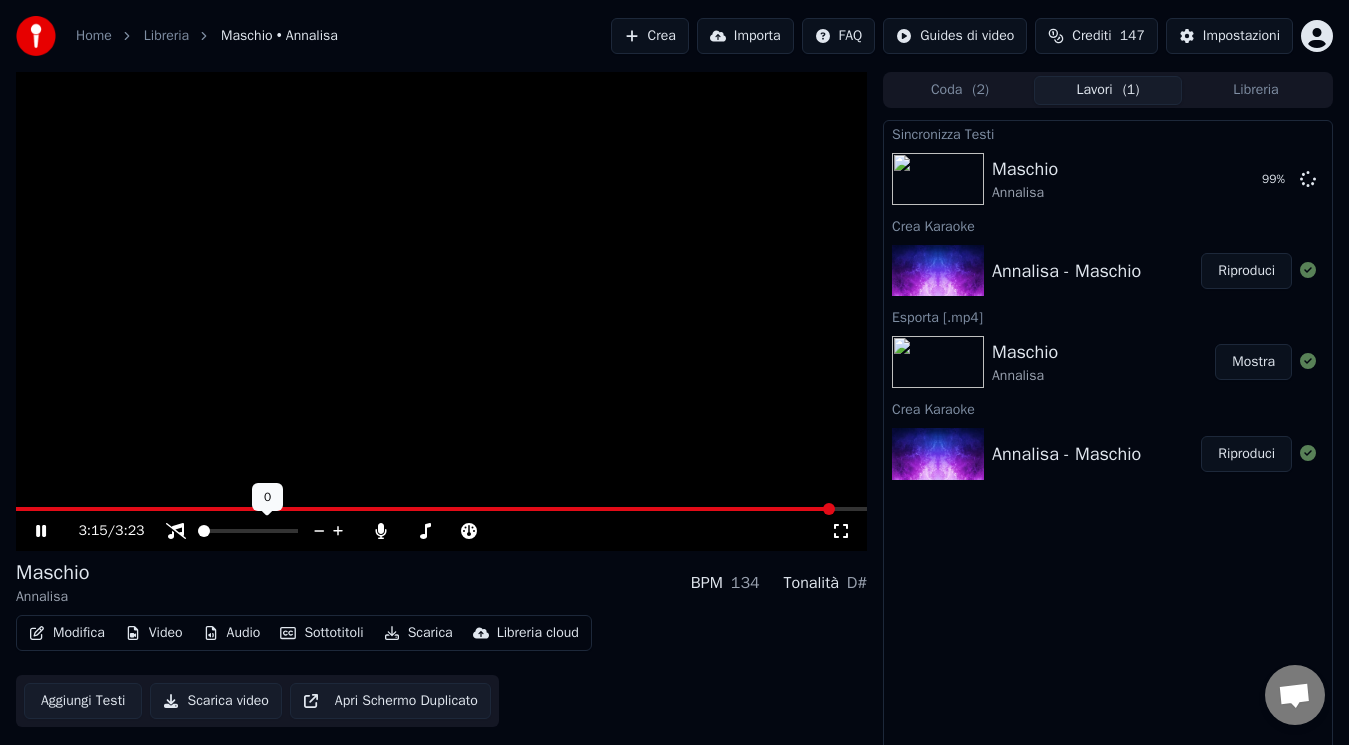click 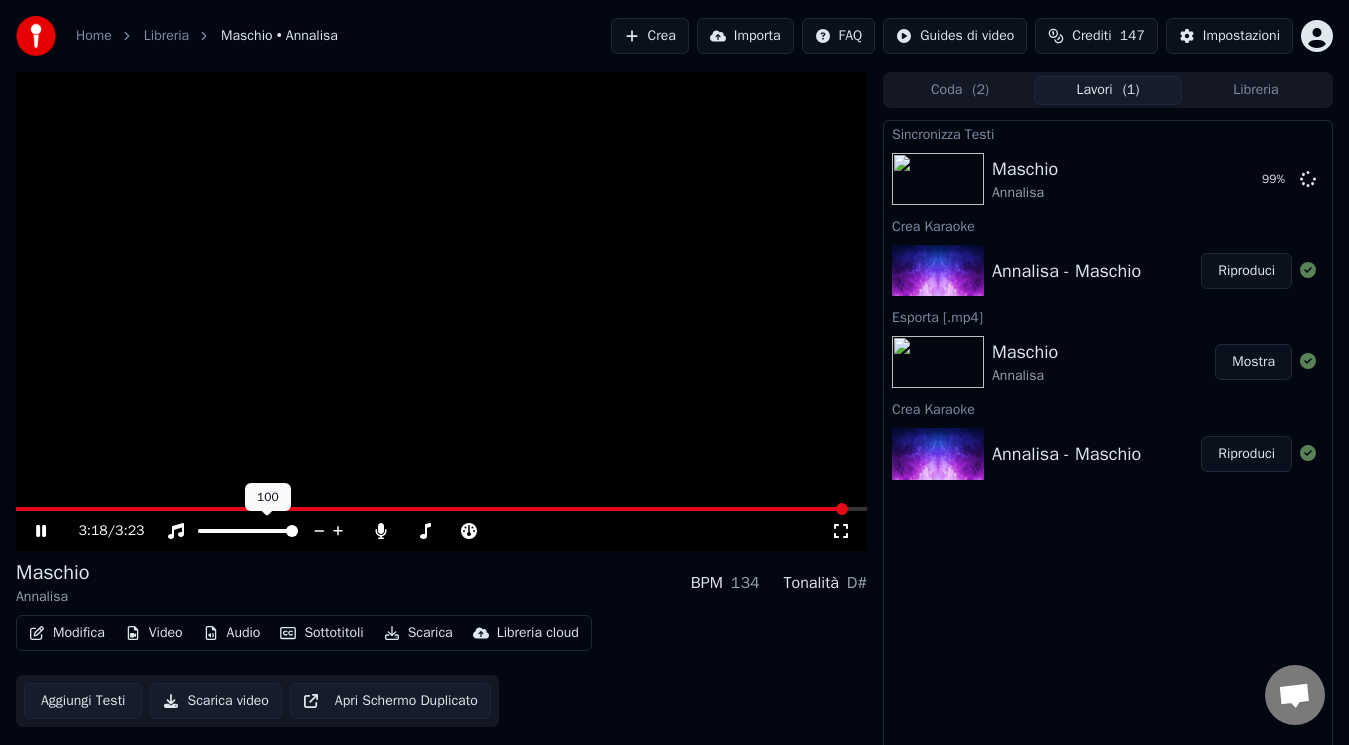 click 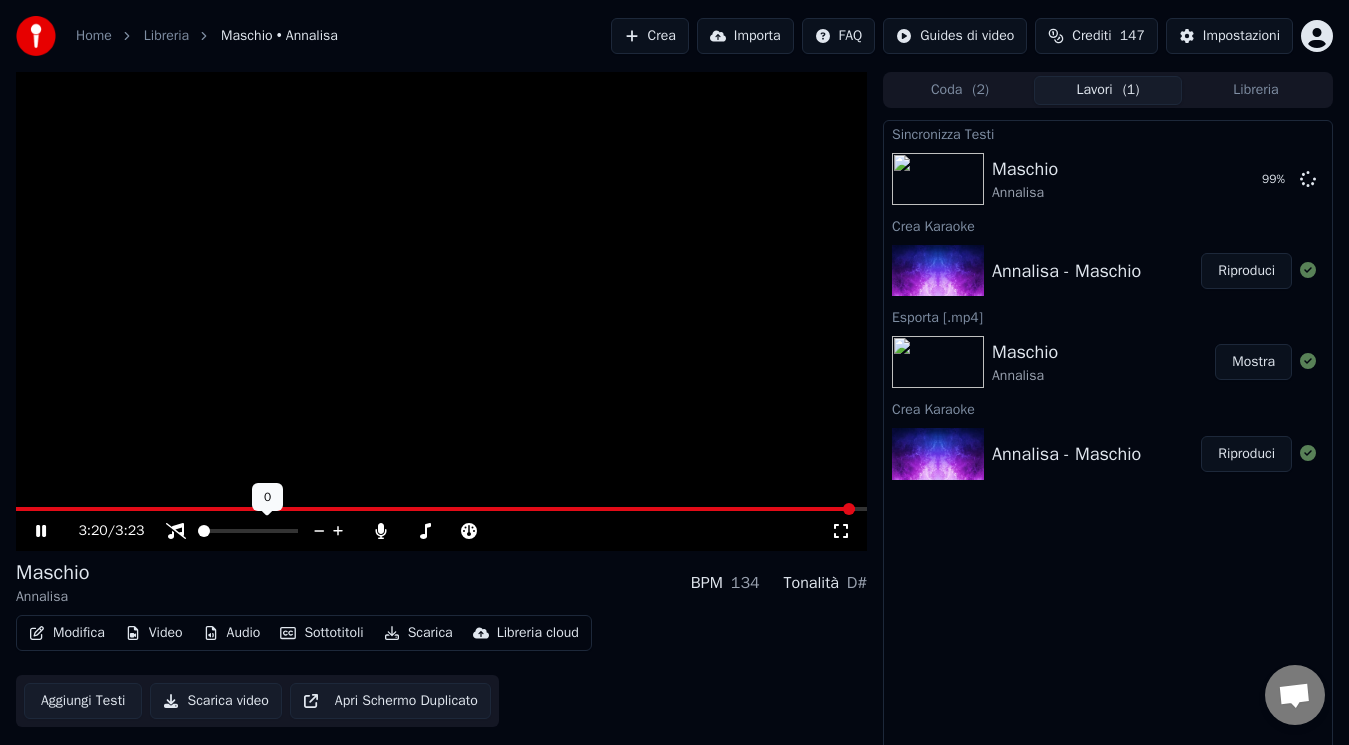 click 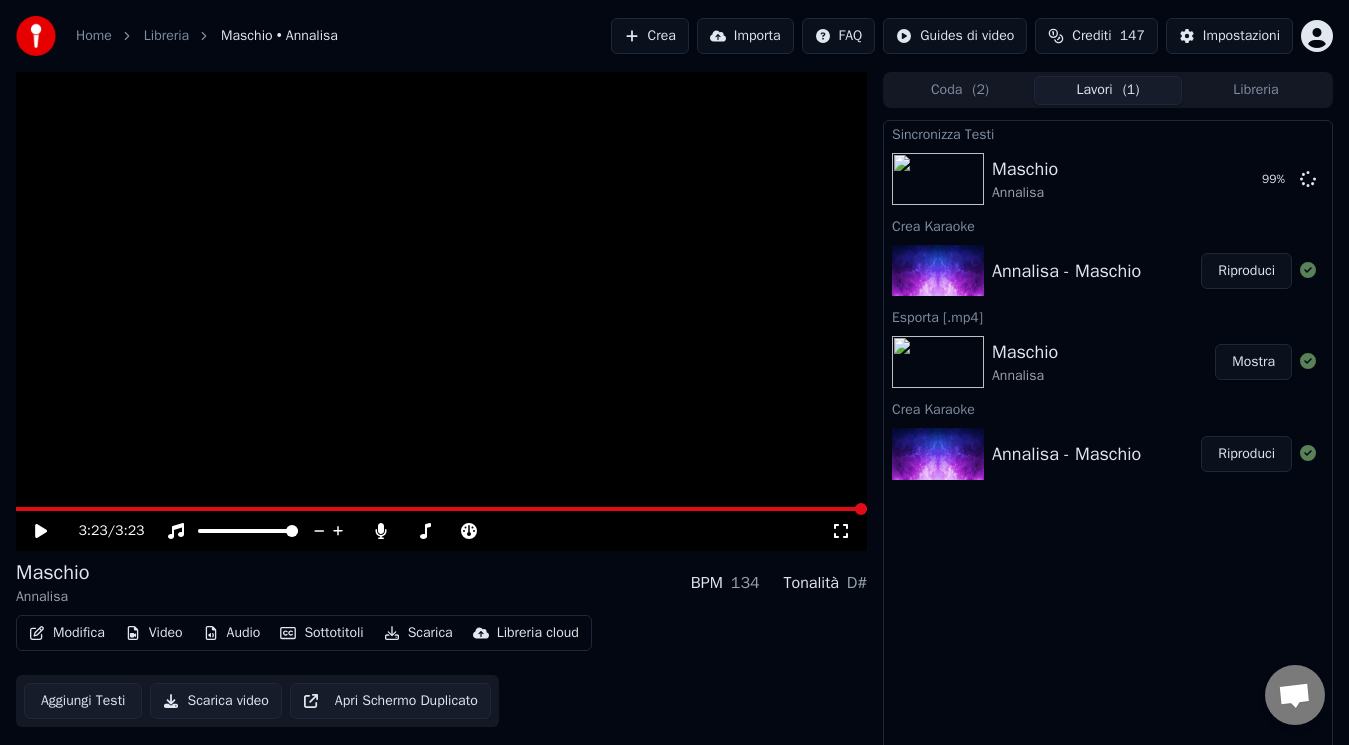 click at bounding box center (938, 271) 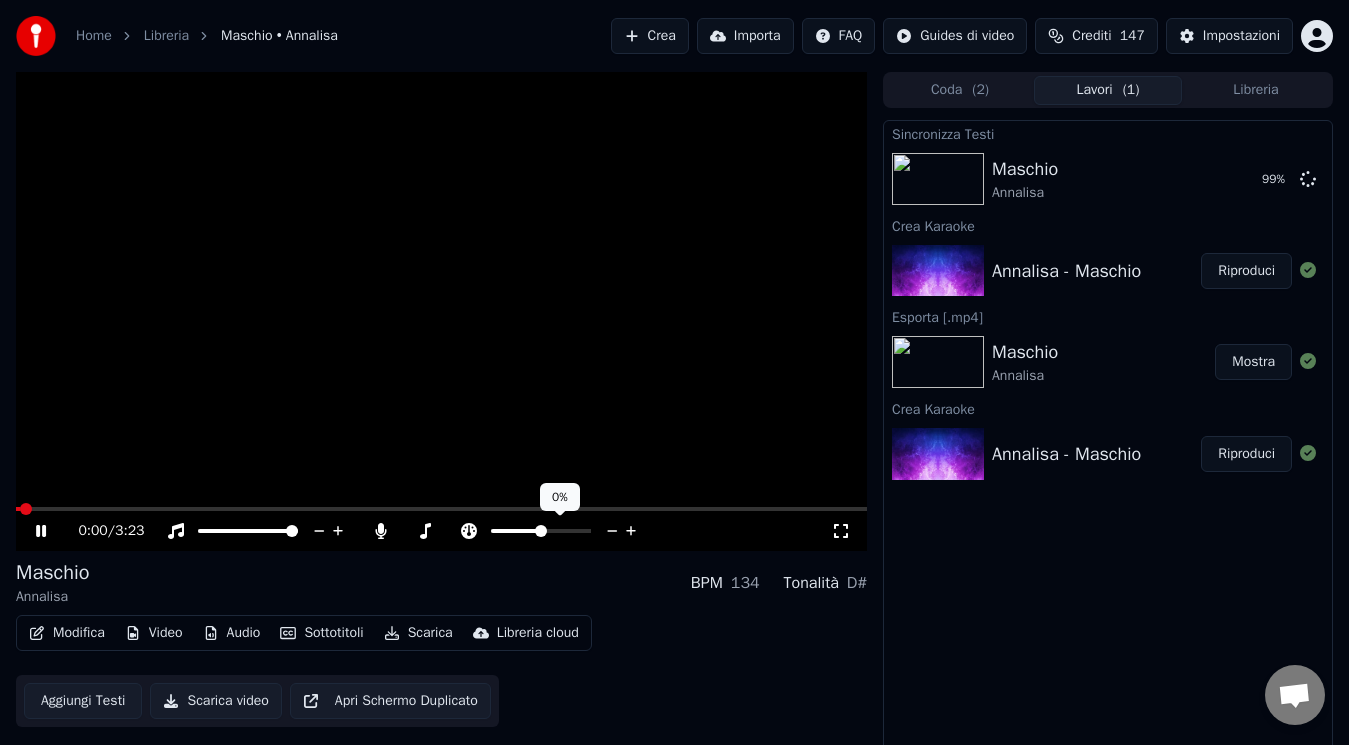 click 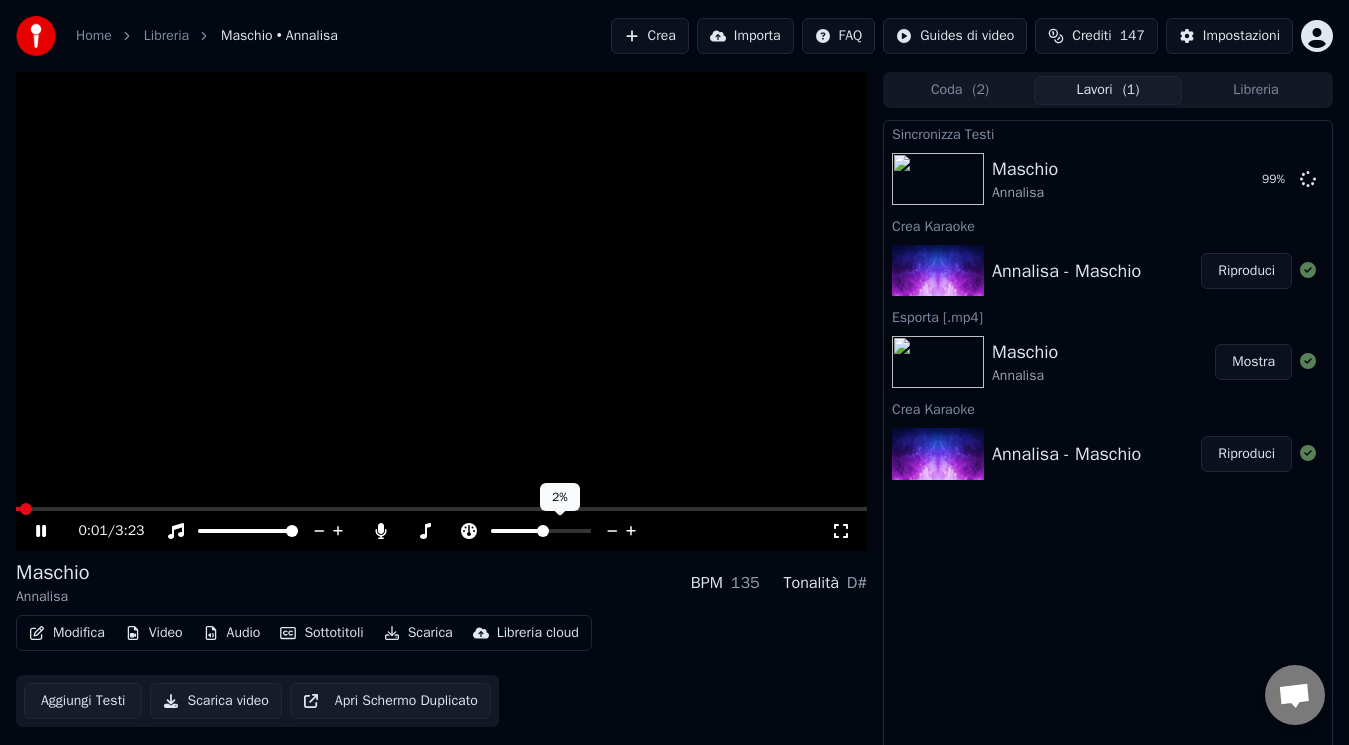 click 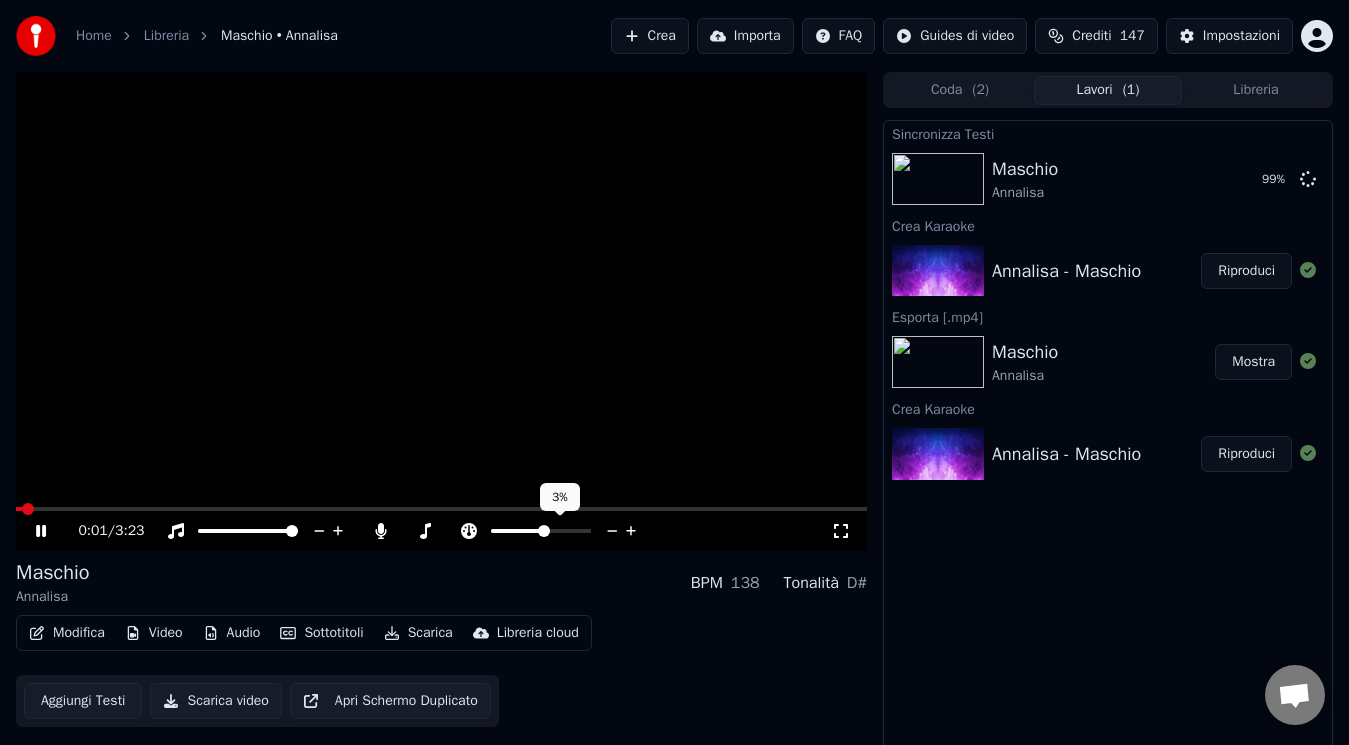click 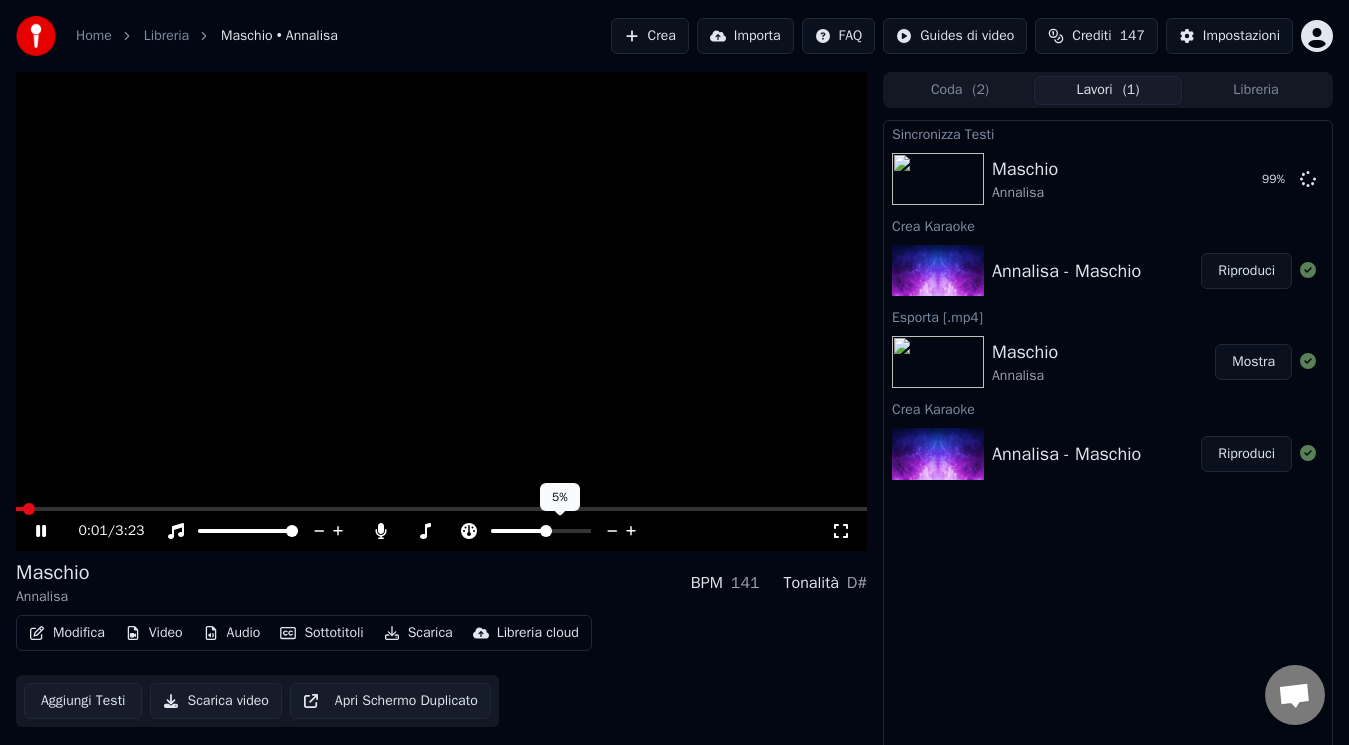 click 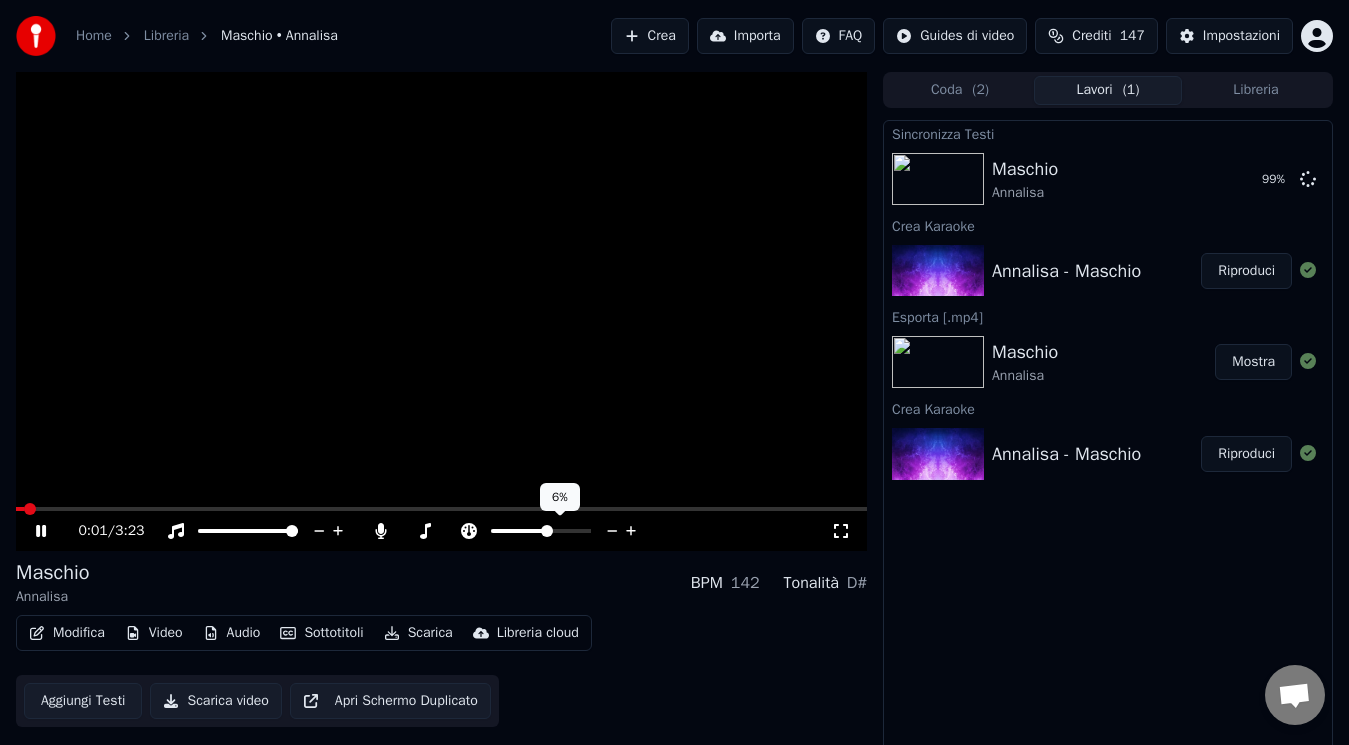click 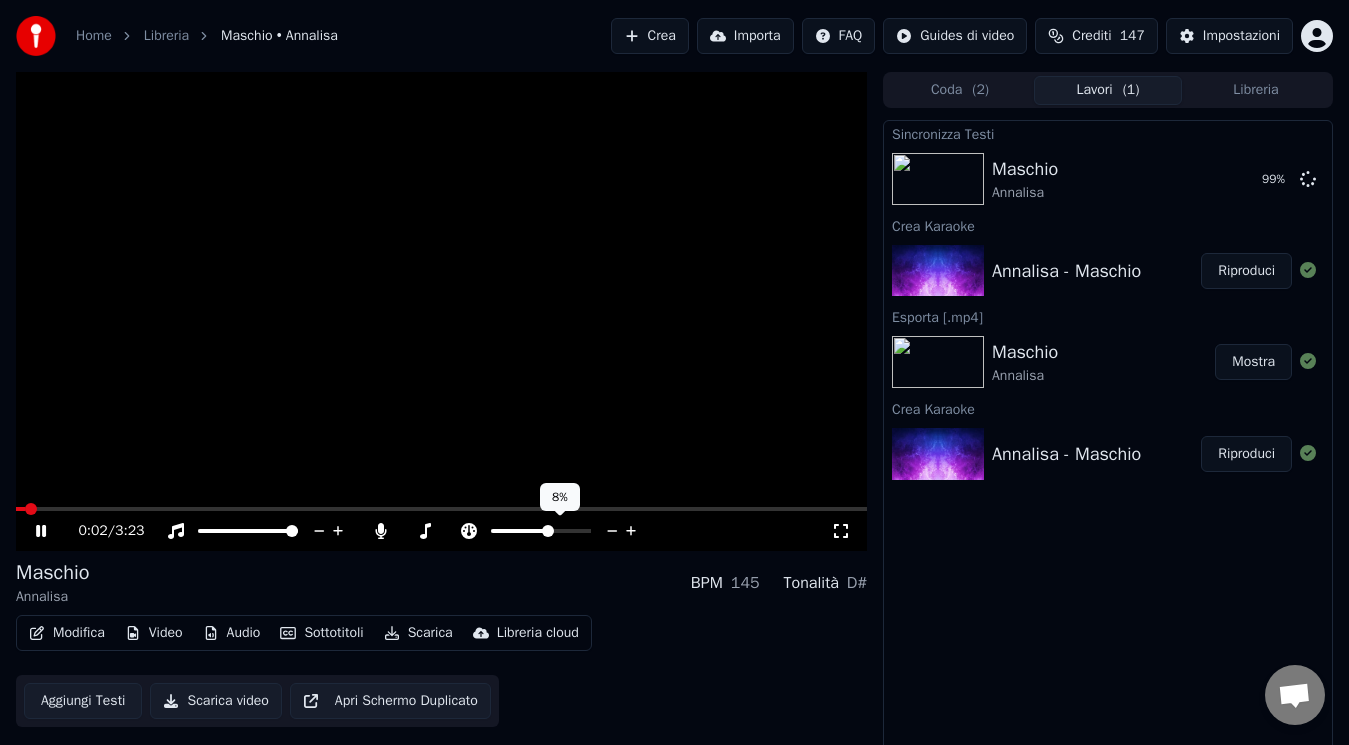 click 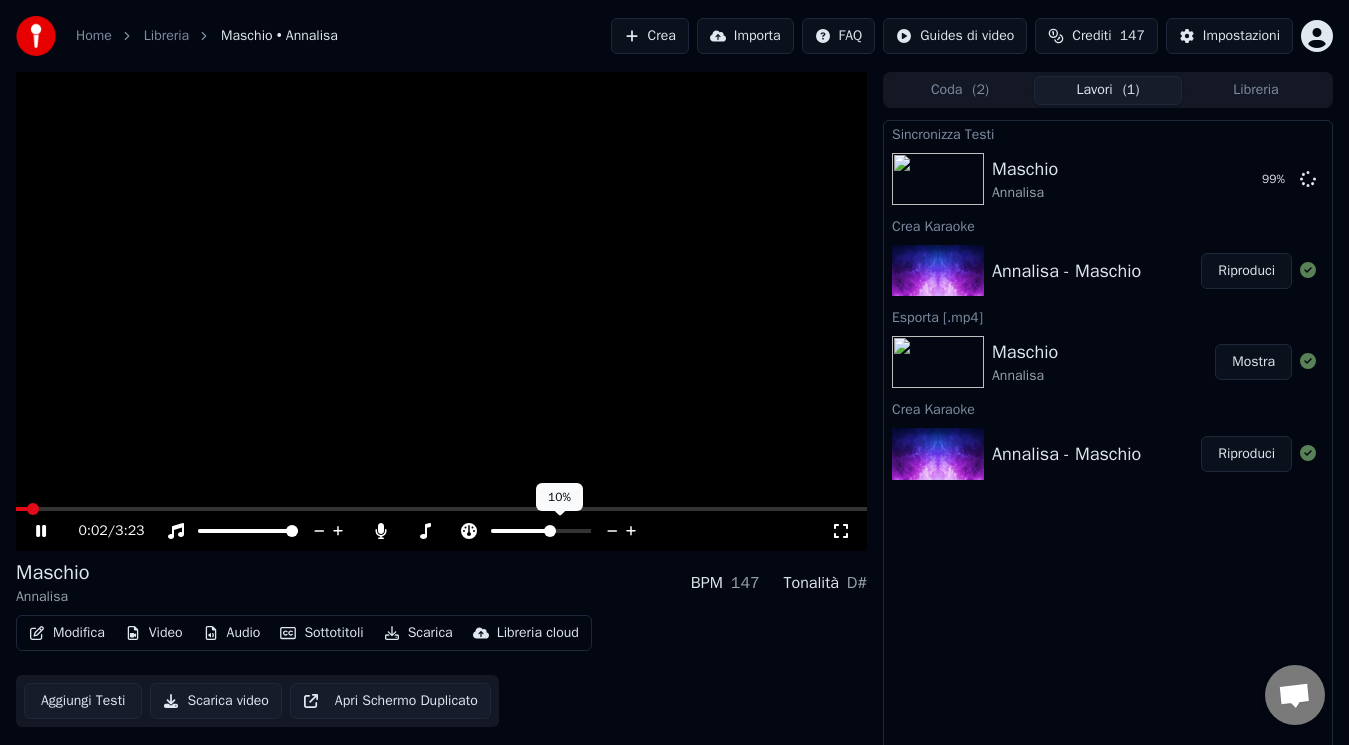 click 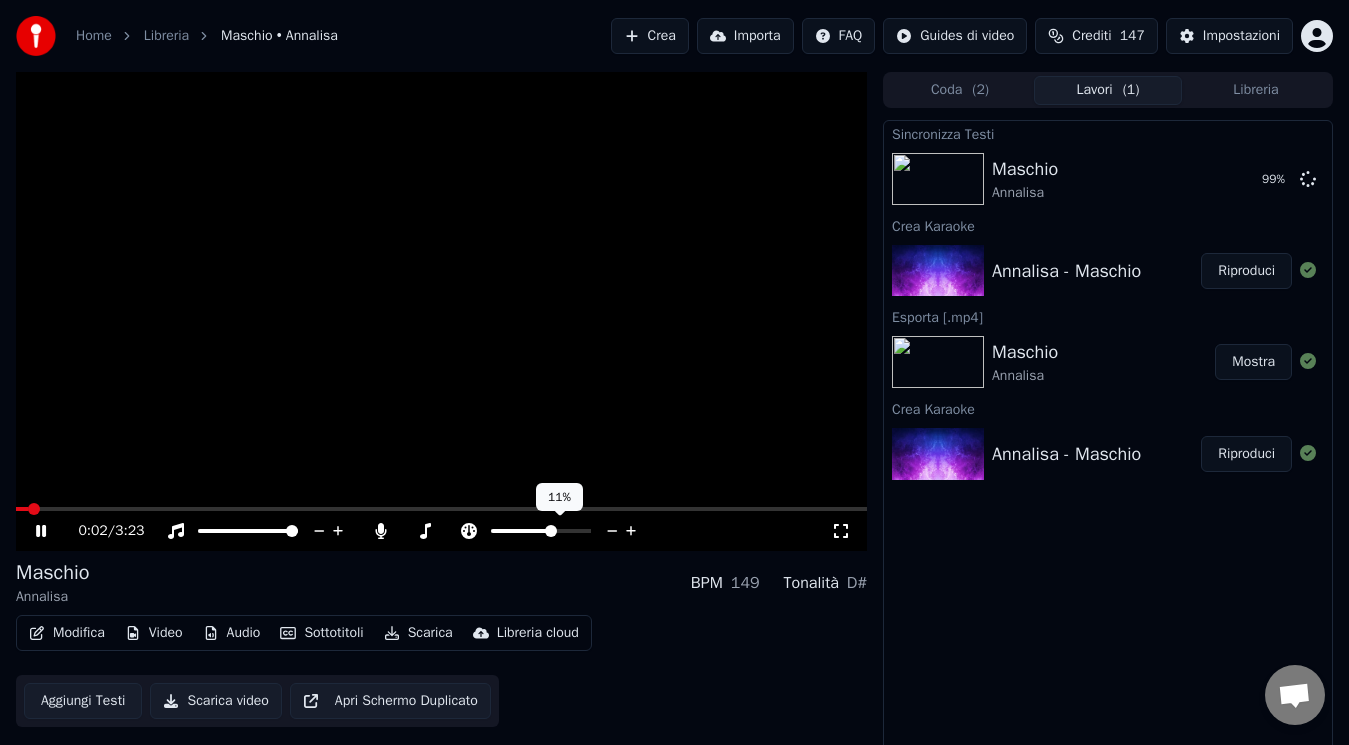 click 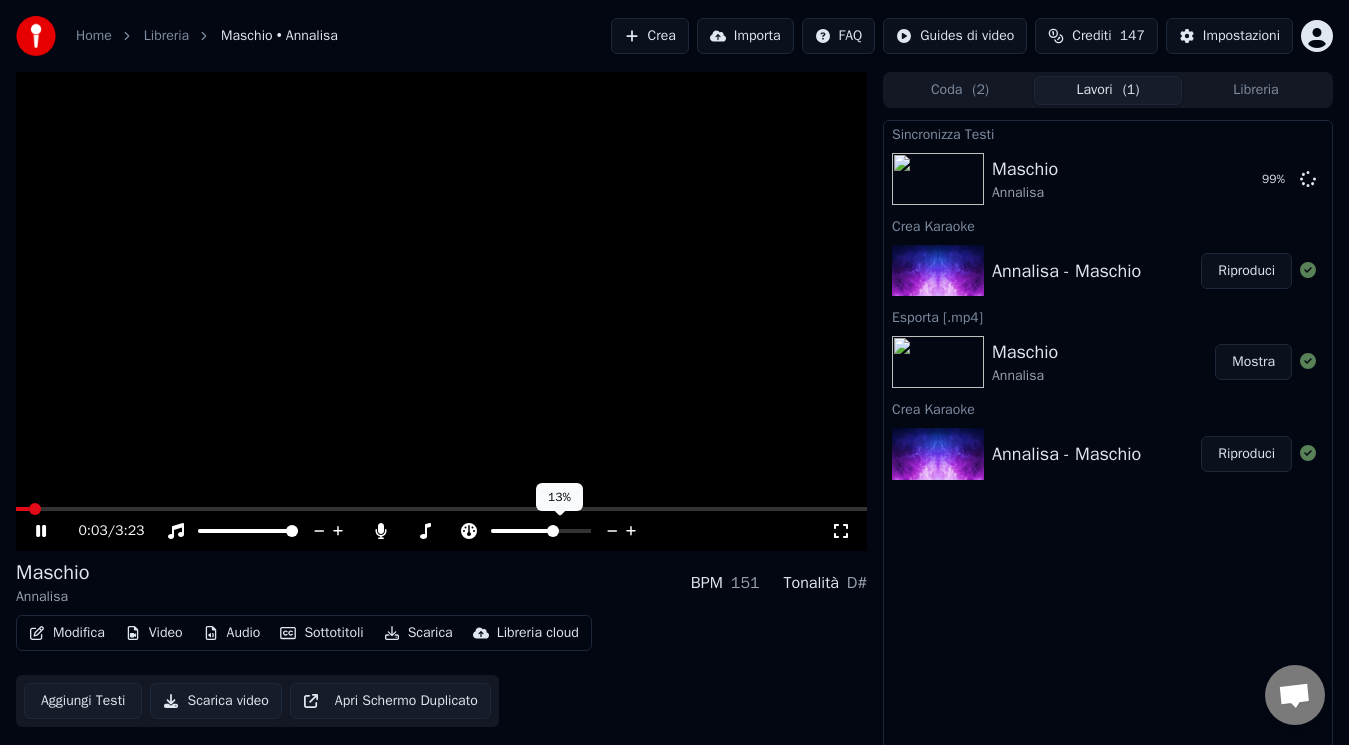 click 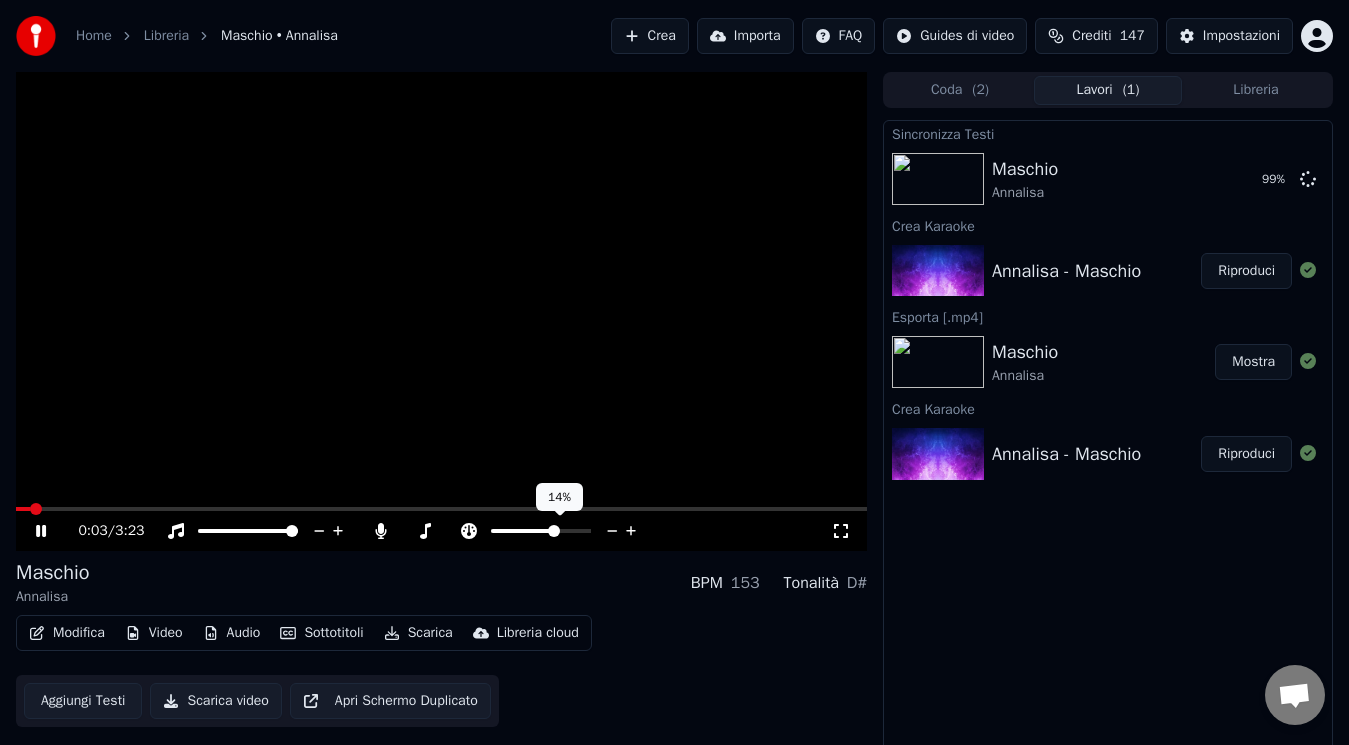 click 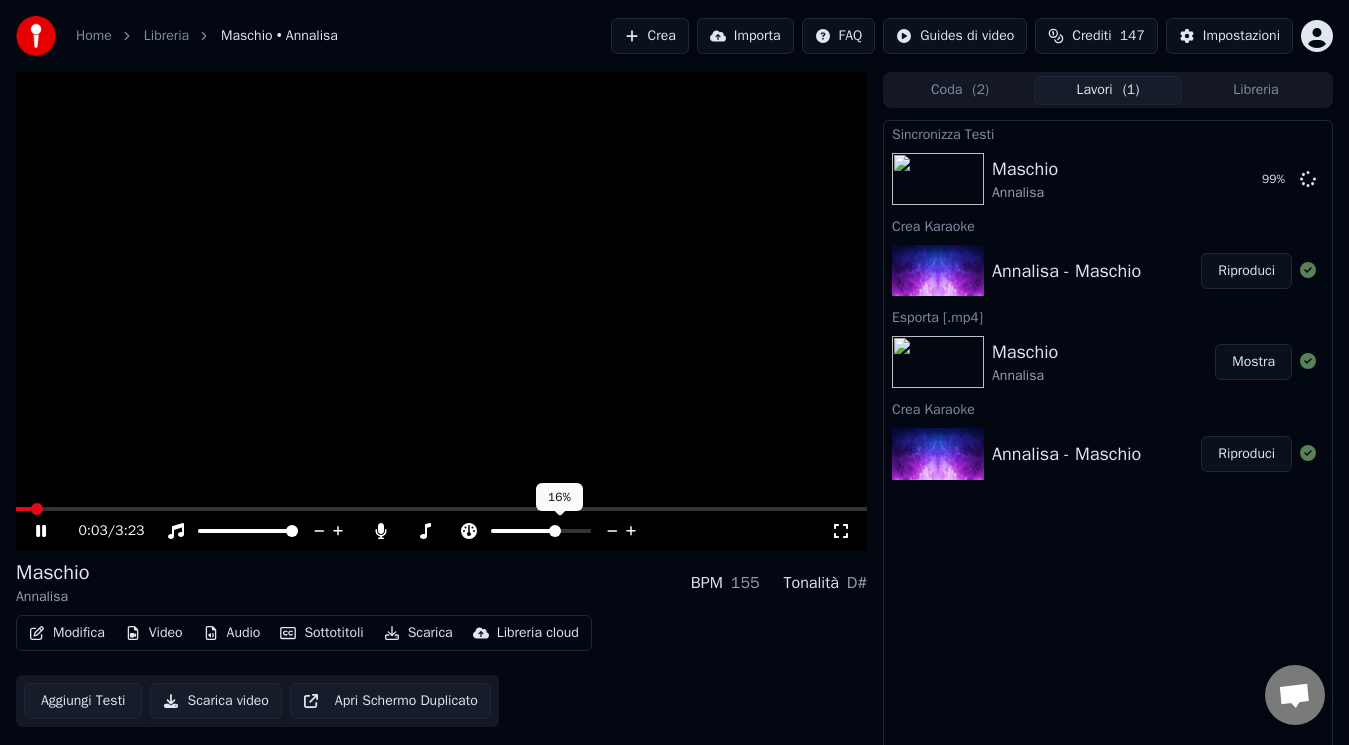 click 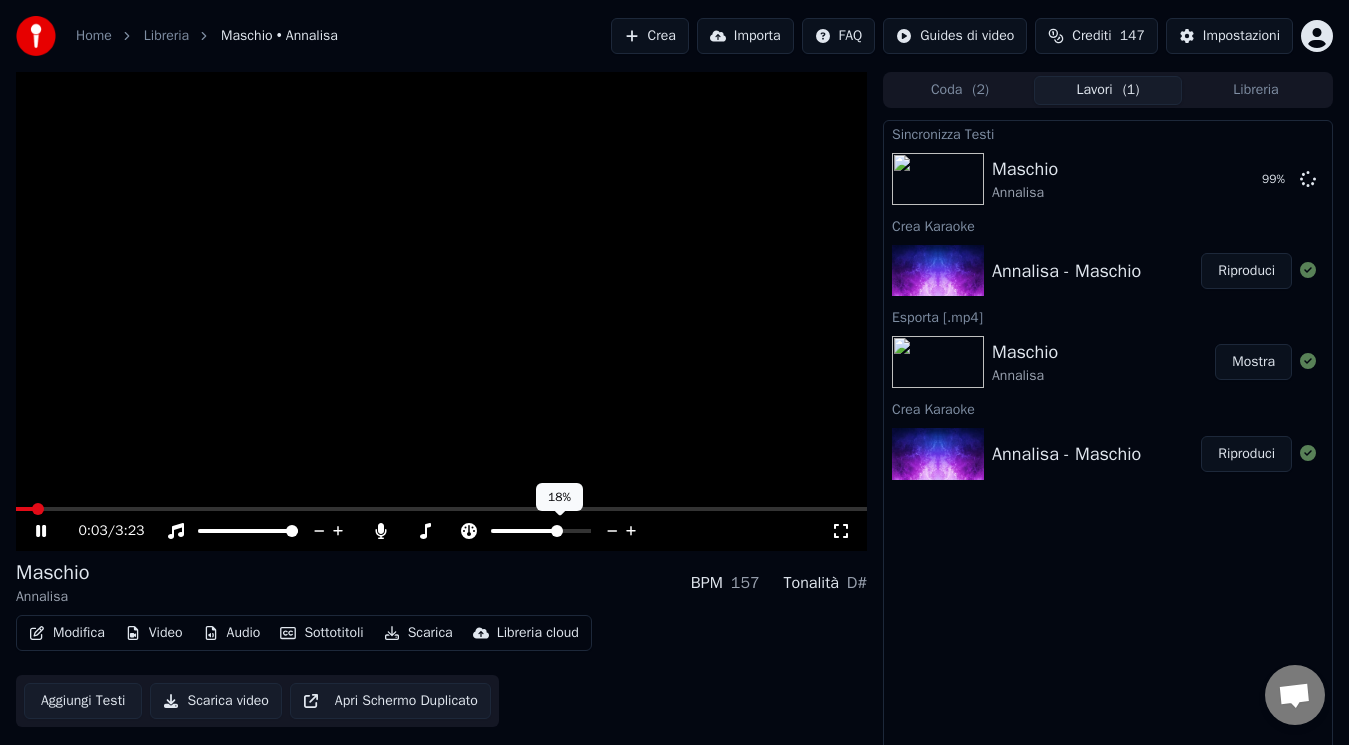 click 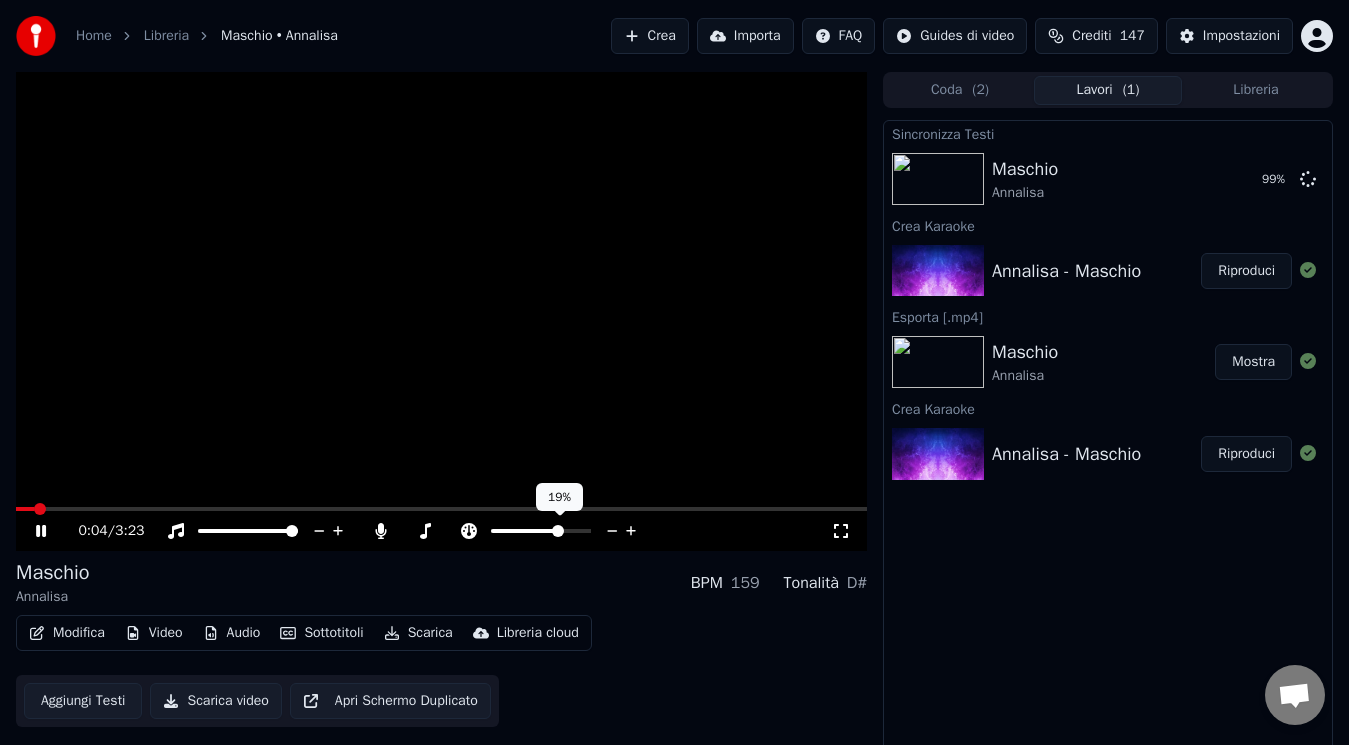 click 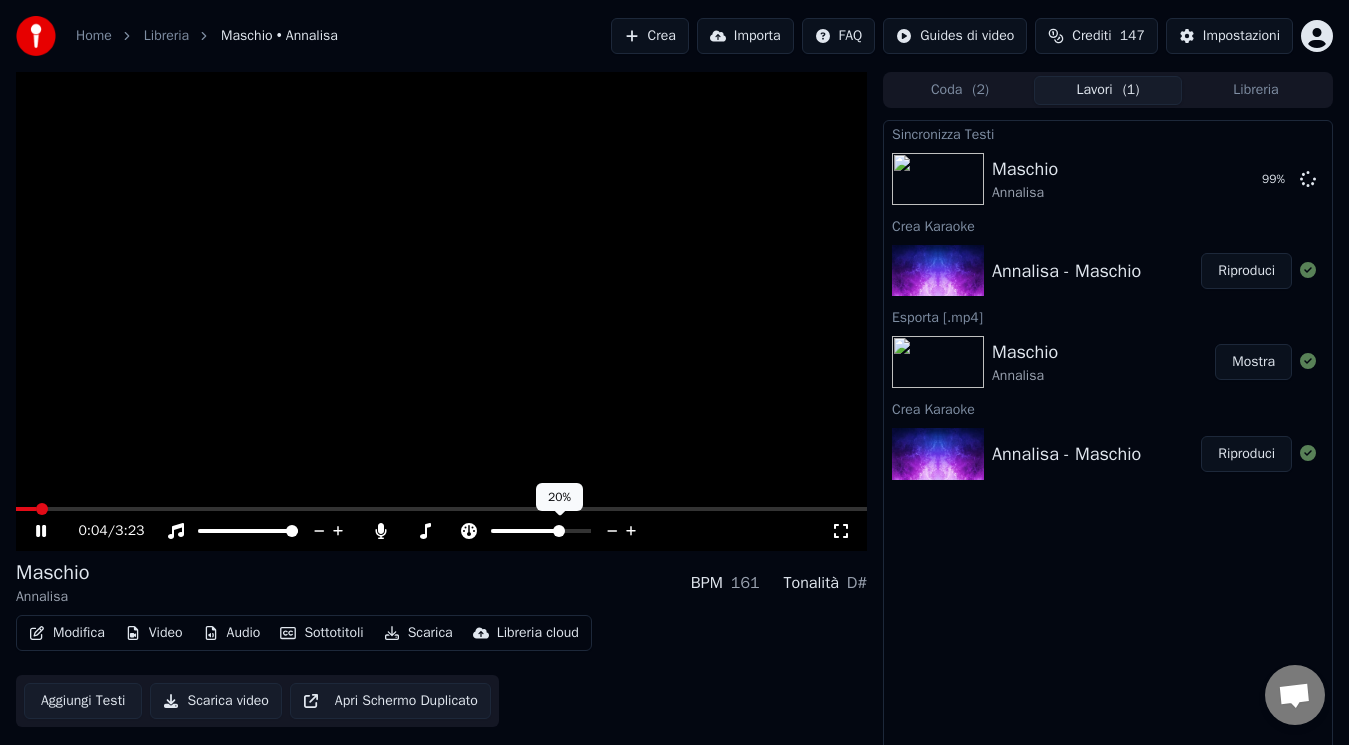click 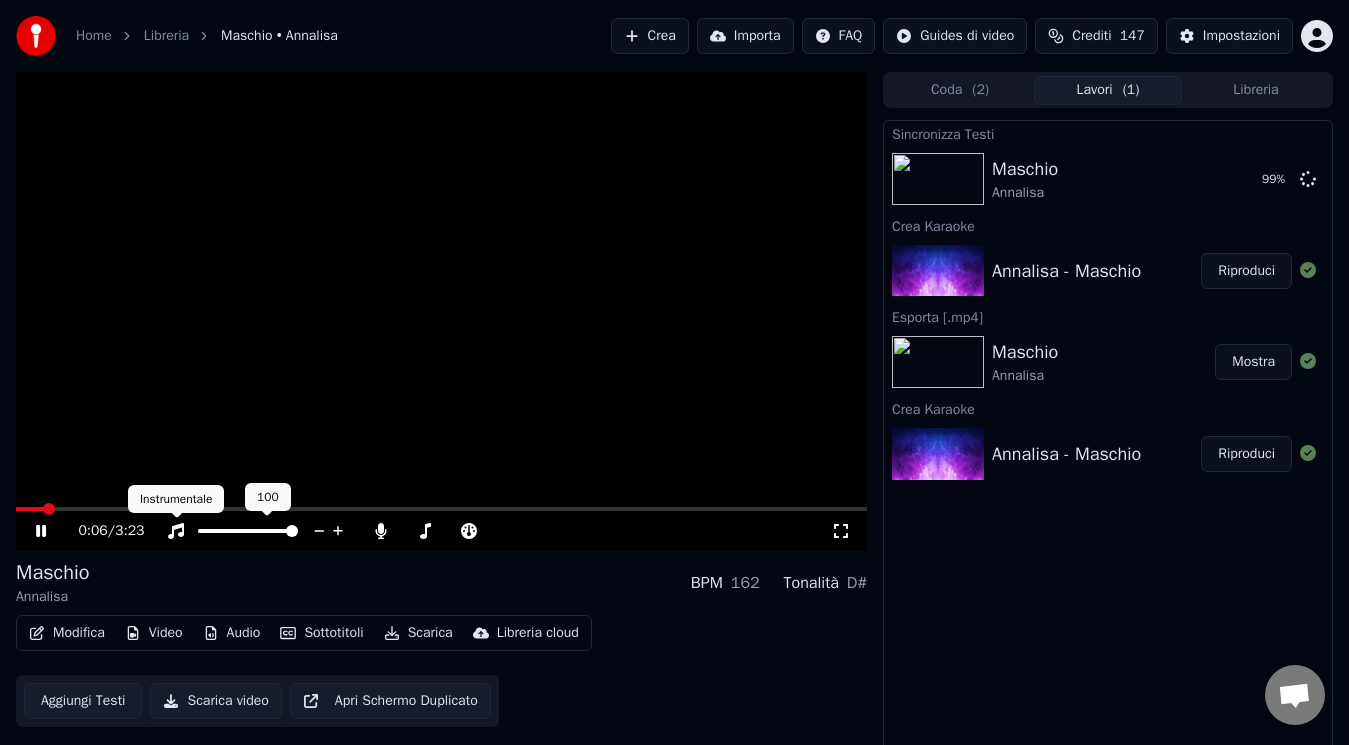 click 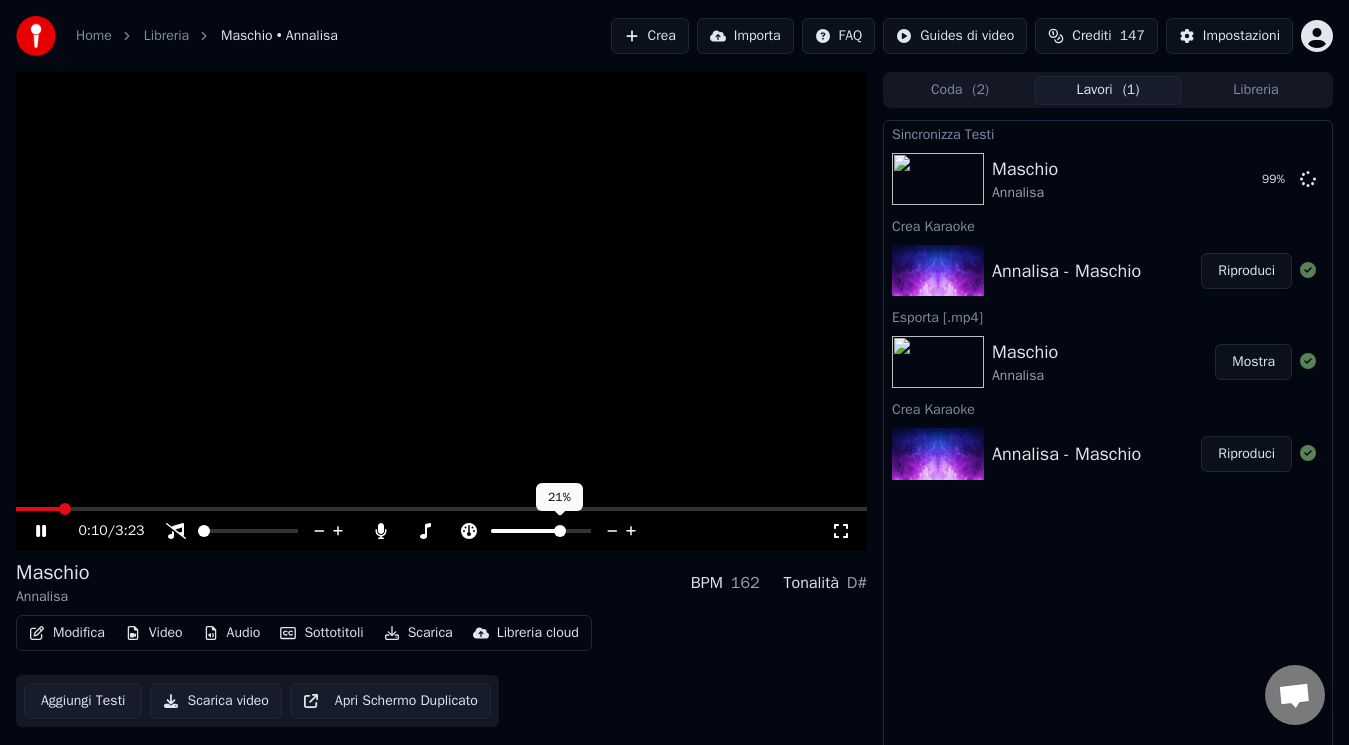 click 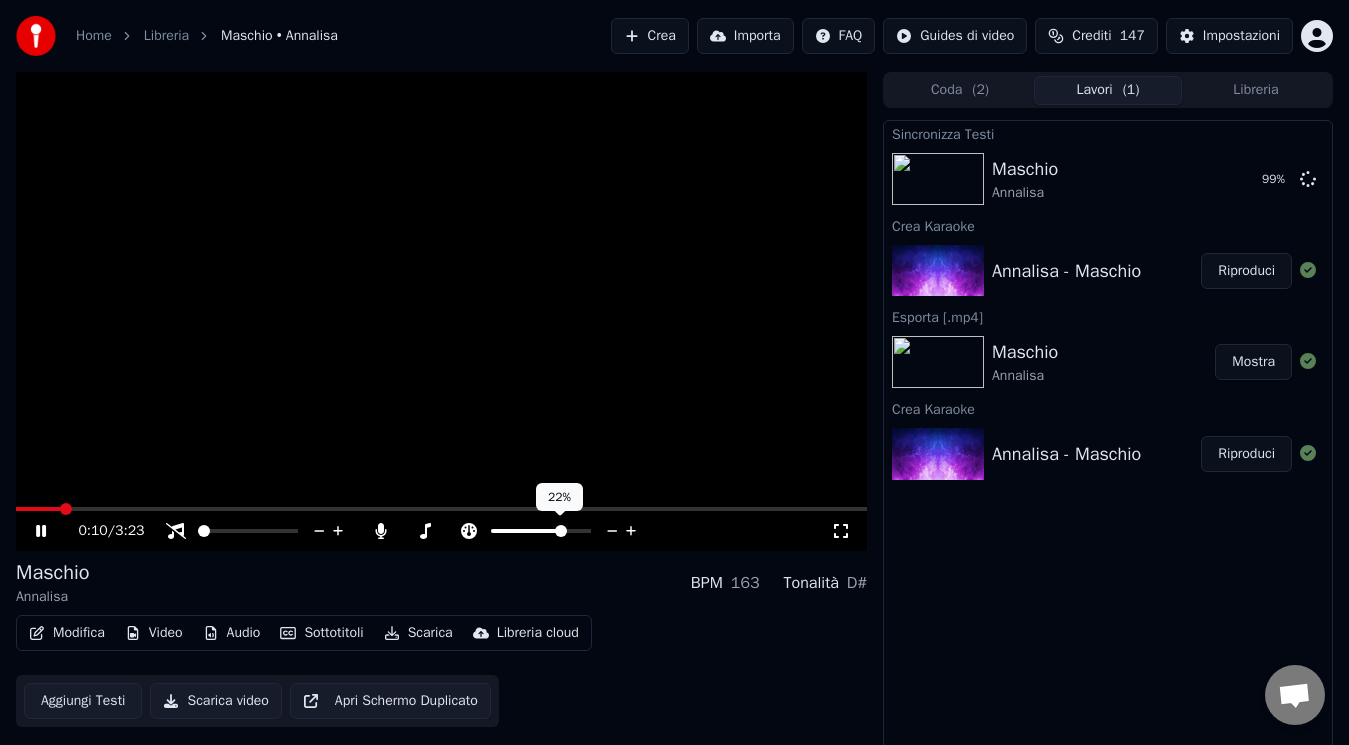 click 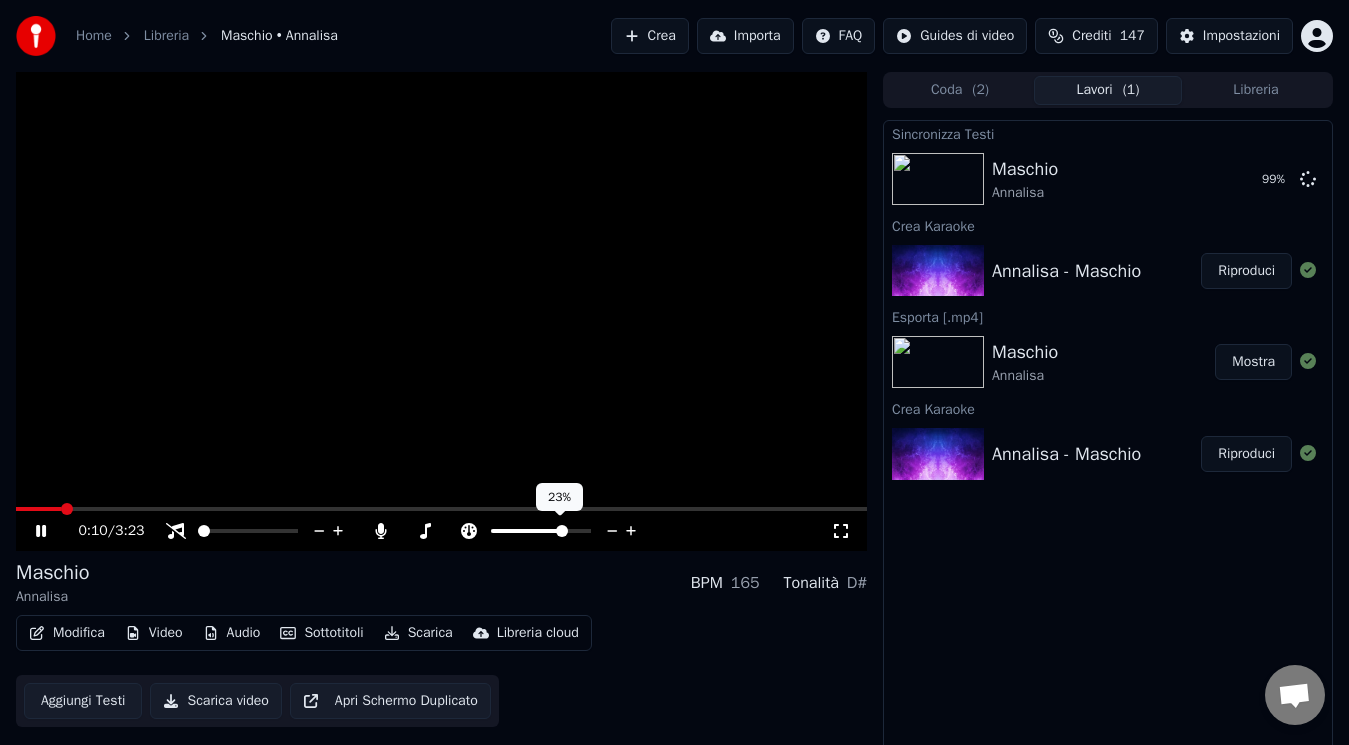click 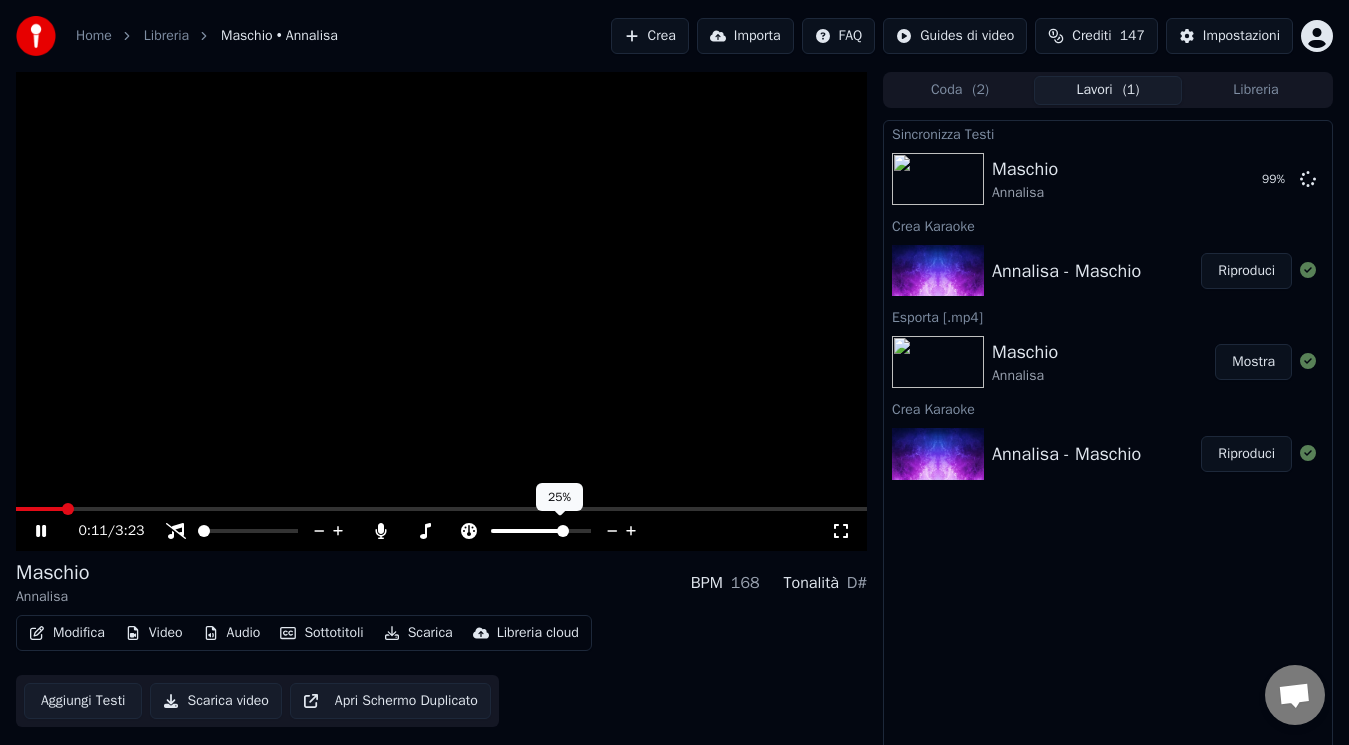 click 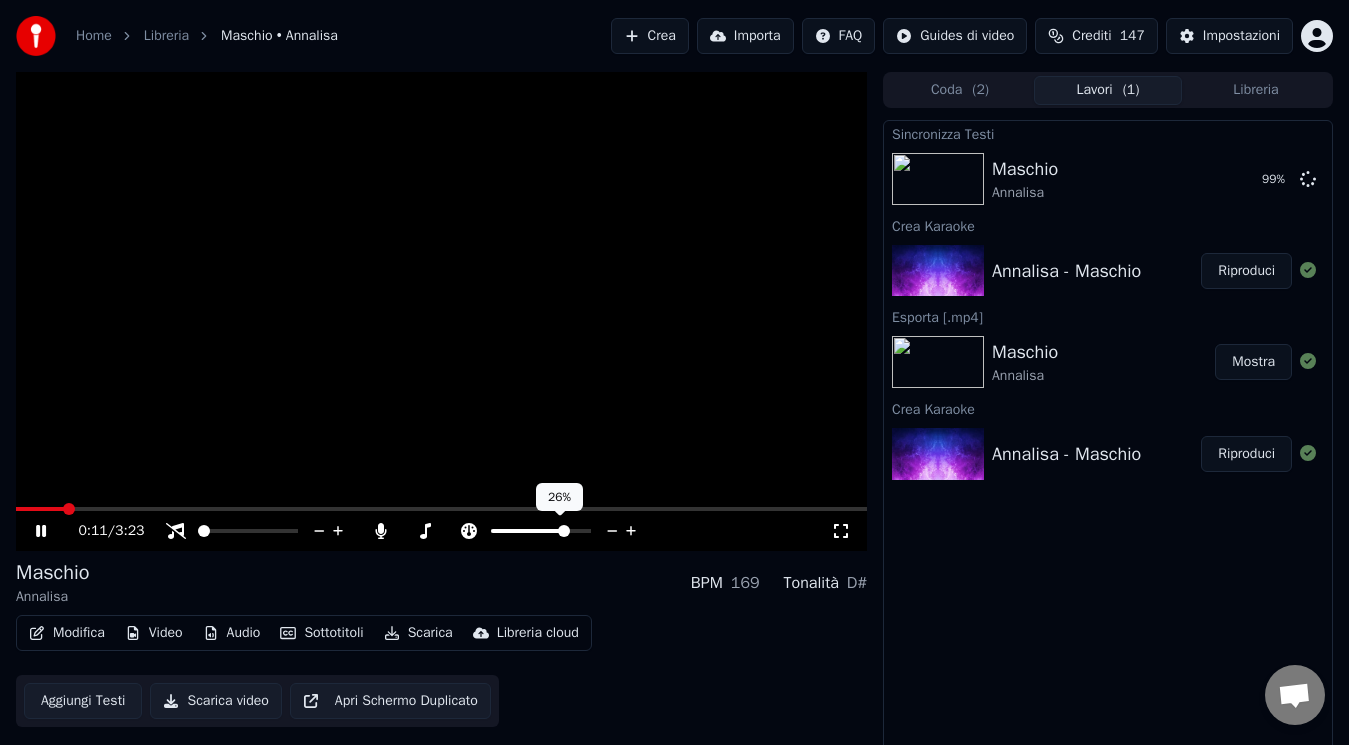 click 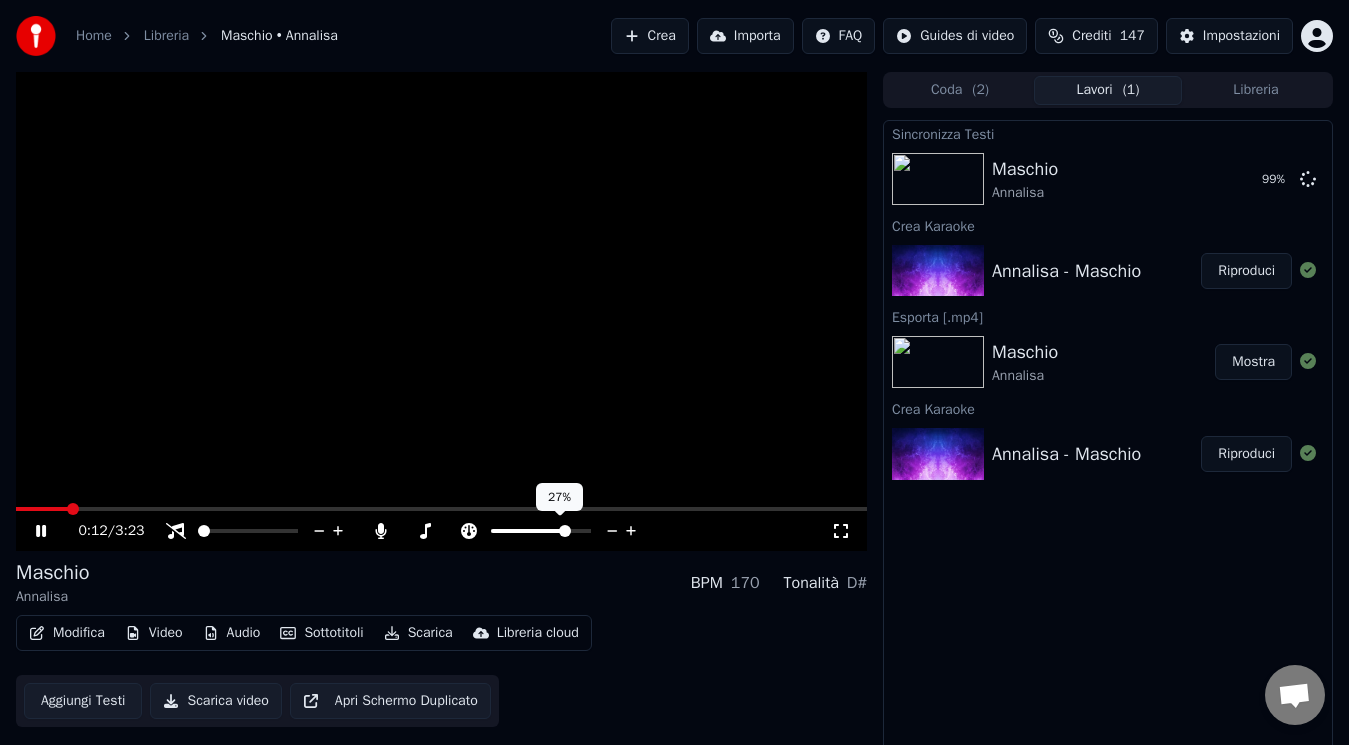 click 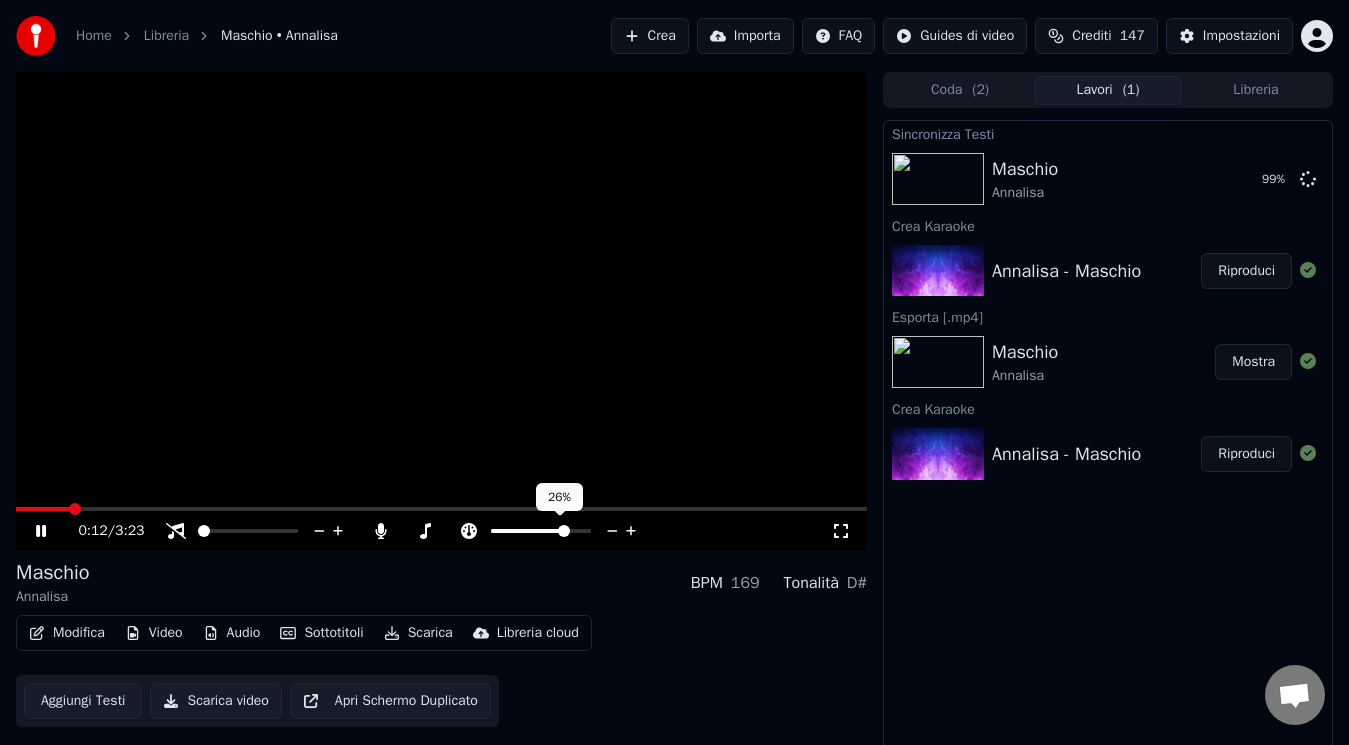 click 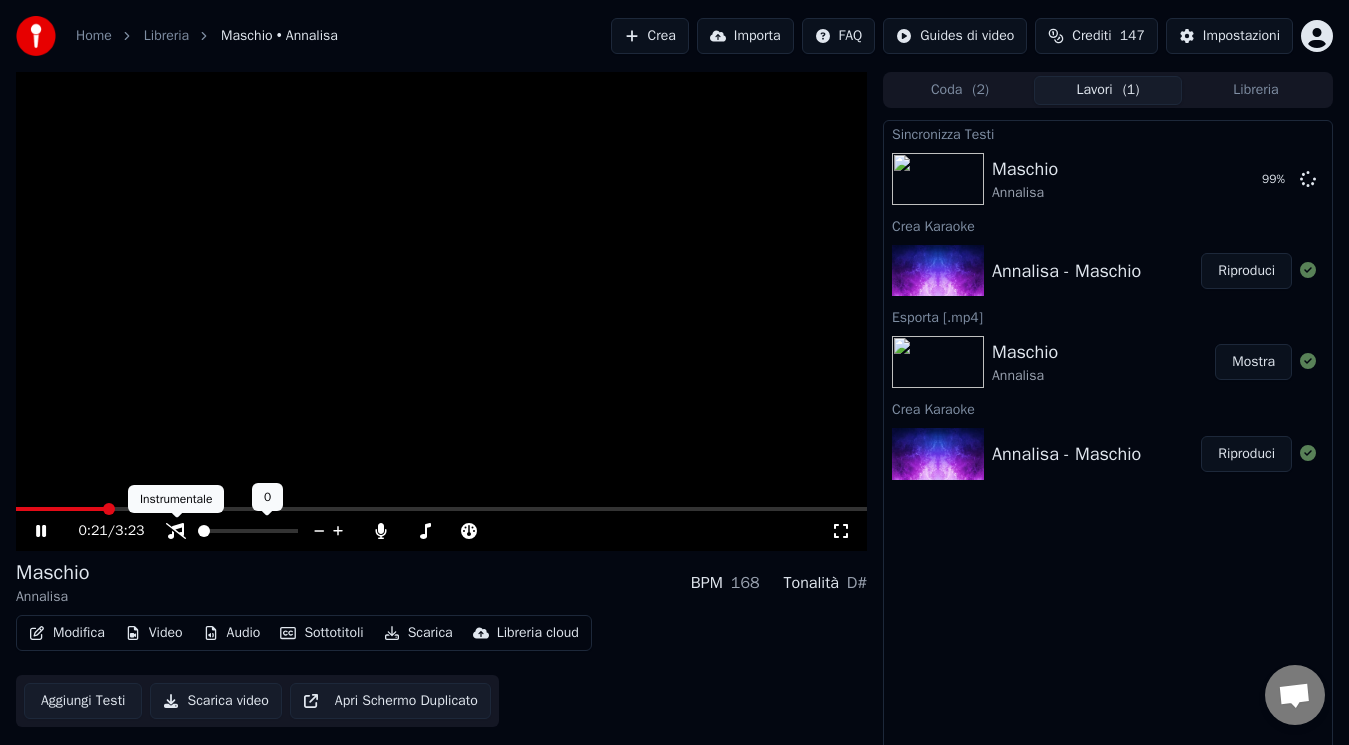 click 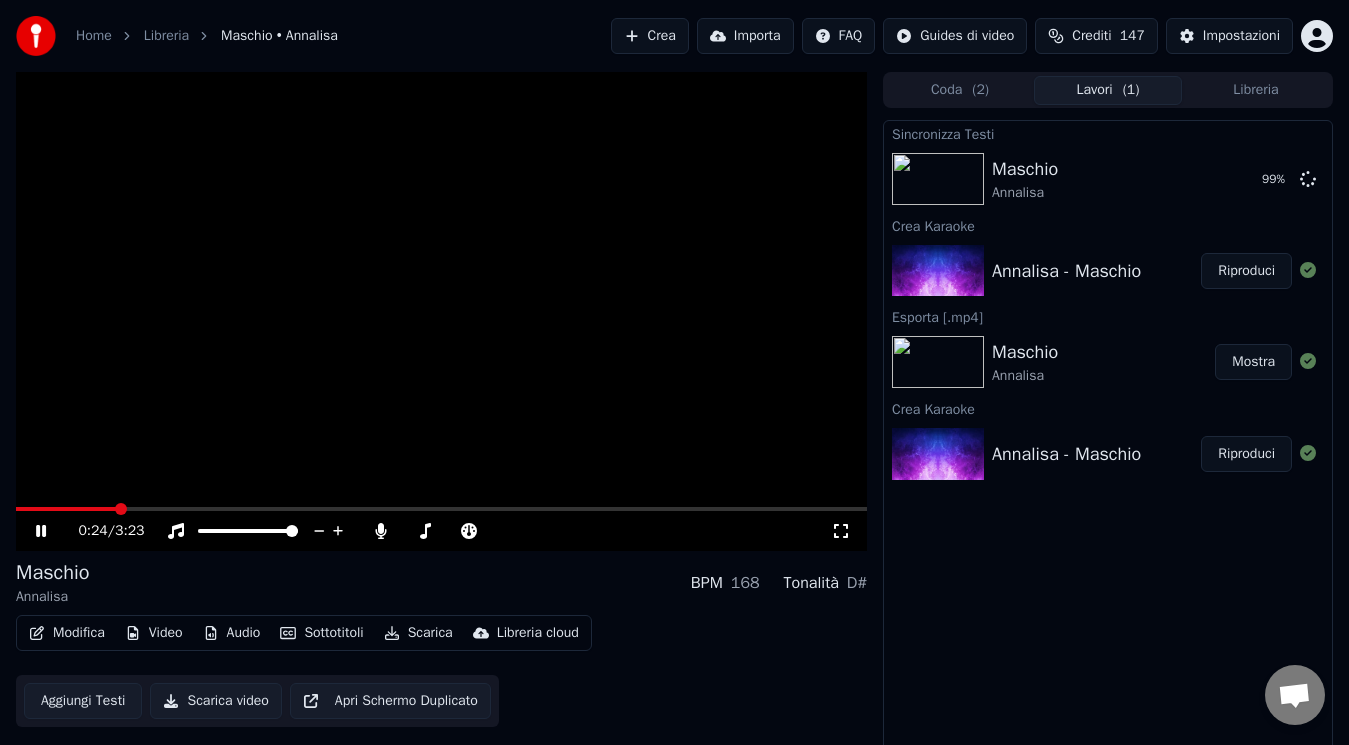 click at bounding box center [66, 509] 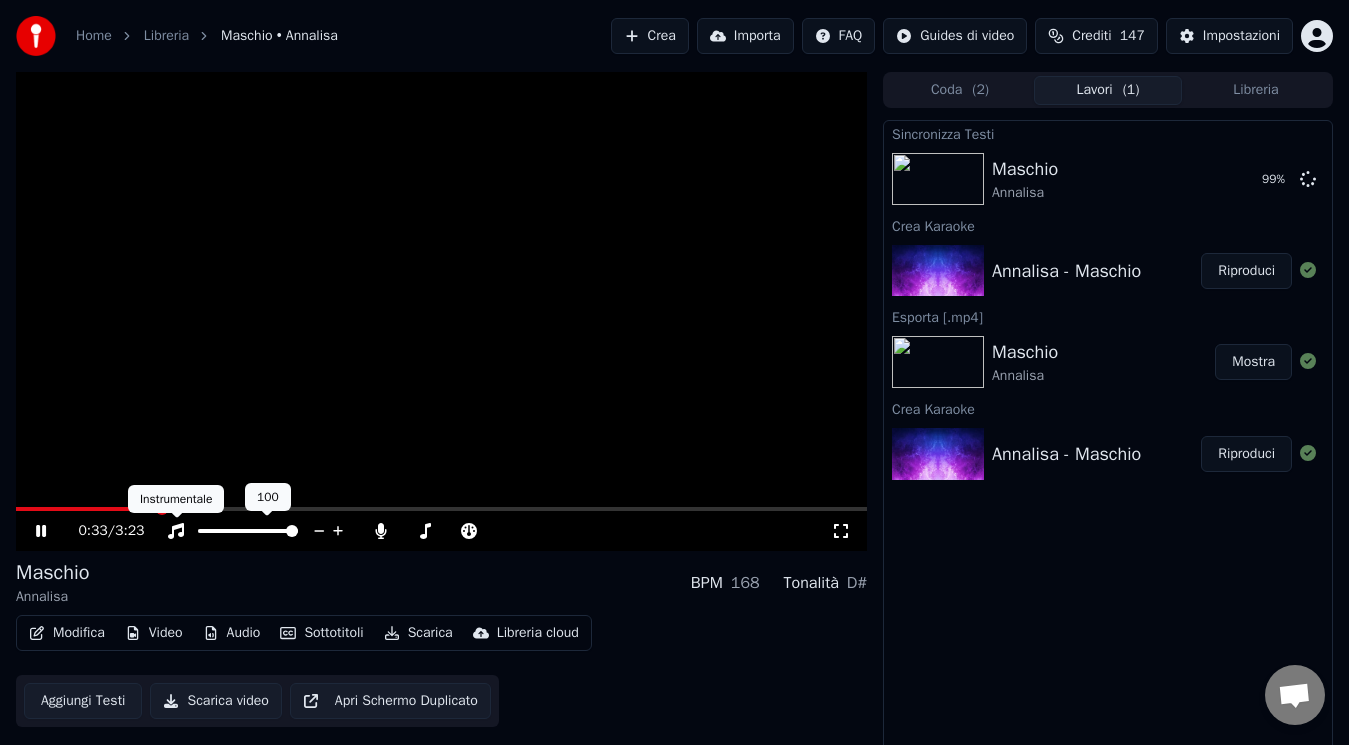 click 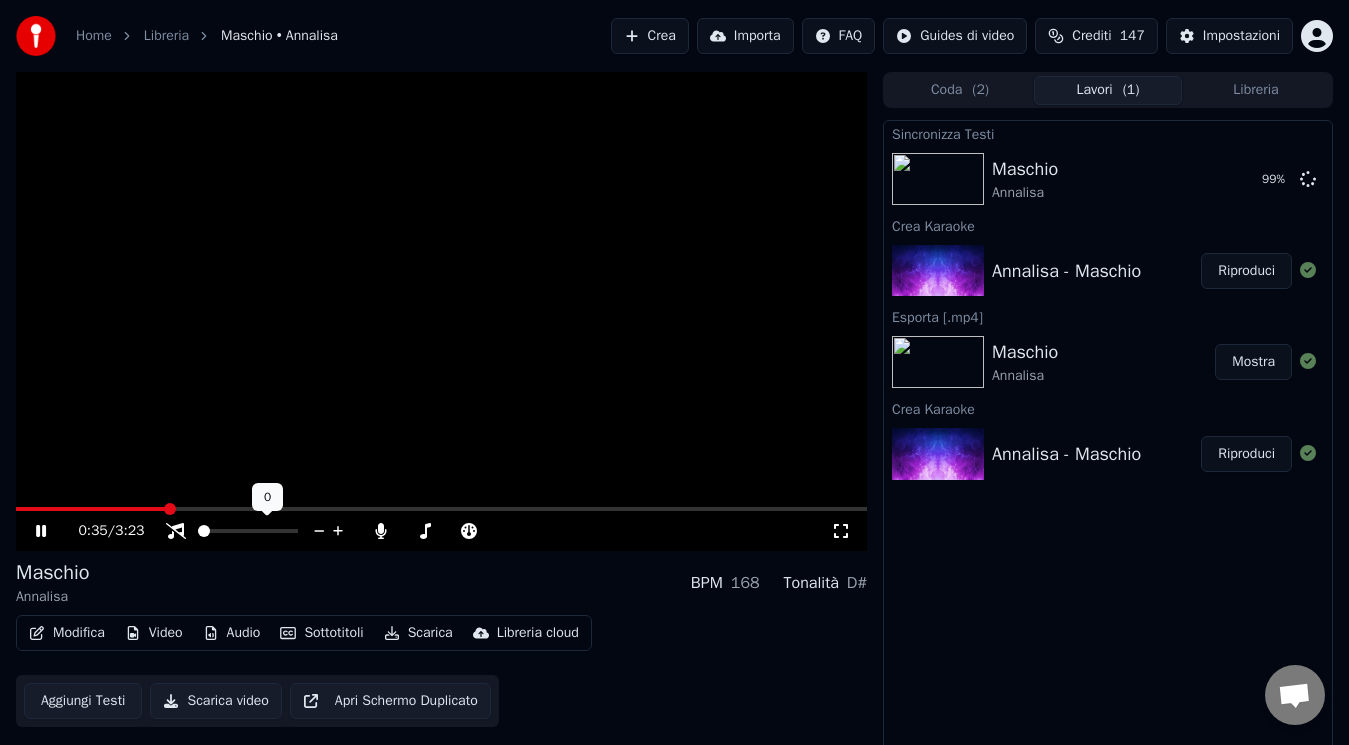 click 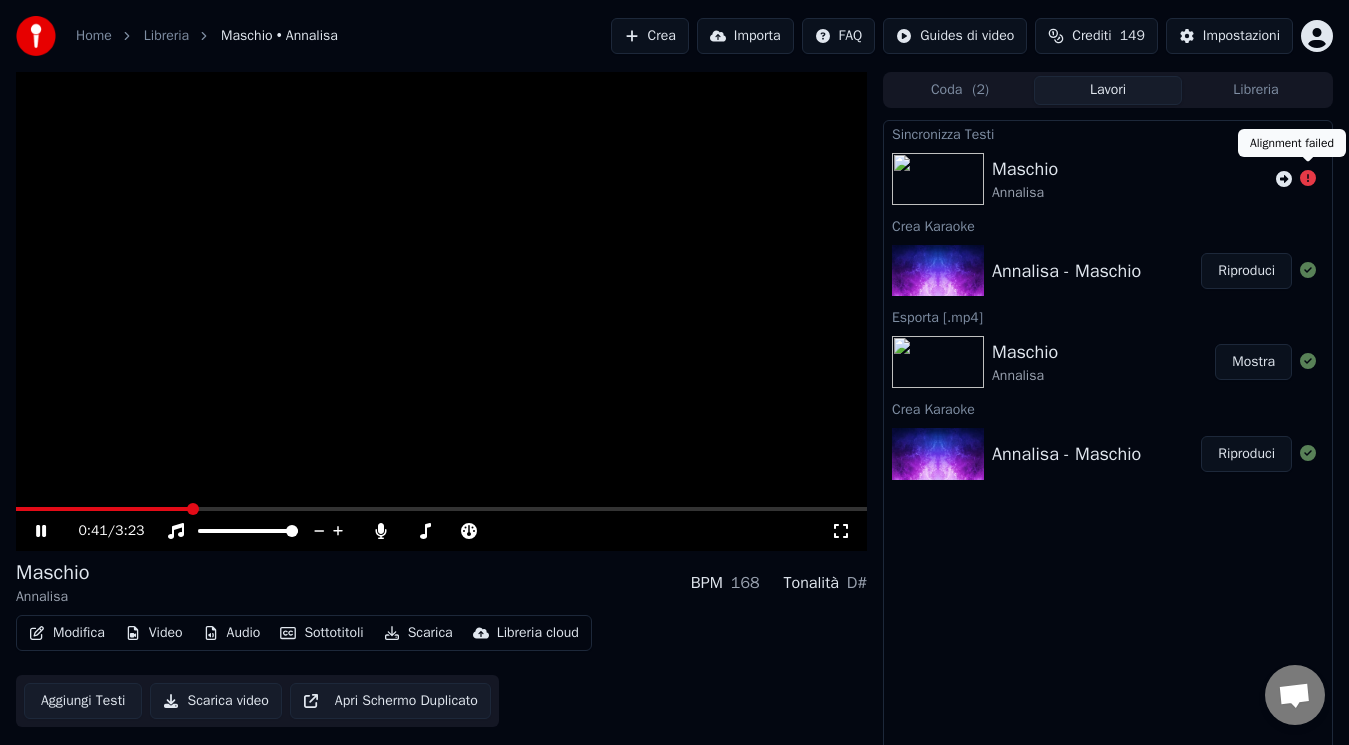 click 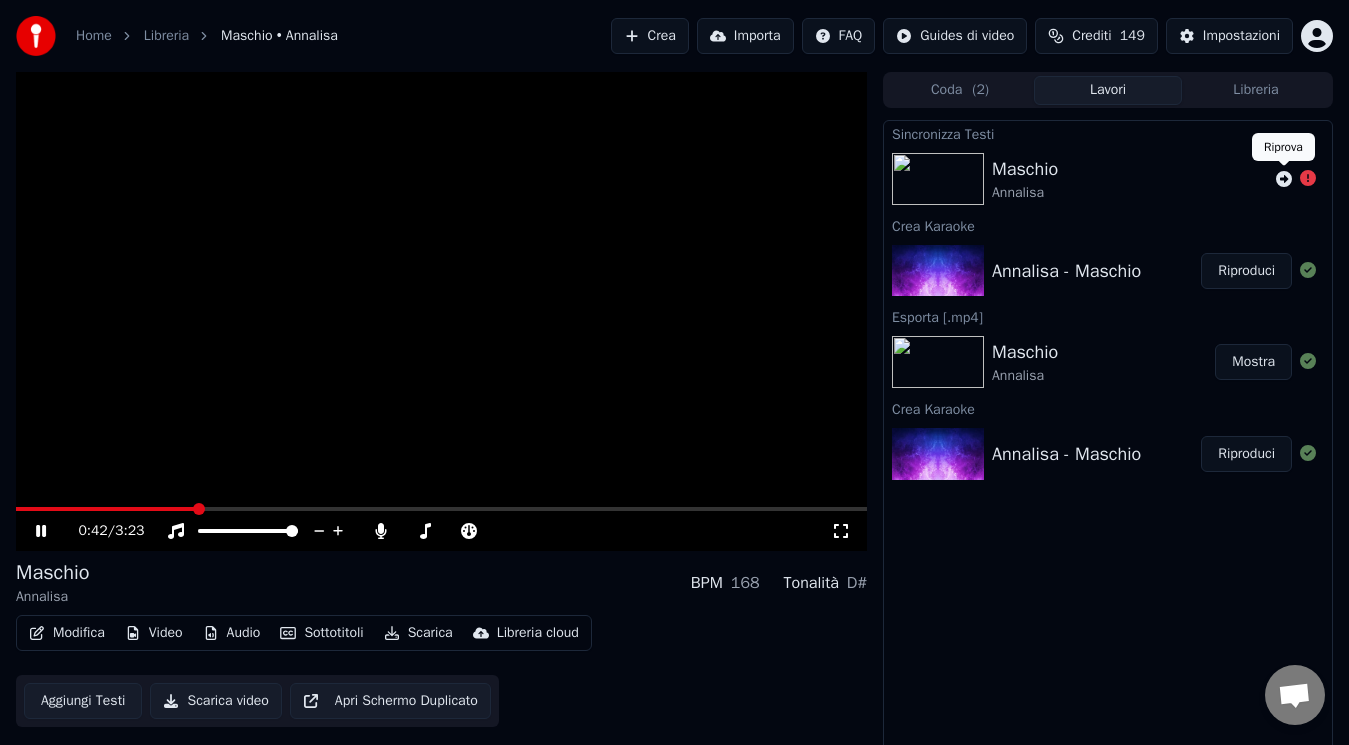 click 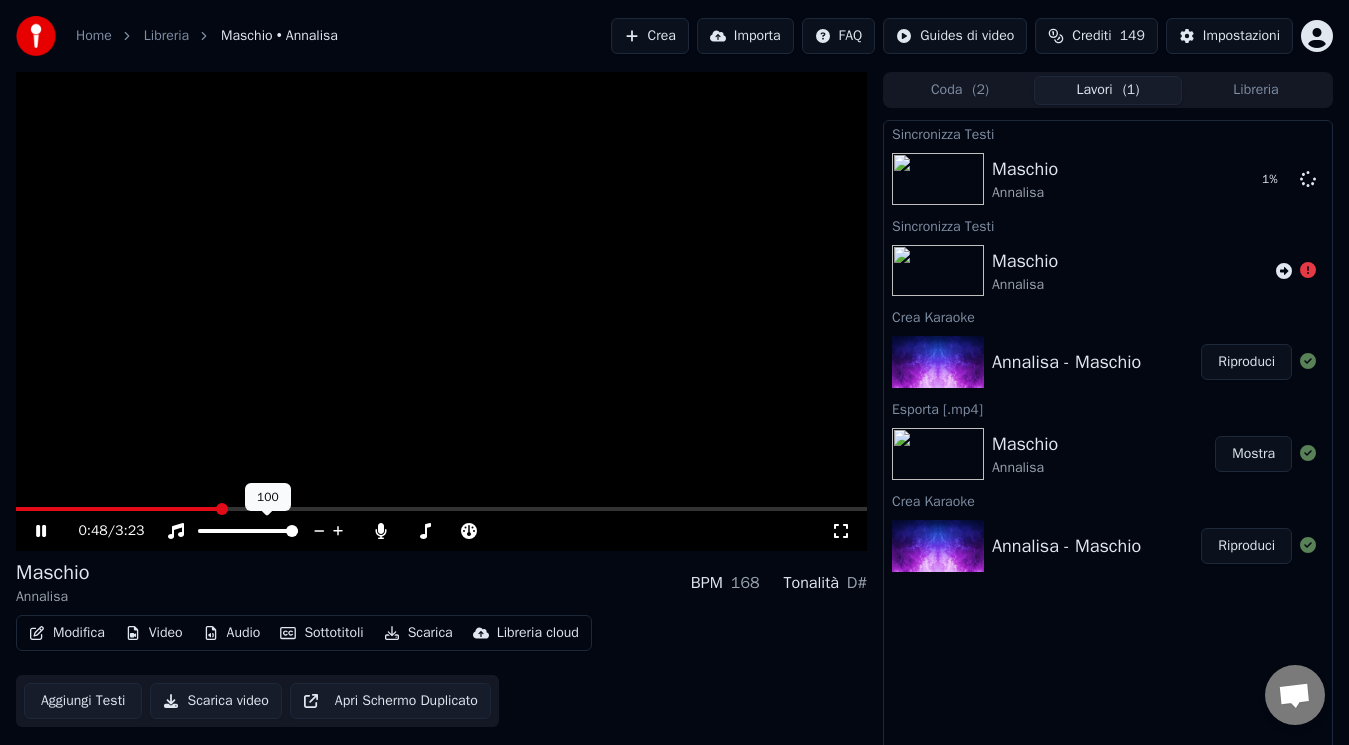 click 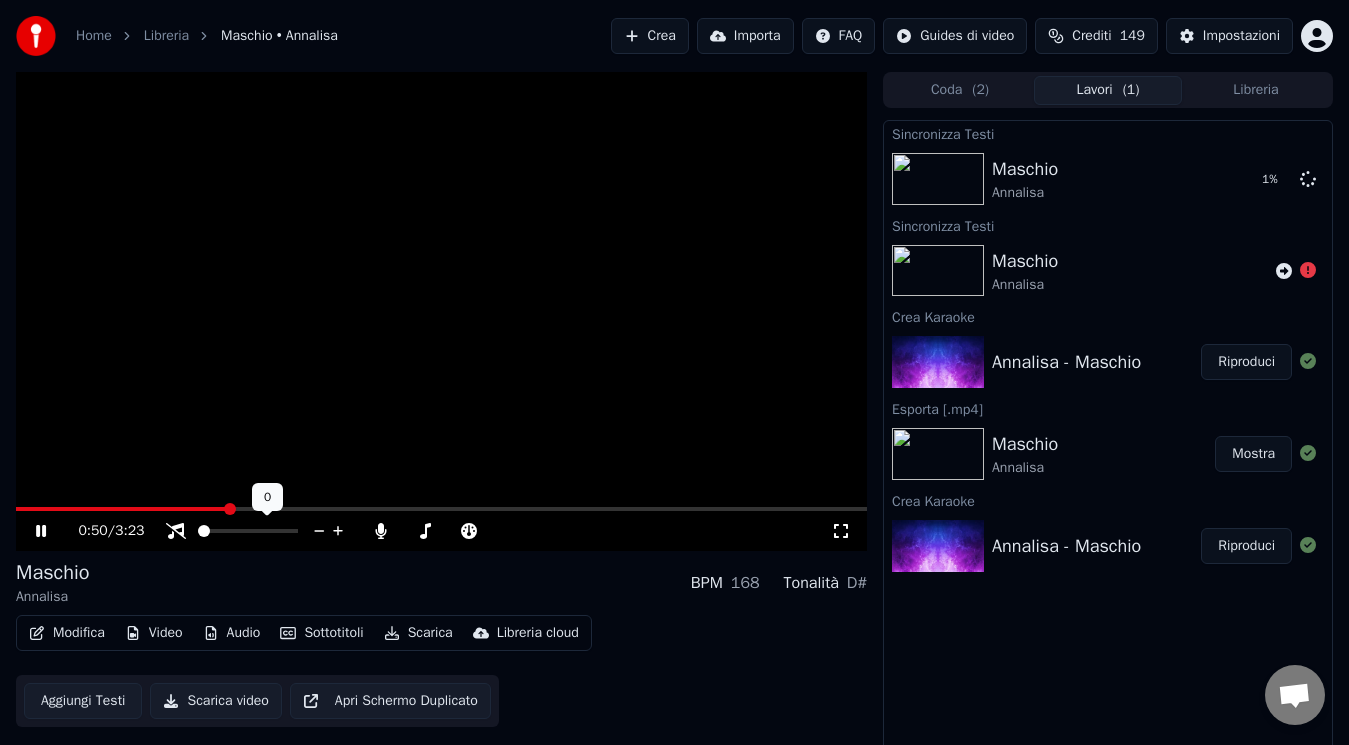 click 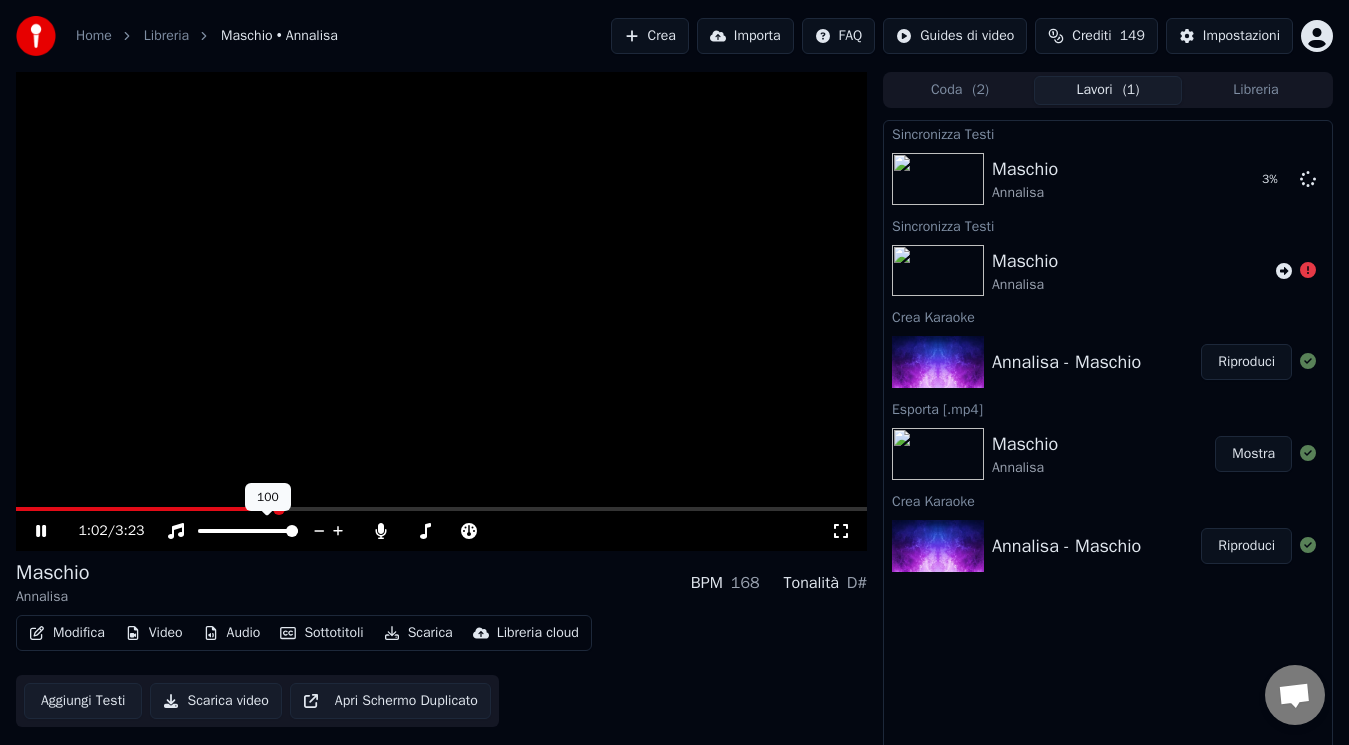 click 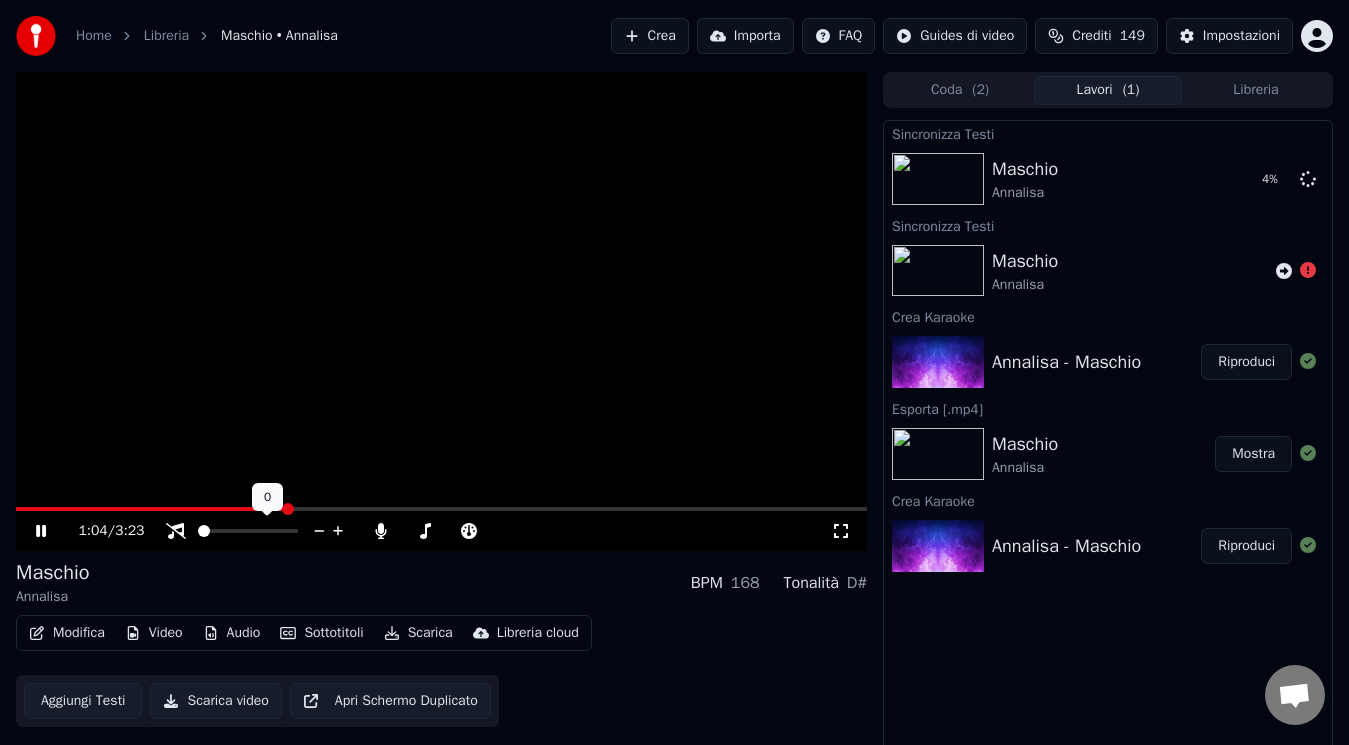 click 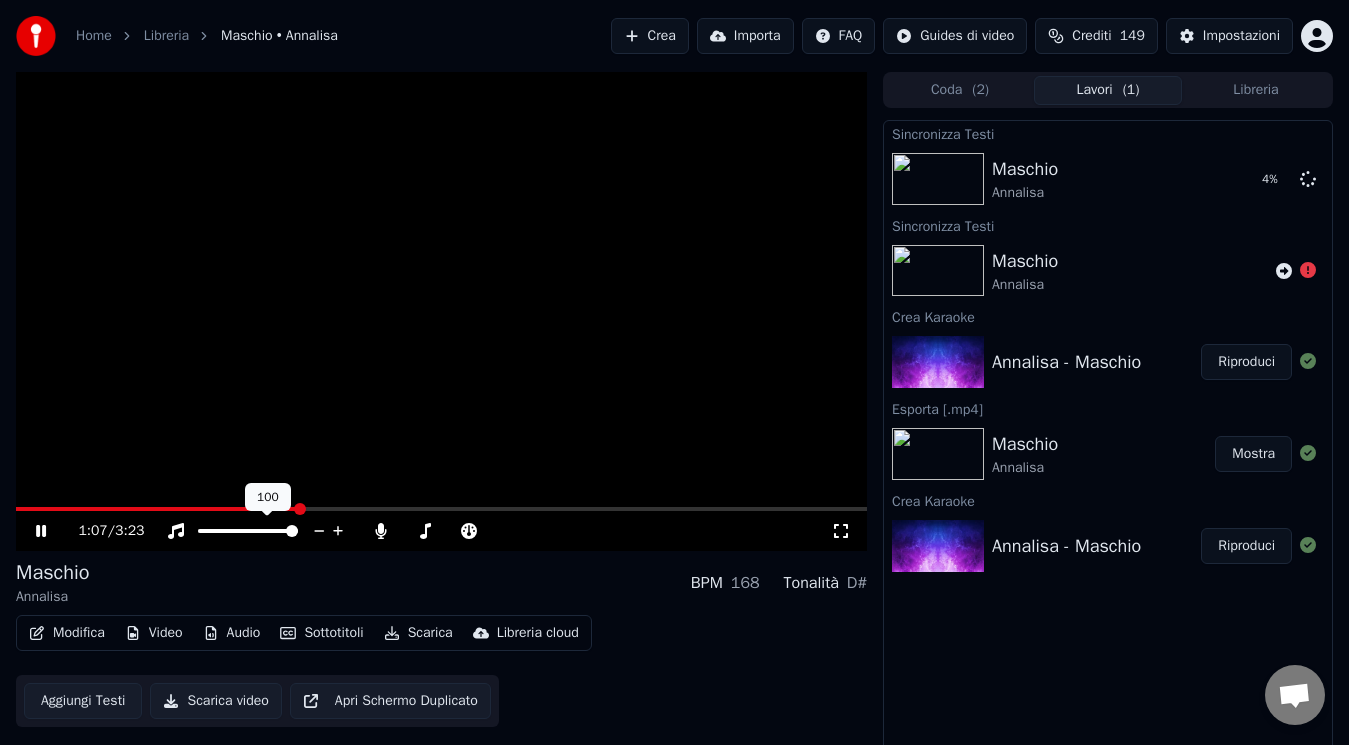 click 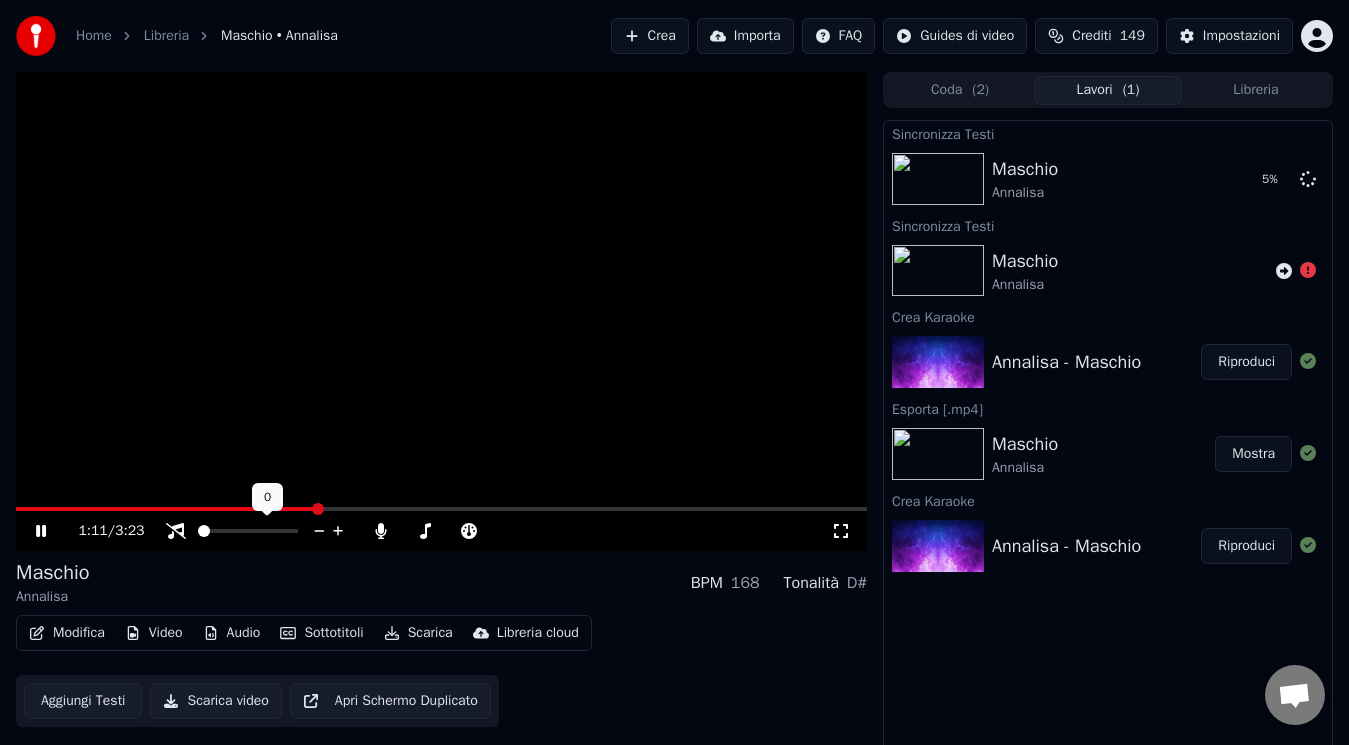 click 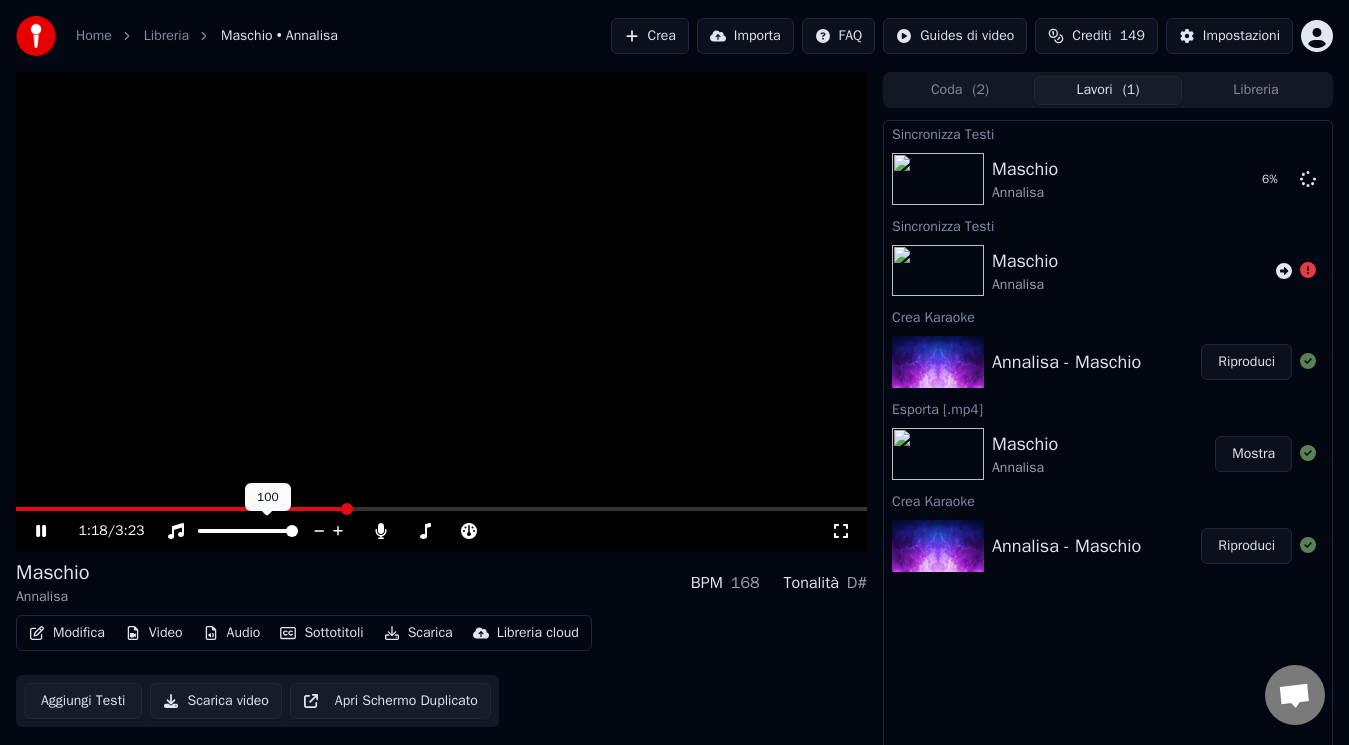 click 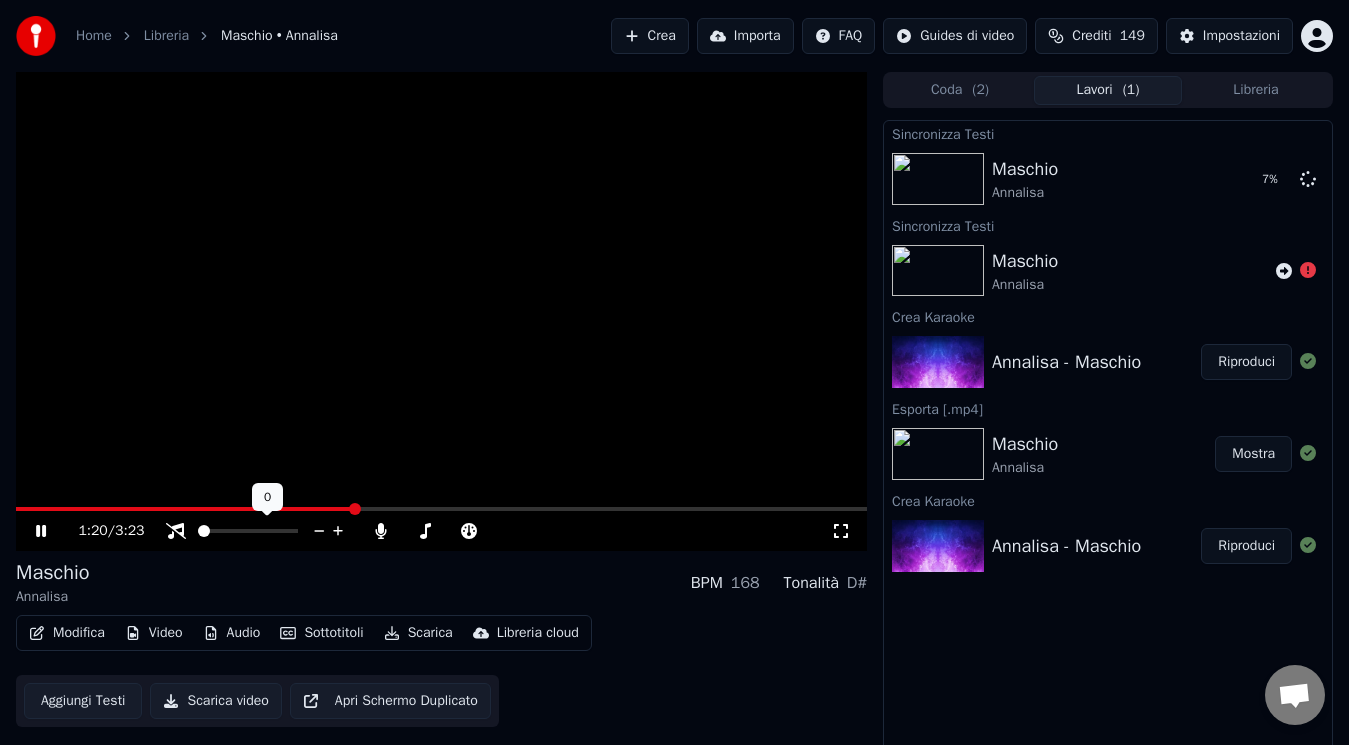 click 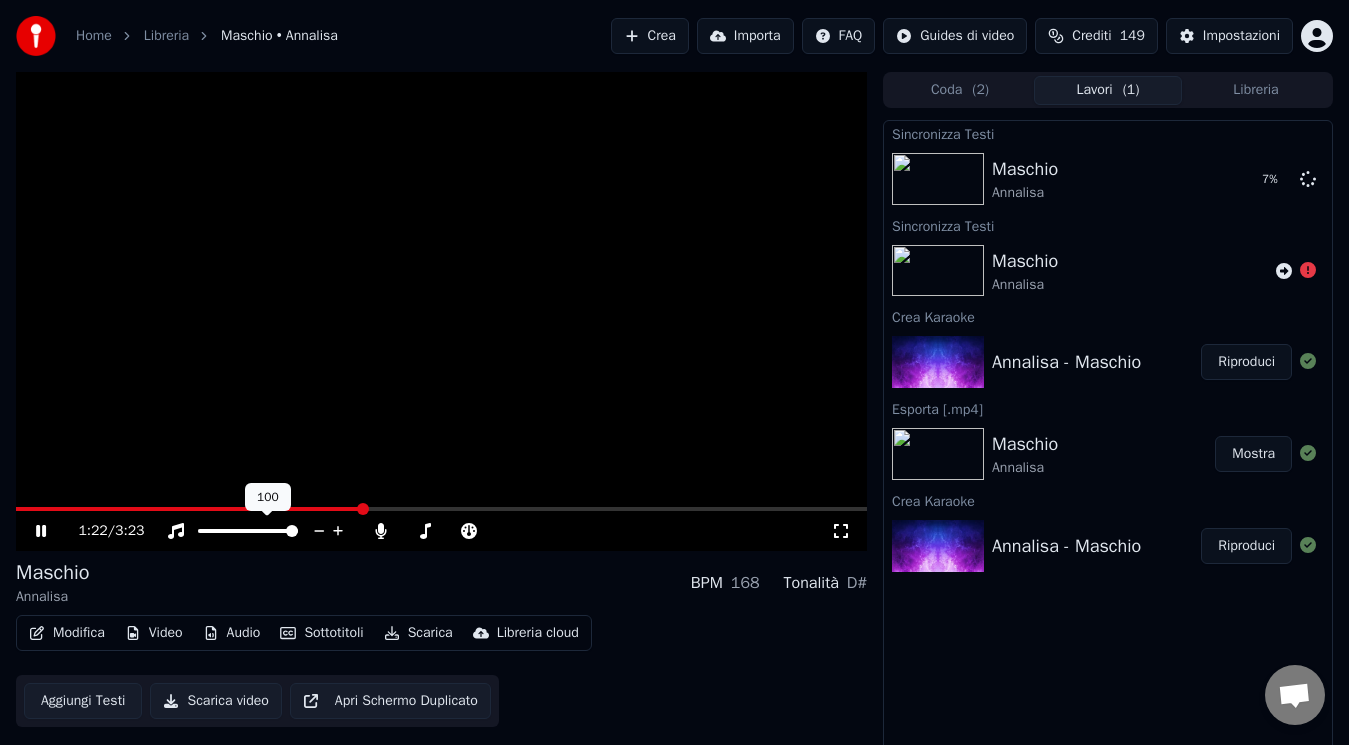 click 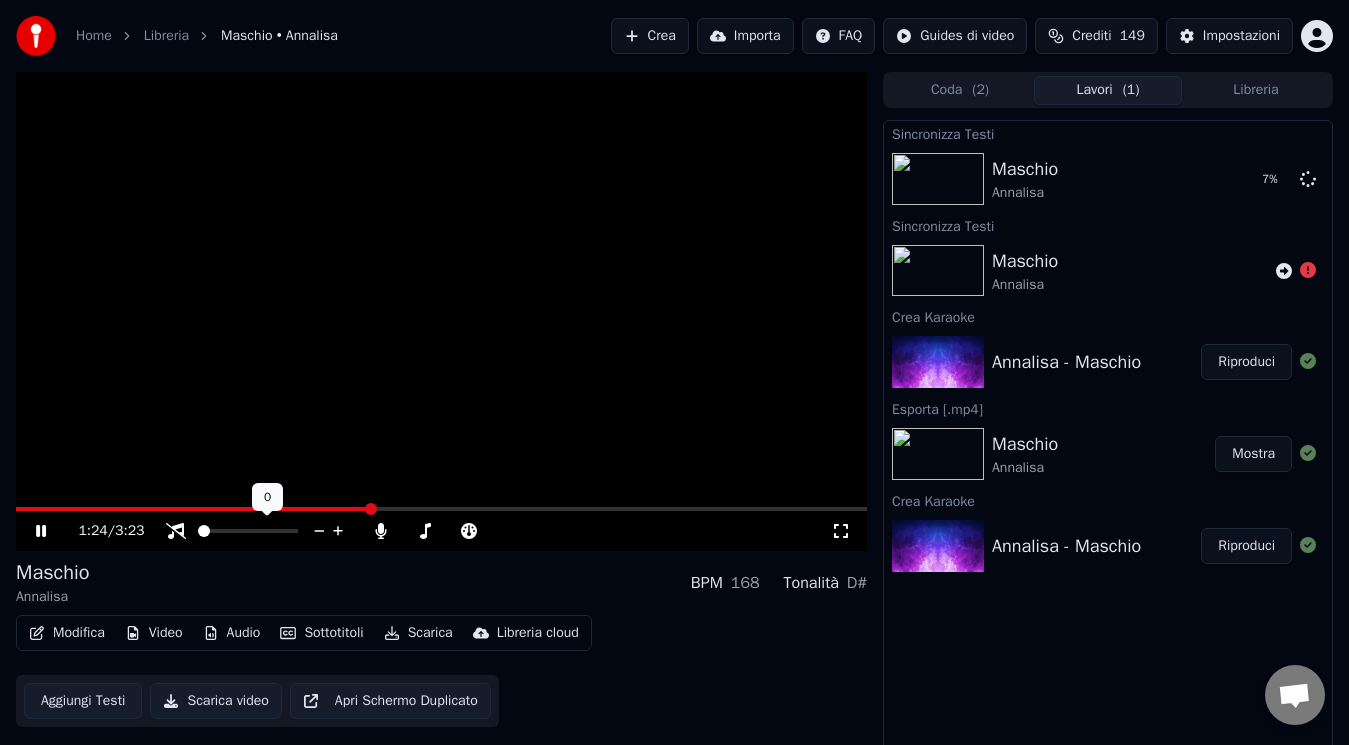 click 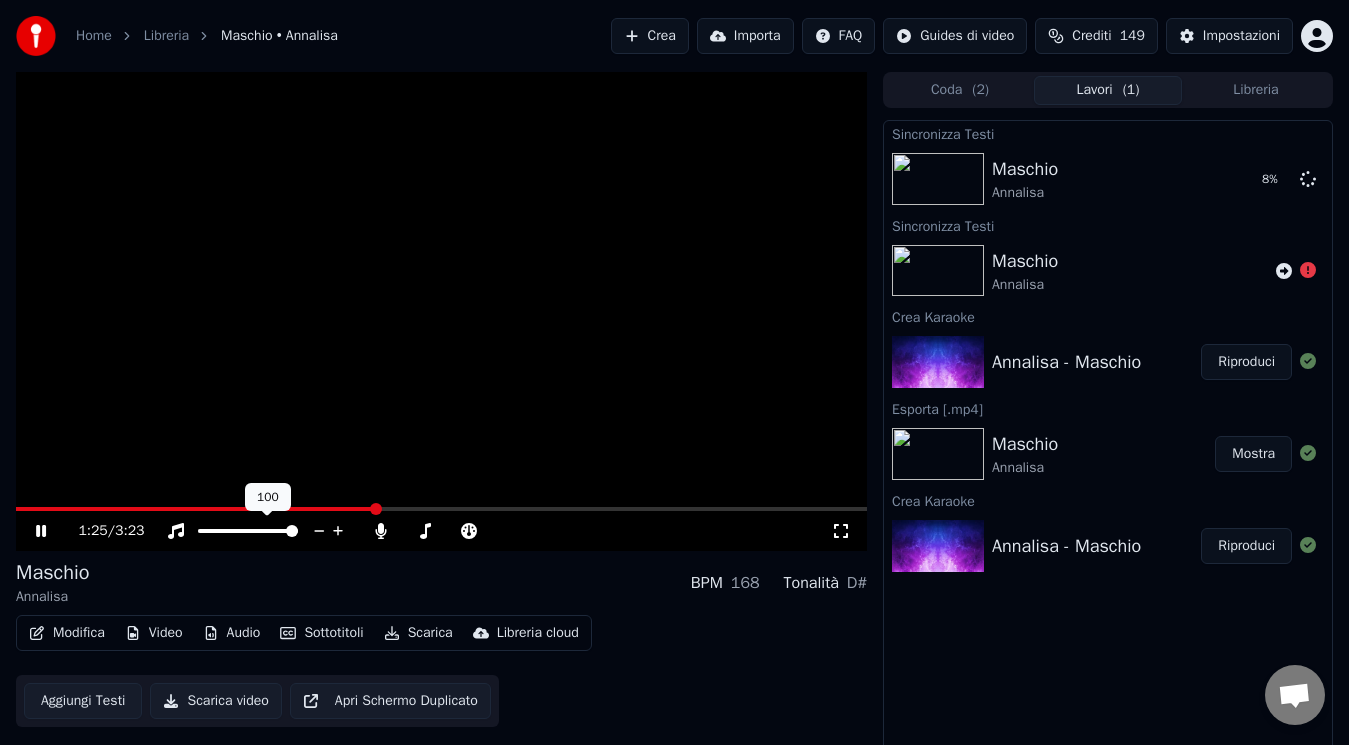 click 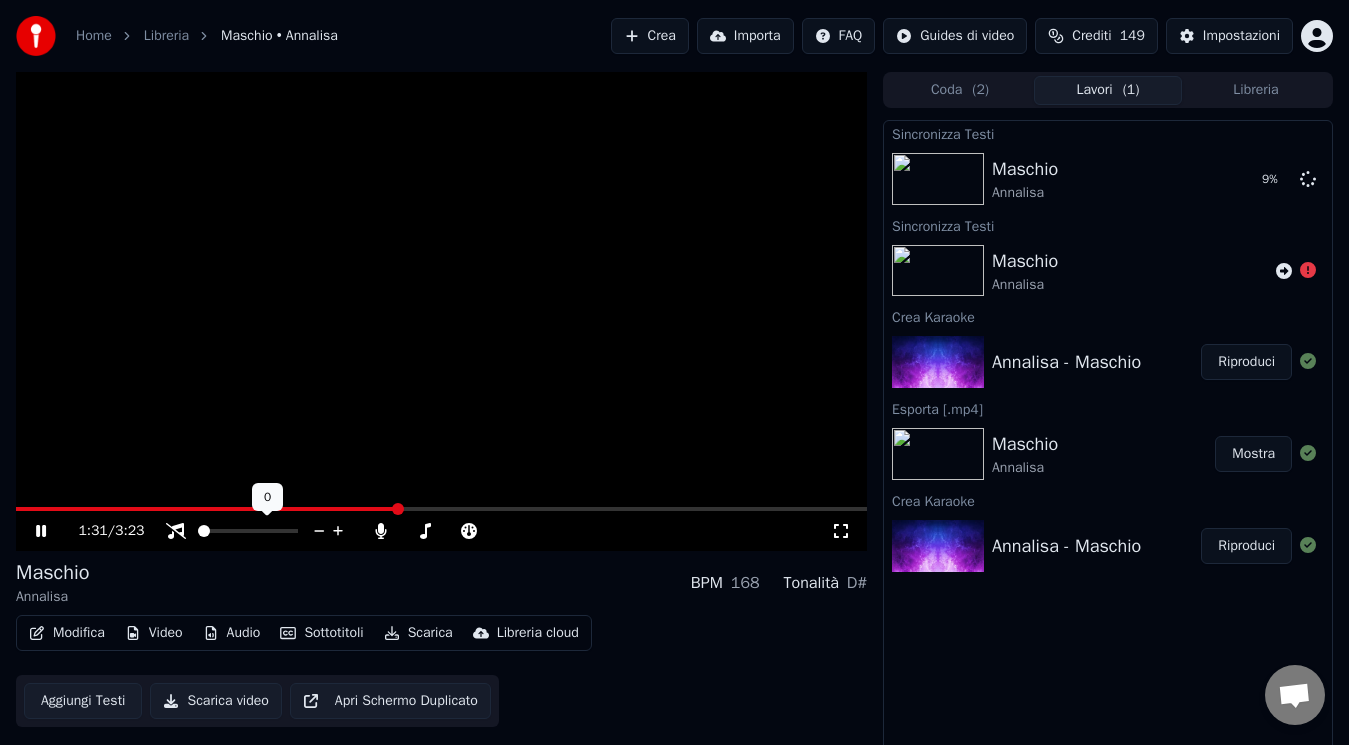click 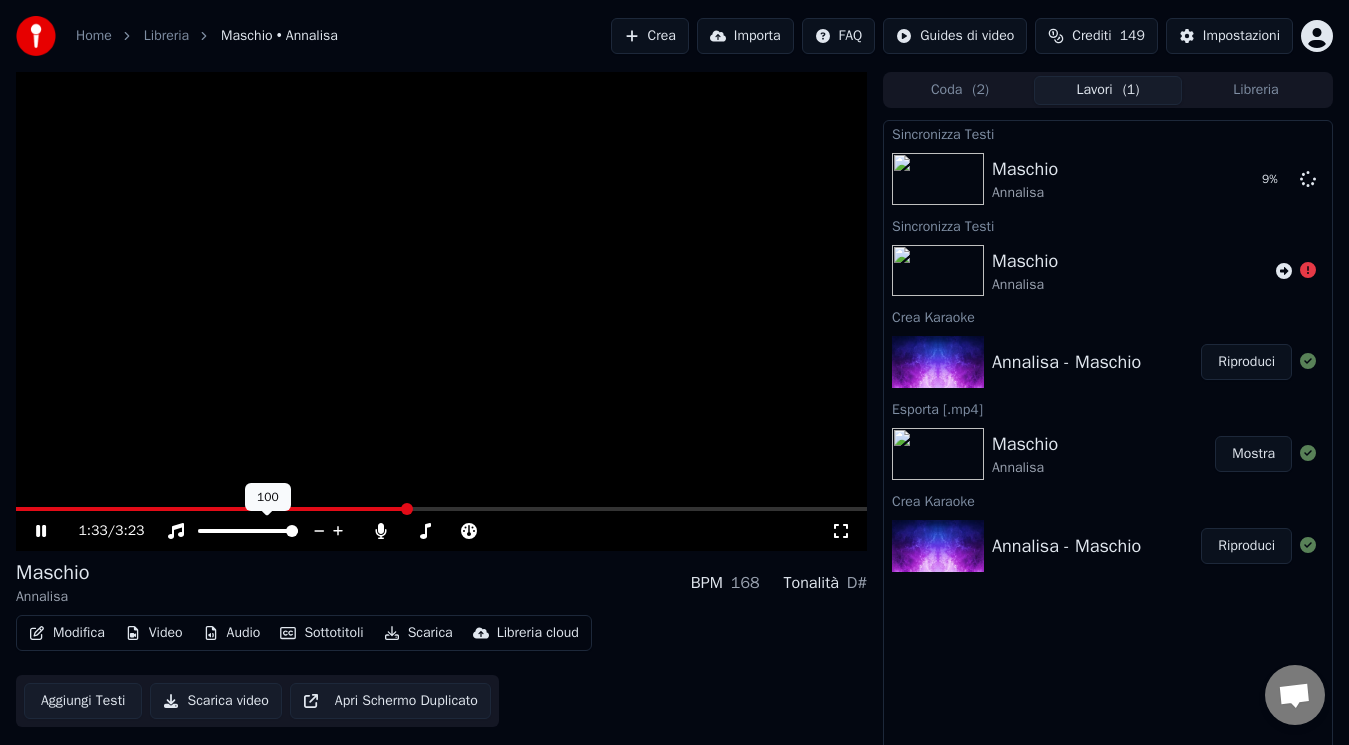click 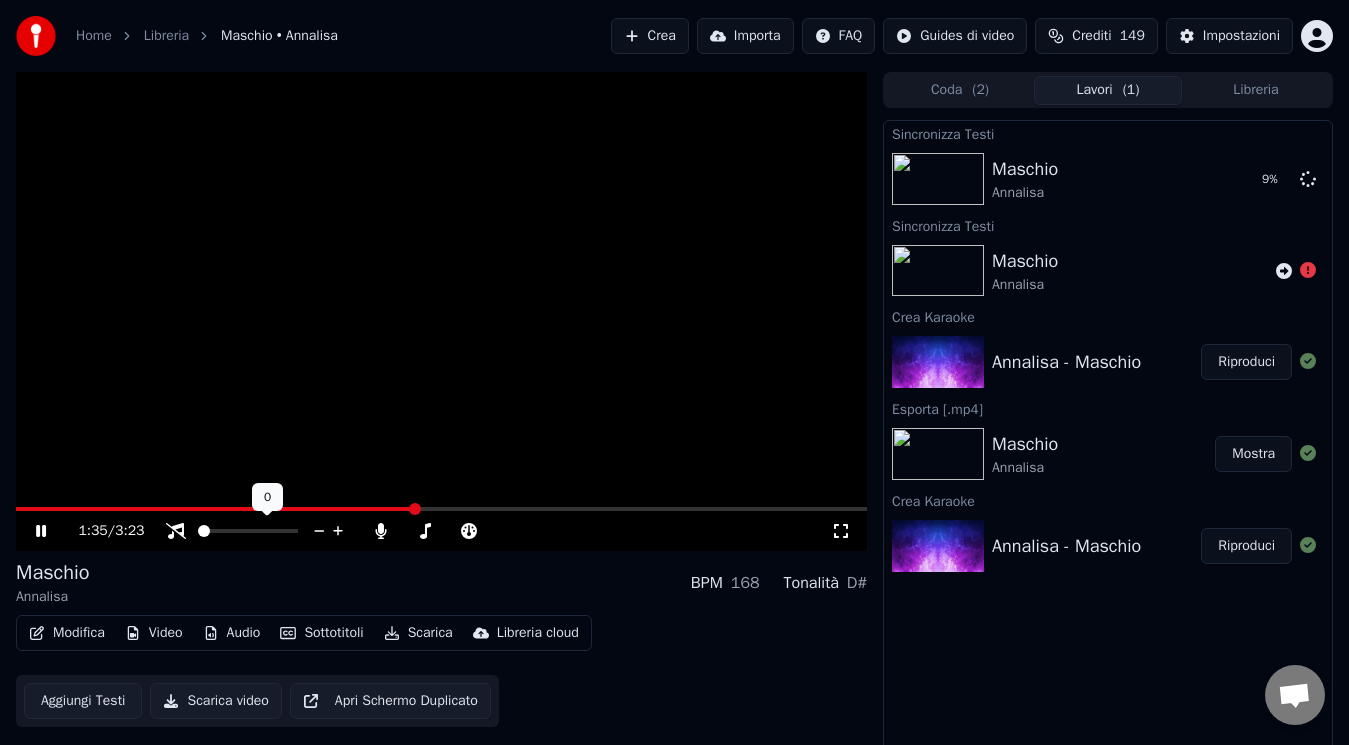 click 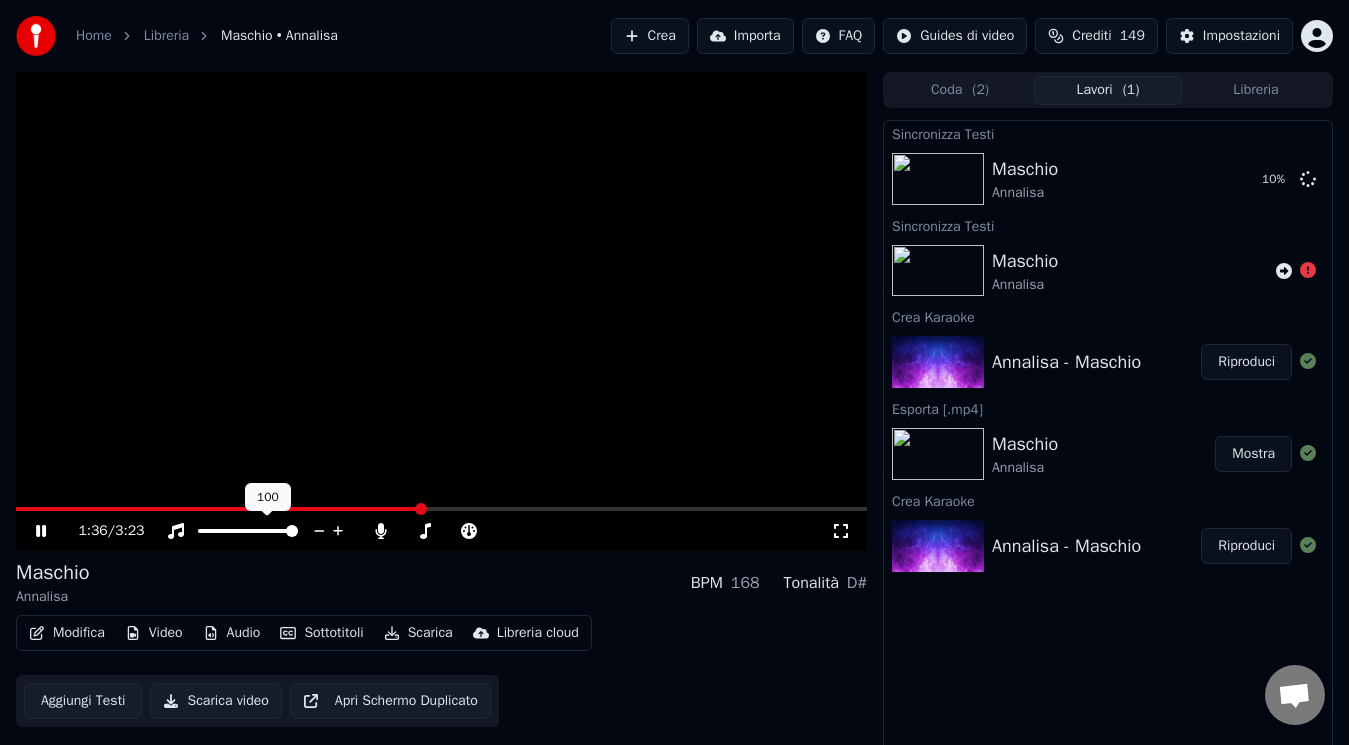 click 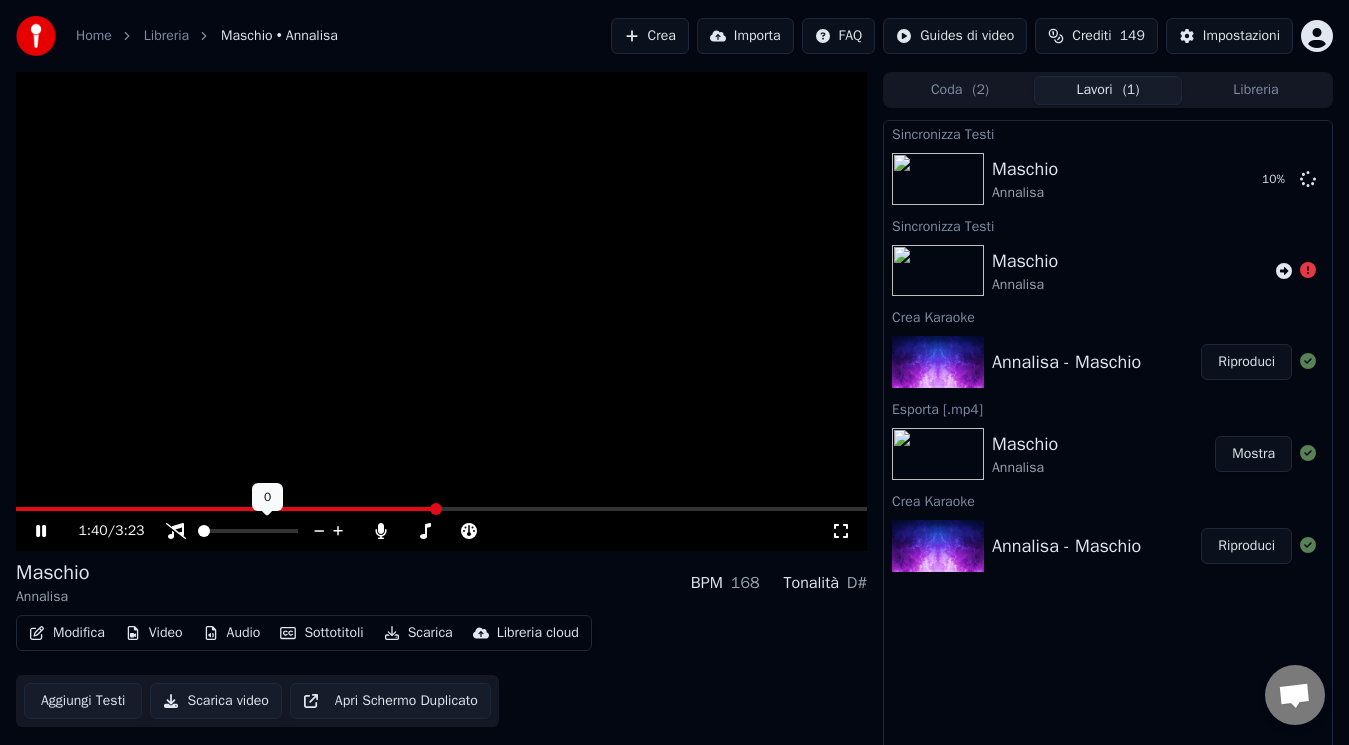 click 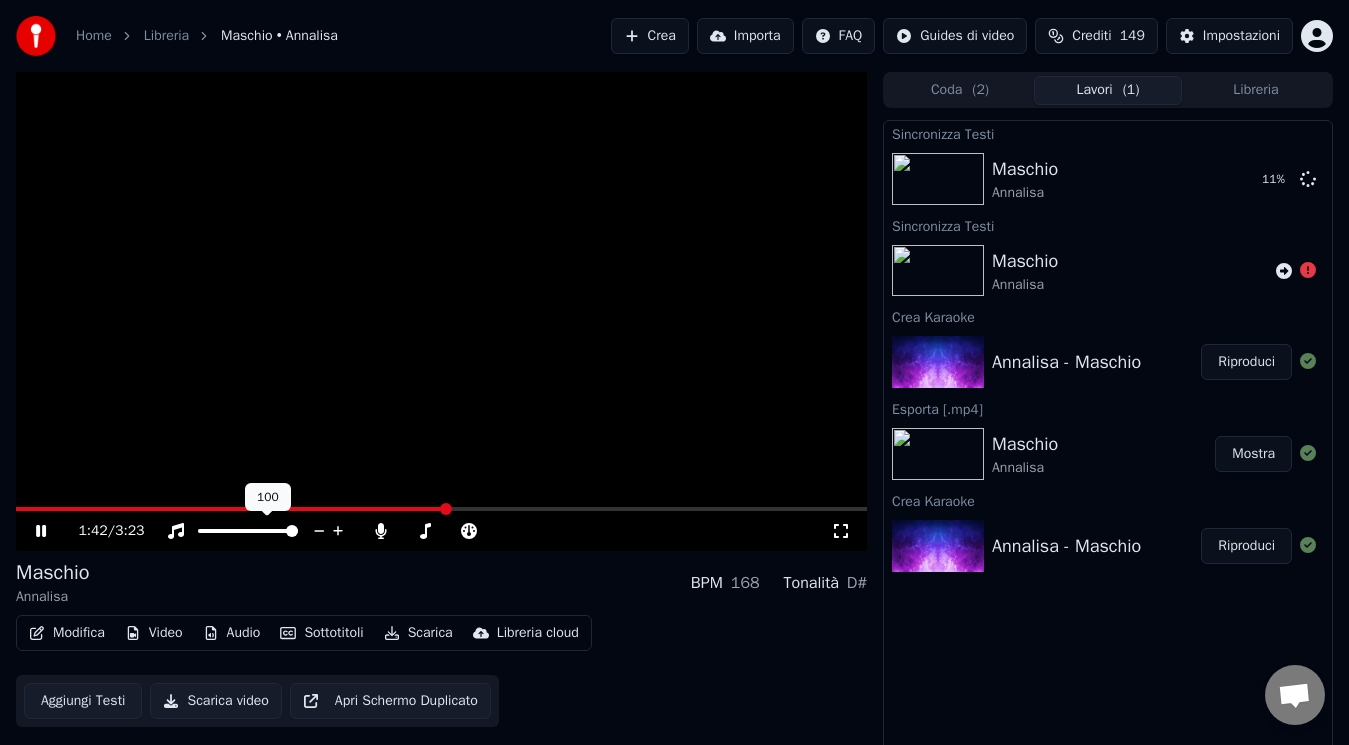click 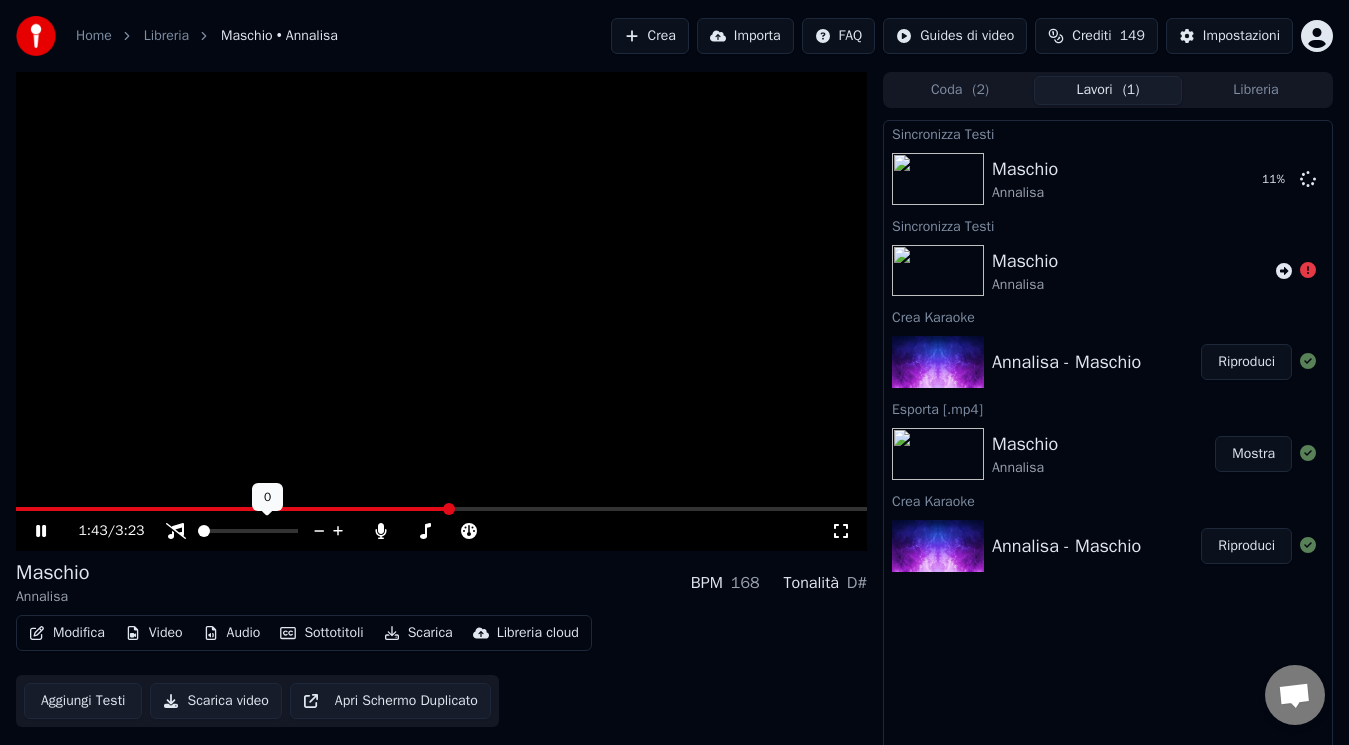 click 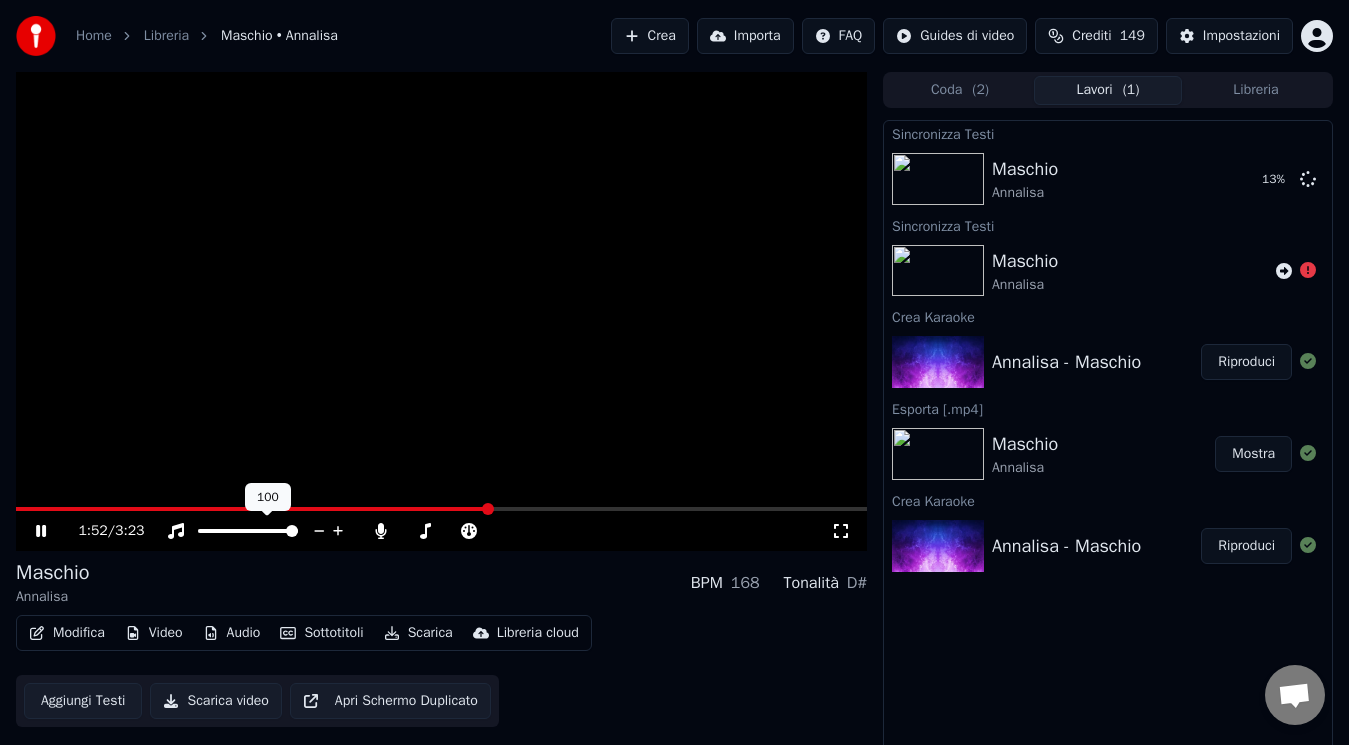 click 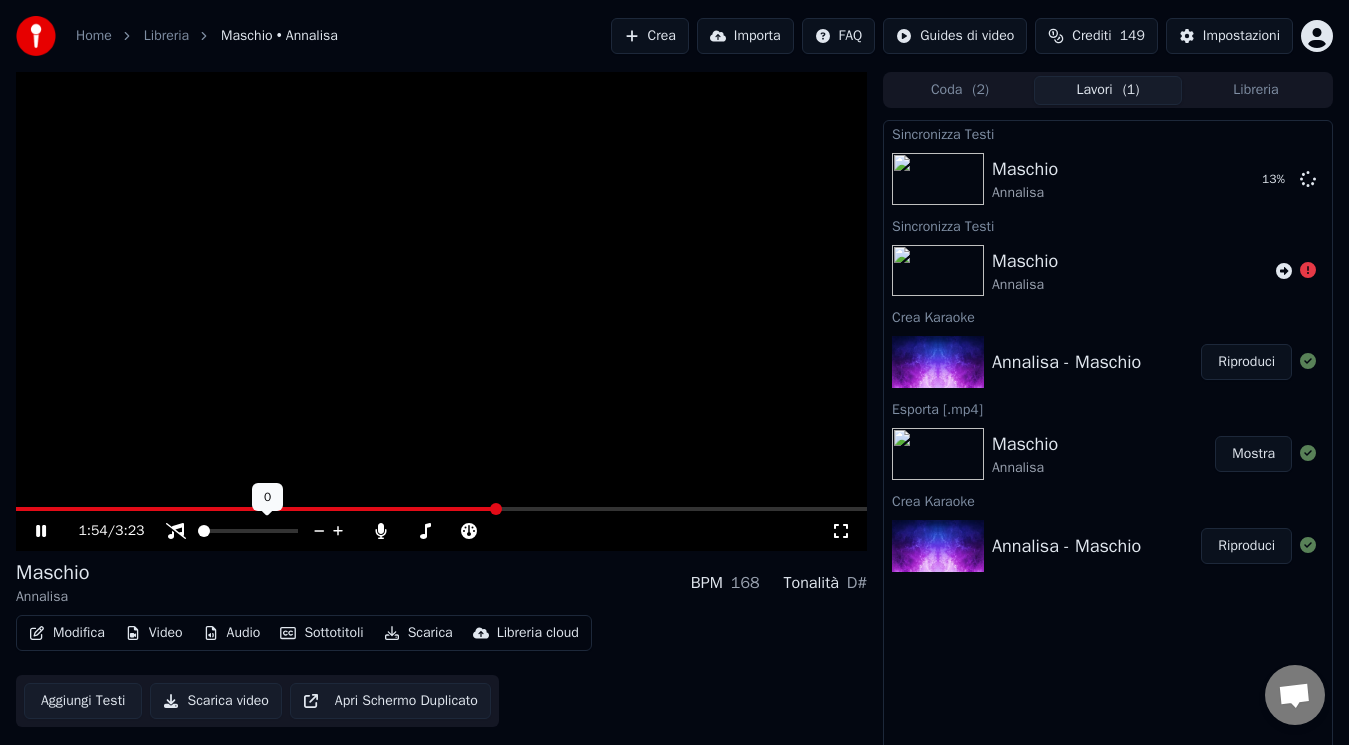 click 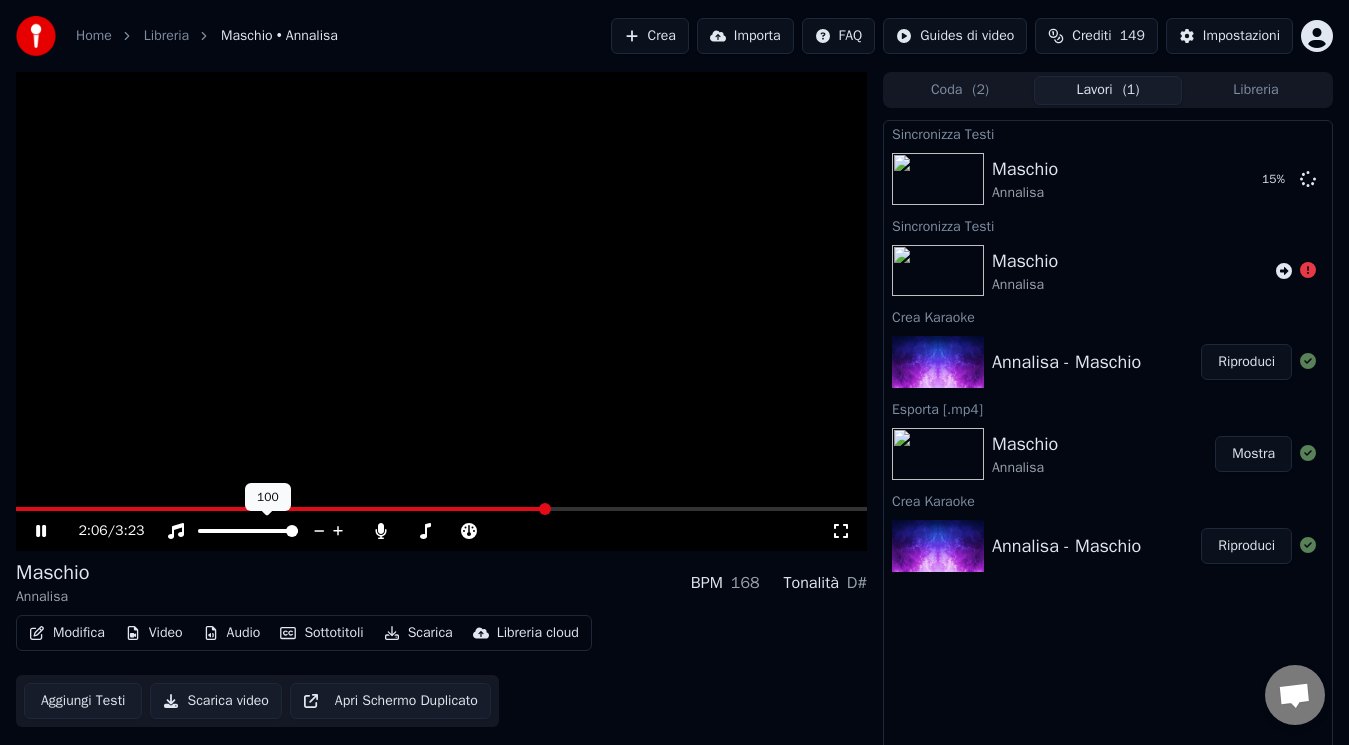 click 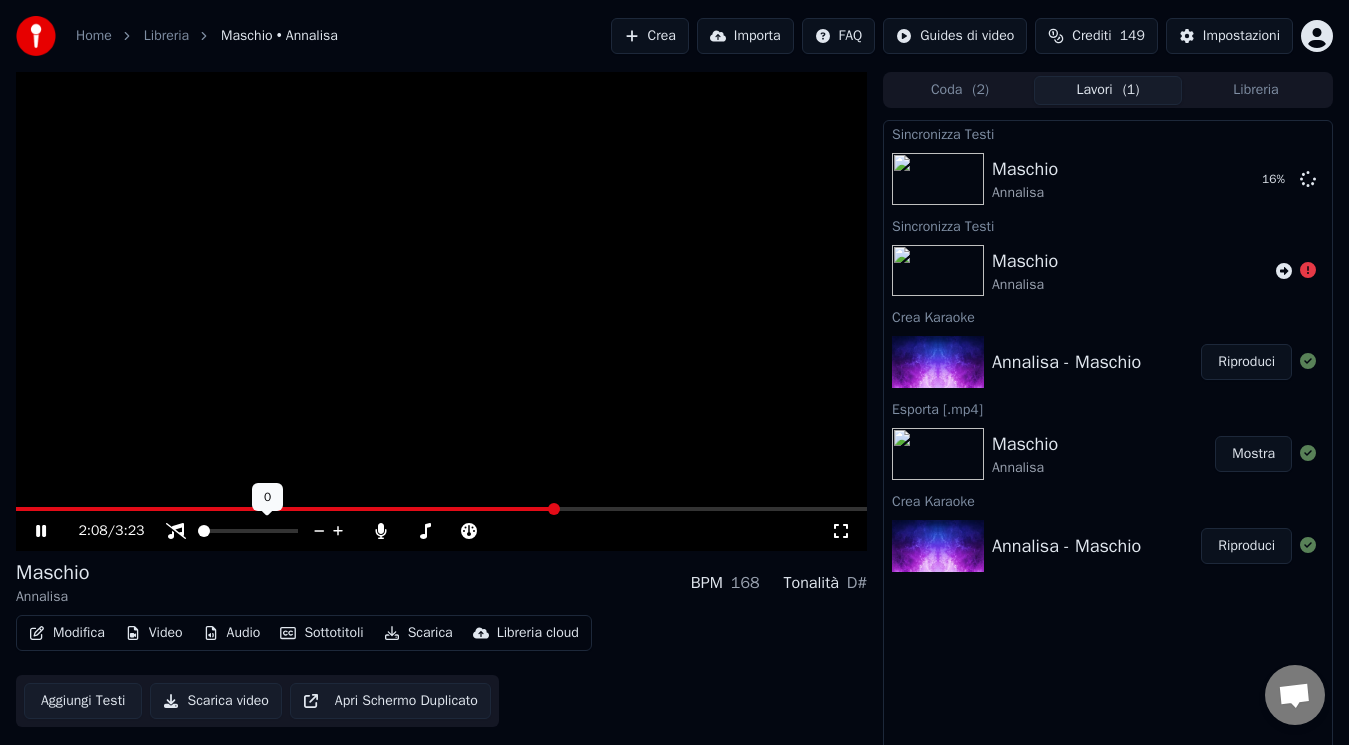 click 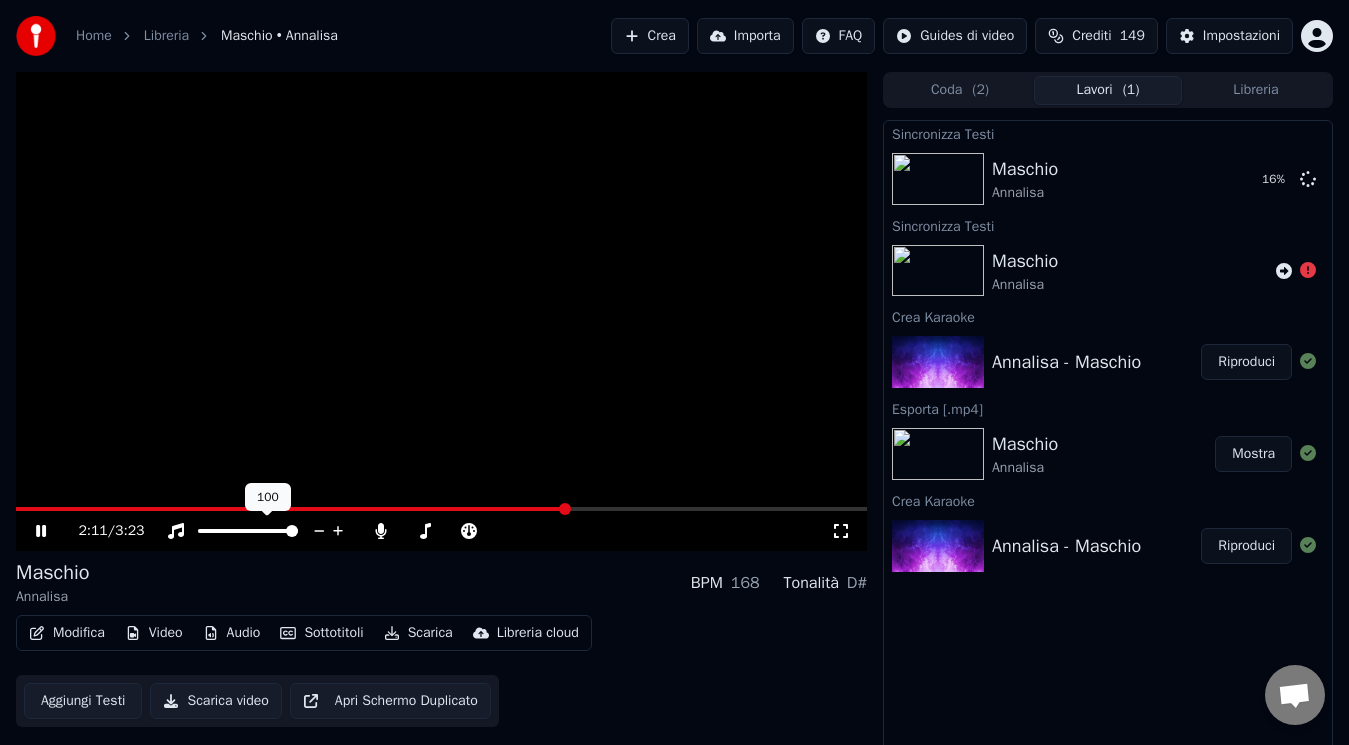 click 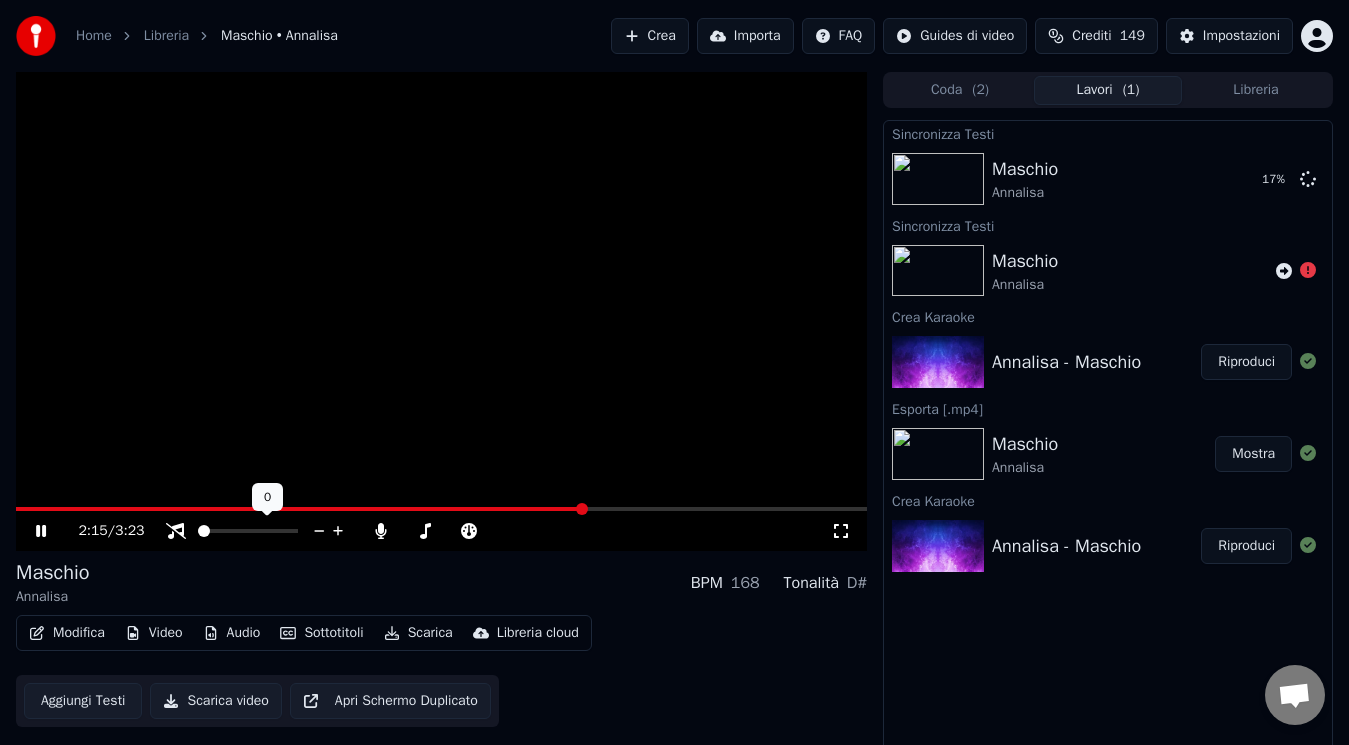 click 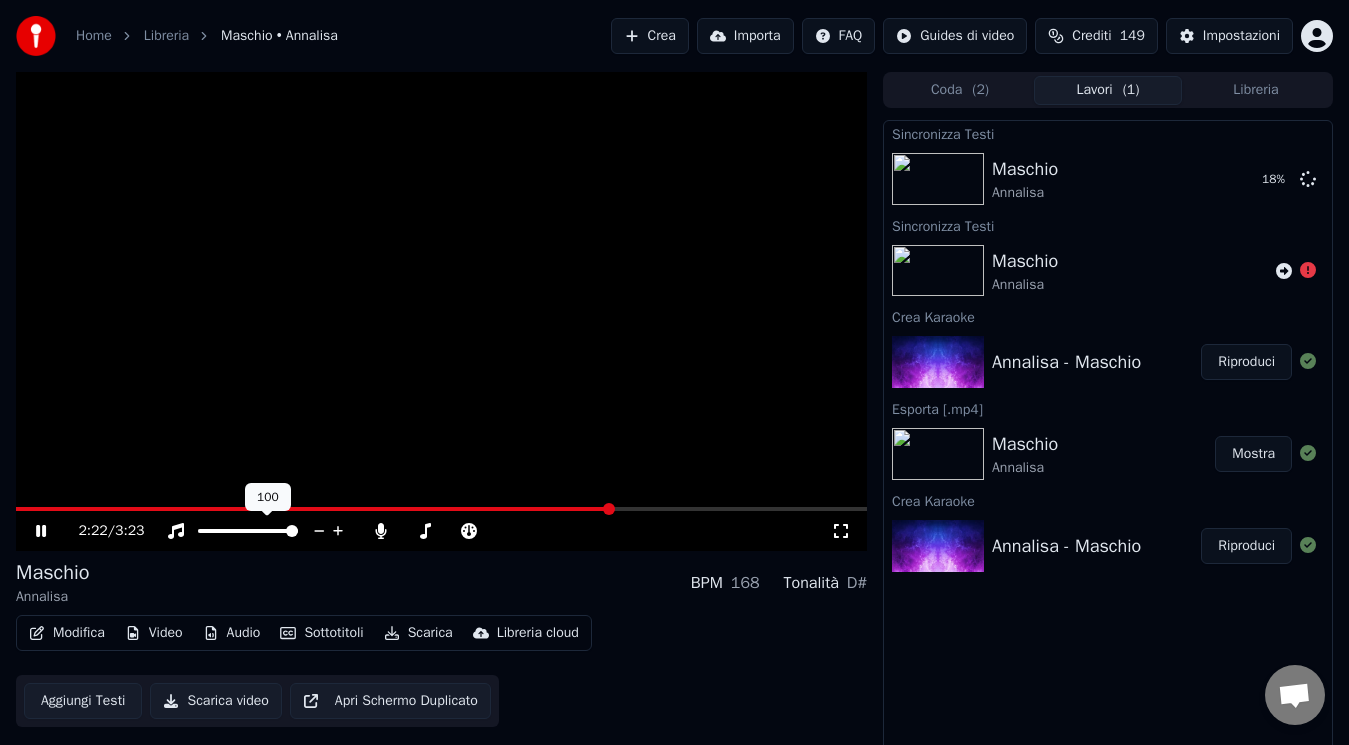 click 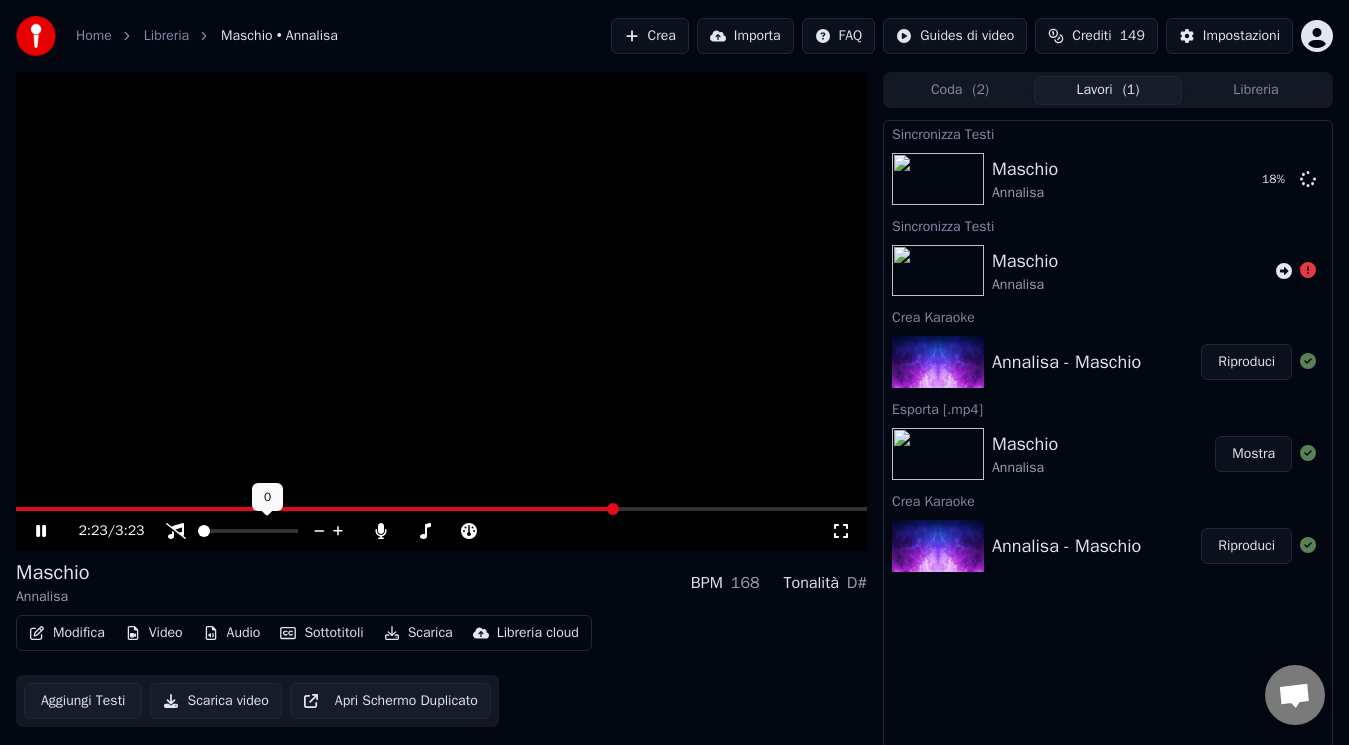 click 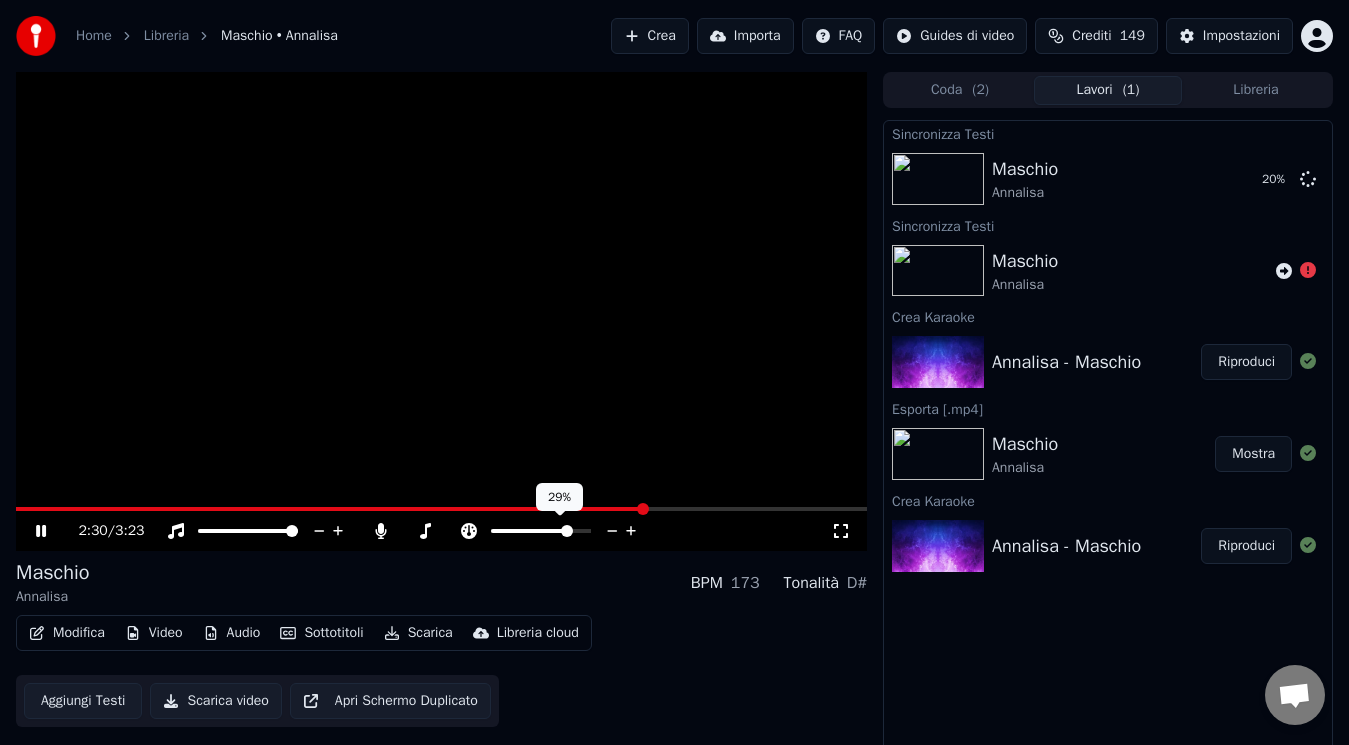 click at bounding box center (541, 531) 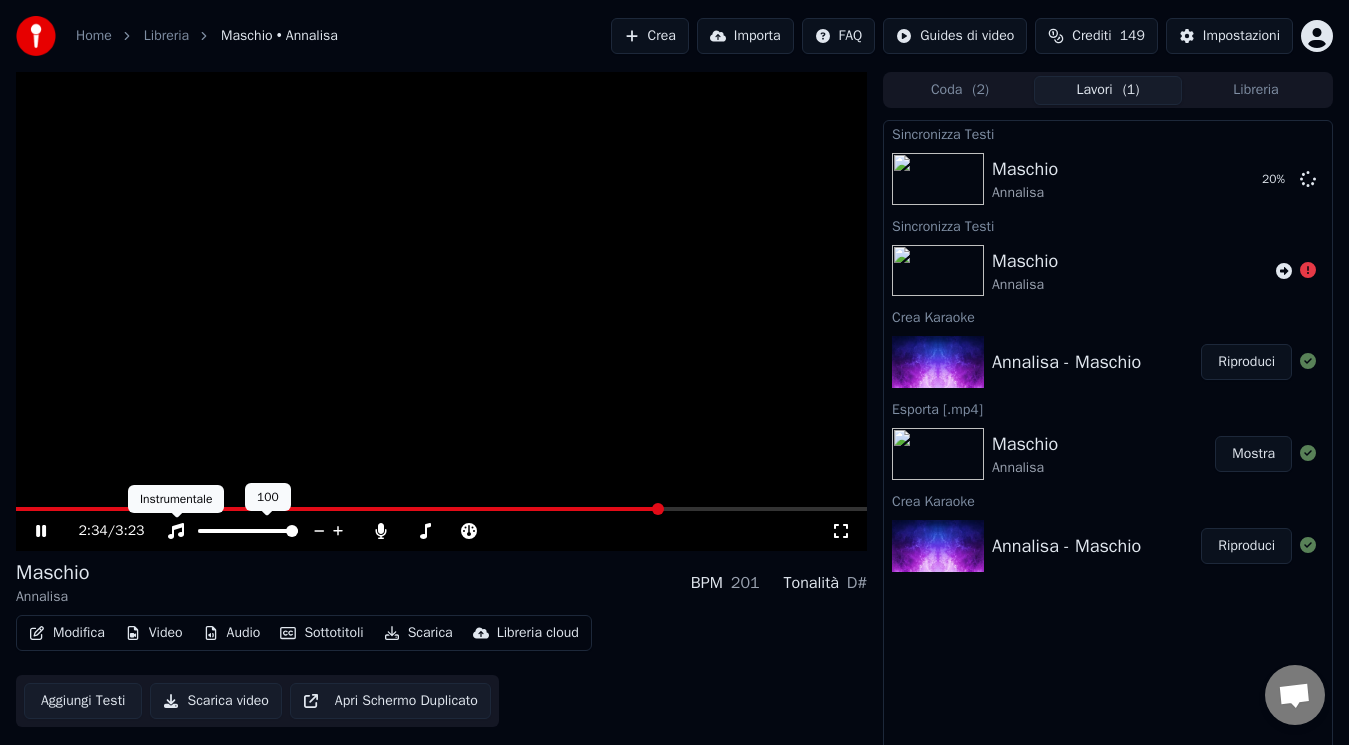 click 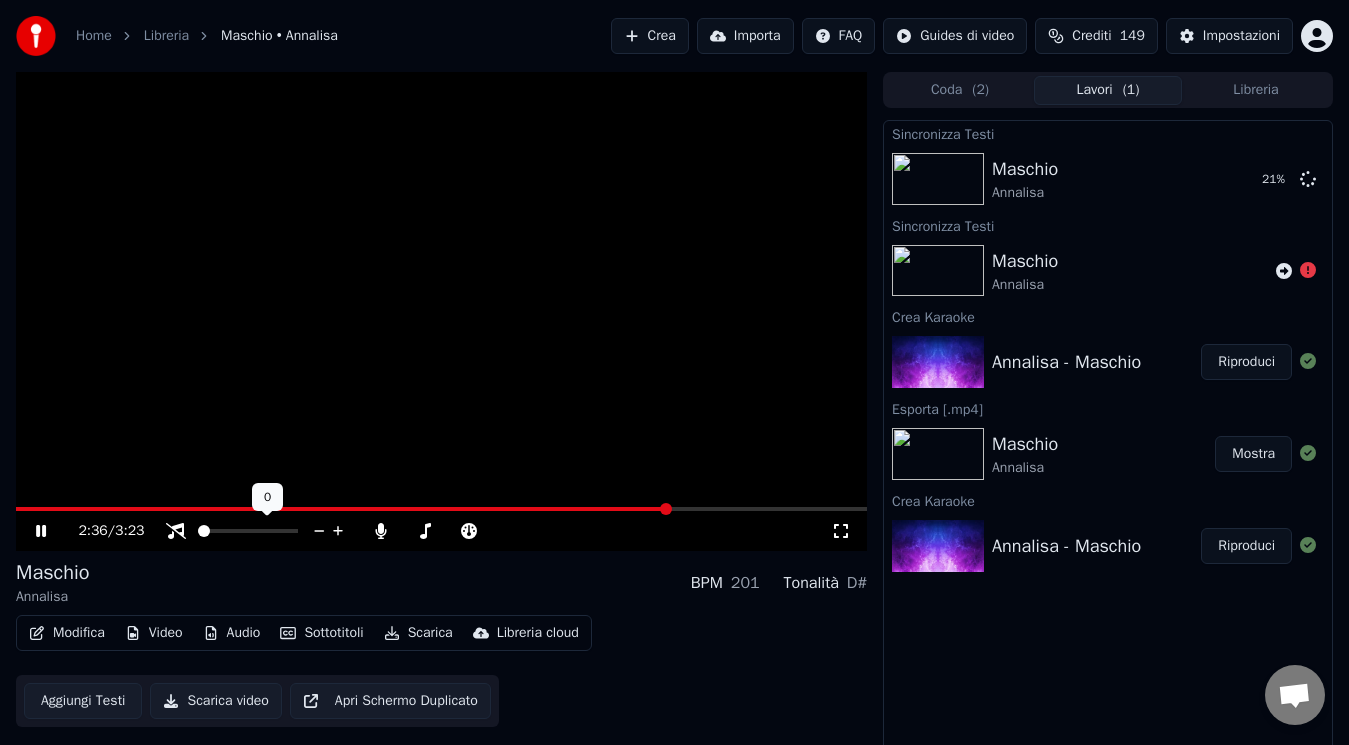 click 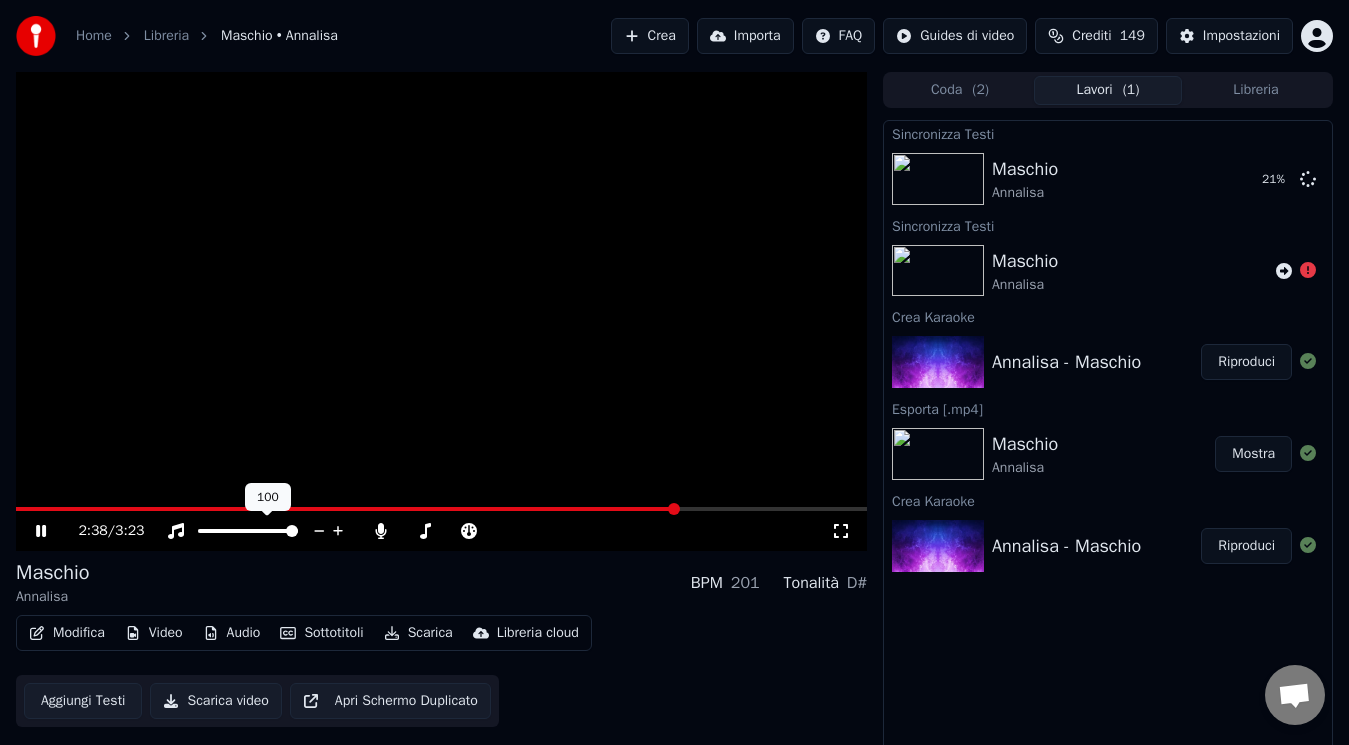 click 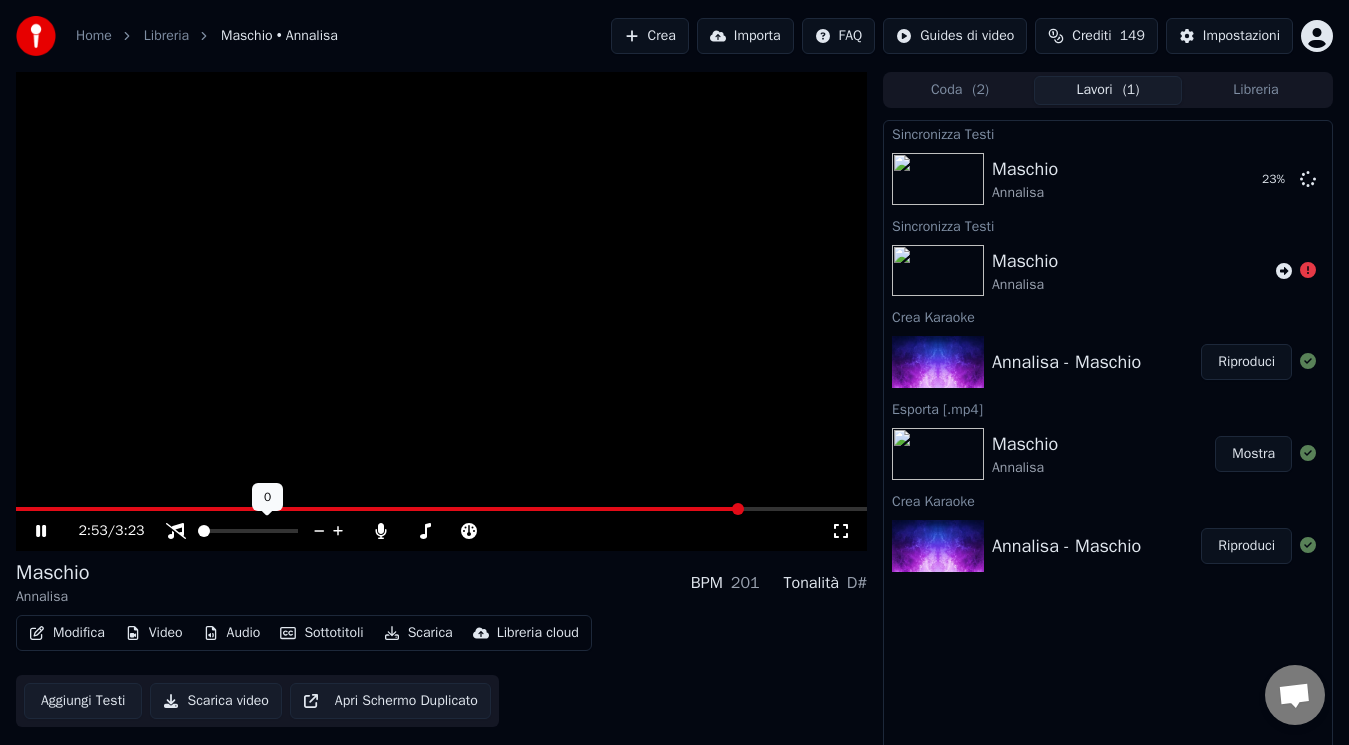 click 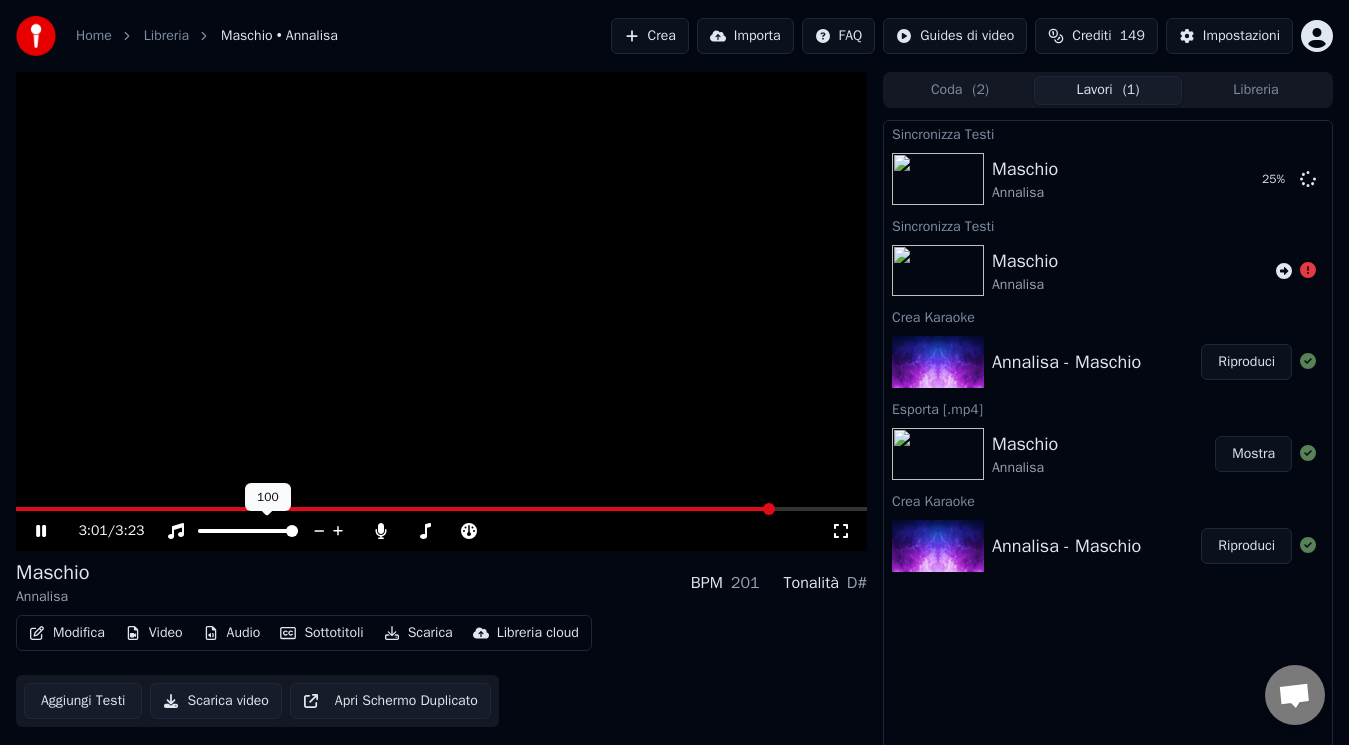click 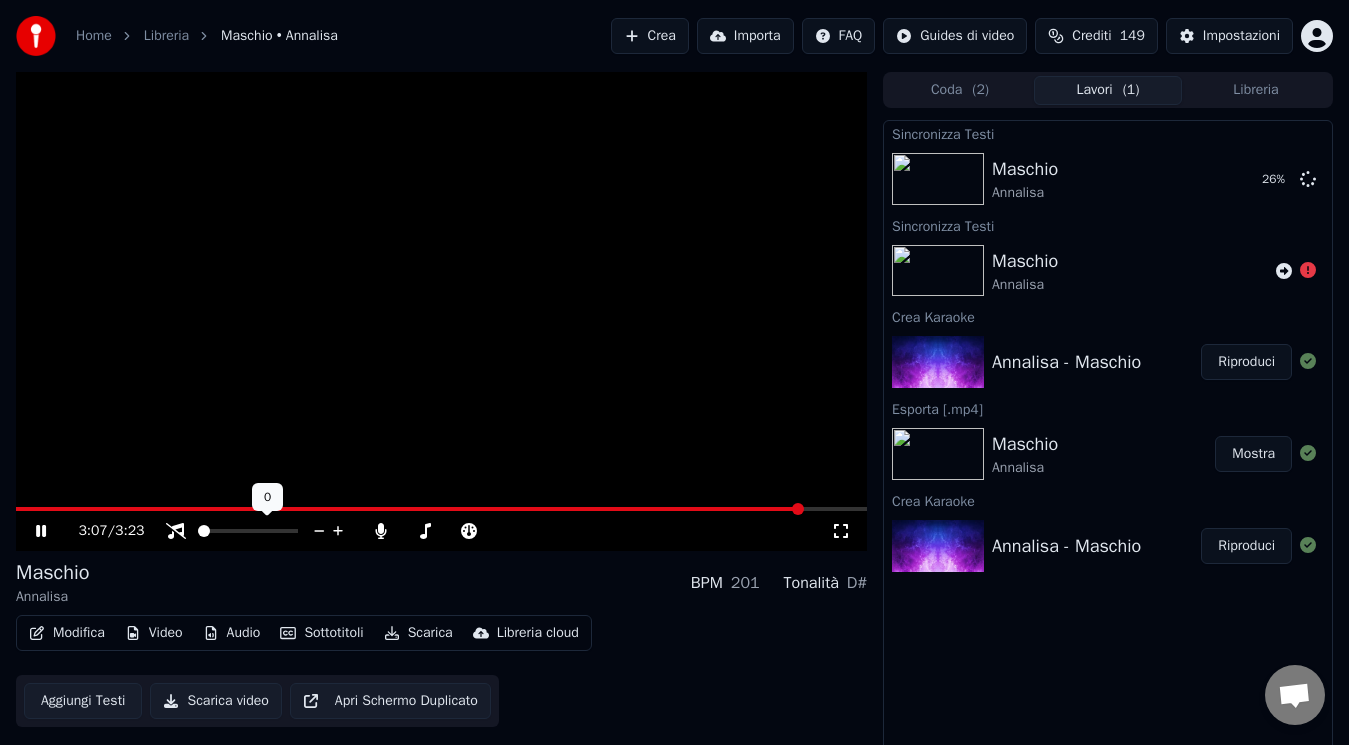 click 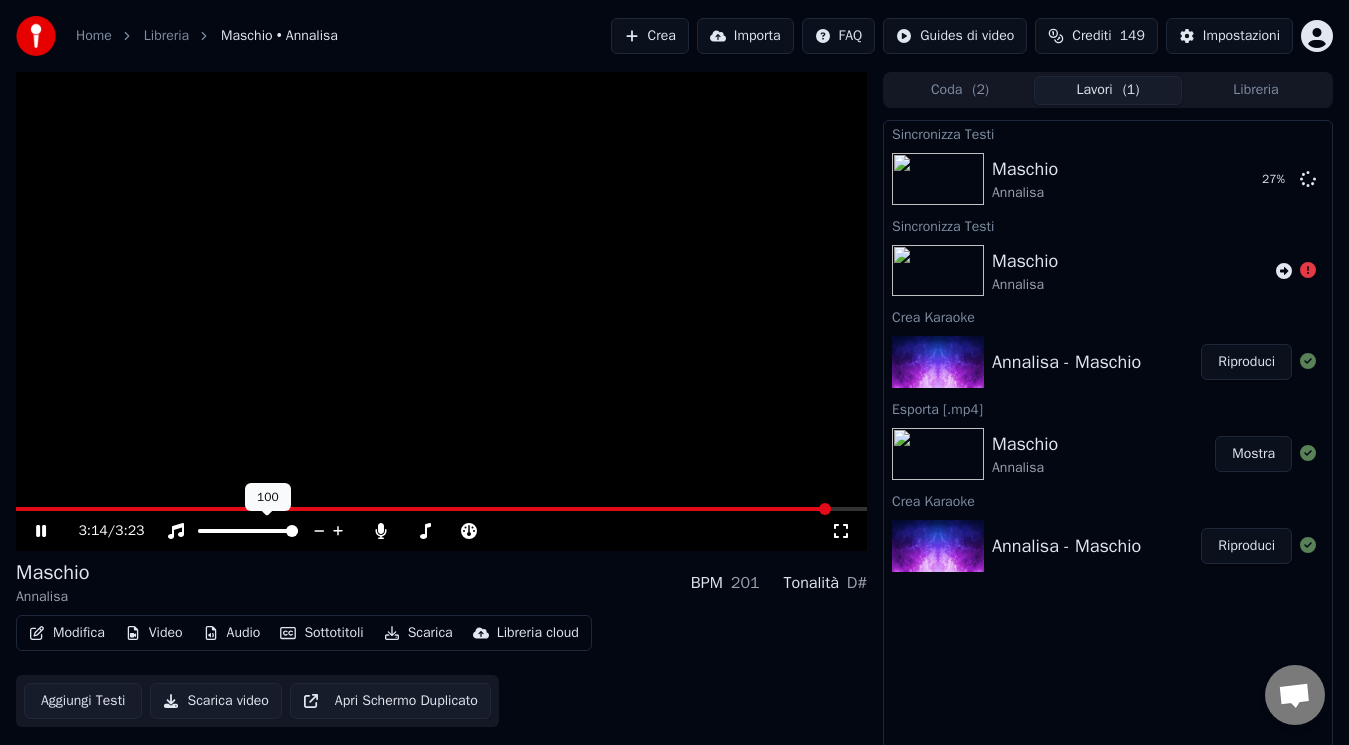 click 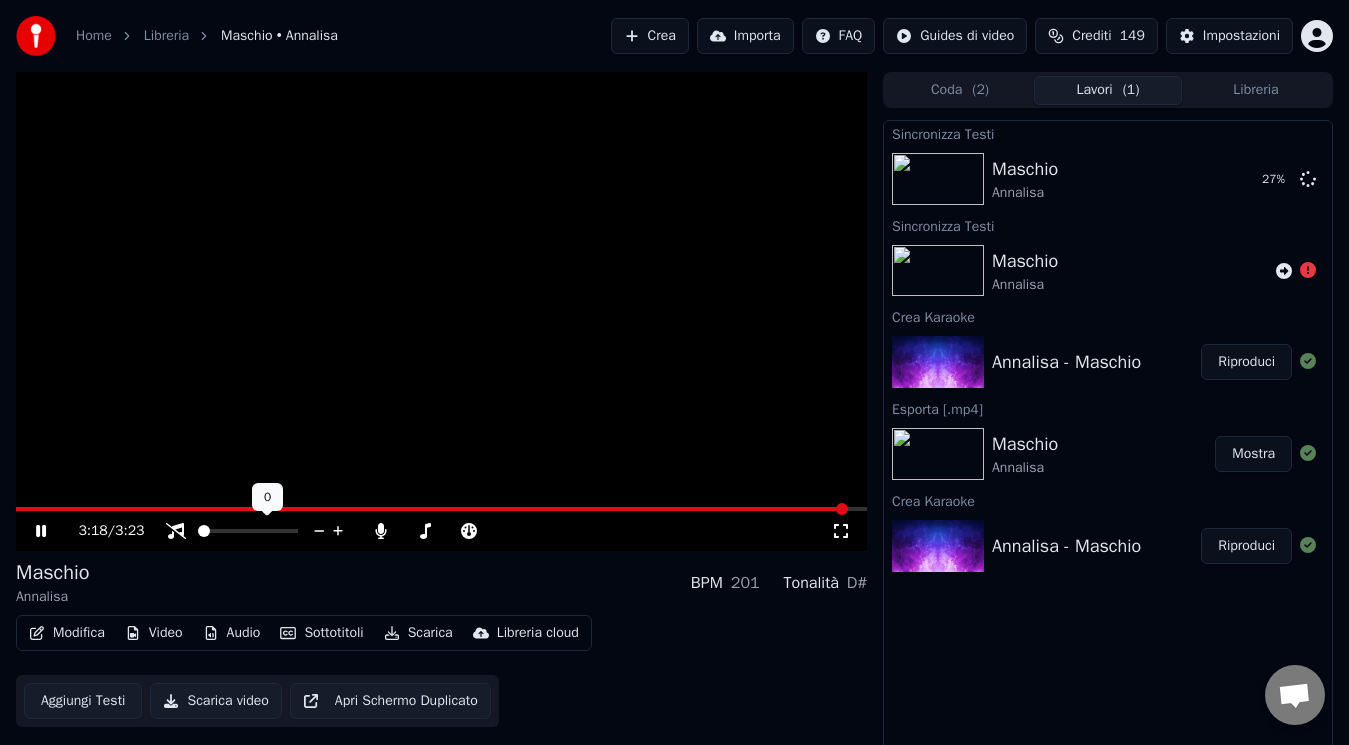 click 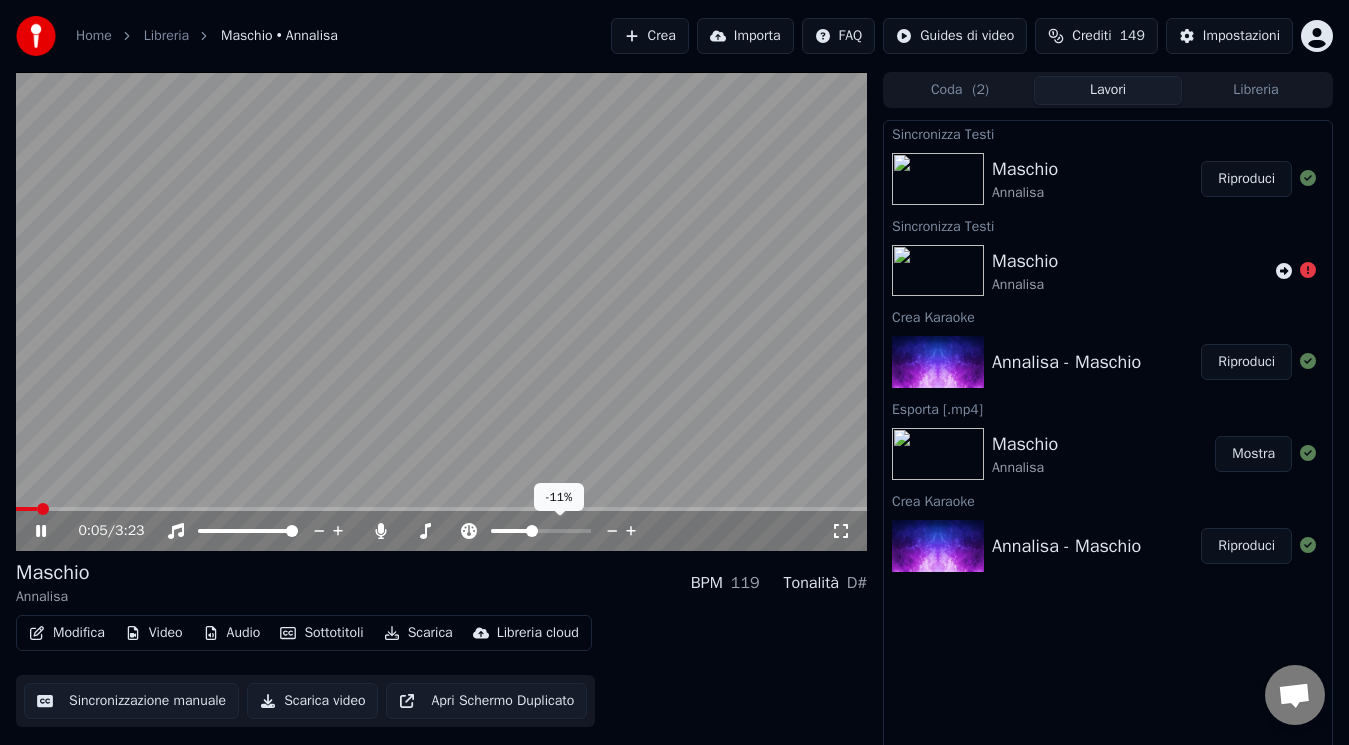 click at bounding box center [510, 531] 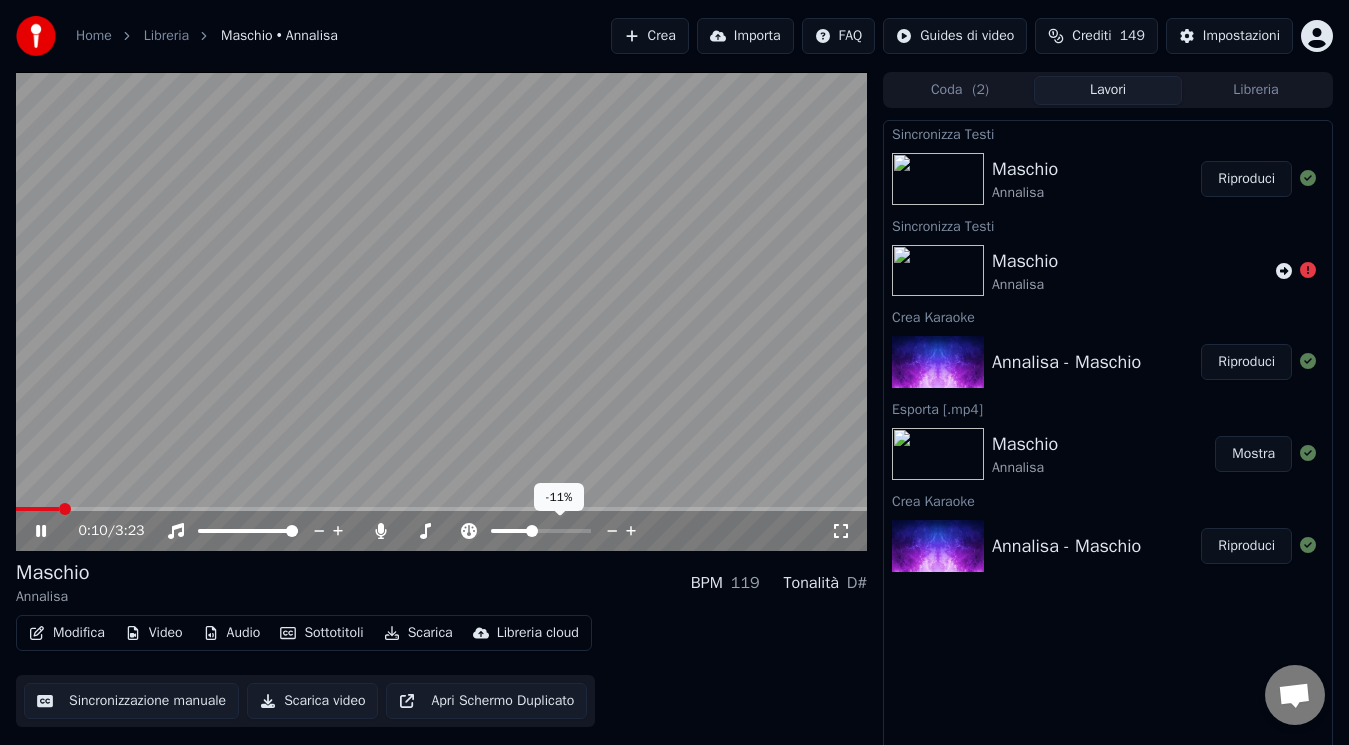 click 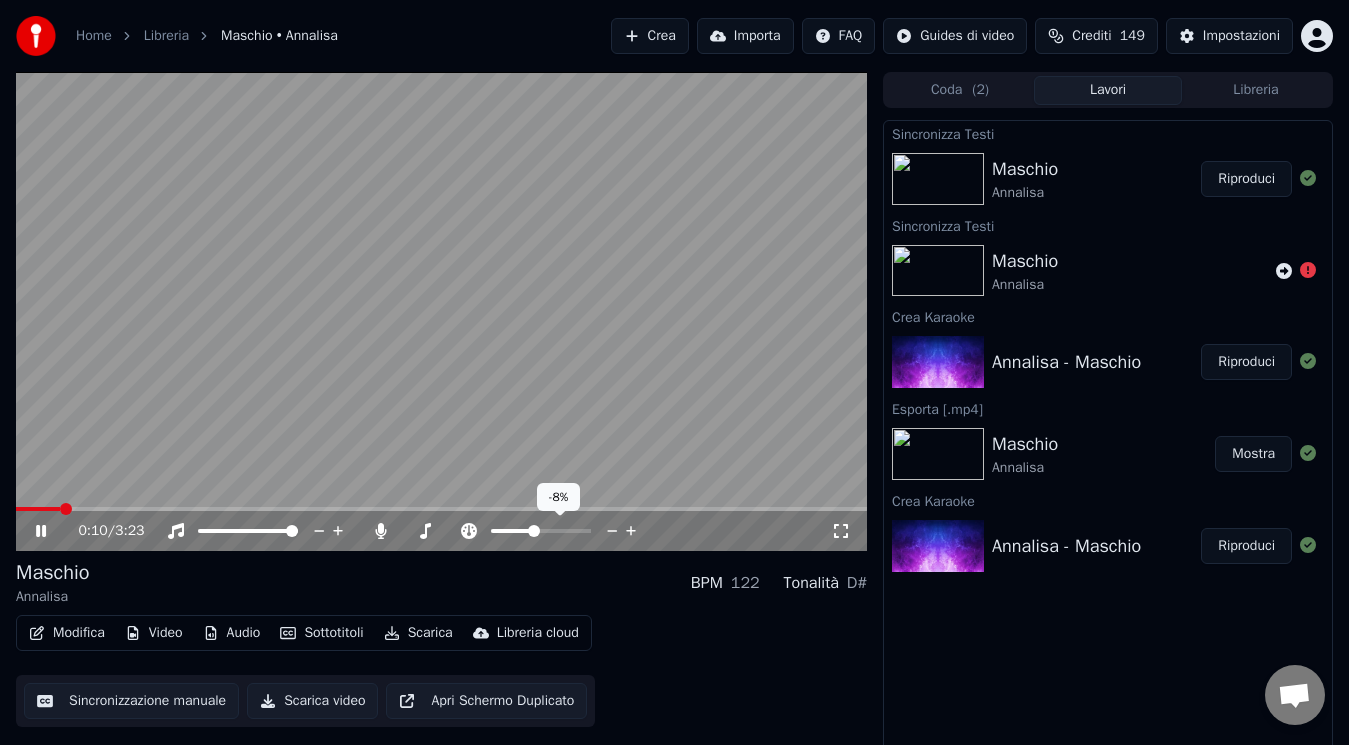 click 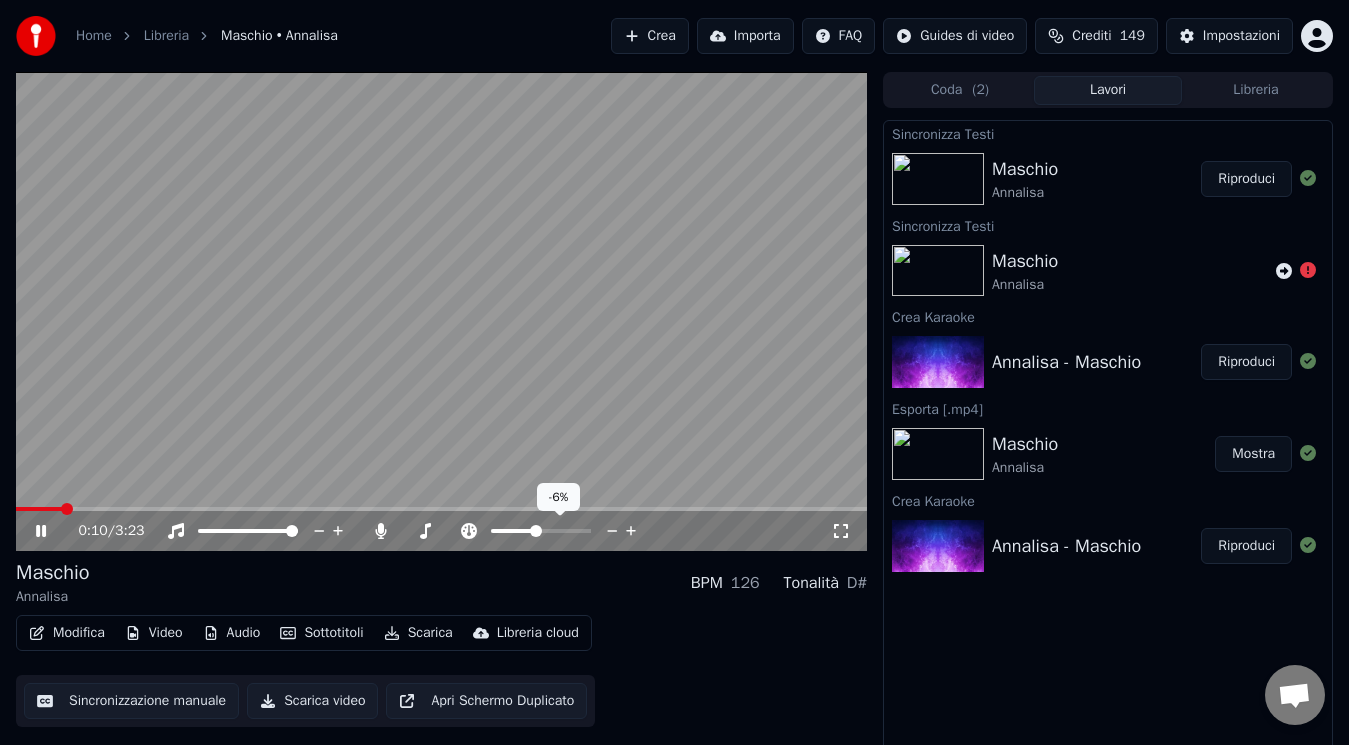 click 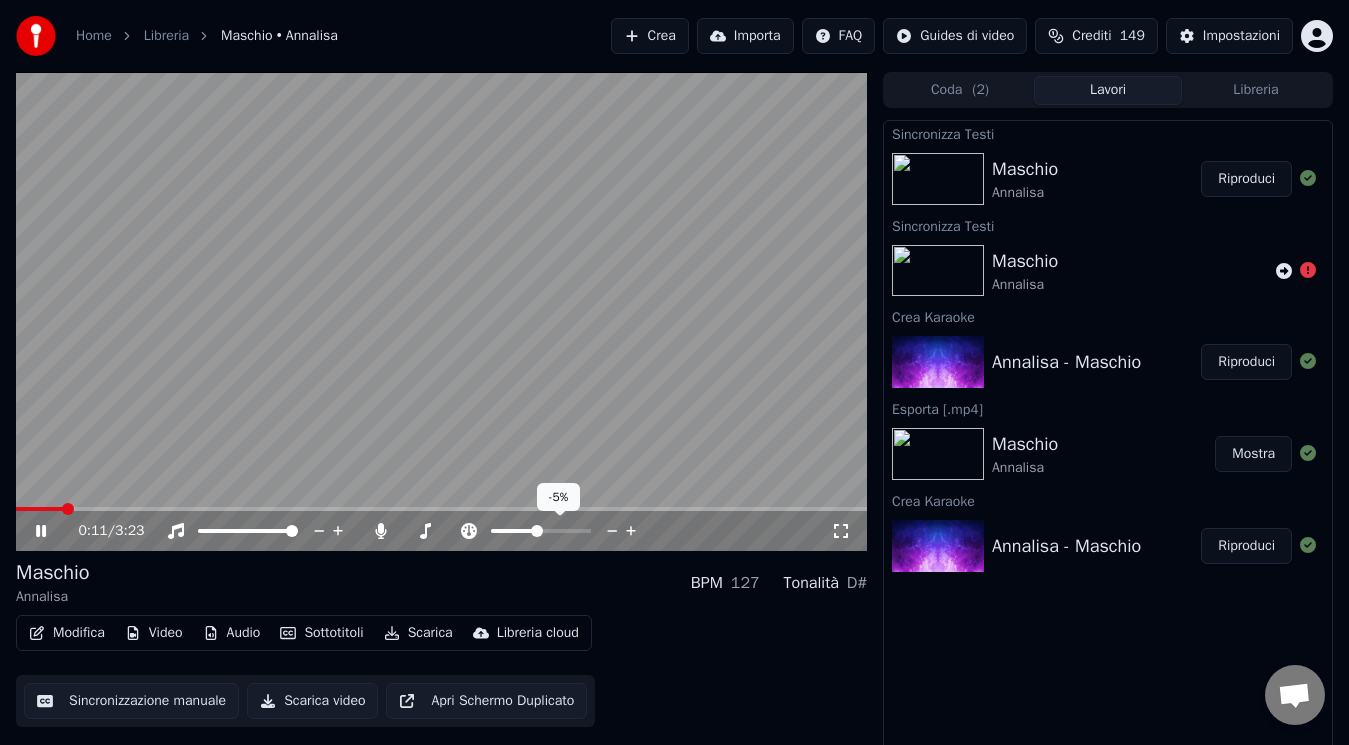 click 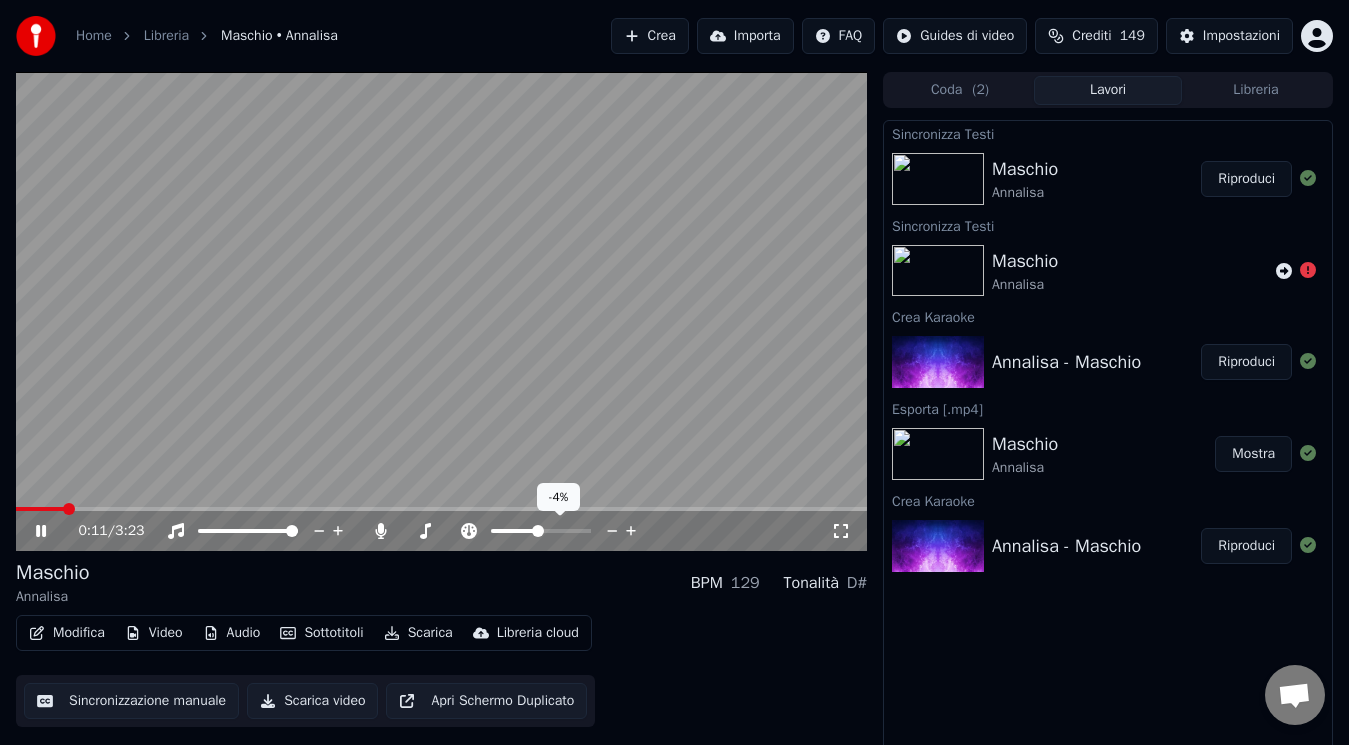 click 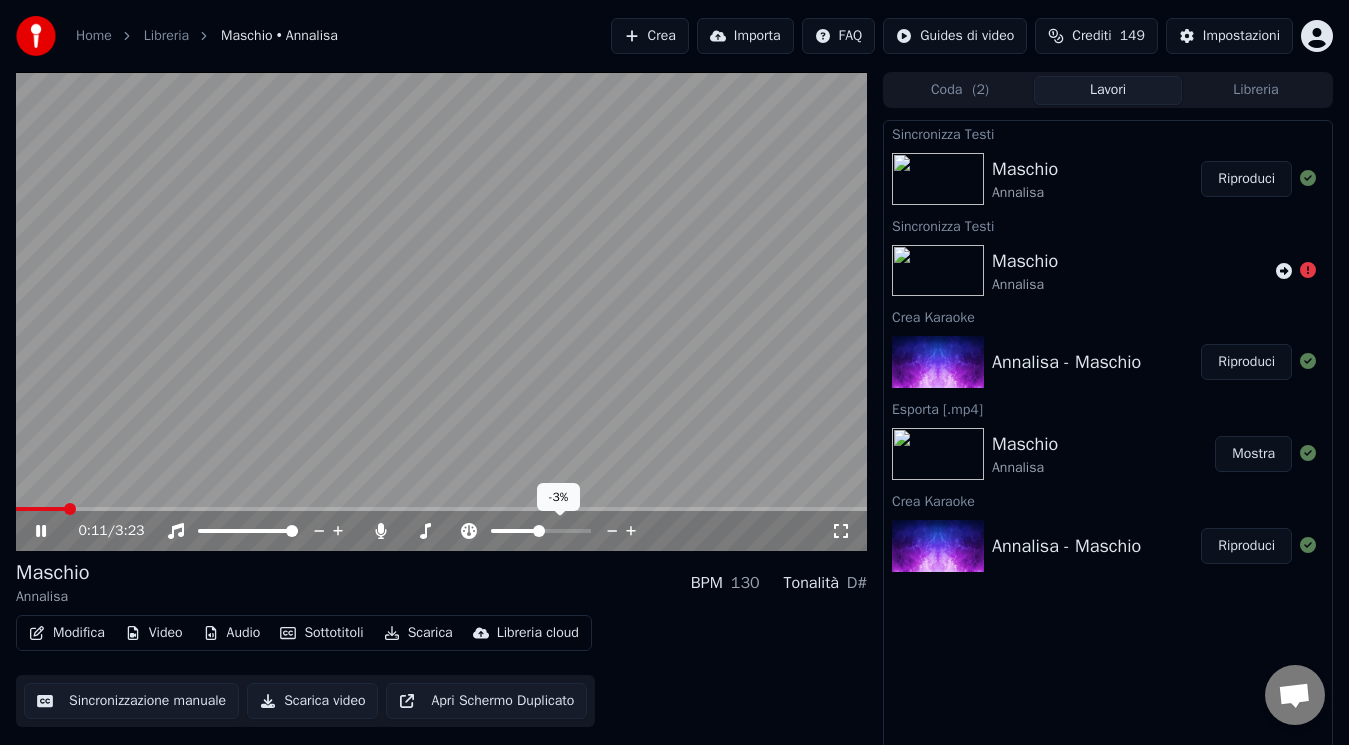 click 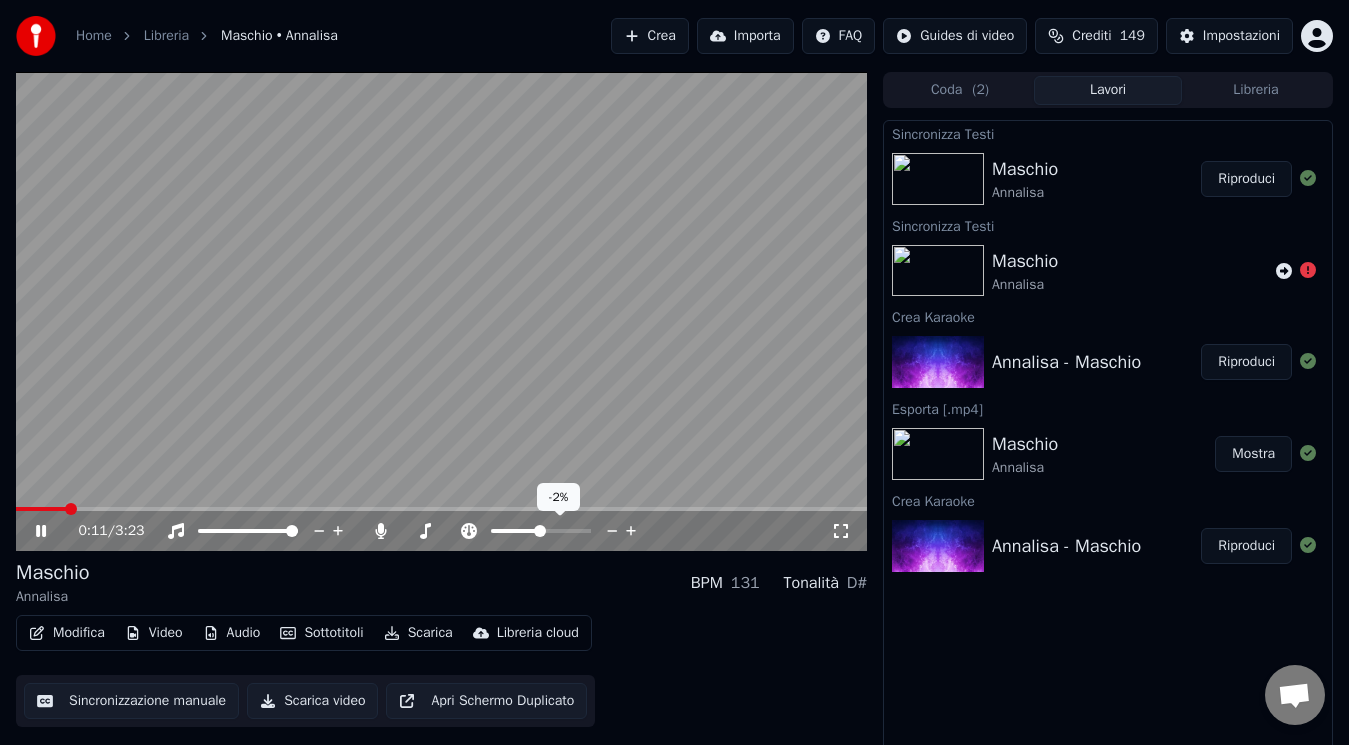 click 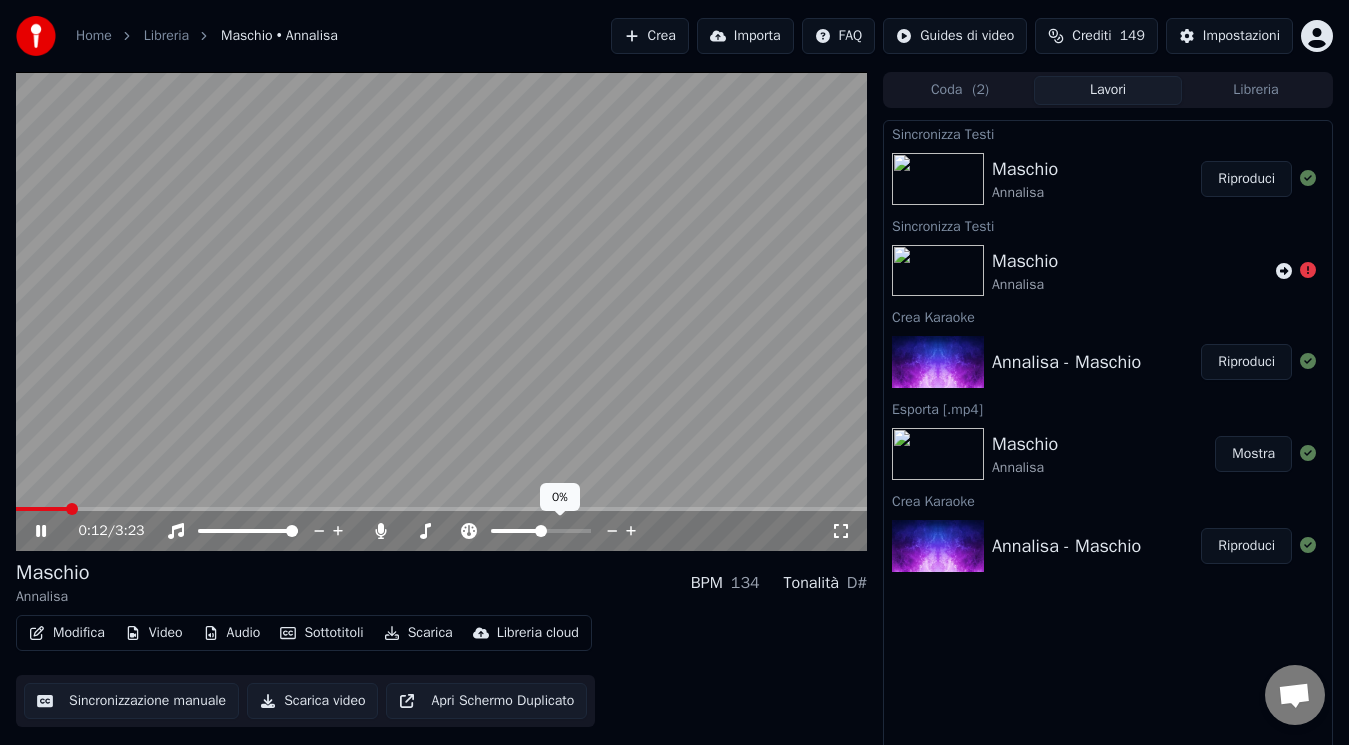 click 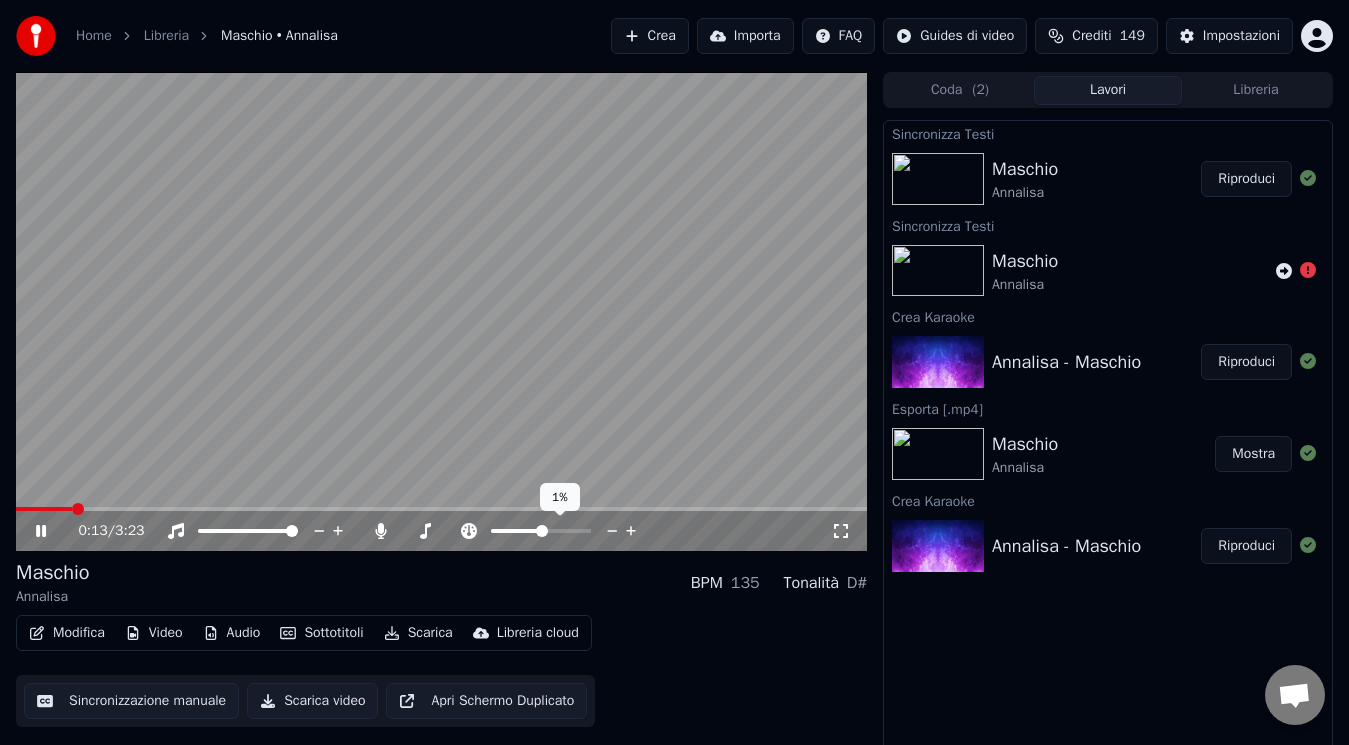 click 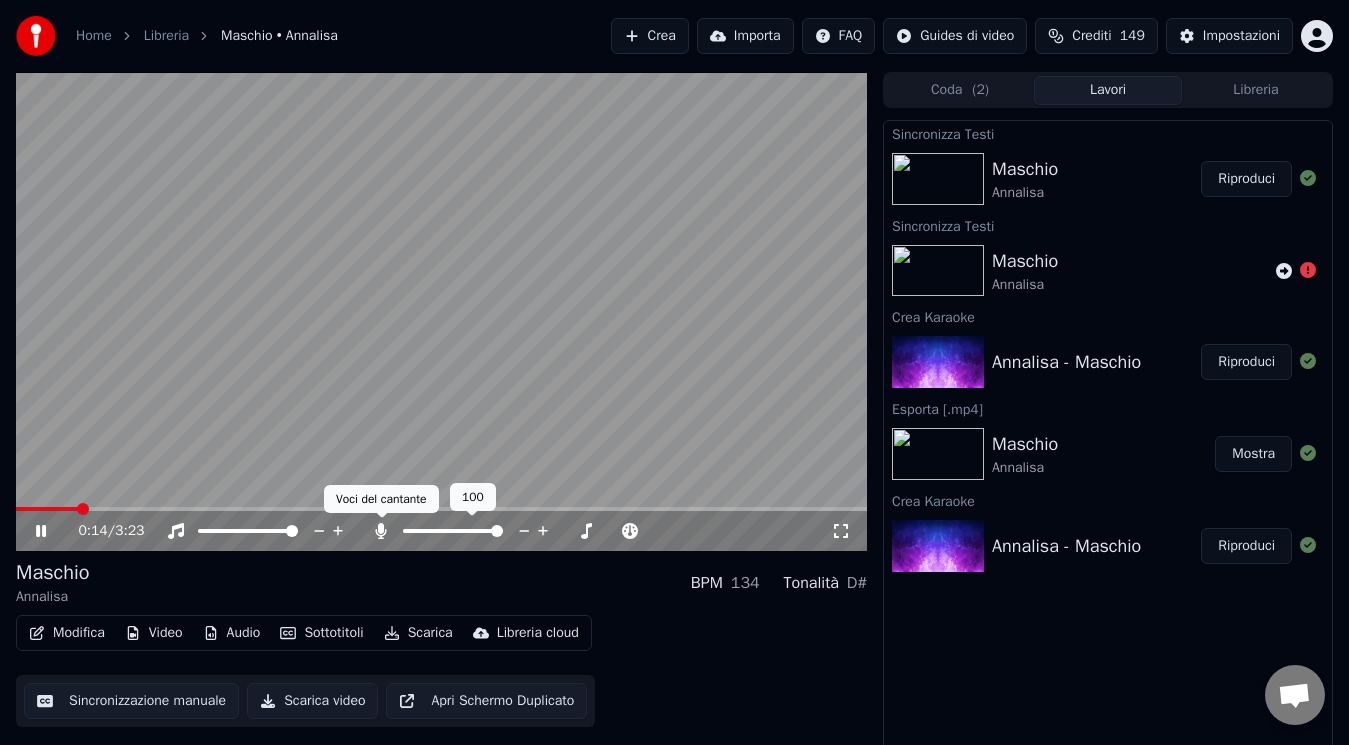 click 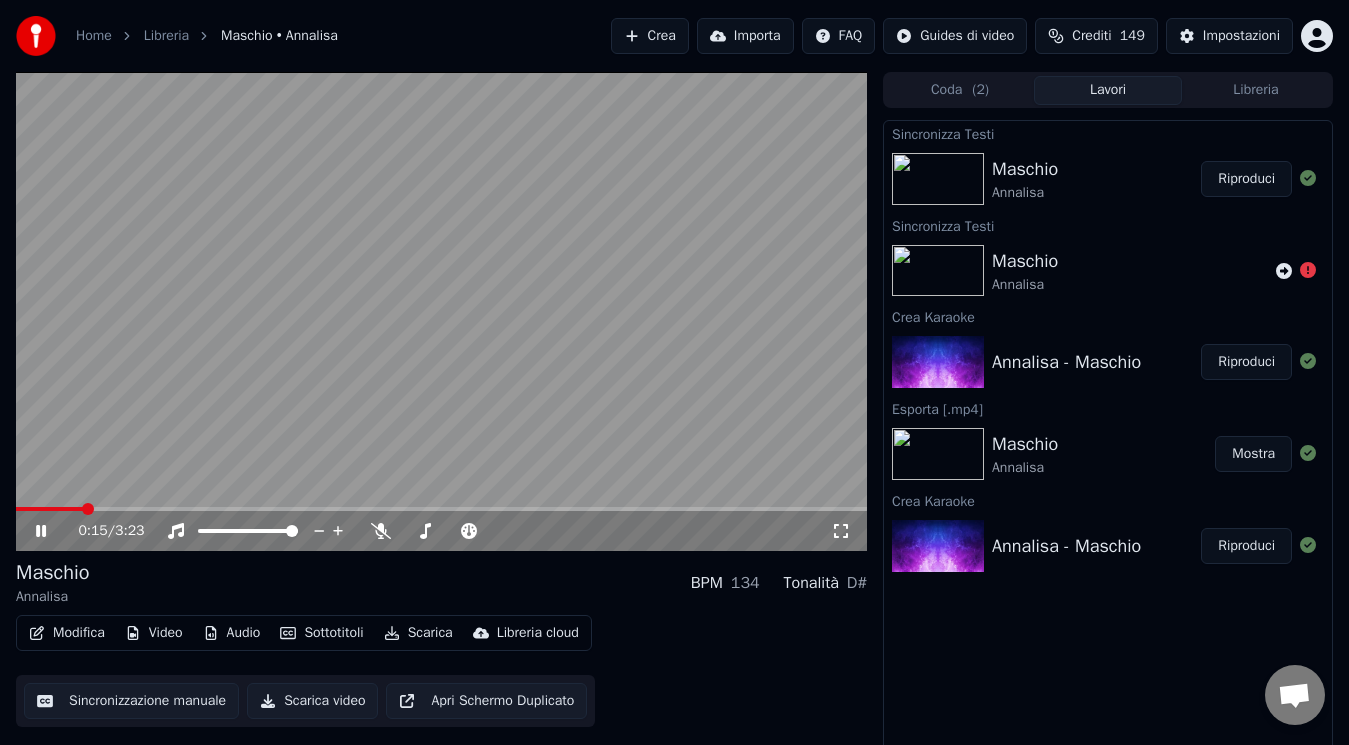 click on "Maschio Annalisa BPM 134 Tonalità D#" at bounding box center [441, 583] 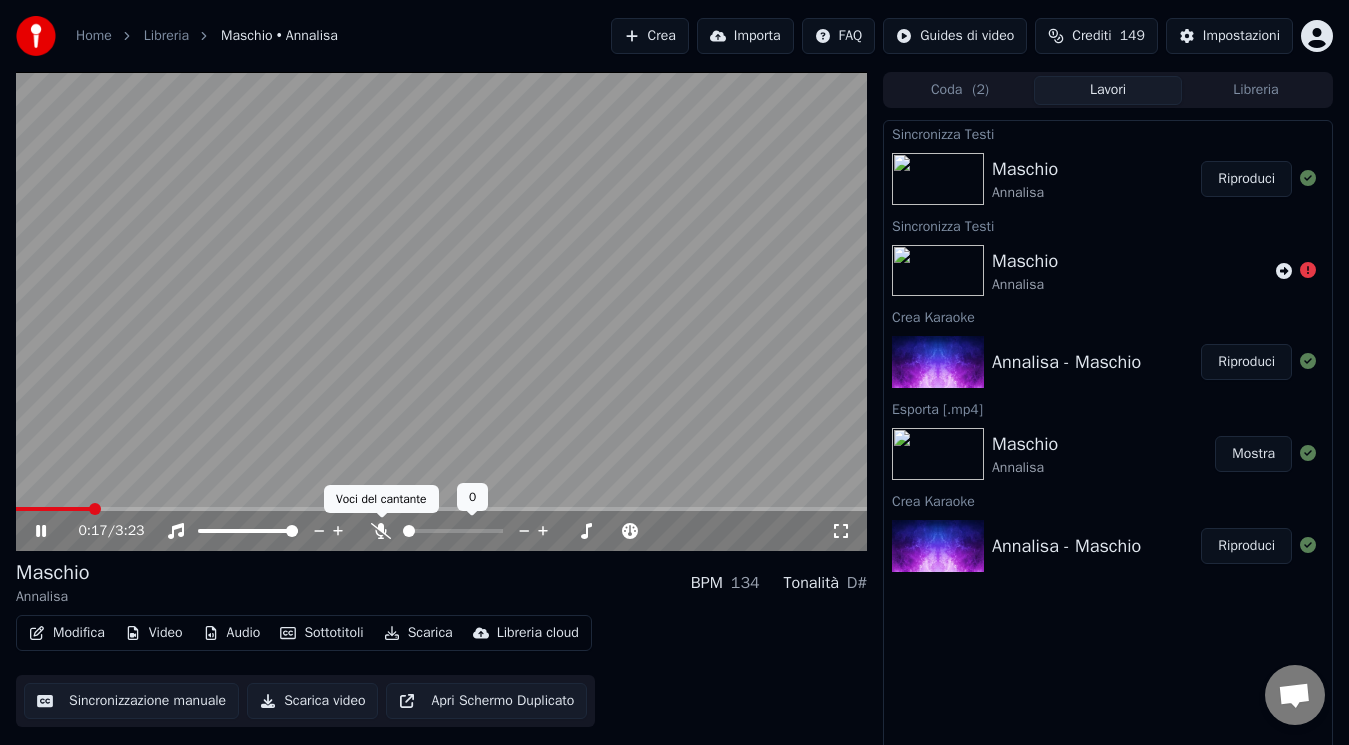 click 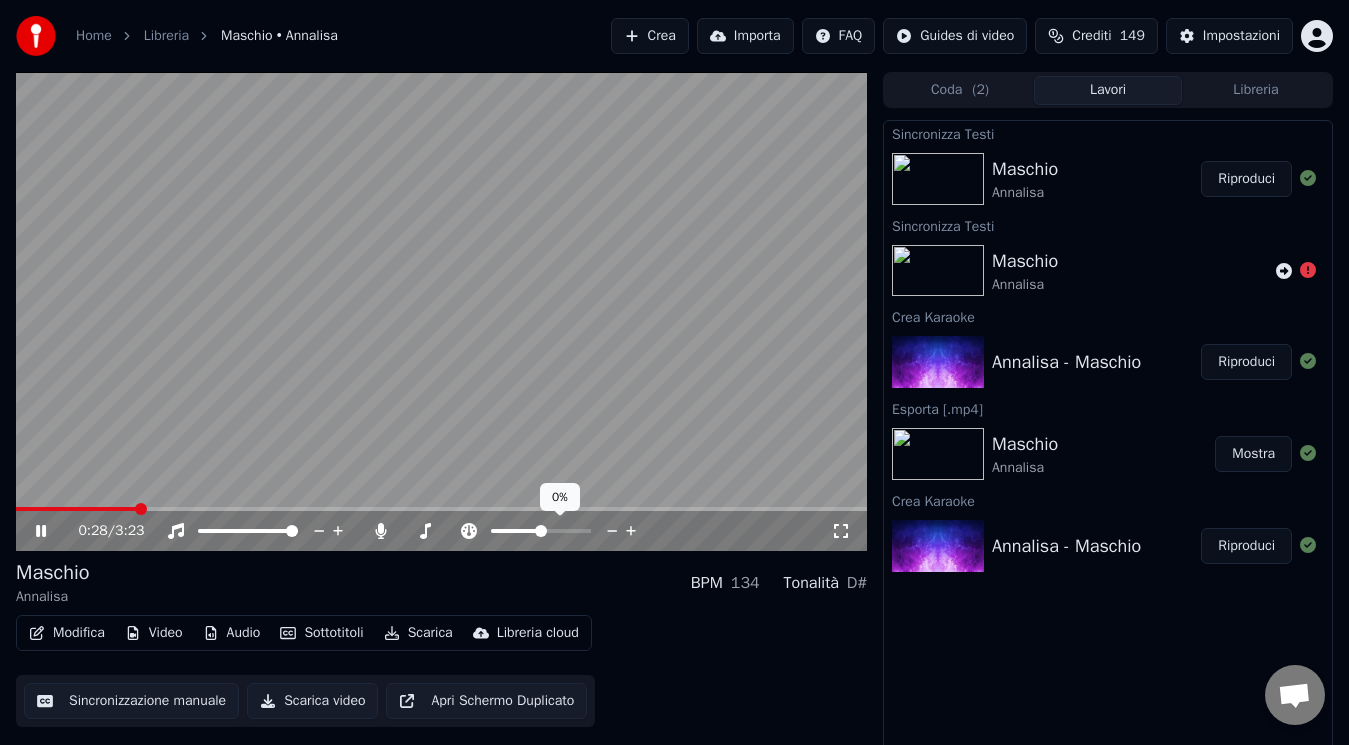 click 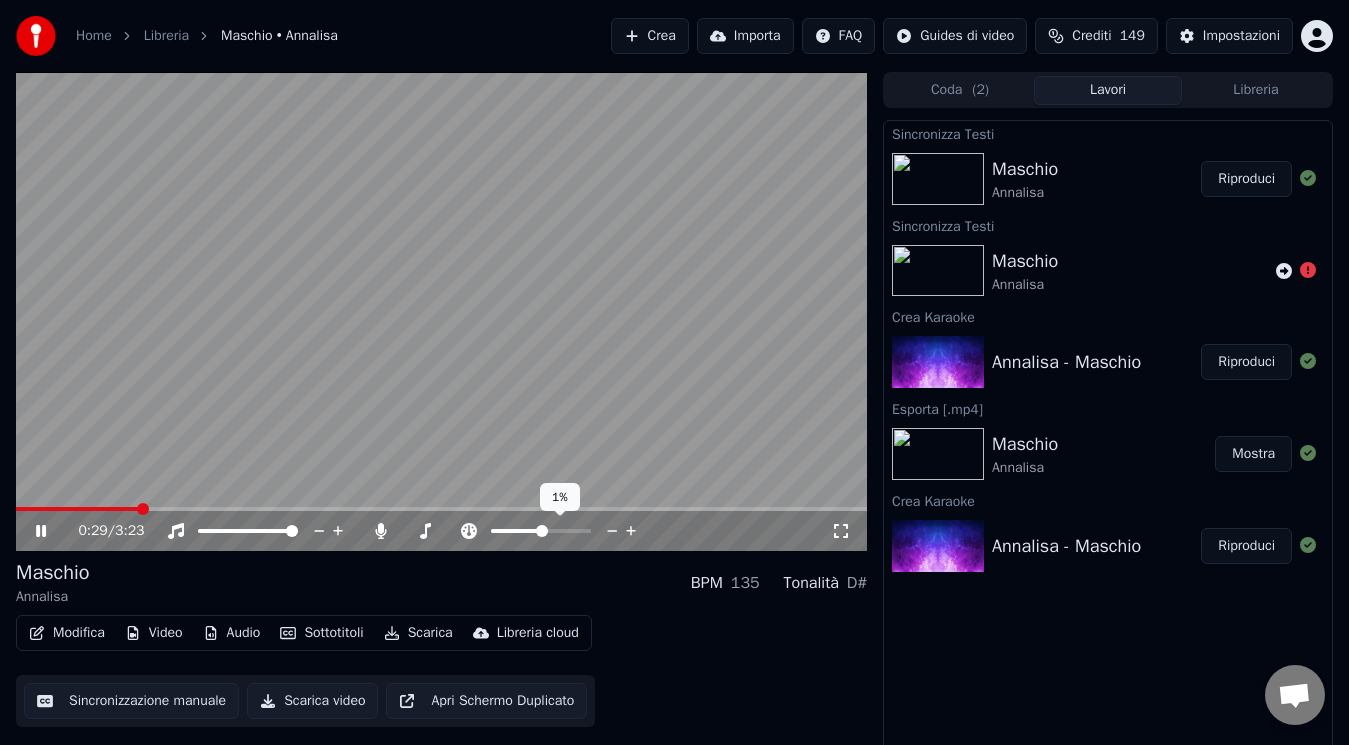 click 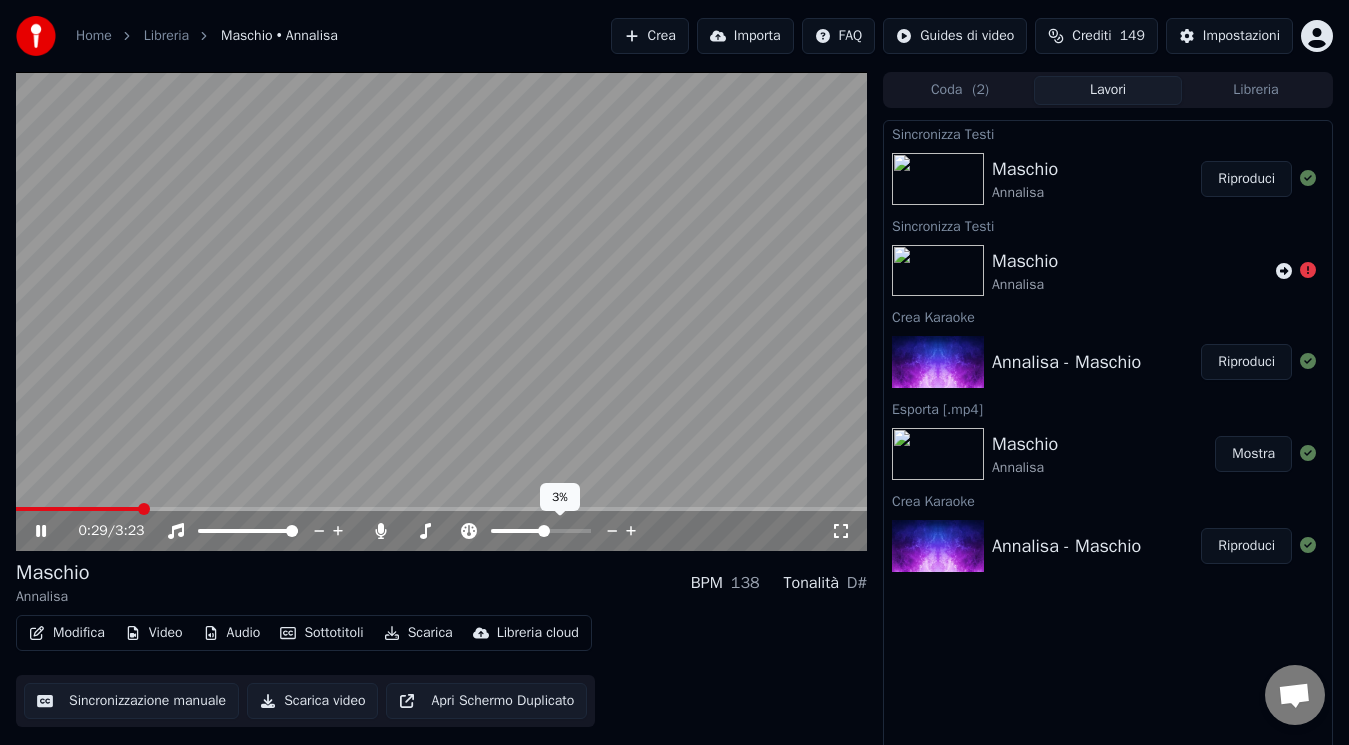 click 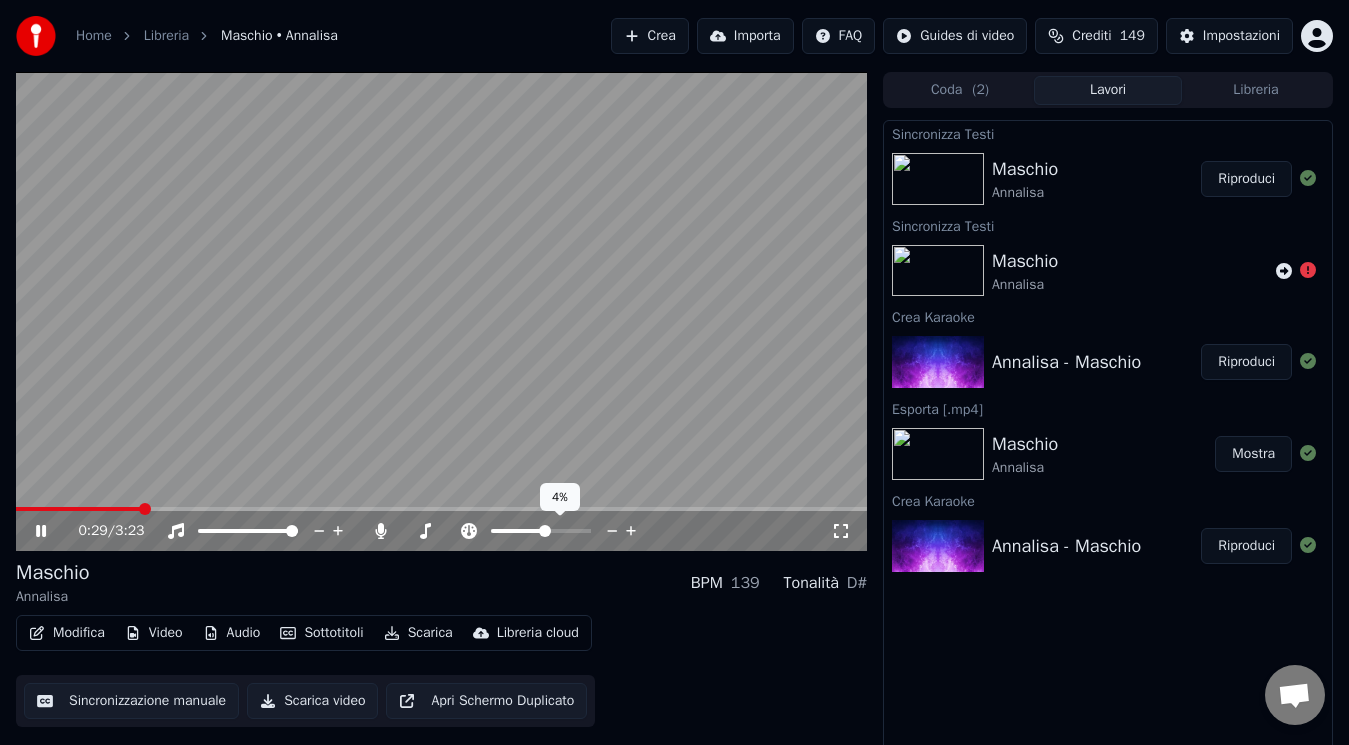 click 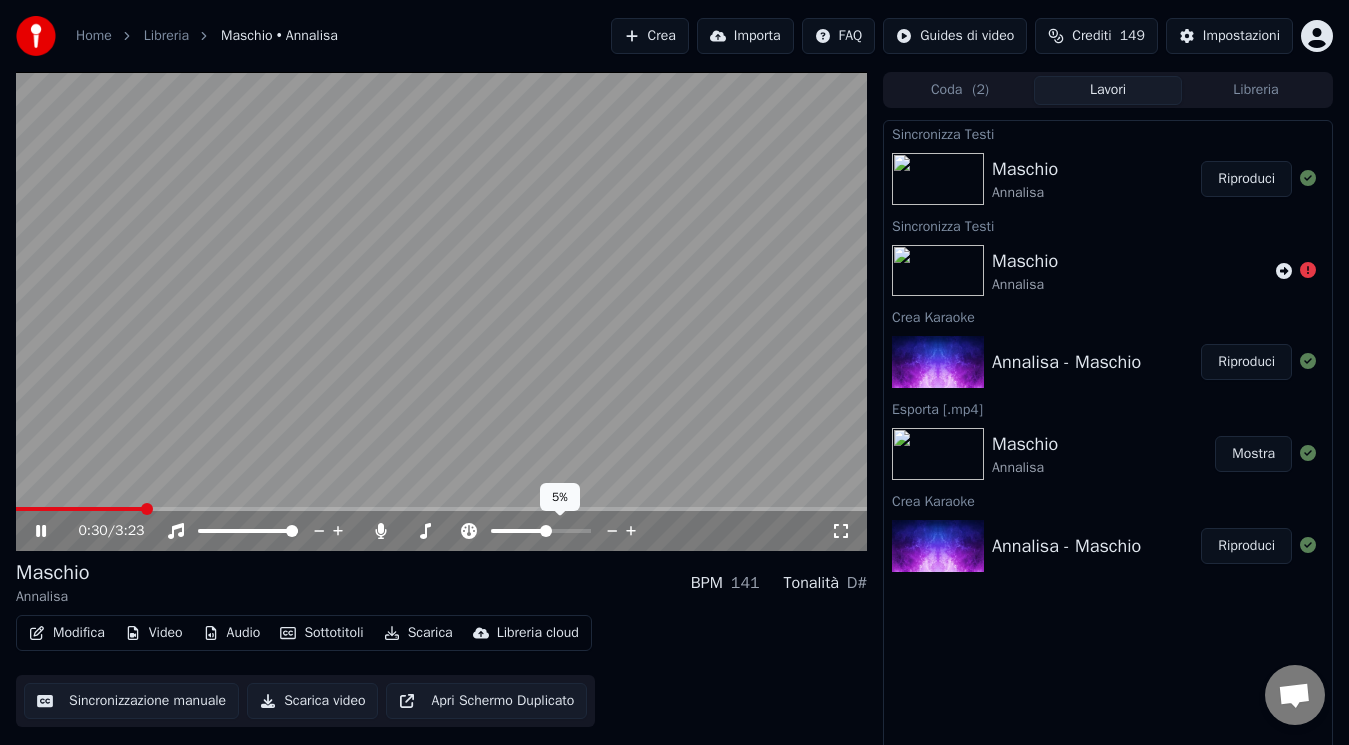 click 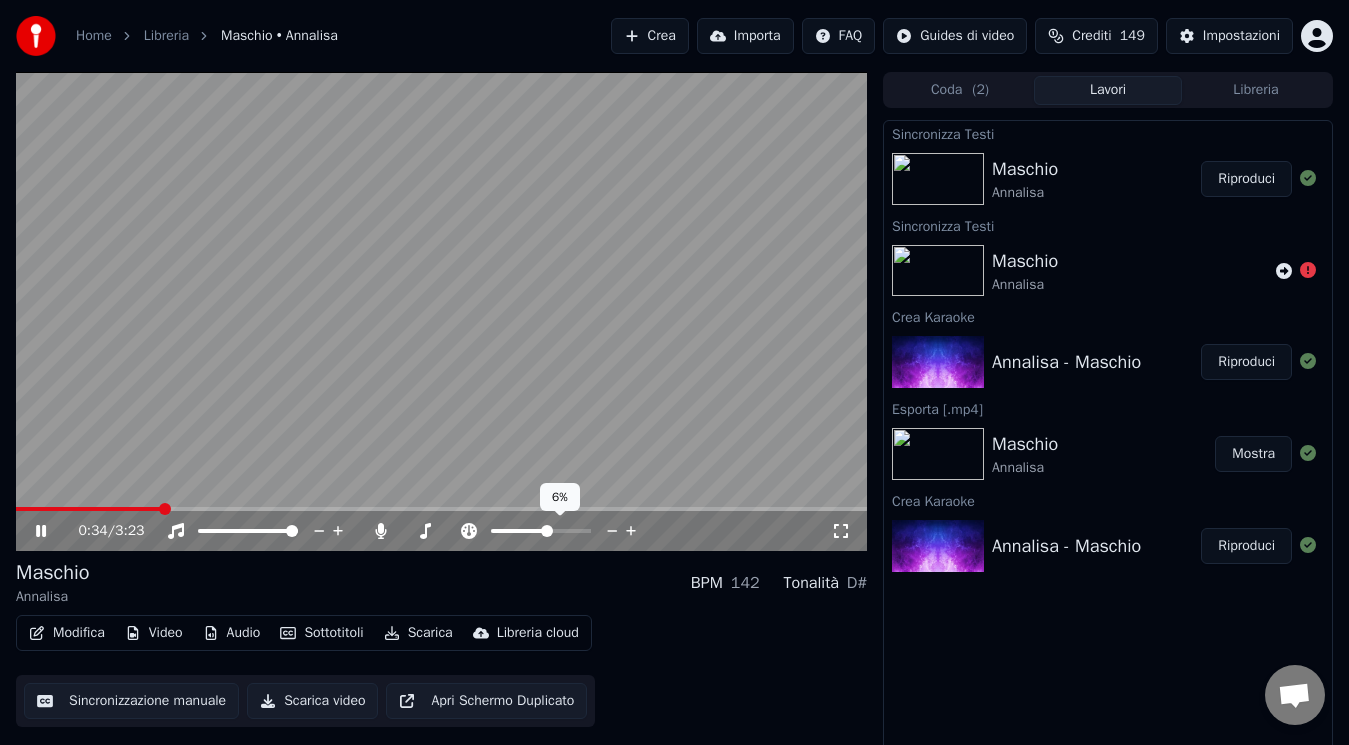 click 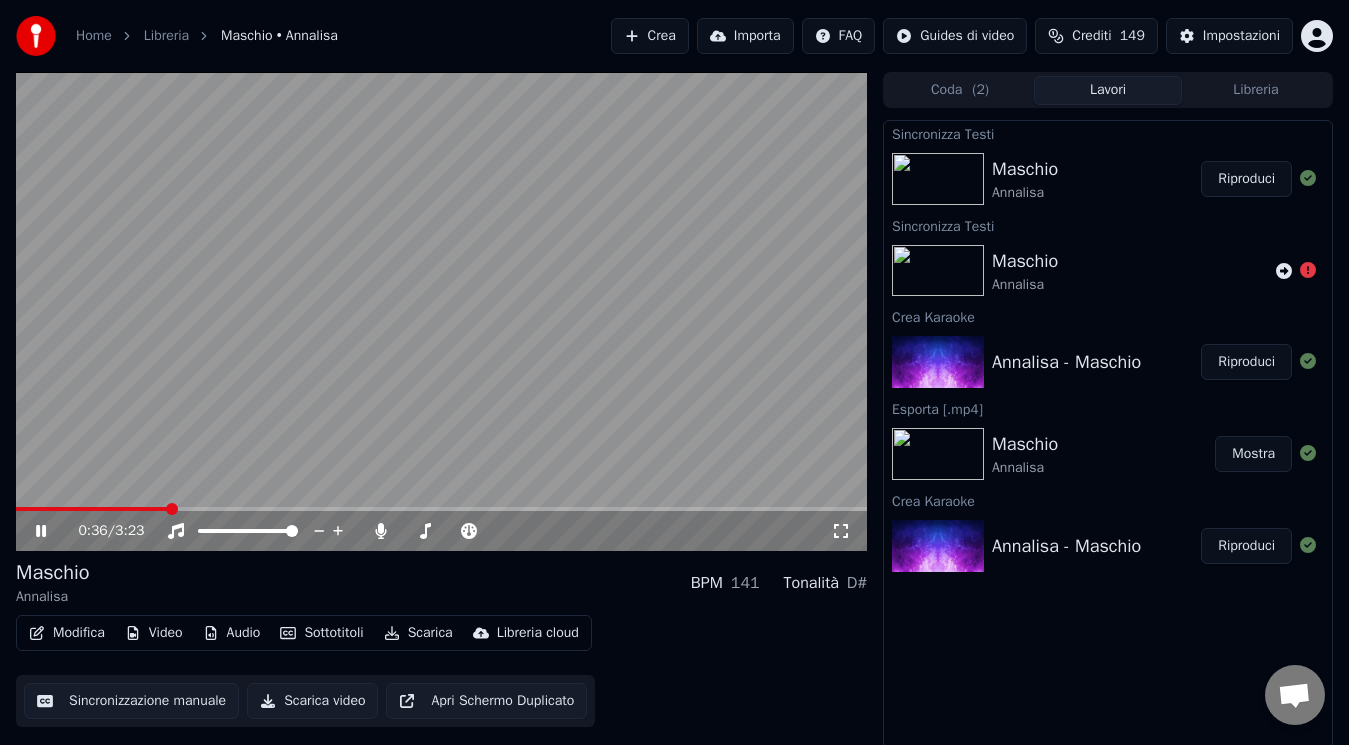 click 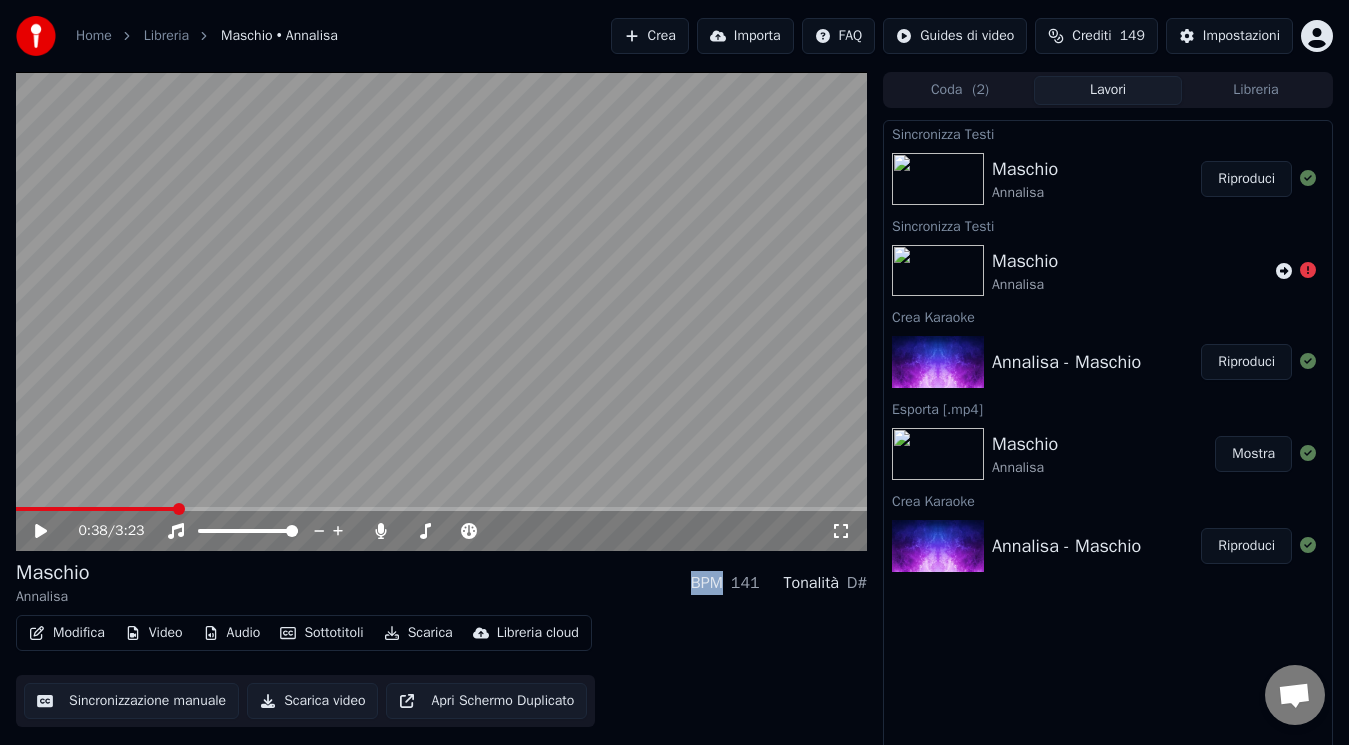 click 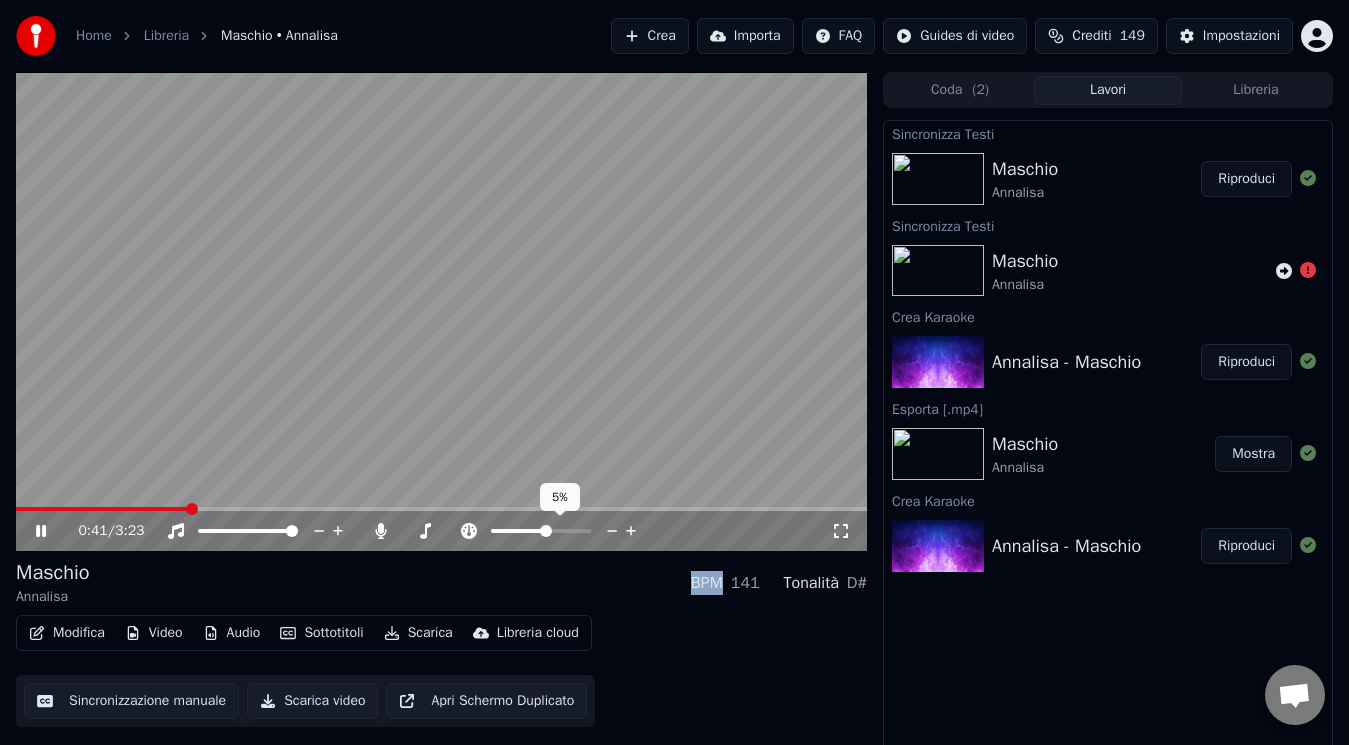 click 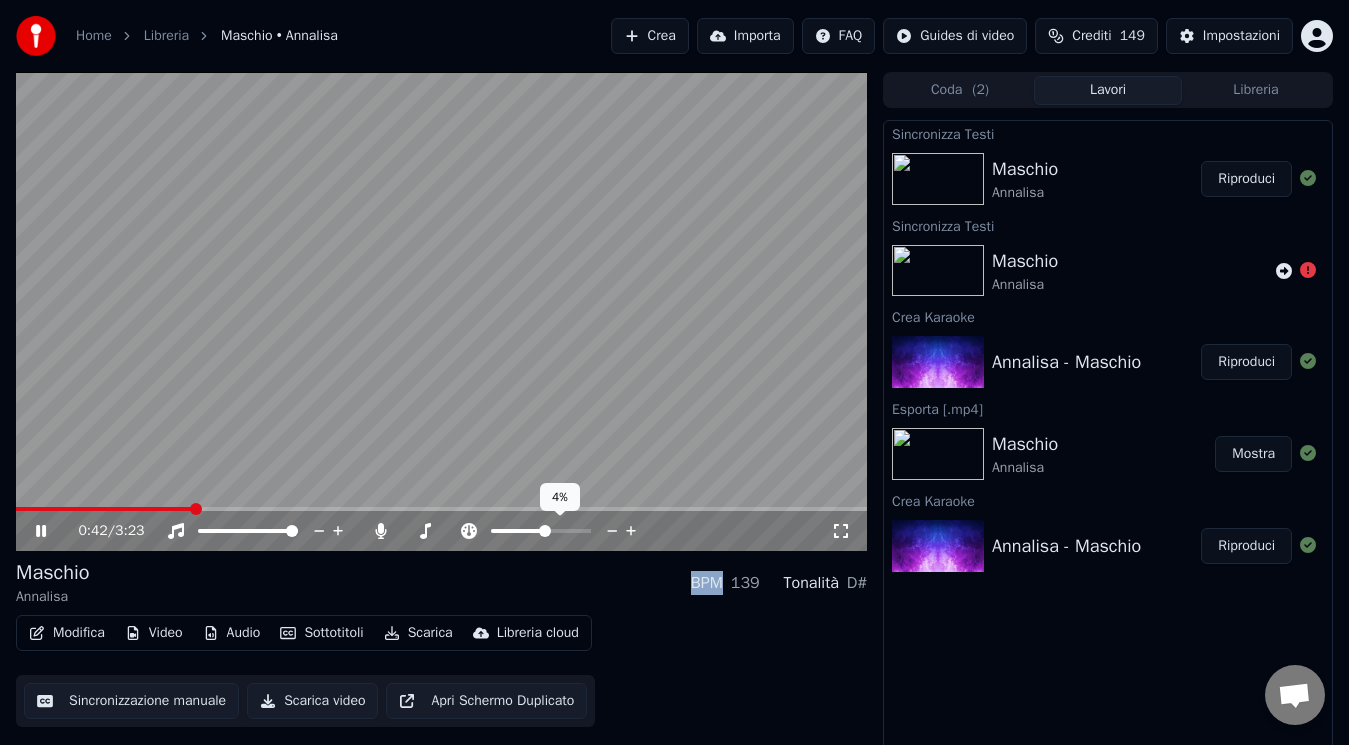 click 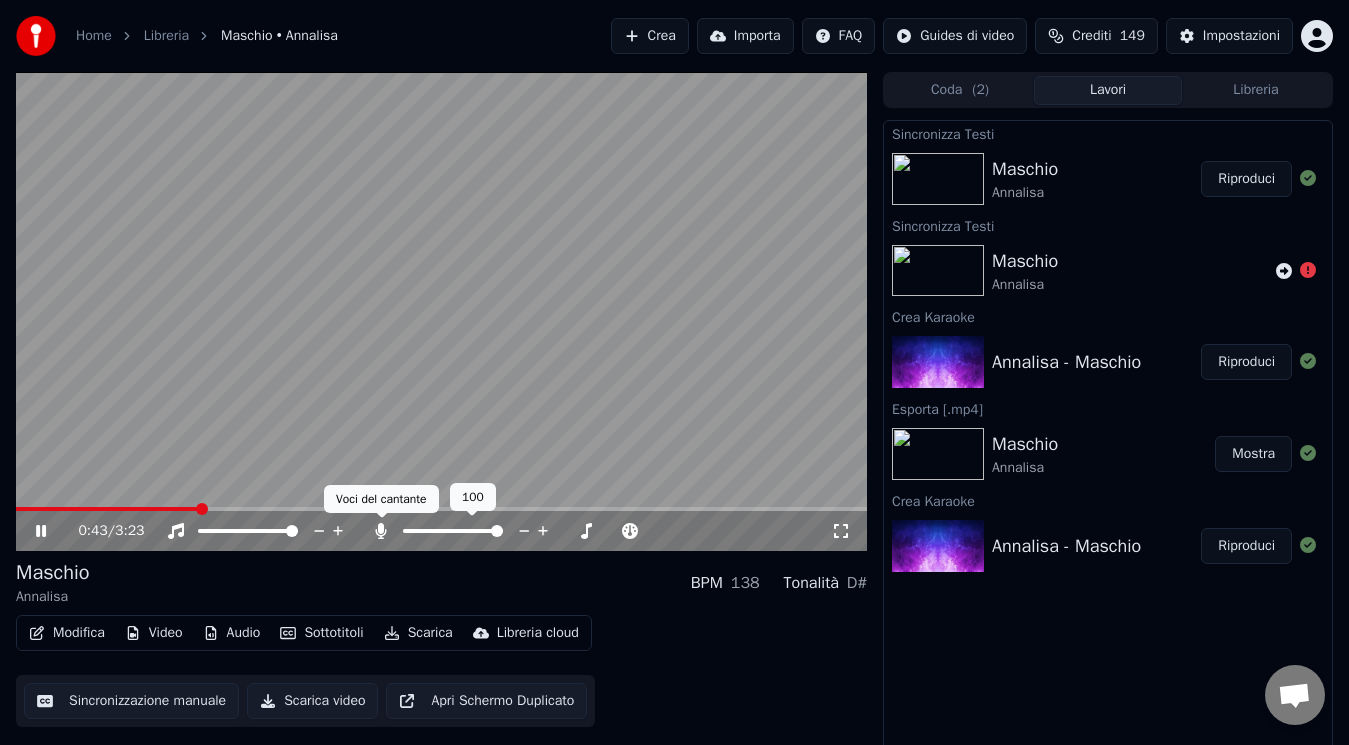 click 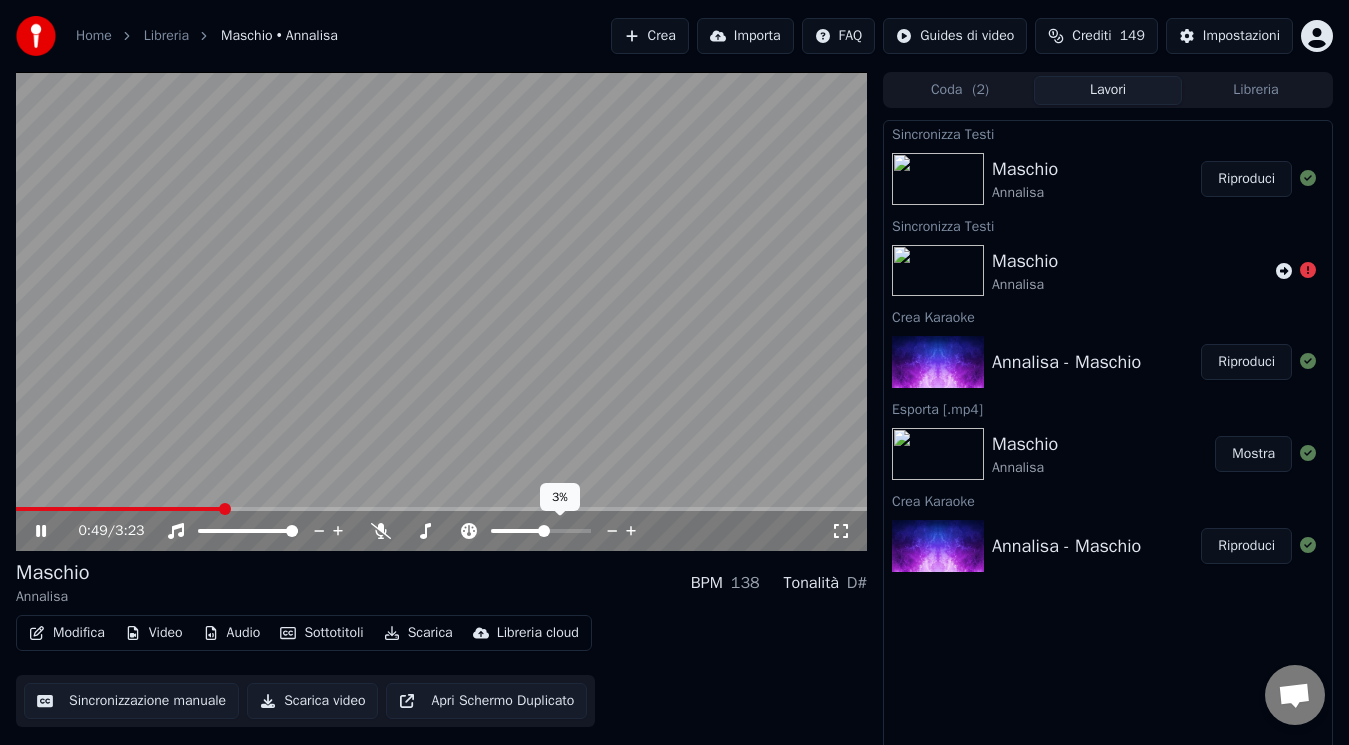 click 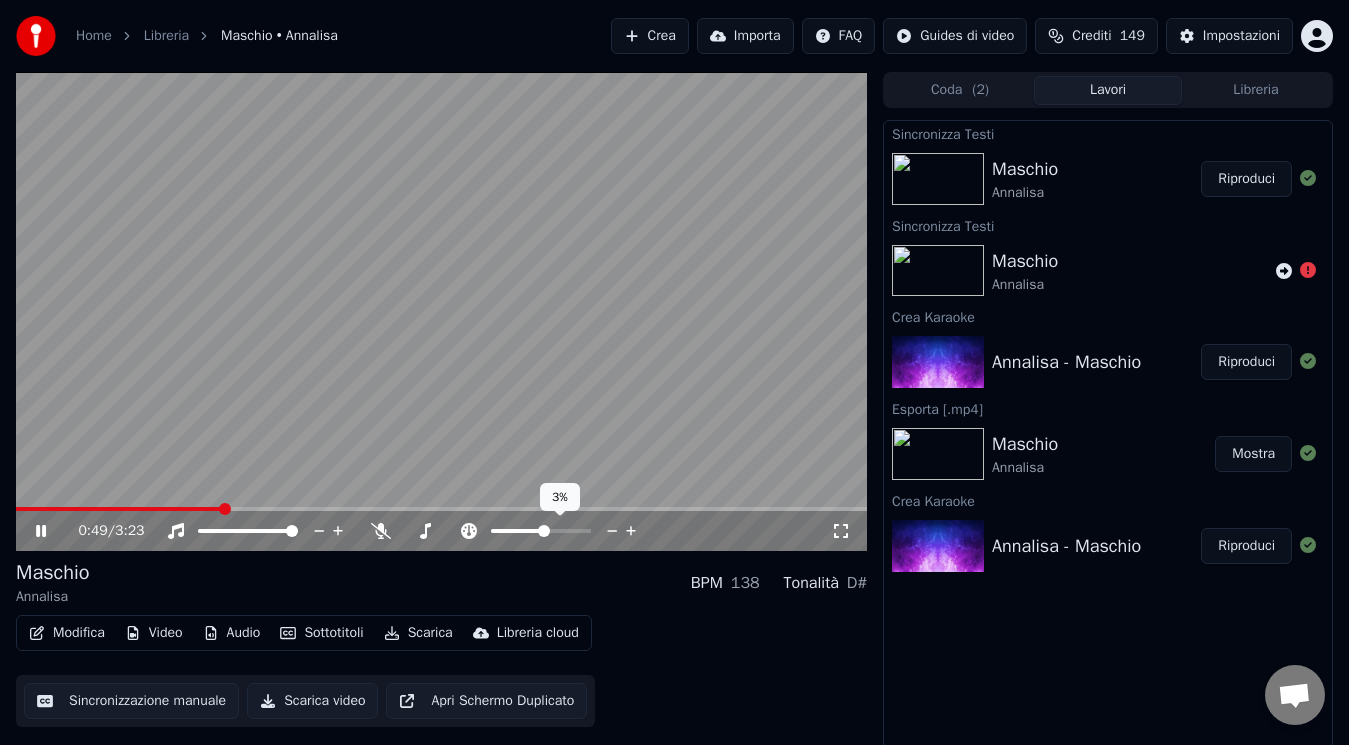 click 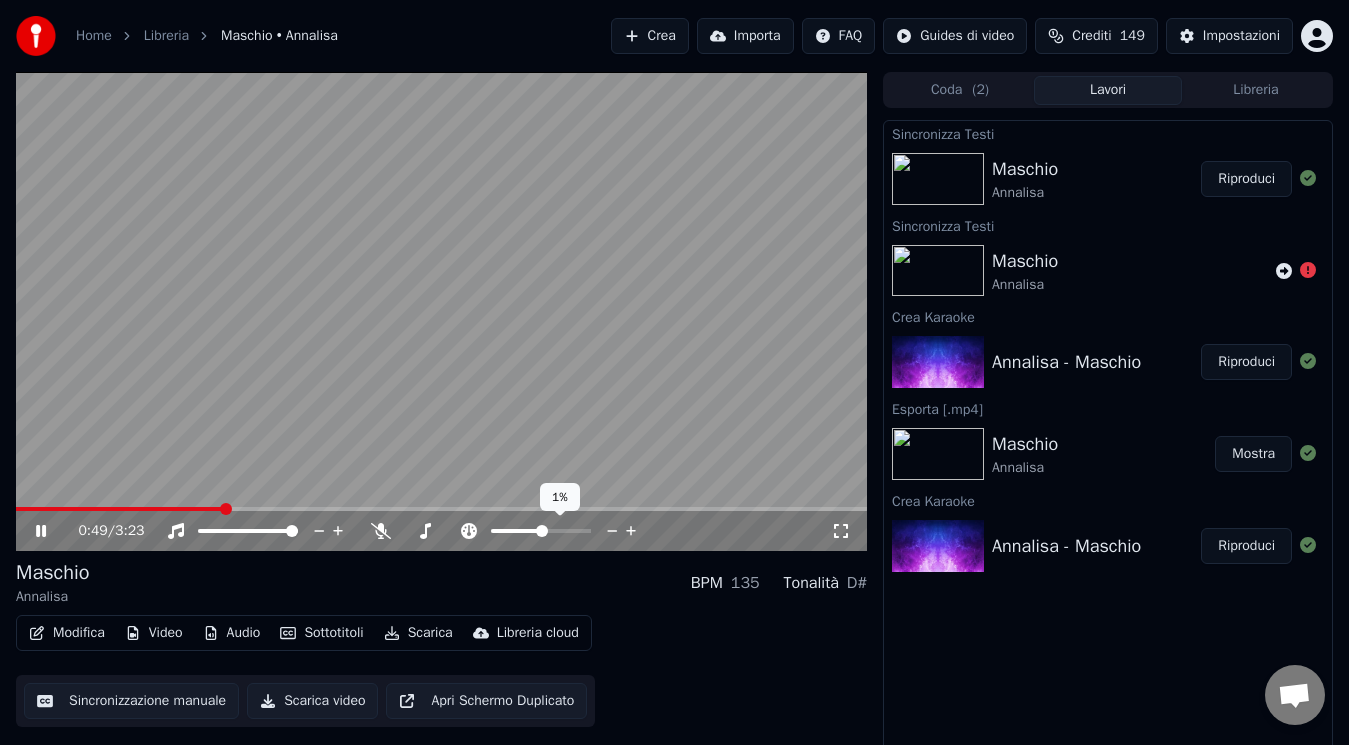 click 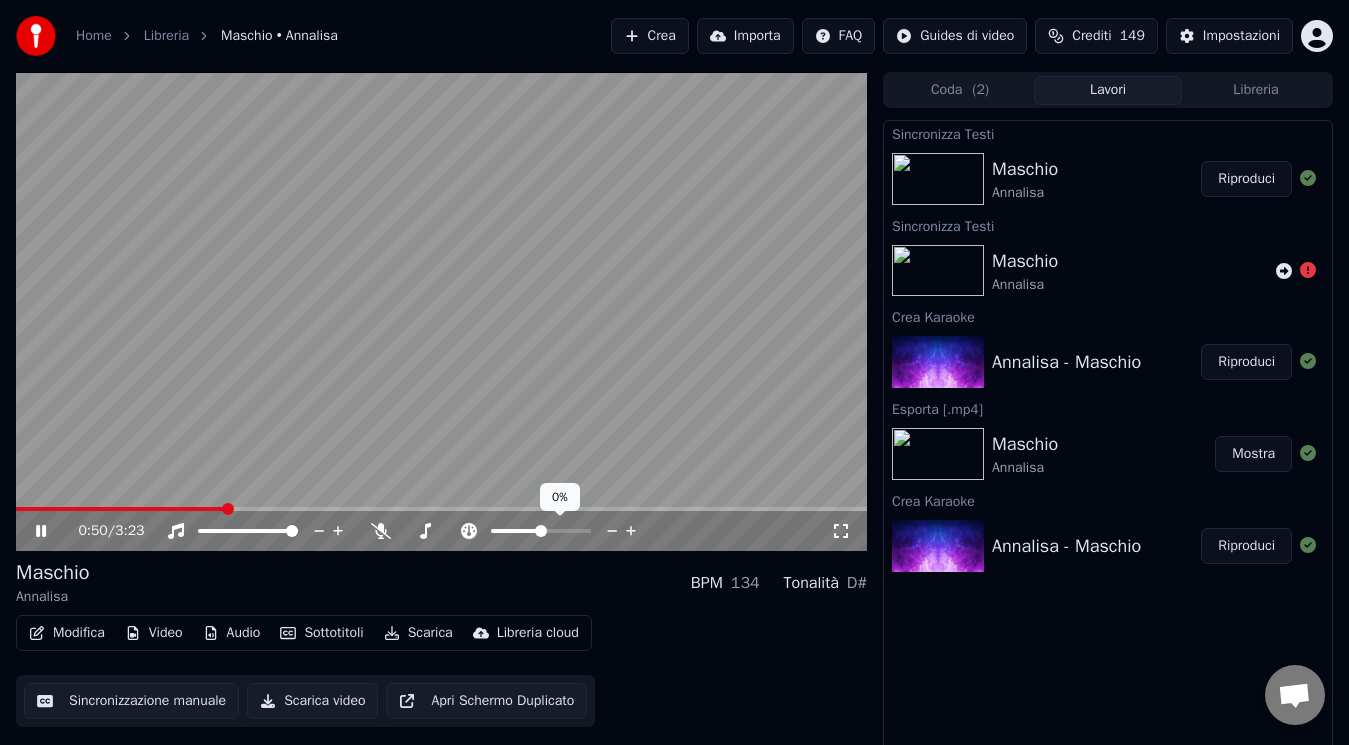 click 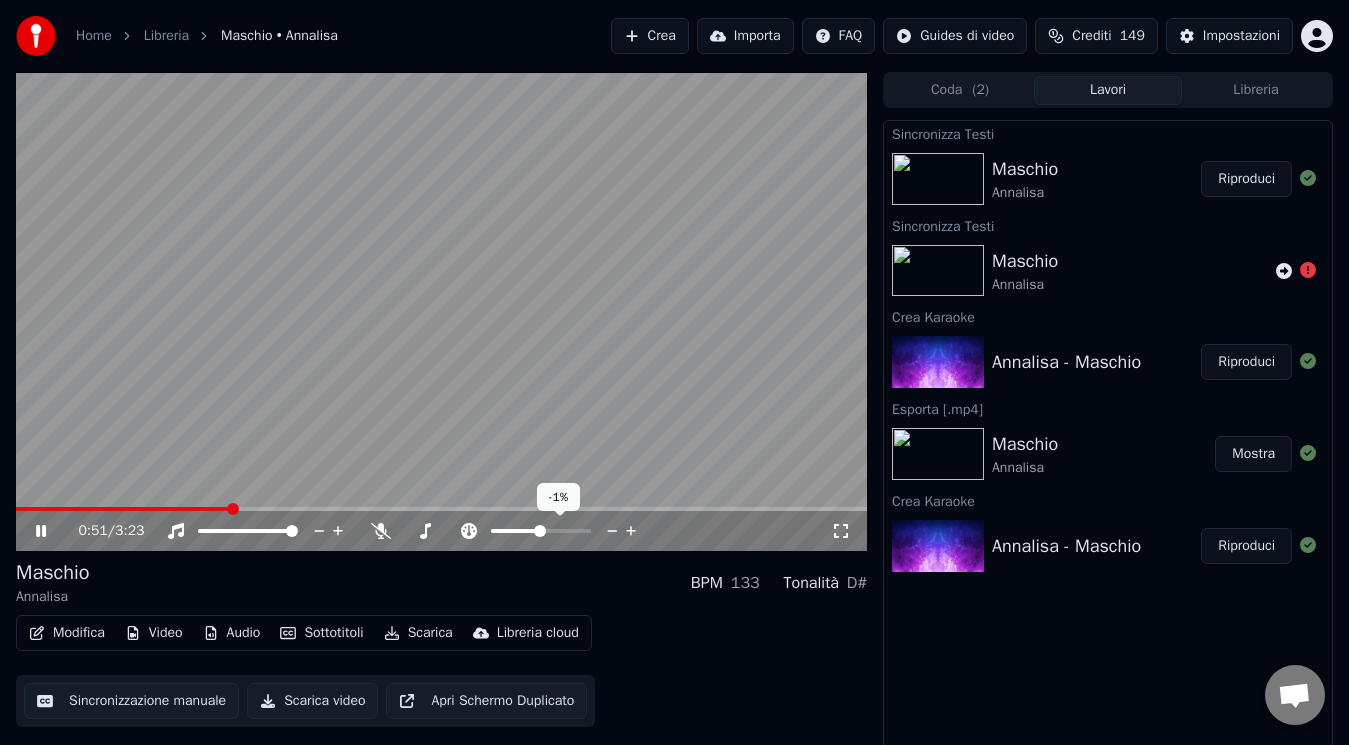 click 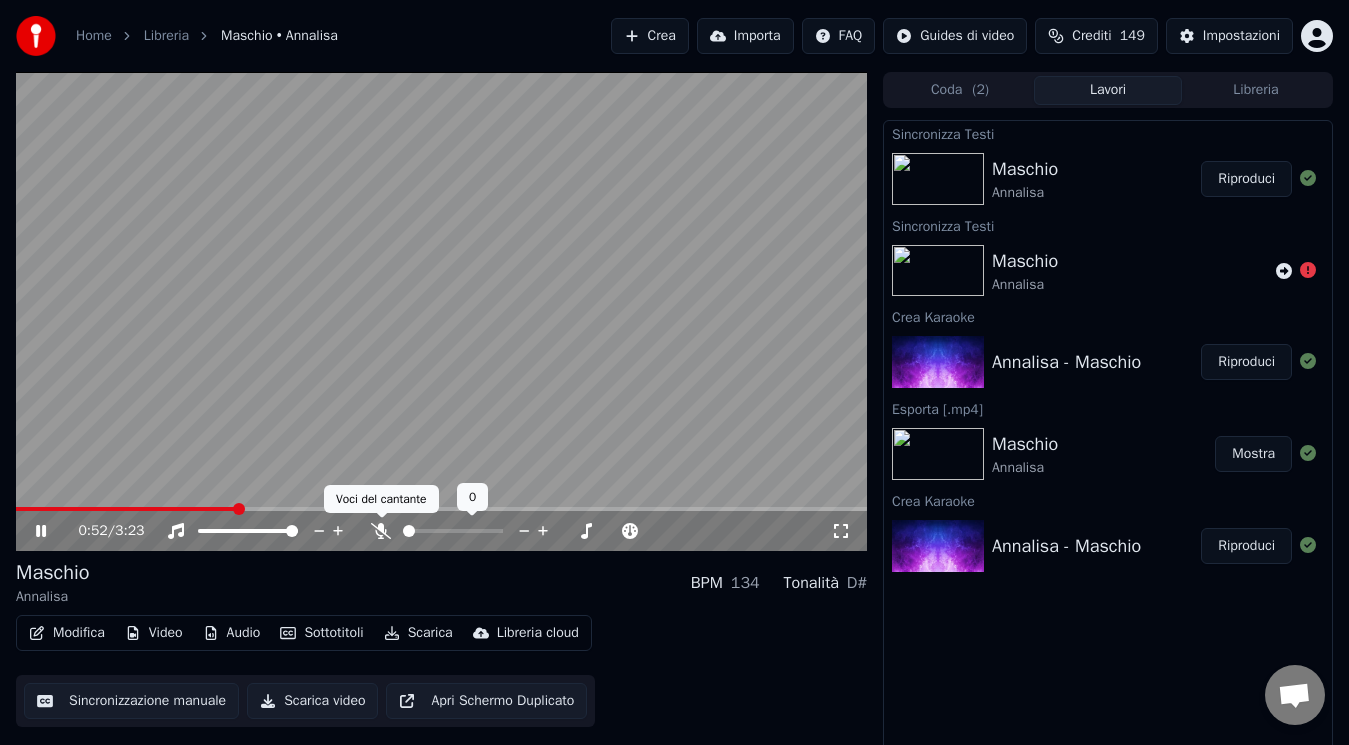 click 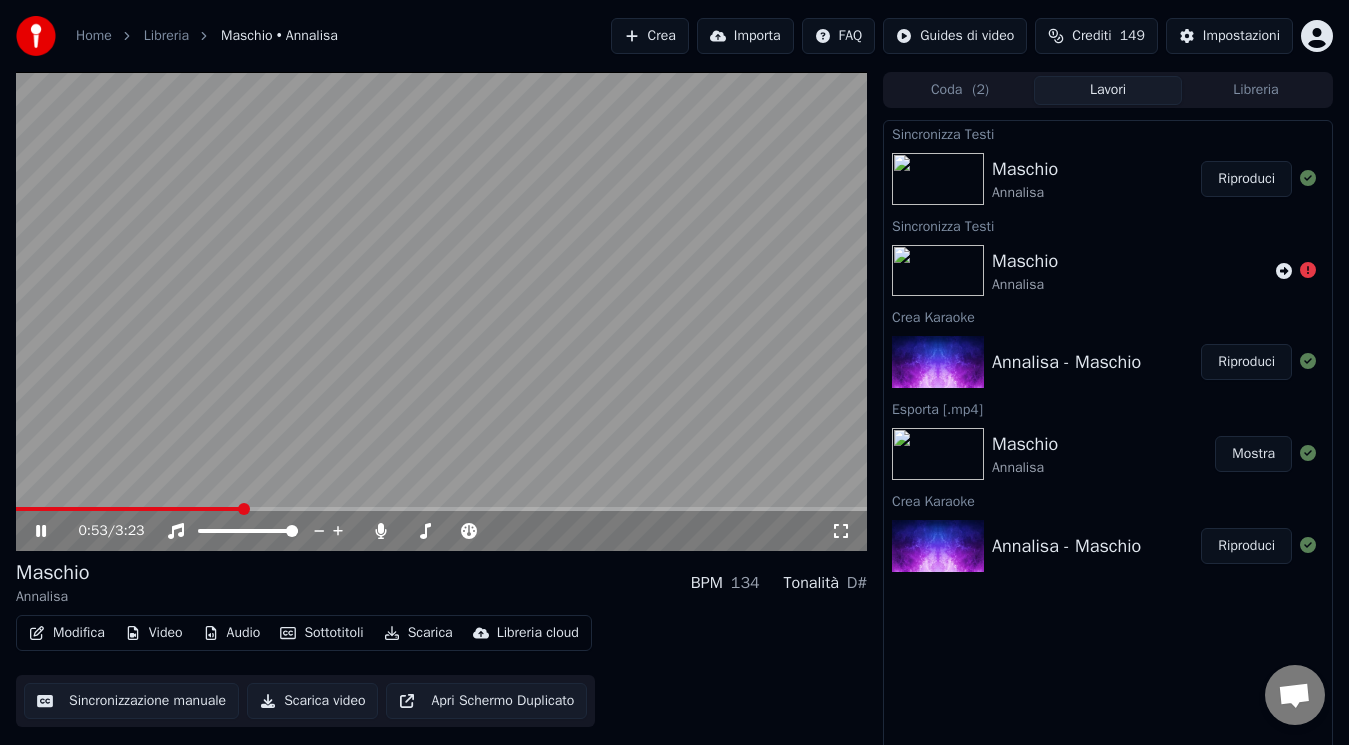 click on "0:53  /  3:23" at bounding box center (441, 311) 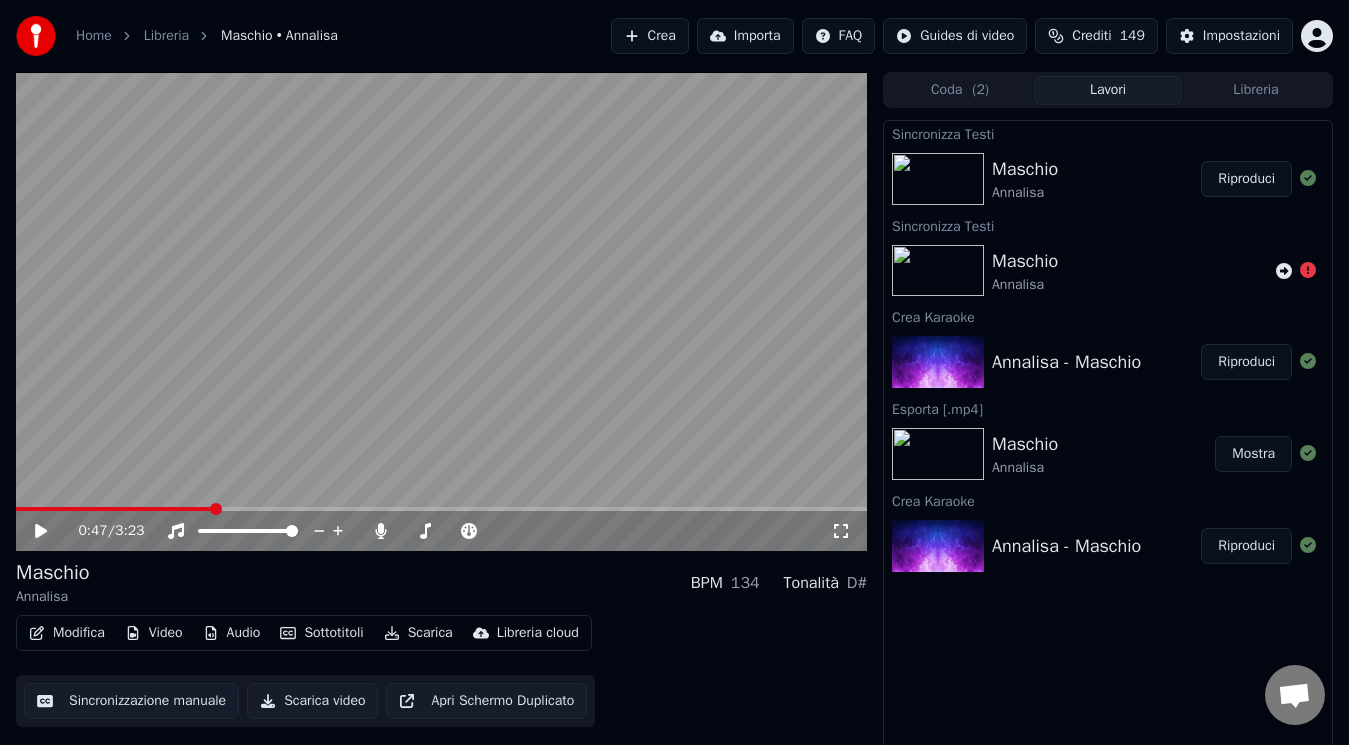 click at bounding box center [114, 509] 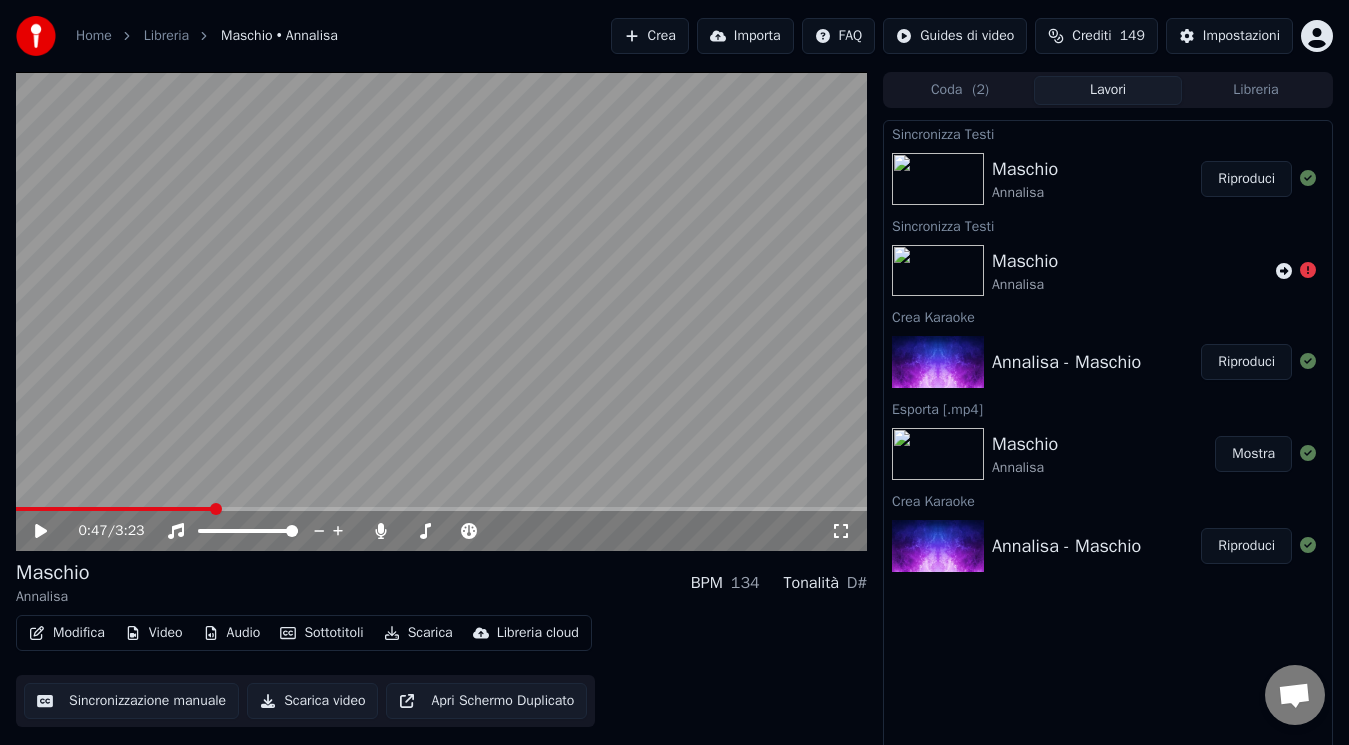 click on "0:47  /  3:23" at bounding box center [441, 531] 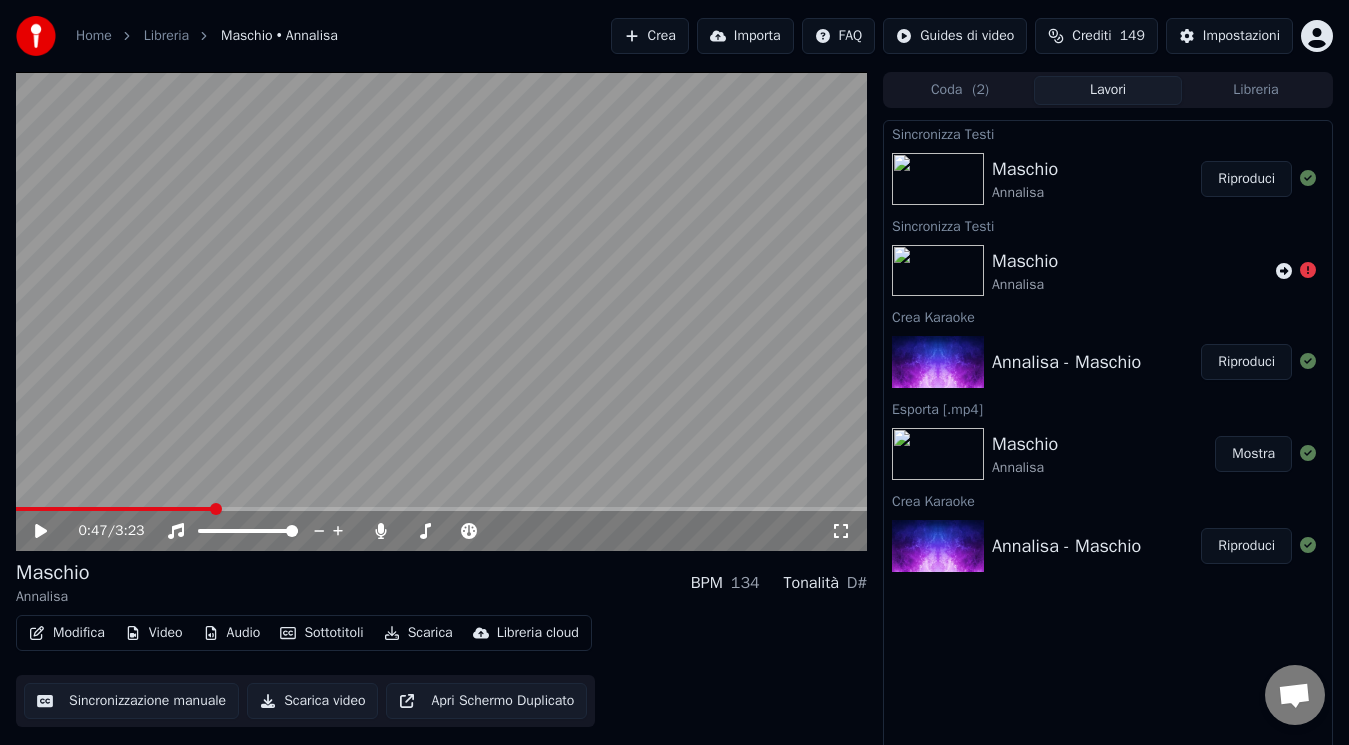 click 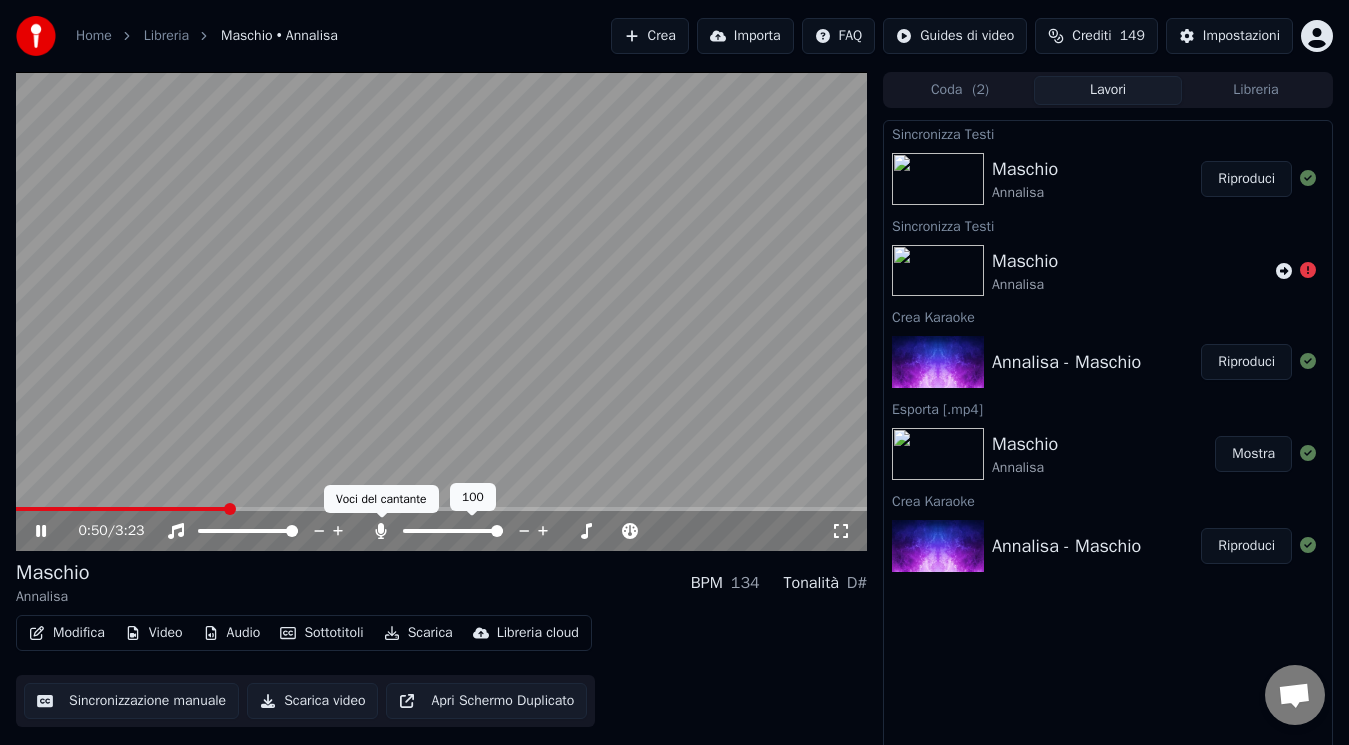 click 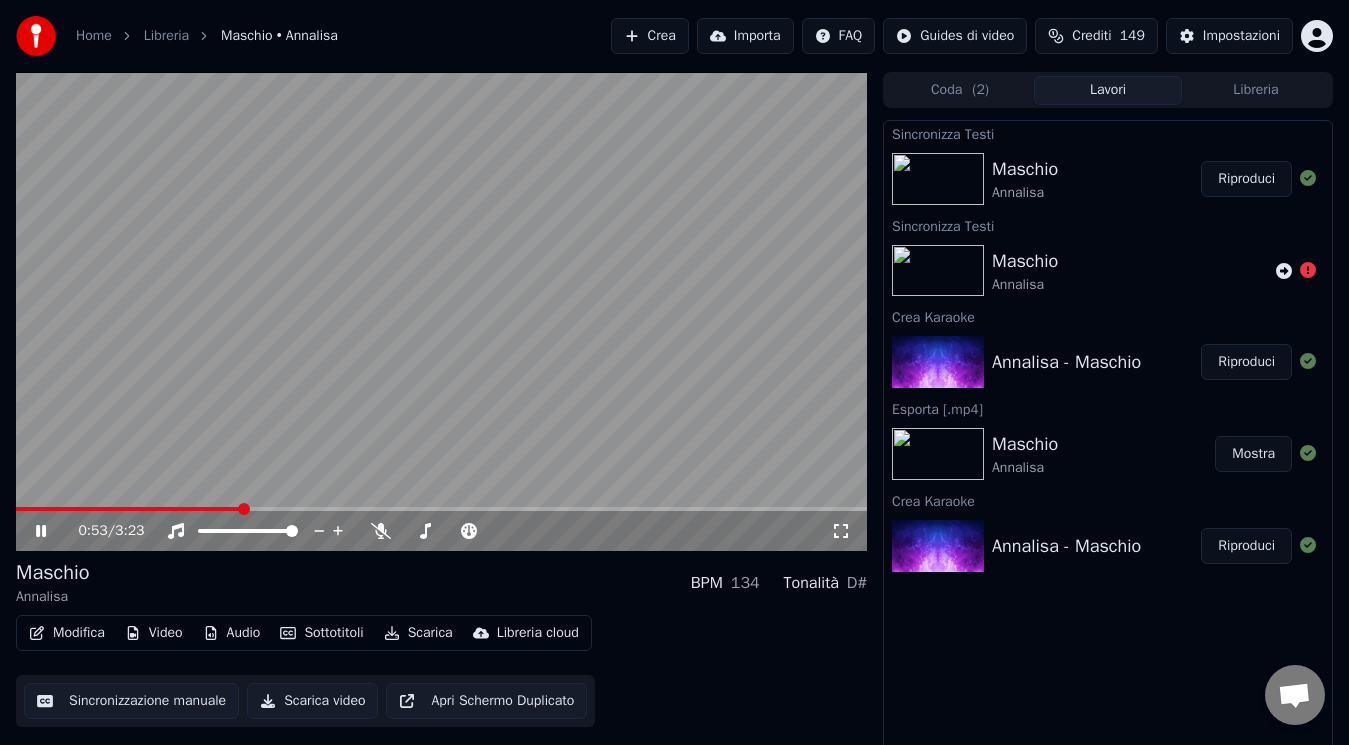 click on "Scarica video" at bounding box center [312, 701] 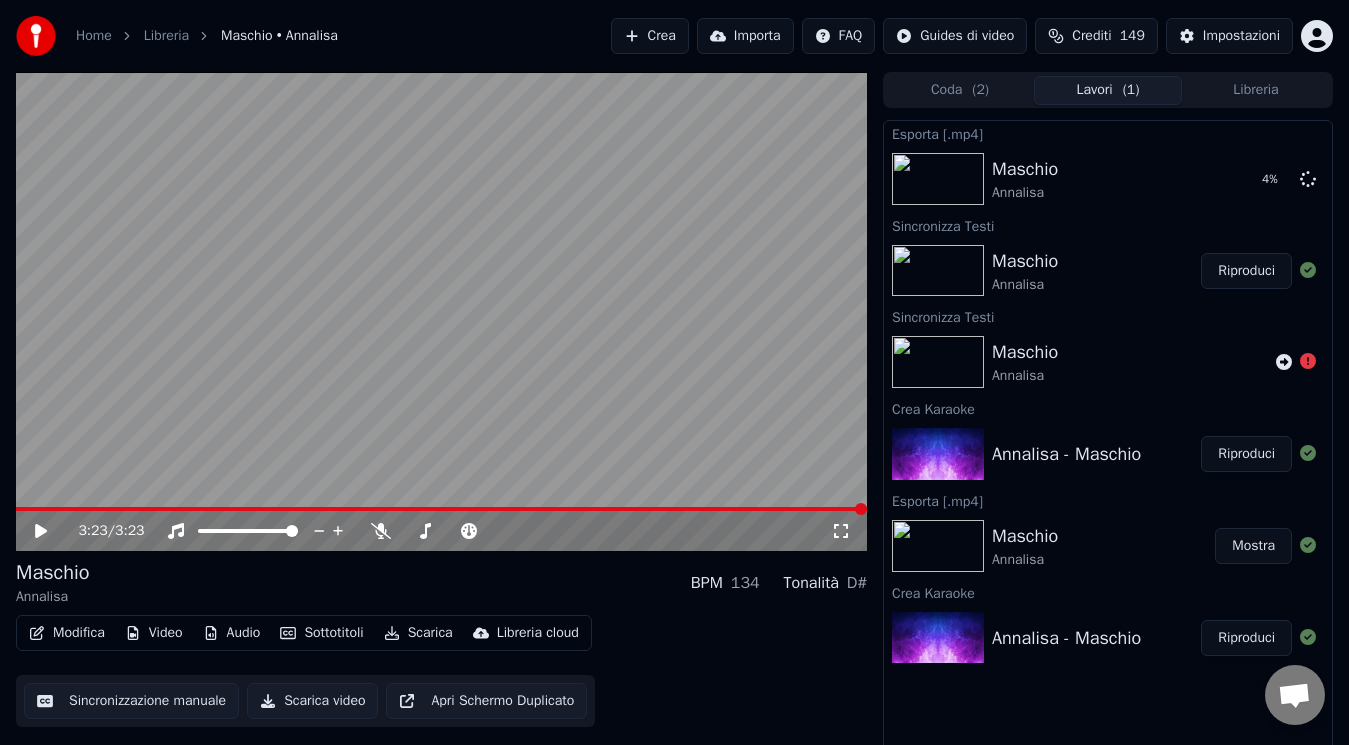 click 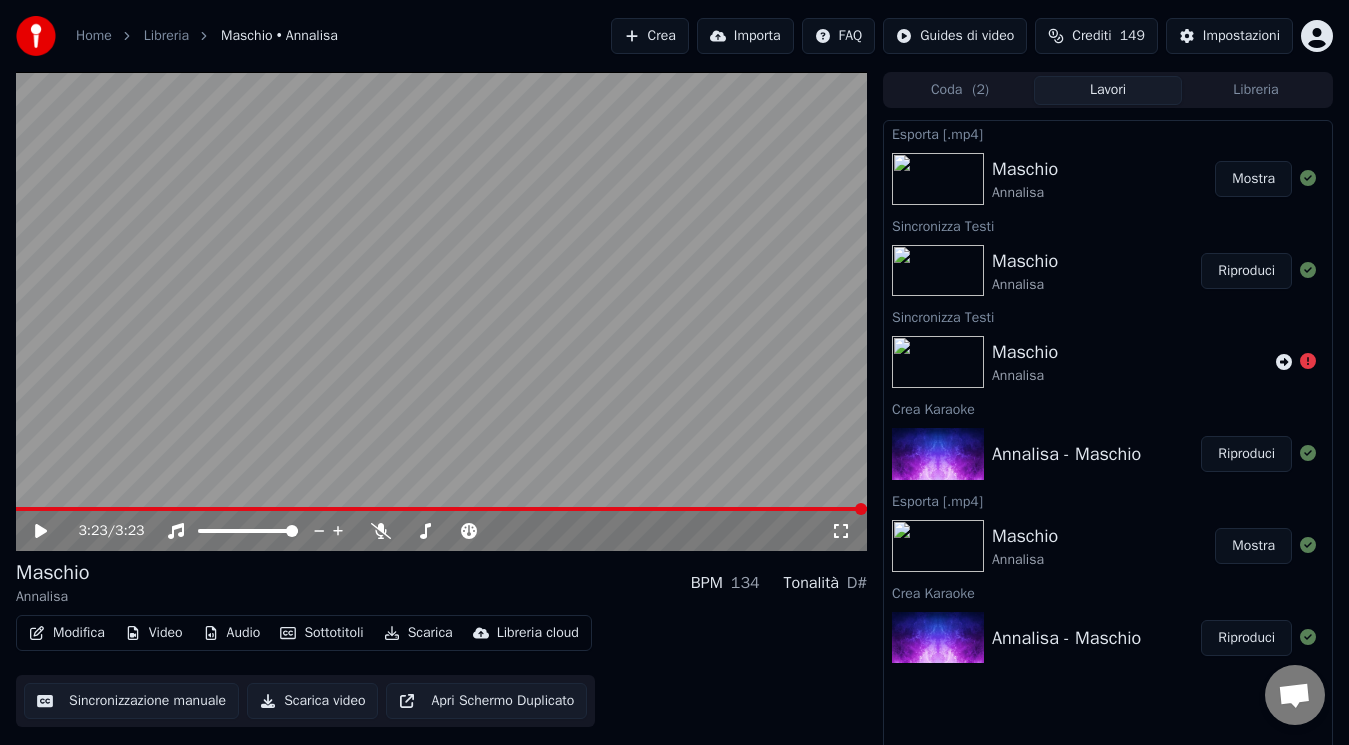click on "Mostra" at bounding box center [1253, 179] 